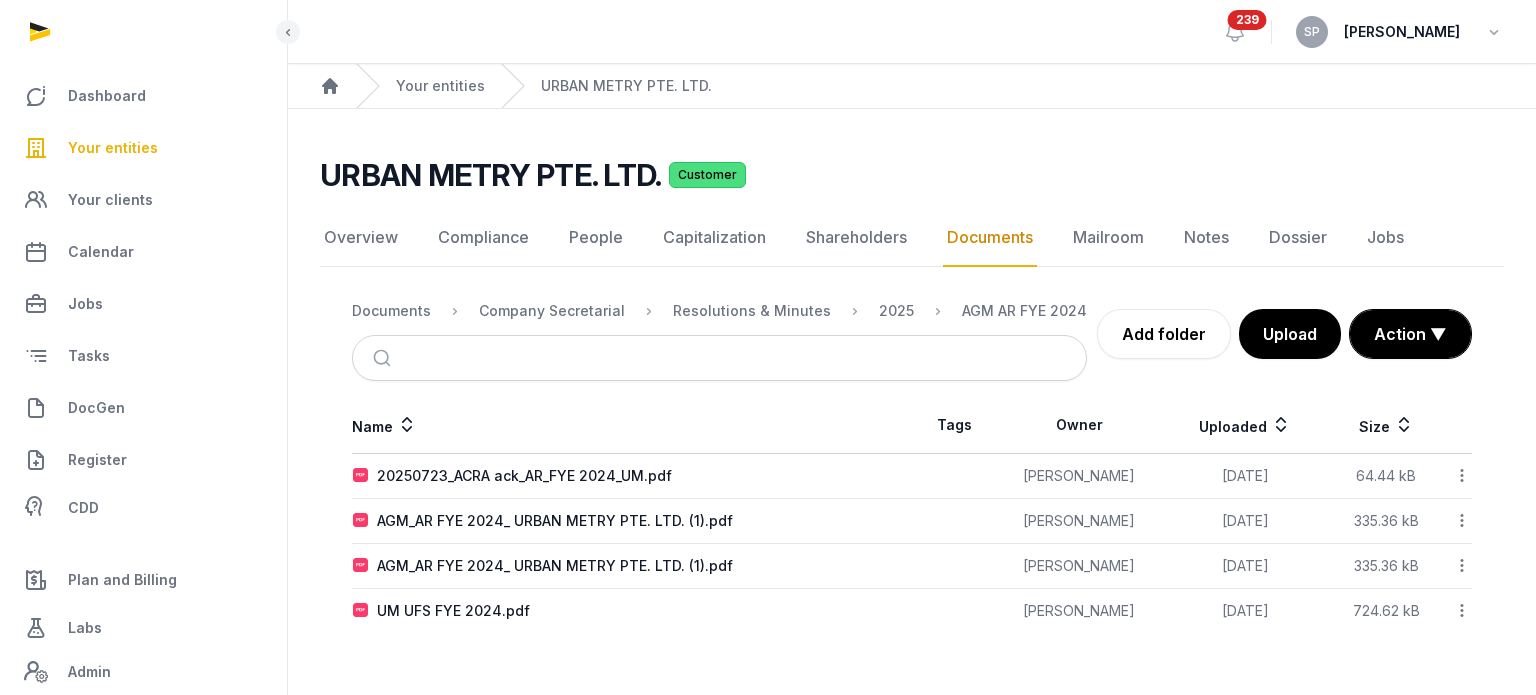 scroll, scrollTop: 0, scrollLeft: 0, axis: both 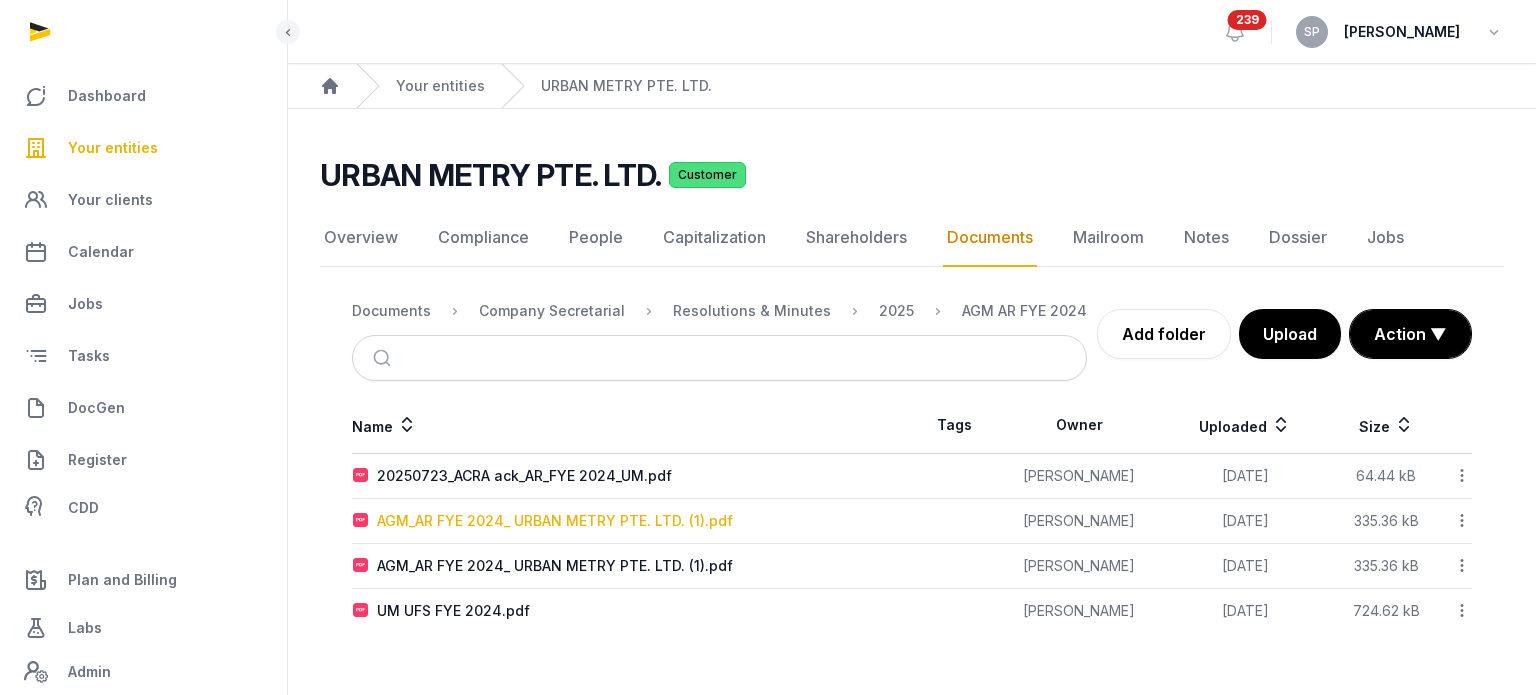 click on "AGM_AR FYE 2024_ URBAN METRY PTE. LTD. (1).pdf" at bounding box center [555, 521] 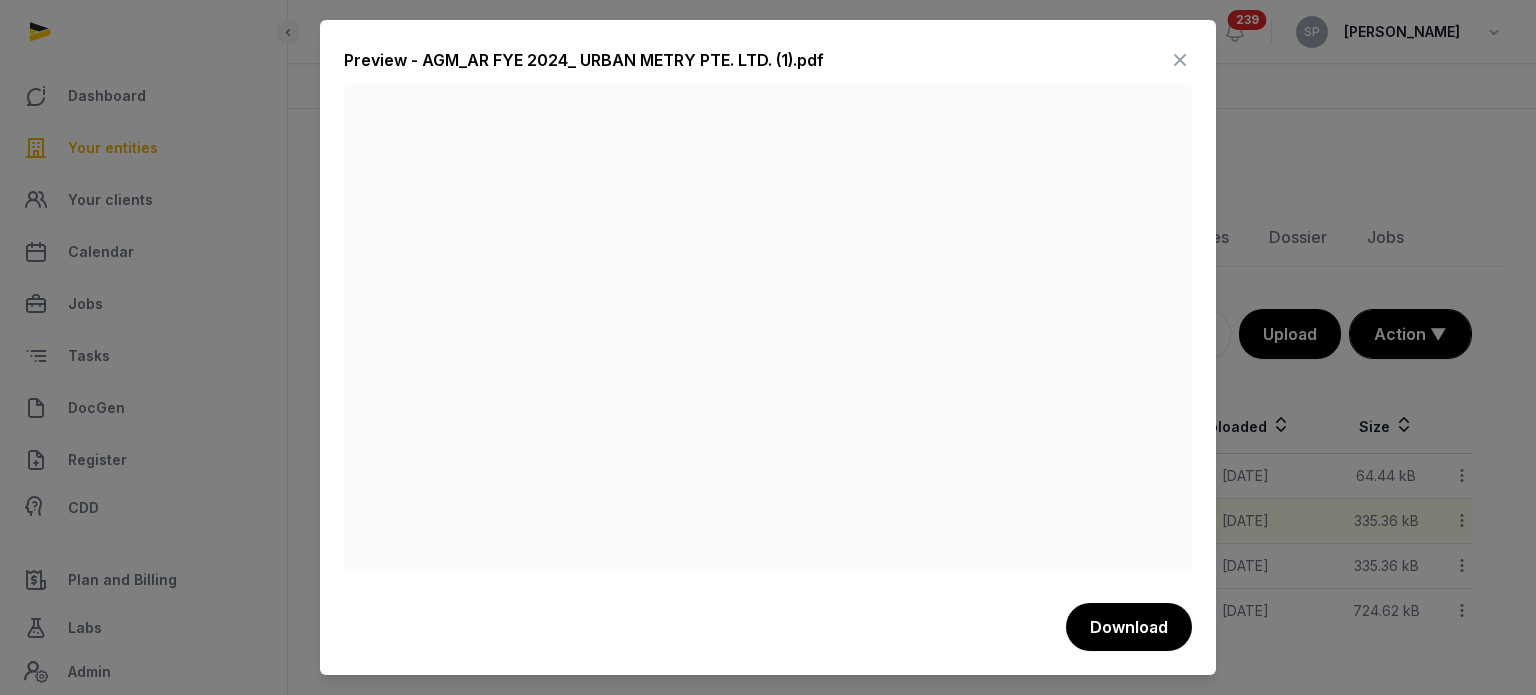 click at bounding box center [1180, 60] 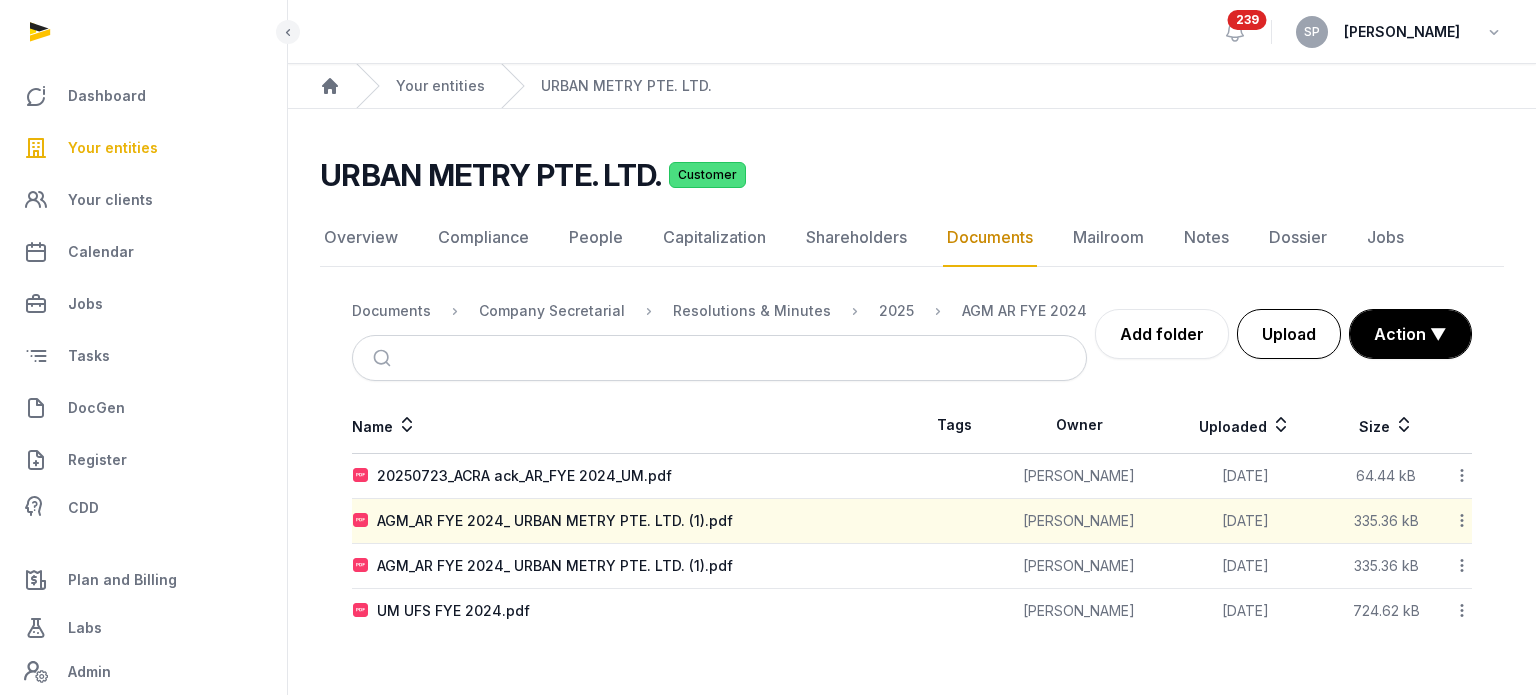 click on "Upload" at bounding box center [1289, 334] 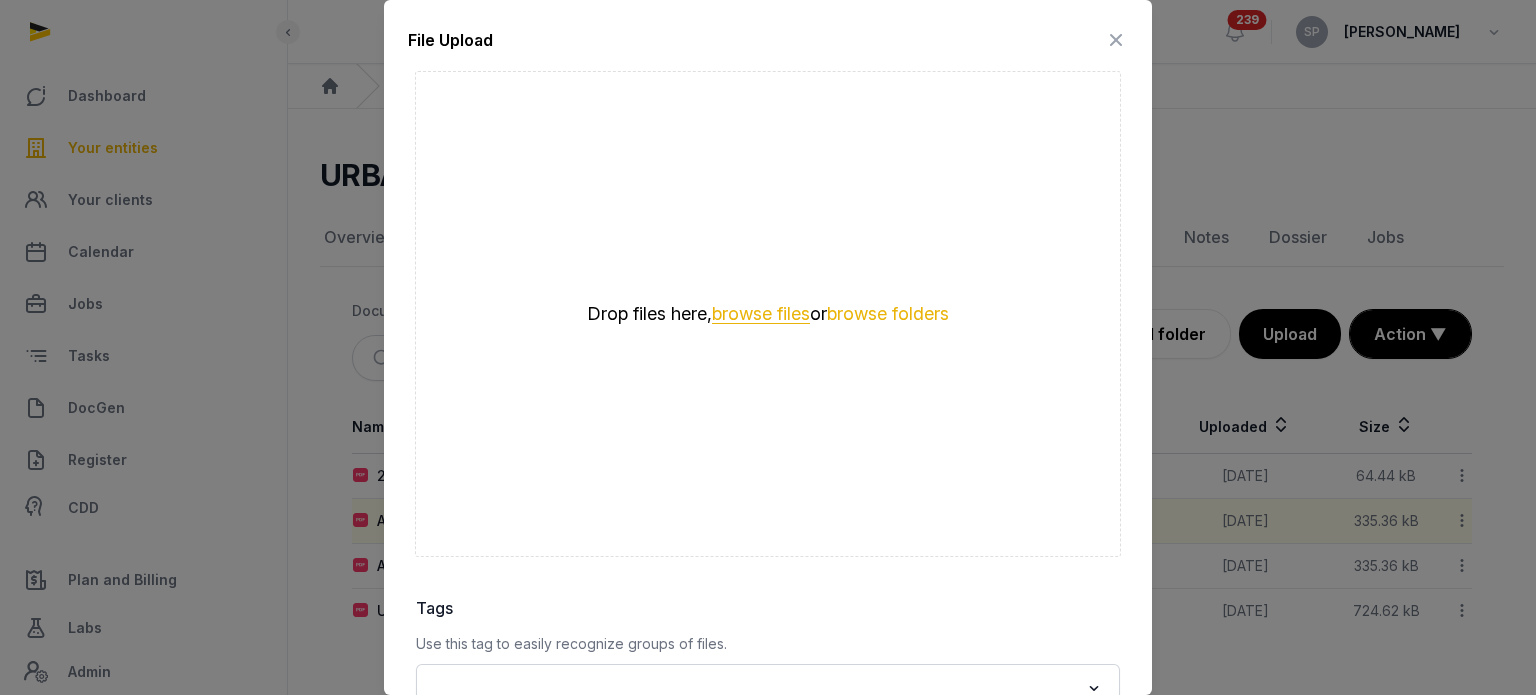 click on "browse files" at bounding box center [761, 314] 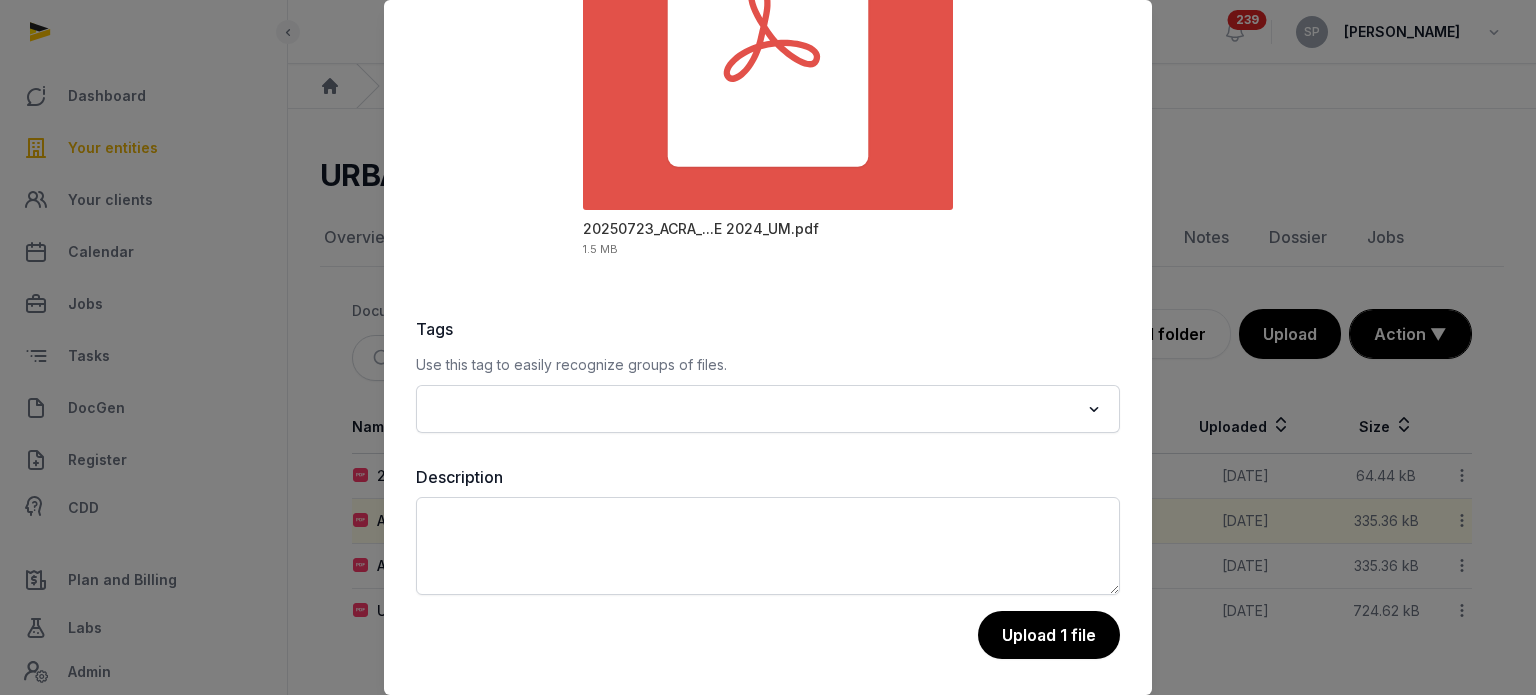 scroll, scrollTop: 282, scrollLeft: 0, axis: vertical 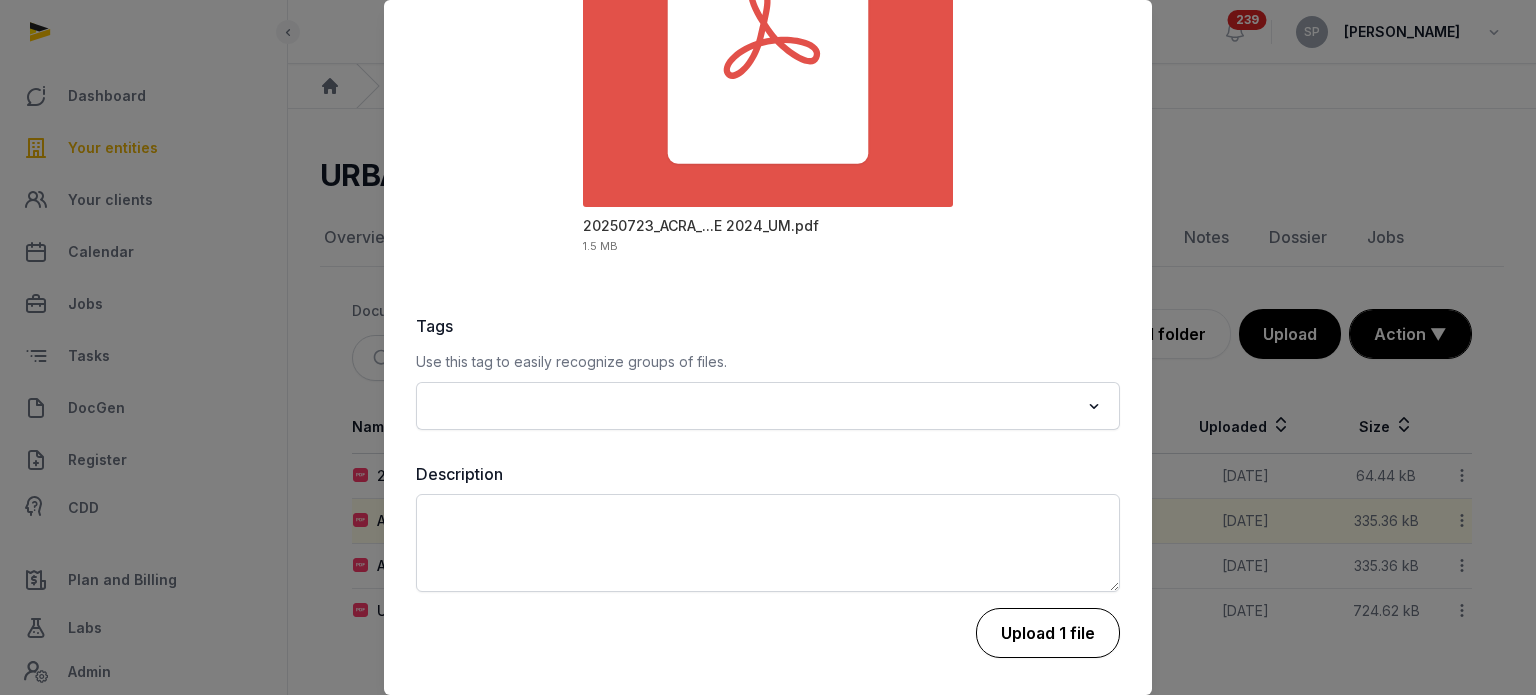 click on "Upload 1 file" at bounding box center (1048, 633) 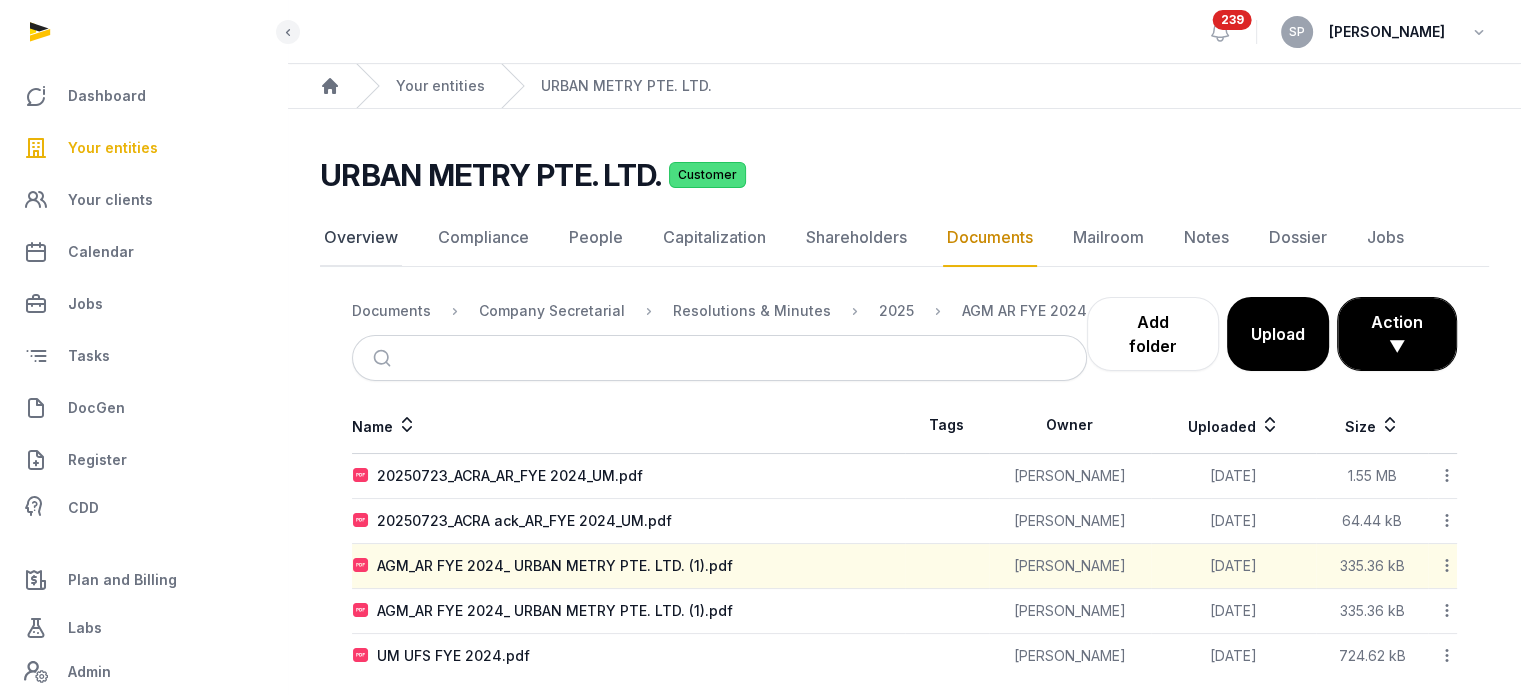 click on "Overview" 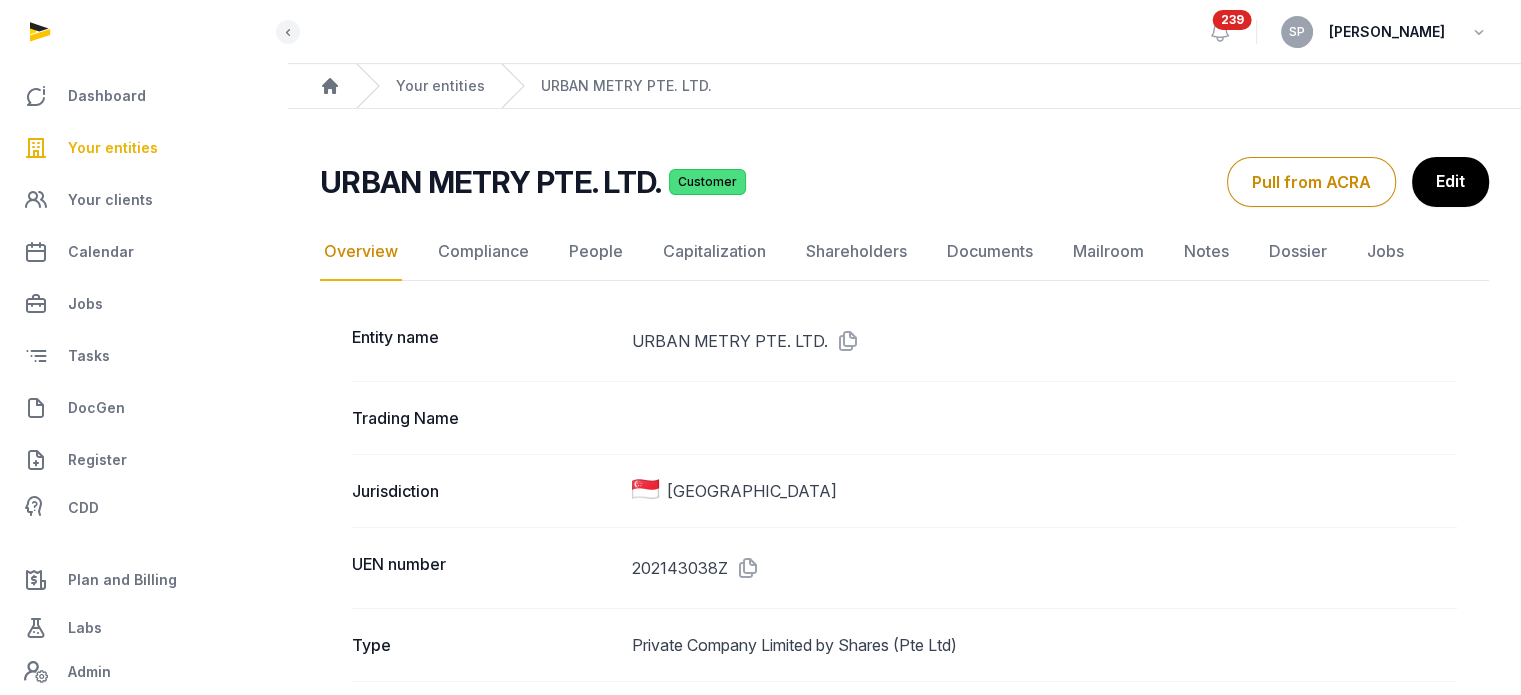 click at bounding box center [844, 341] 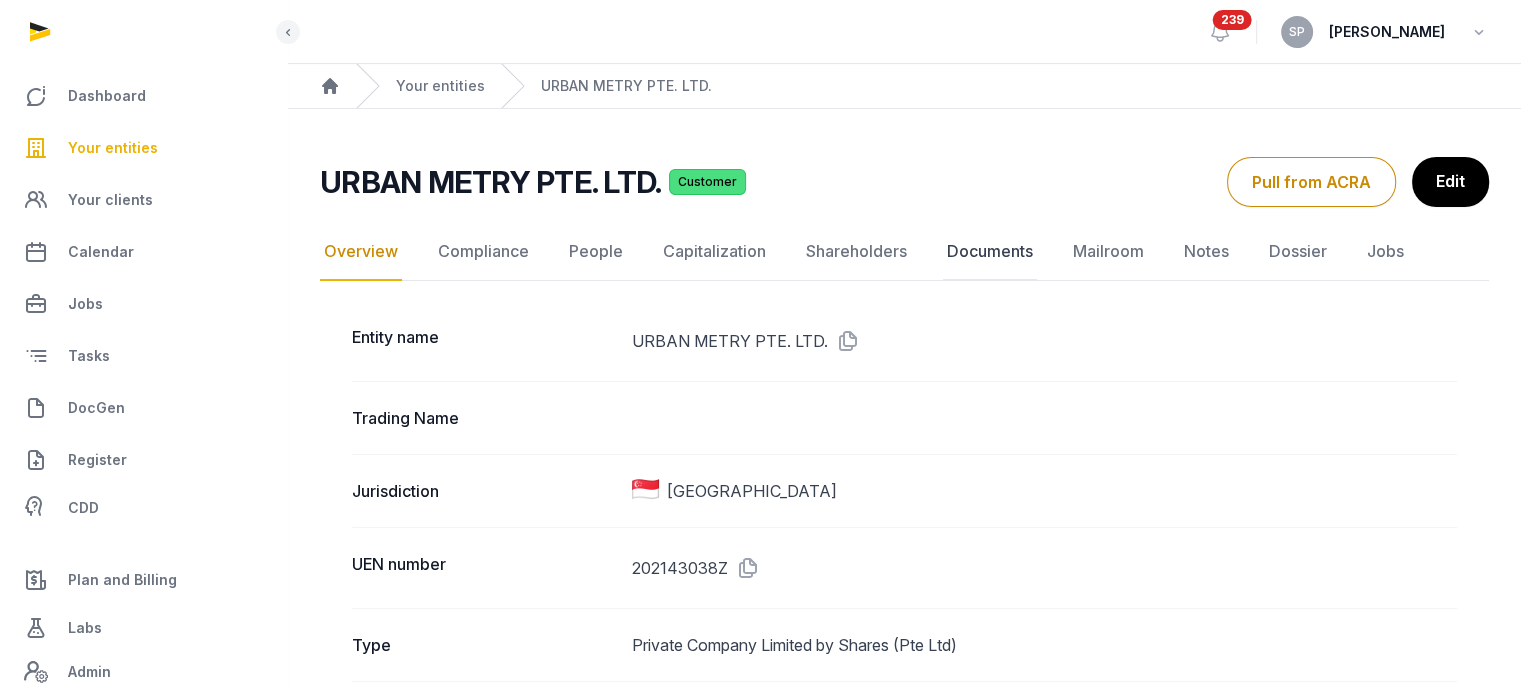 click on "Documents" 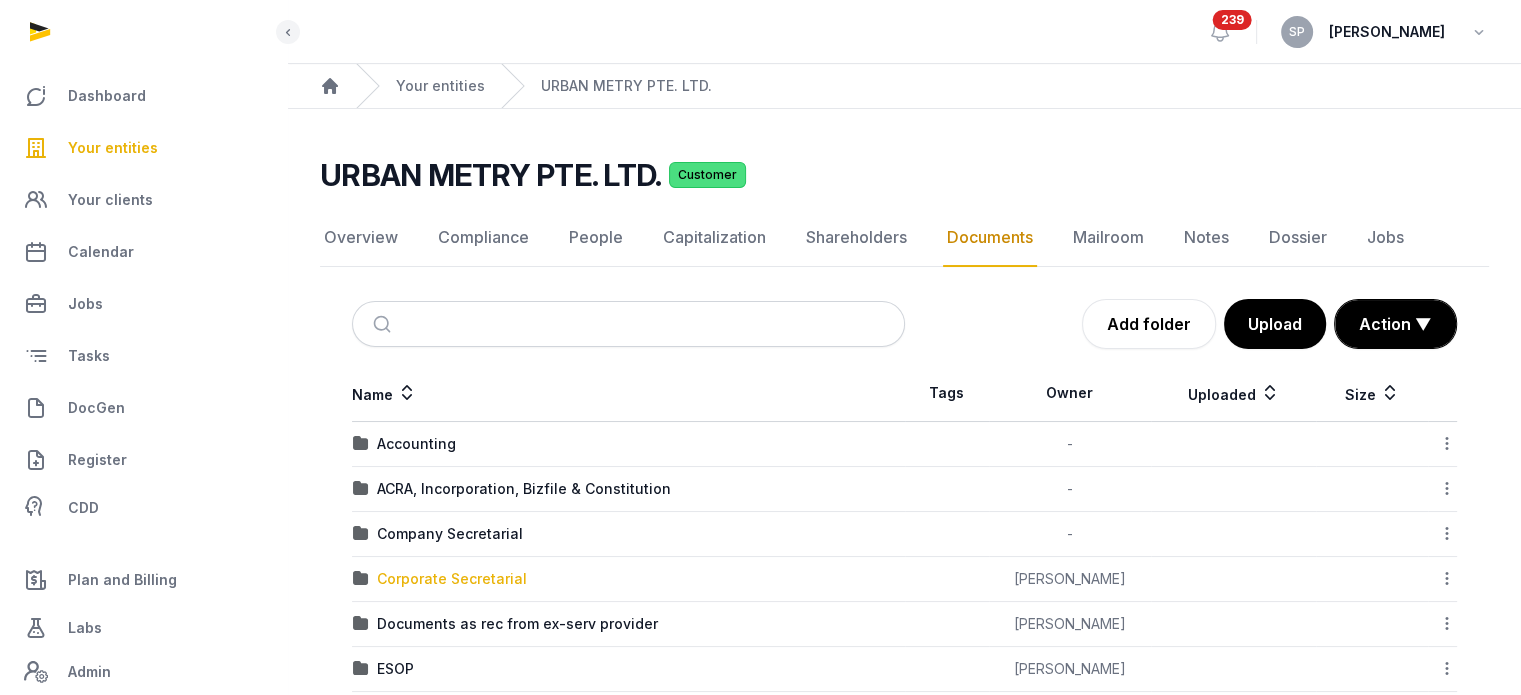 click on "Corporate Secretarial" at bounding box center [452, 579] 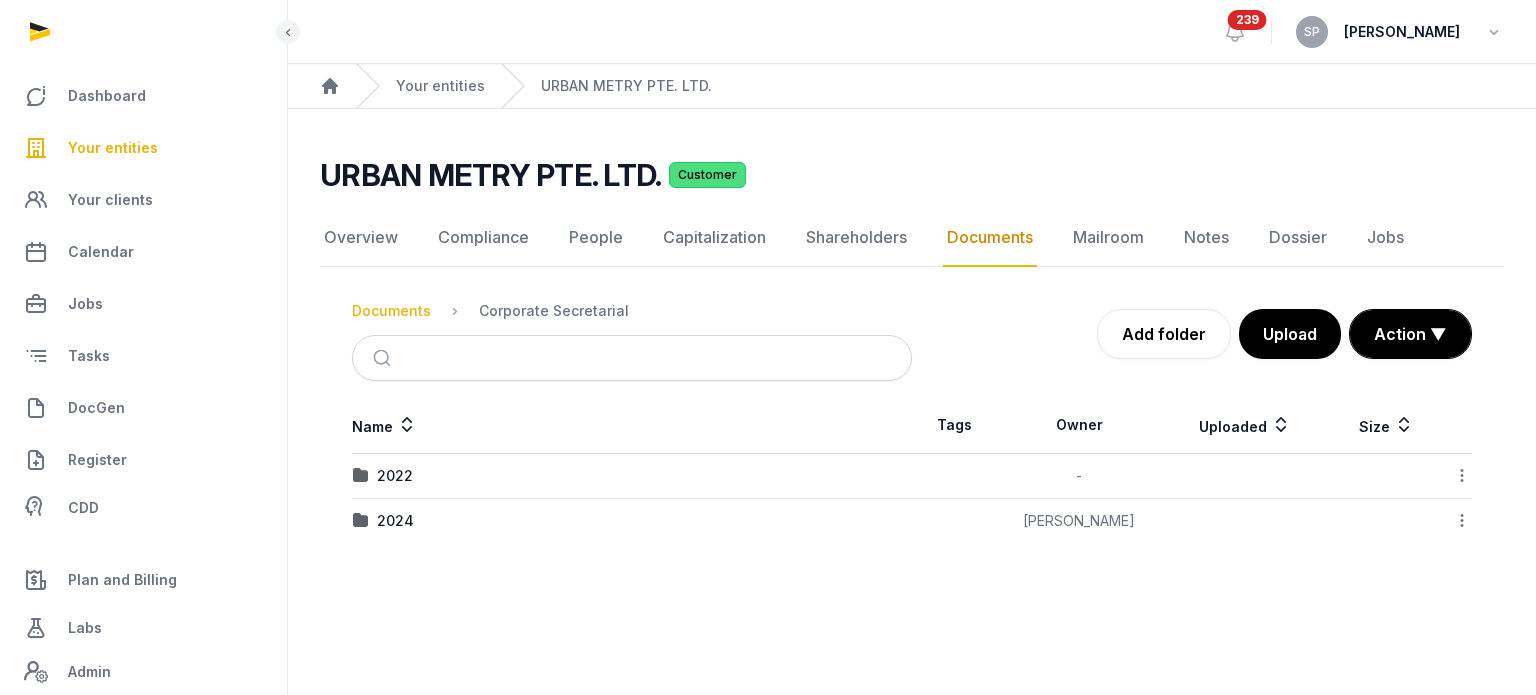 click on "Documents" at bounding box center [391, 311] 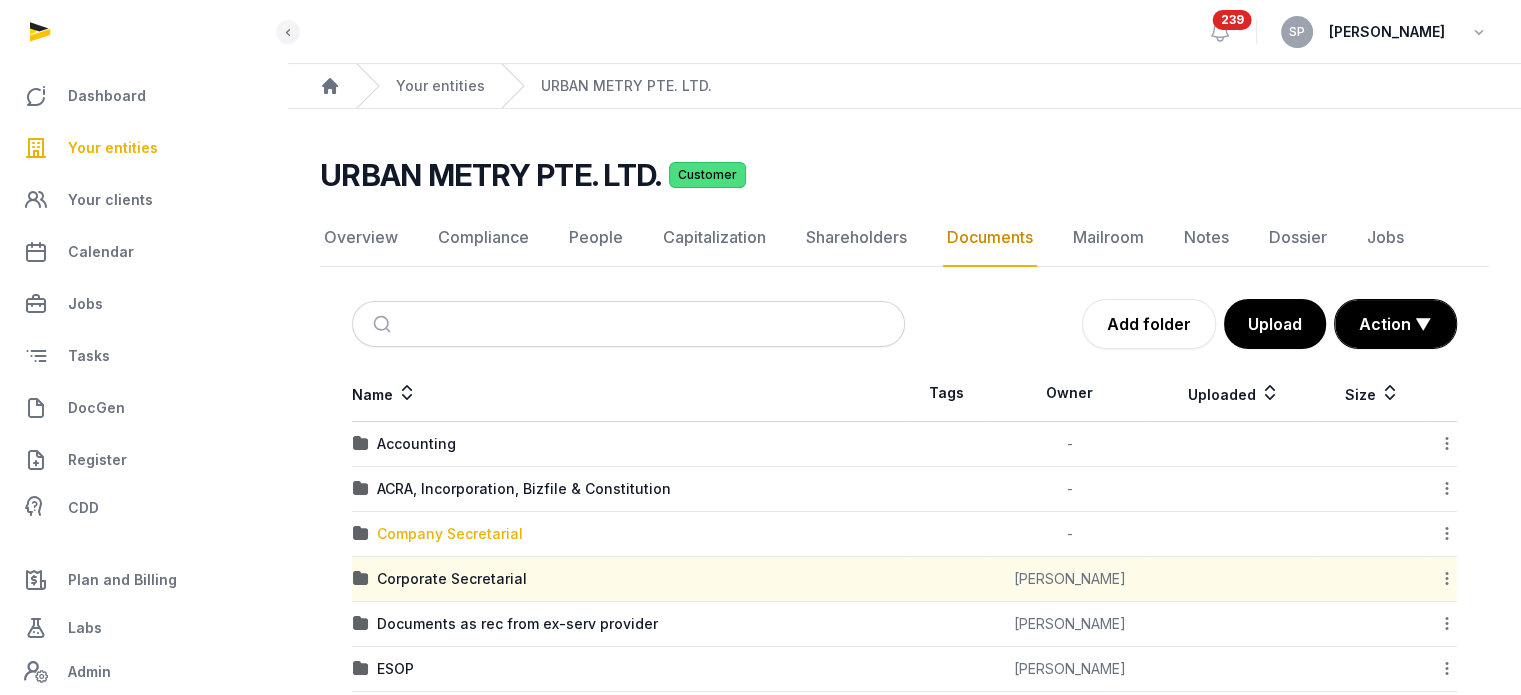 click on "Company Secretarial" at bounding box center [450, 534] 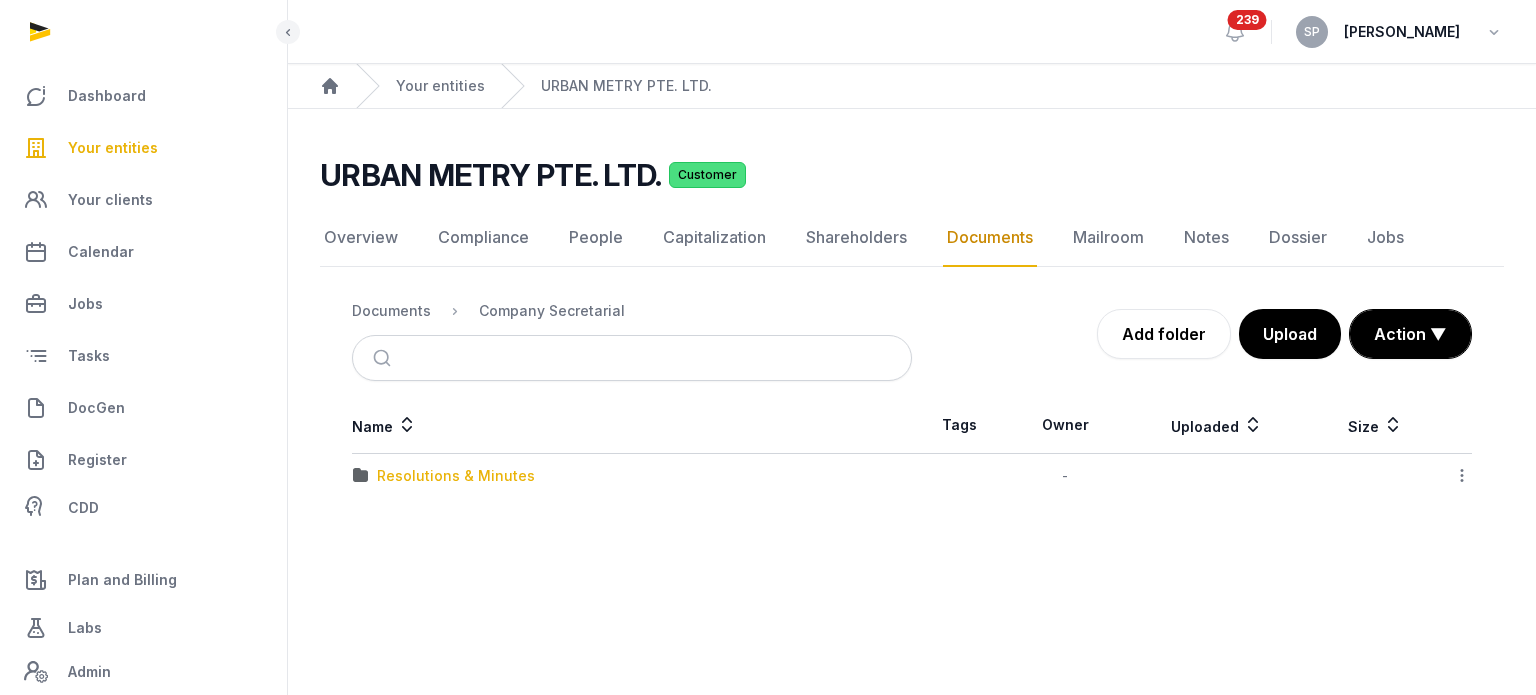 click on "Resolutions & Minutes" at bounding box center (456, 476) 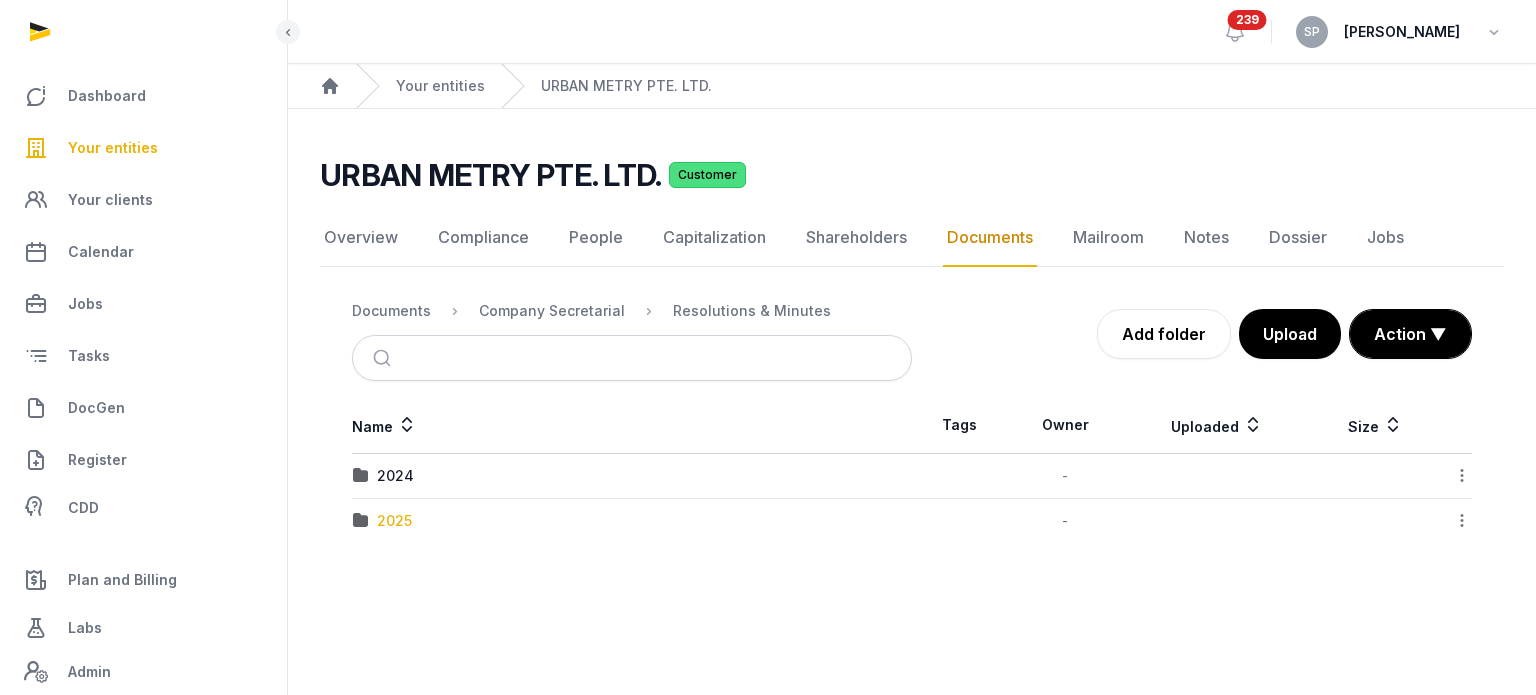 click on "2025" at bounding box center [394, 521] 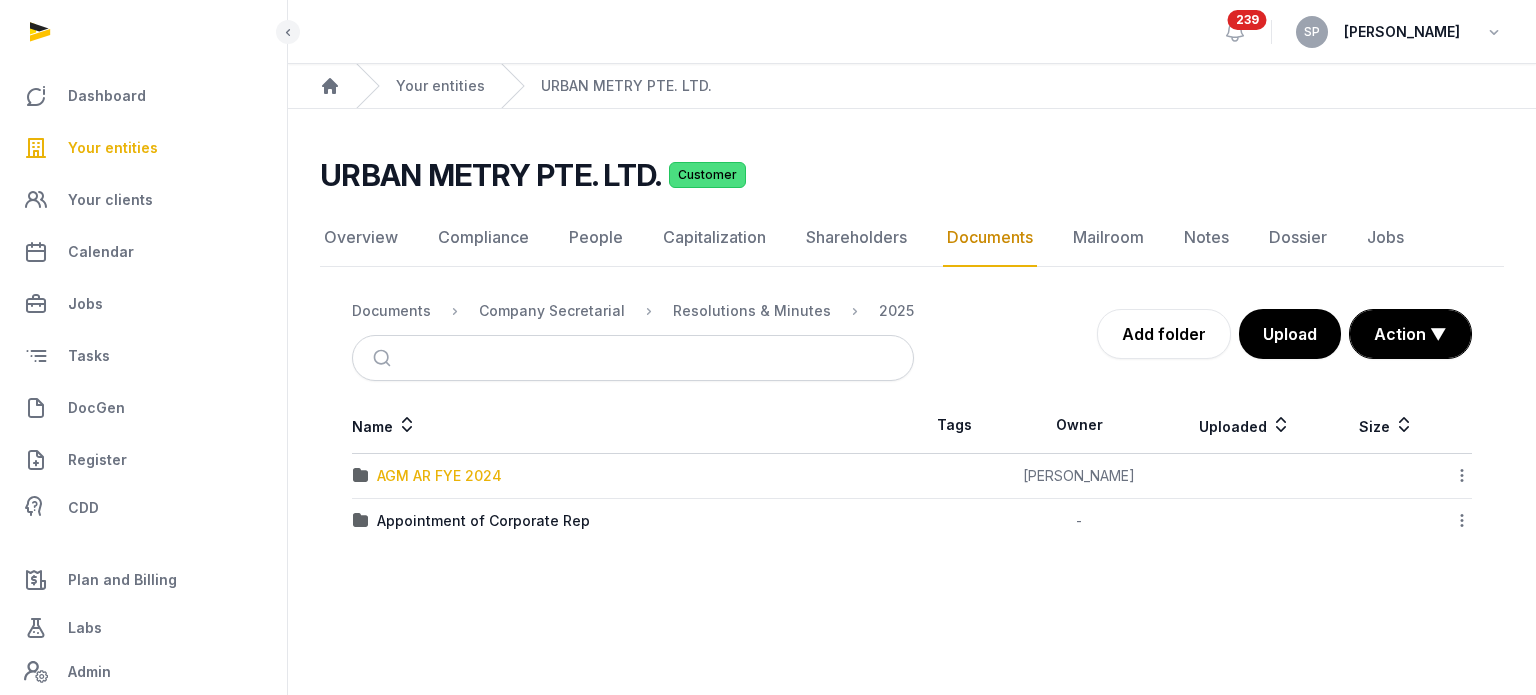 click on "AGM AR FYE 2024" at bounding box center (439, 476) 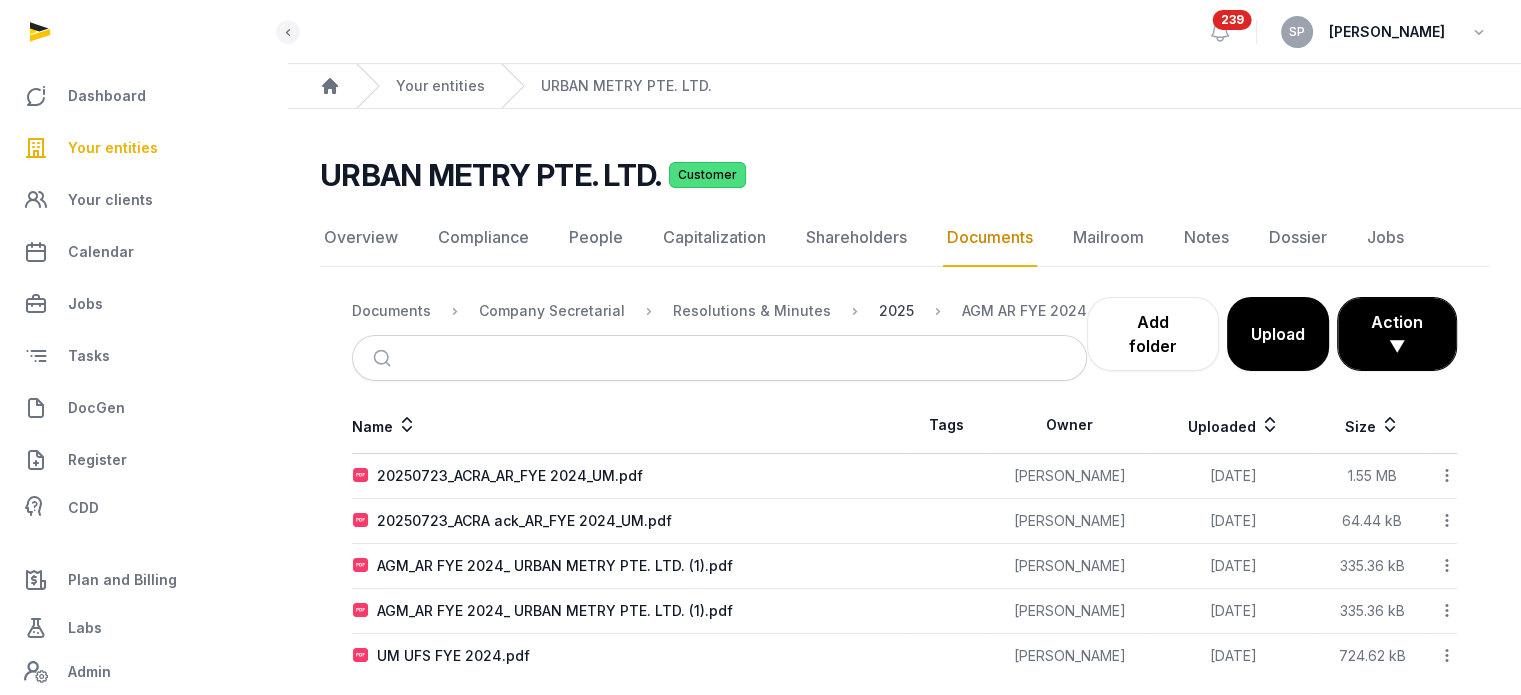 click on "2025" at bounding box center [896, 311] 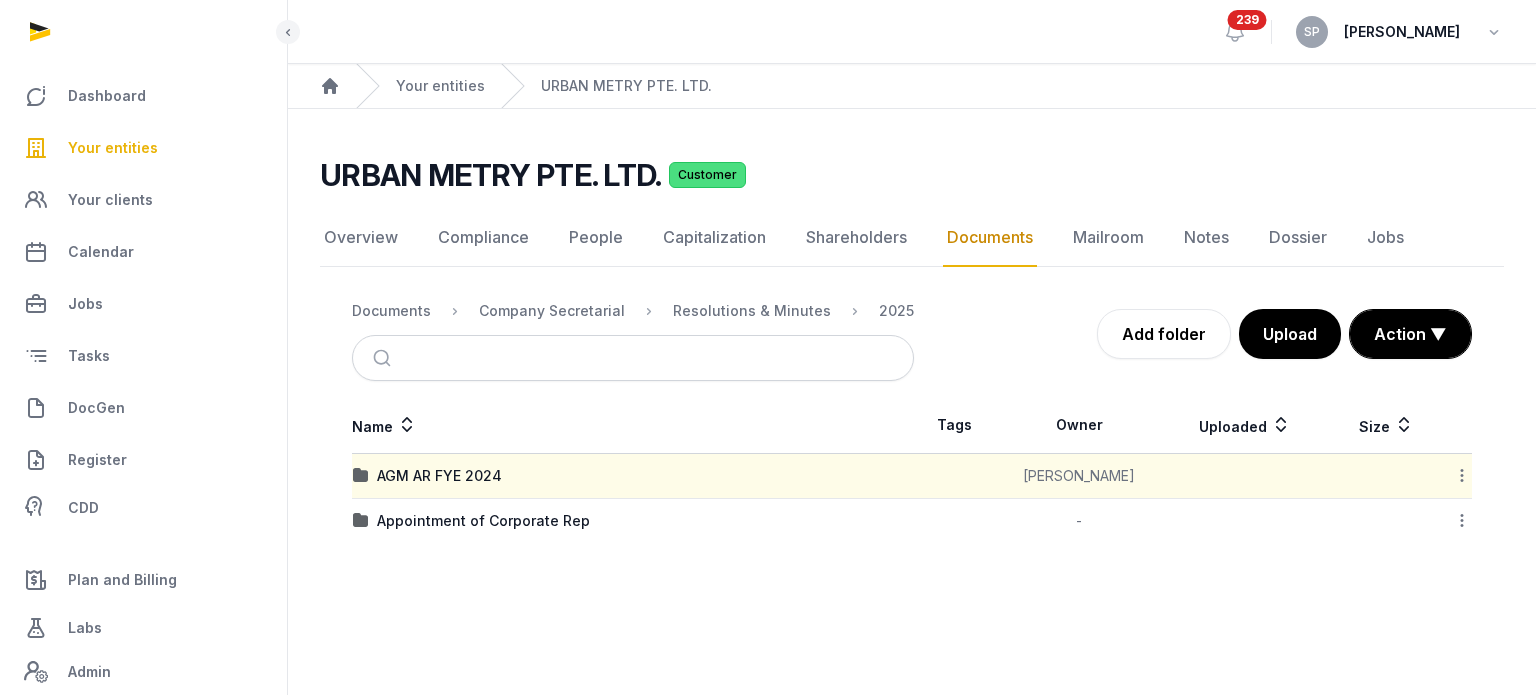 click 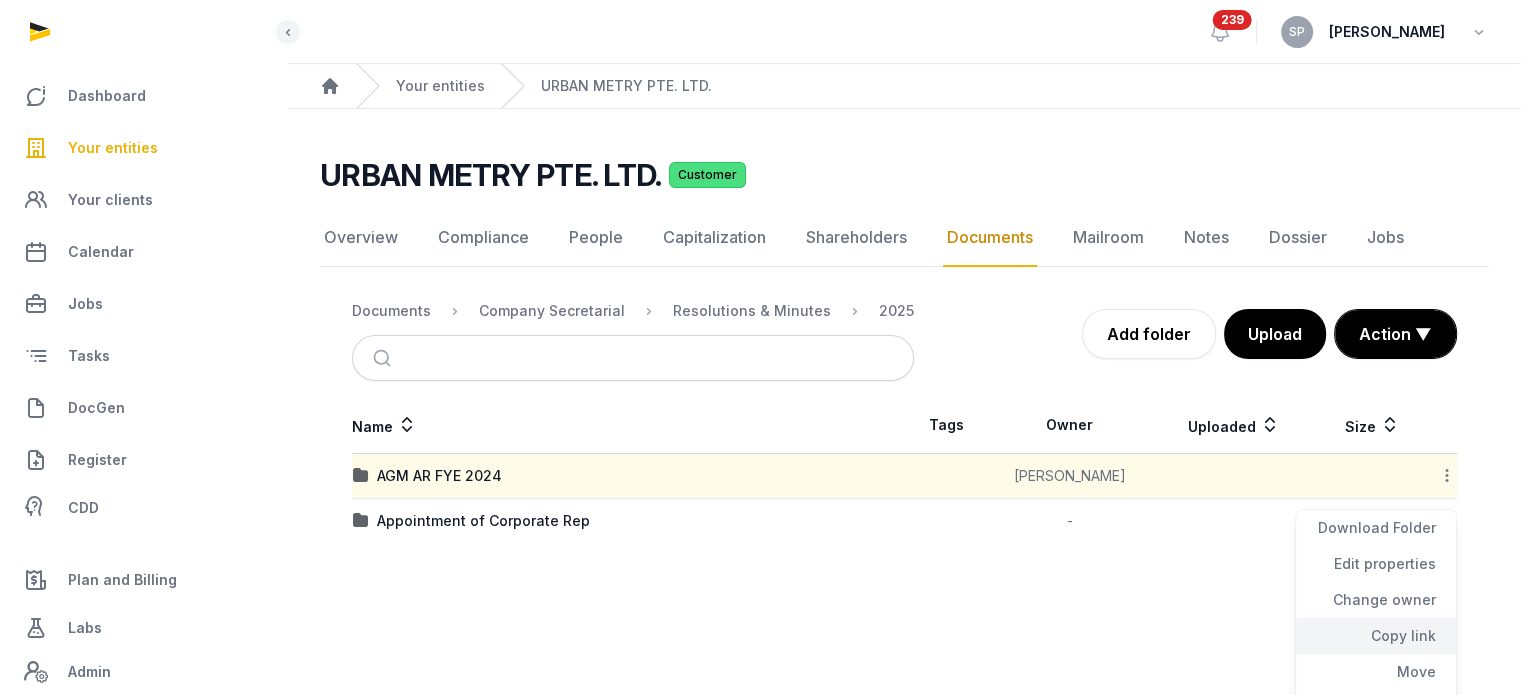 click on "Copy link" 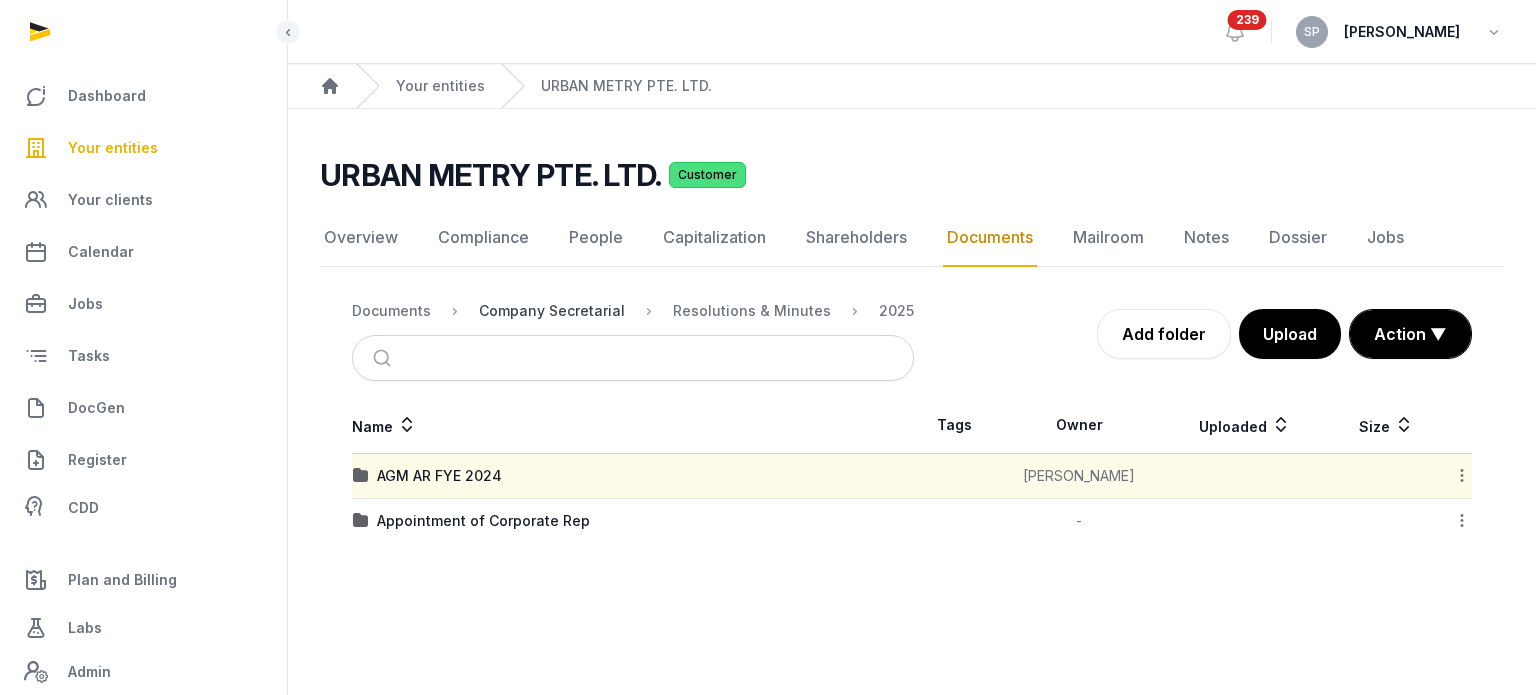 click on "Company Secretarial" at bounding box center [552, 311] 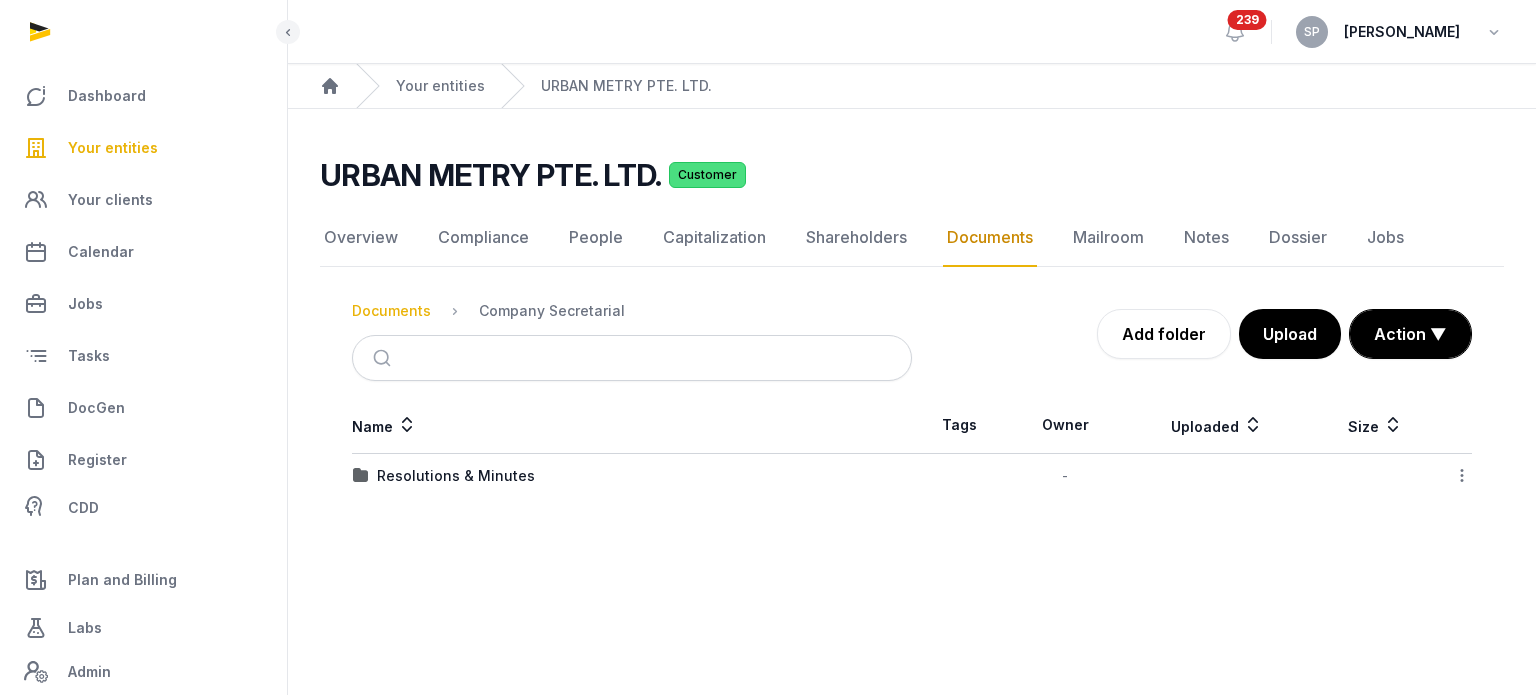 click on "Documents" at bounding box center (391, 311) 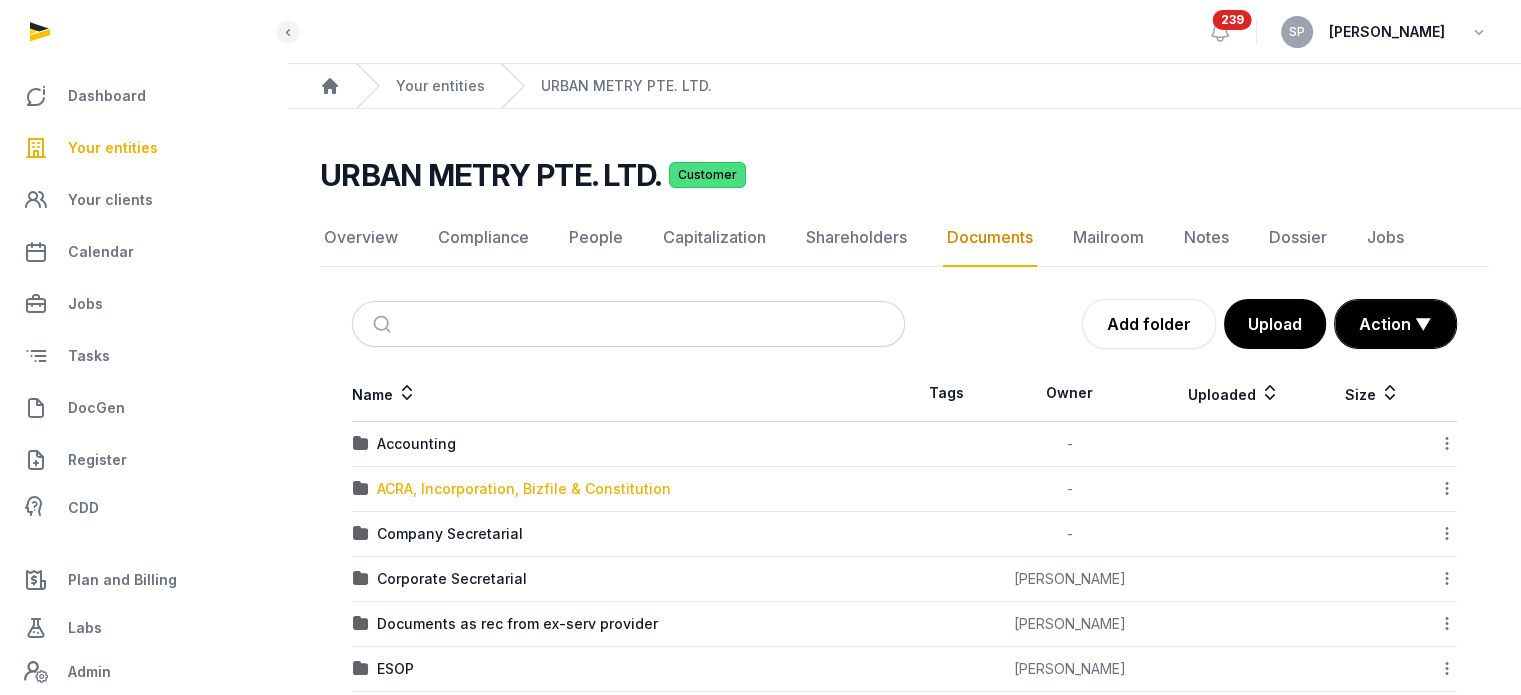 click on "ACRA, Incorporation, Bizfile & Constitution" at bounding box center [524, 489] 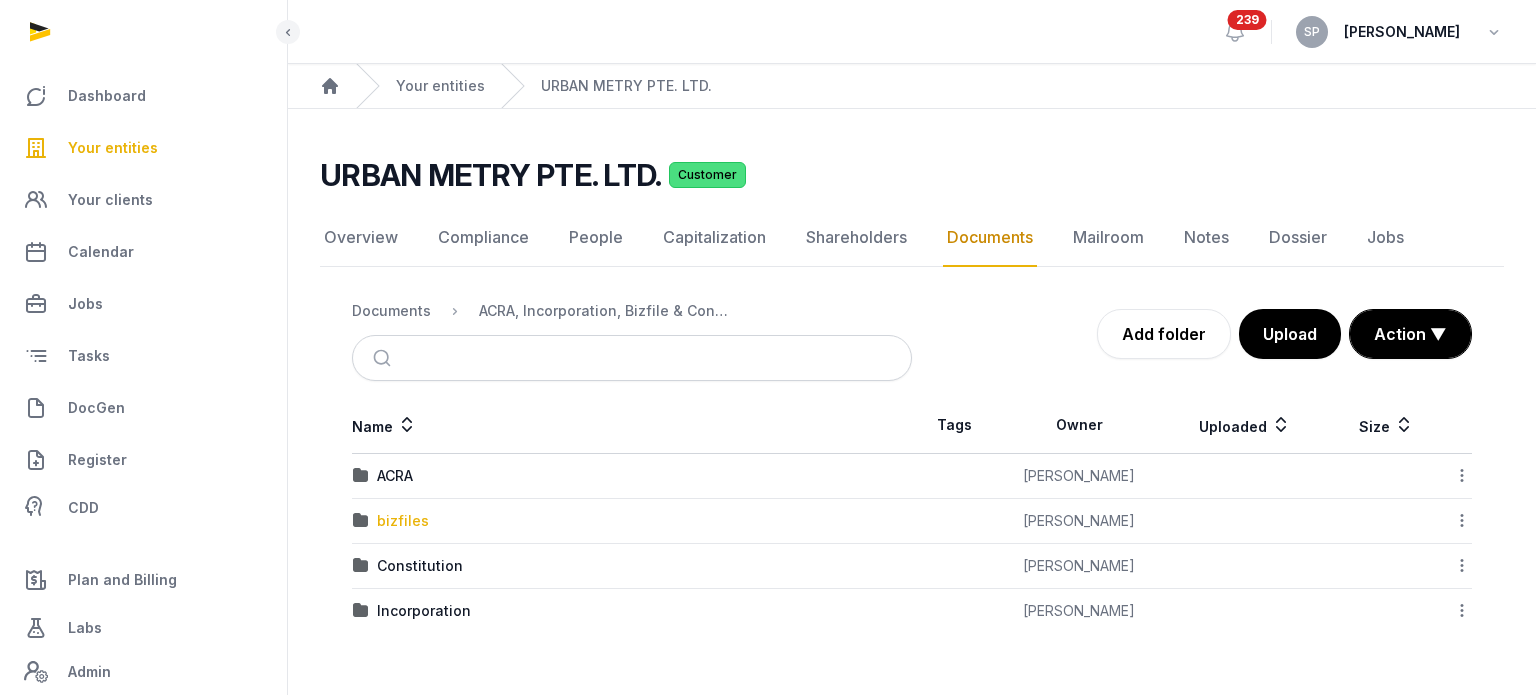 click on "bizfiles" at bounding box center [403, 521] 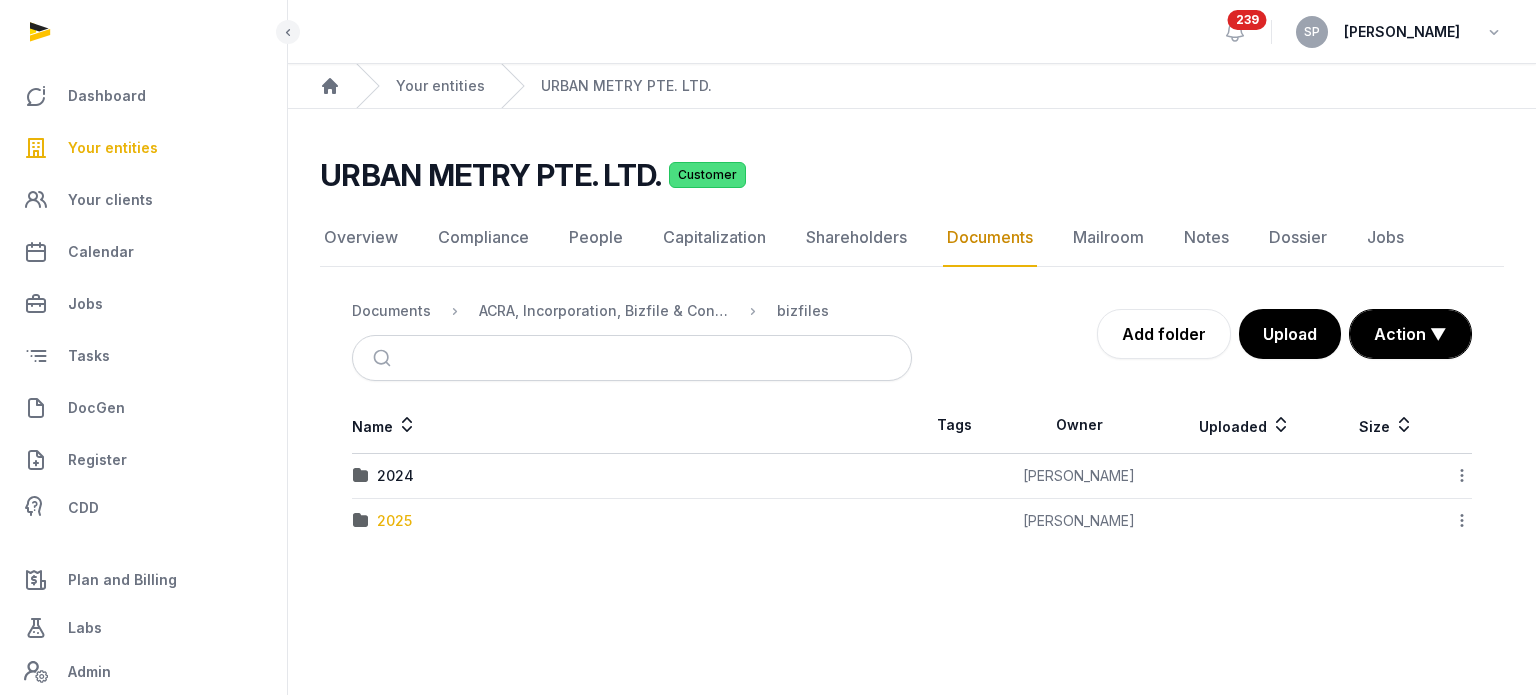 click on "2025" at bounding box center (394, 521) 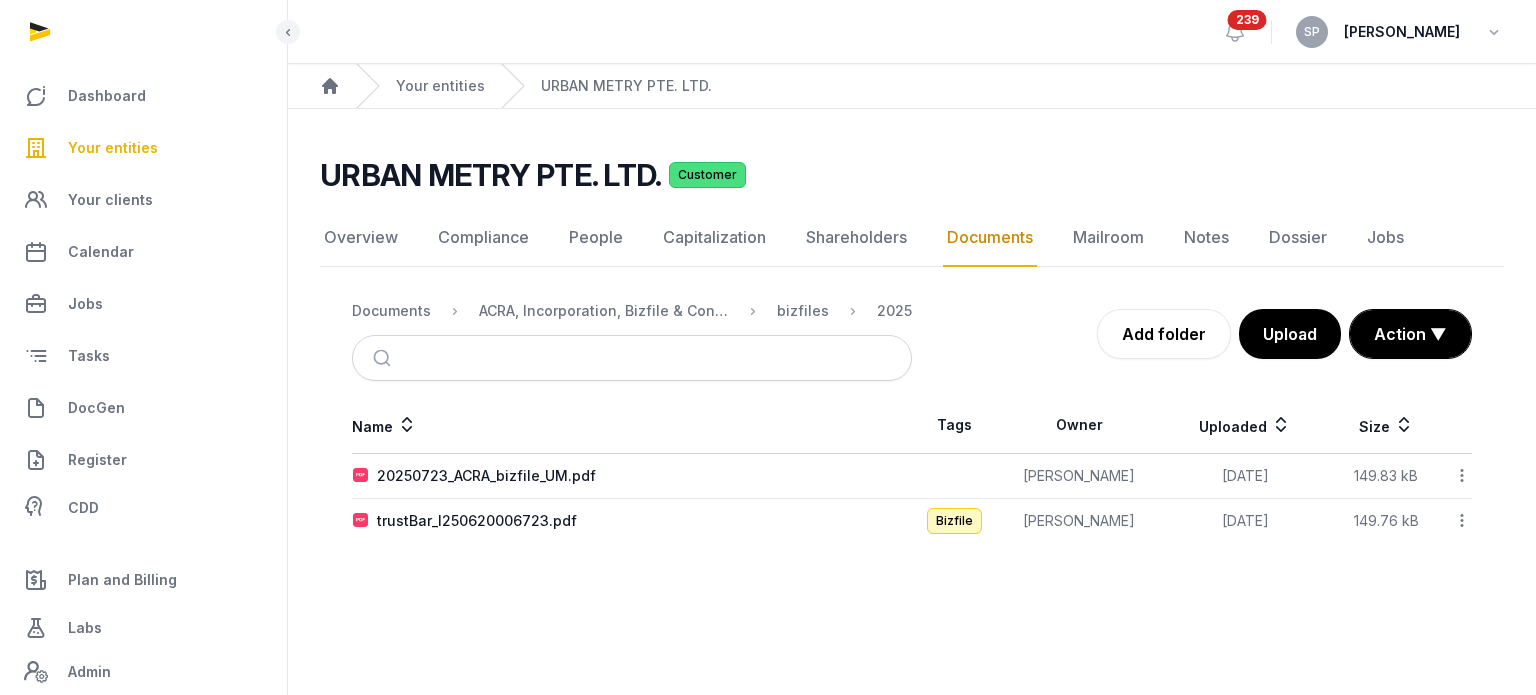 click 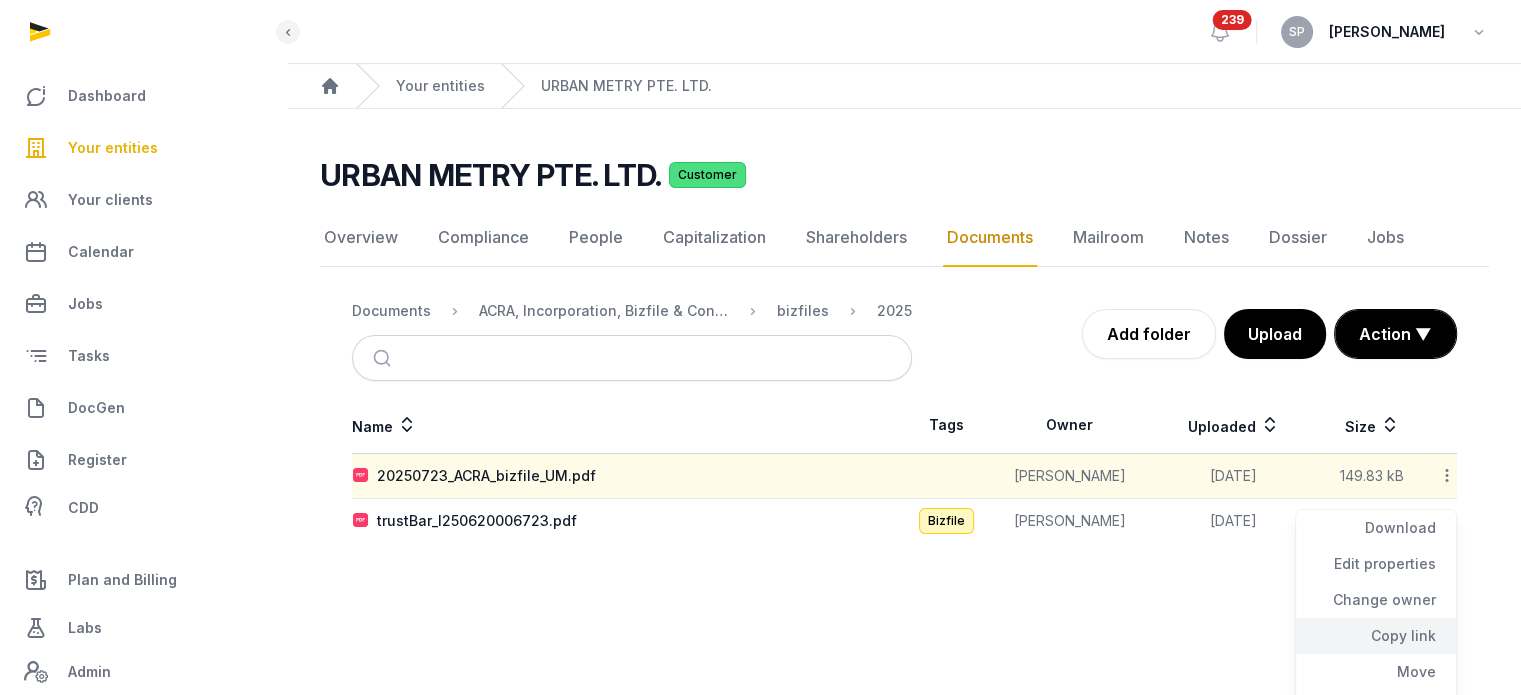 click on "Copy link" 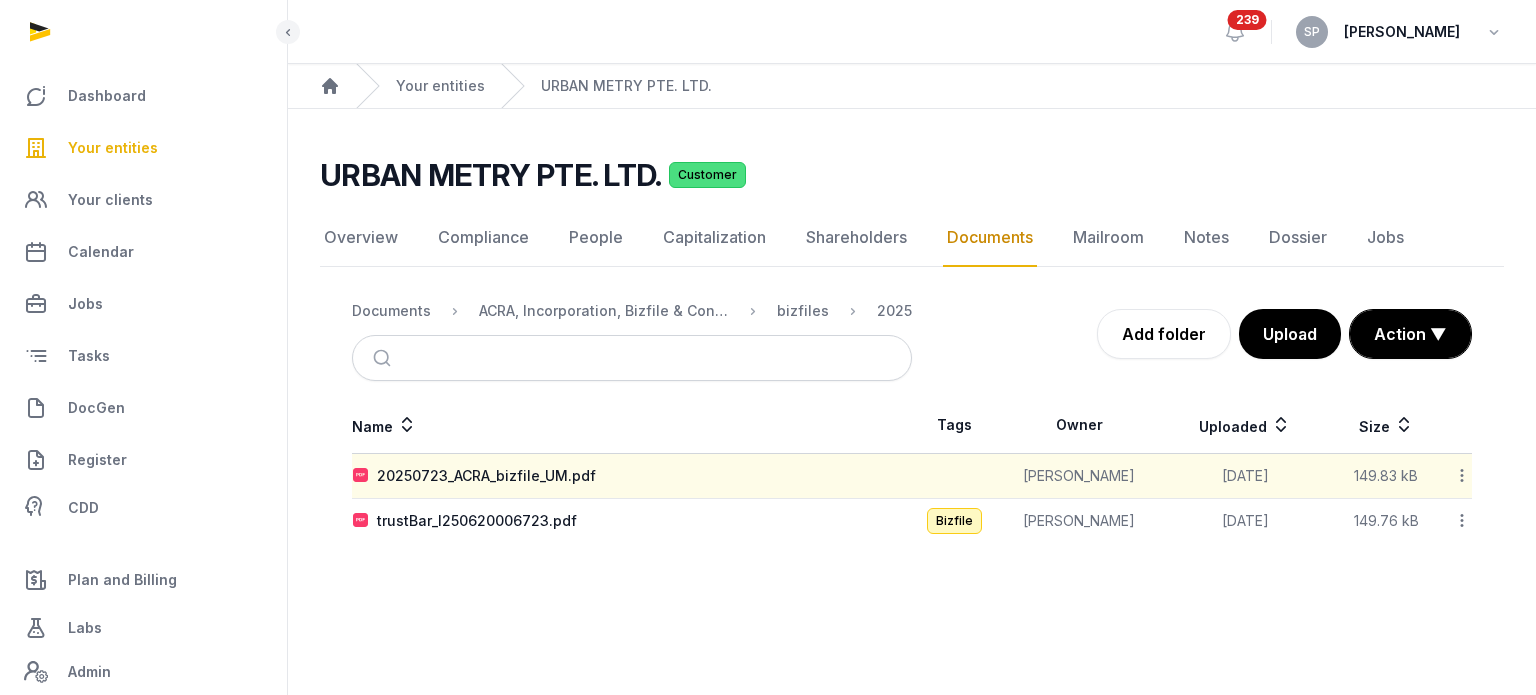 click on "Your entities" at bounding box center (113, 148) 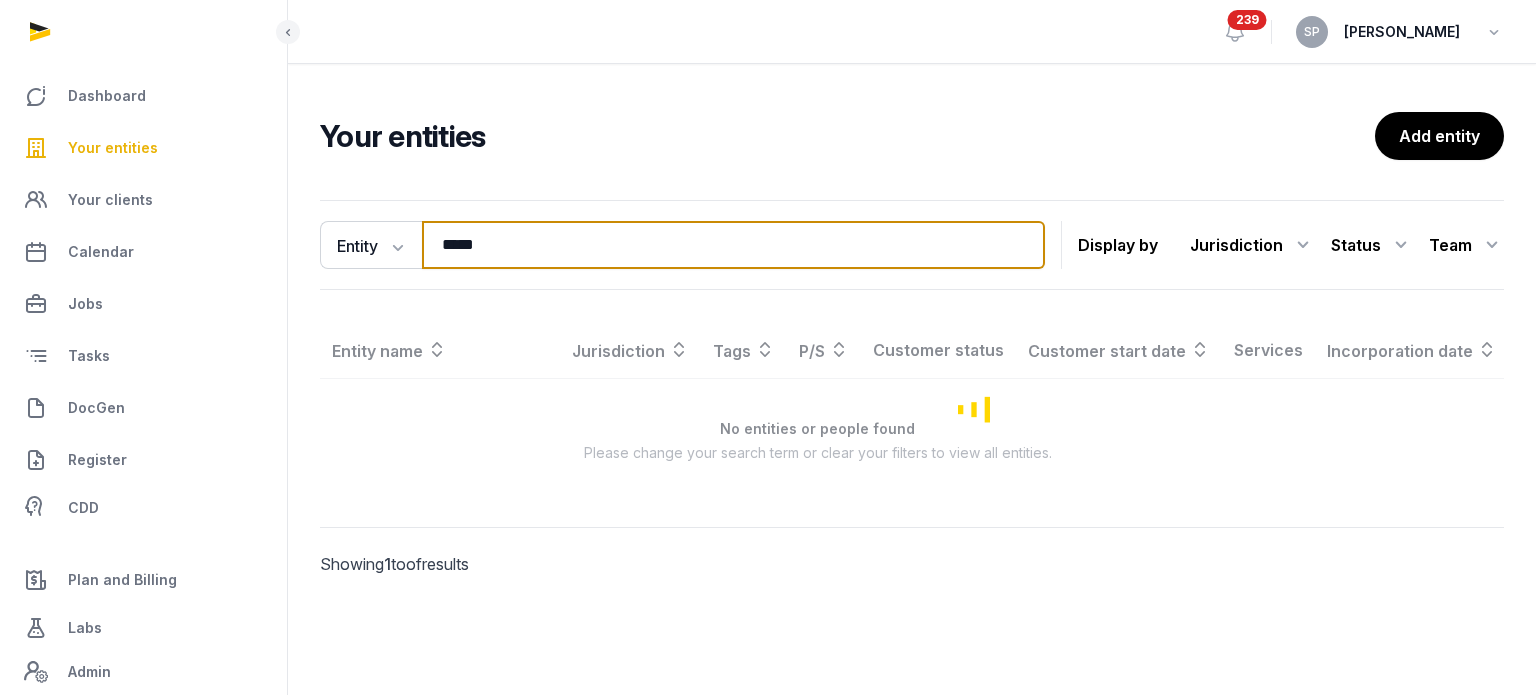 click on "*****" at bounding box center [733, 245] 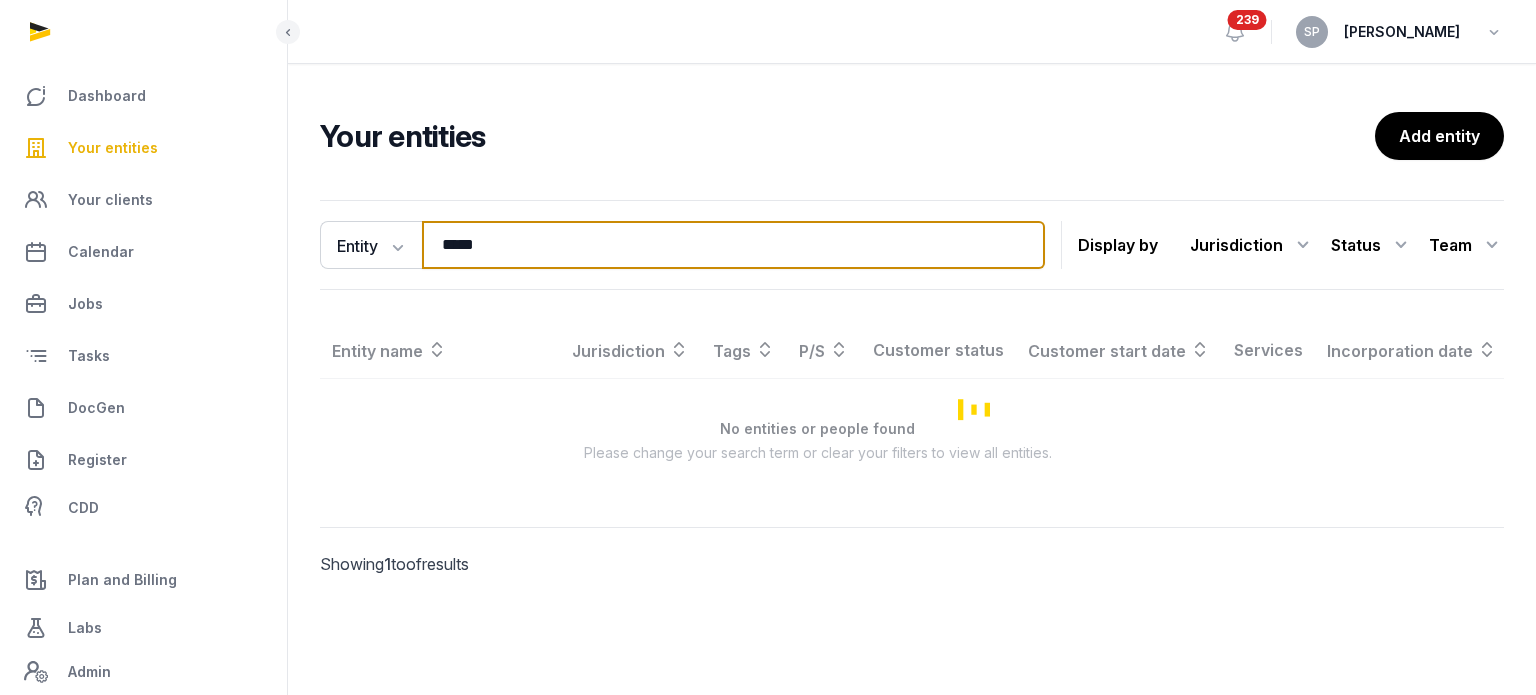 click on "*****" at bounding box center (733, 245) 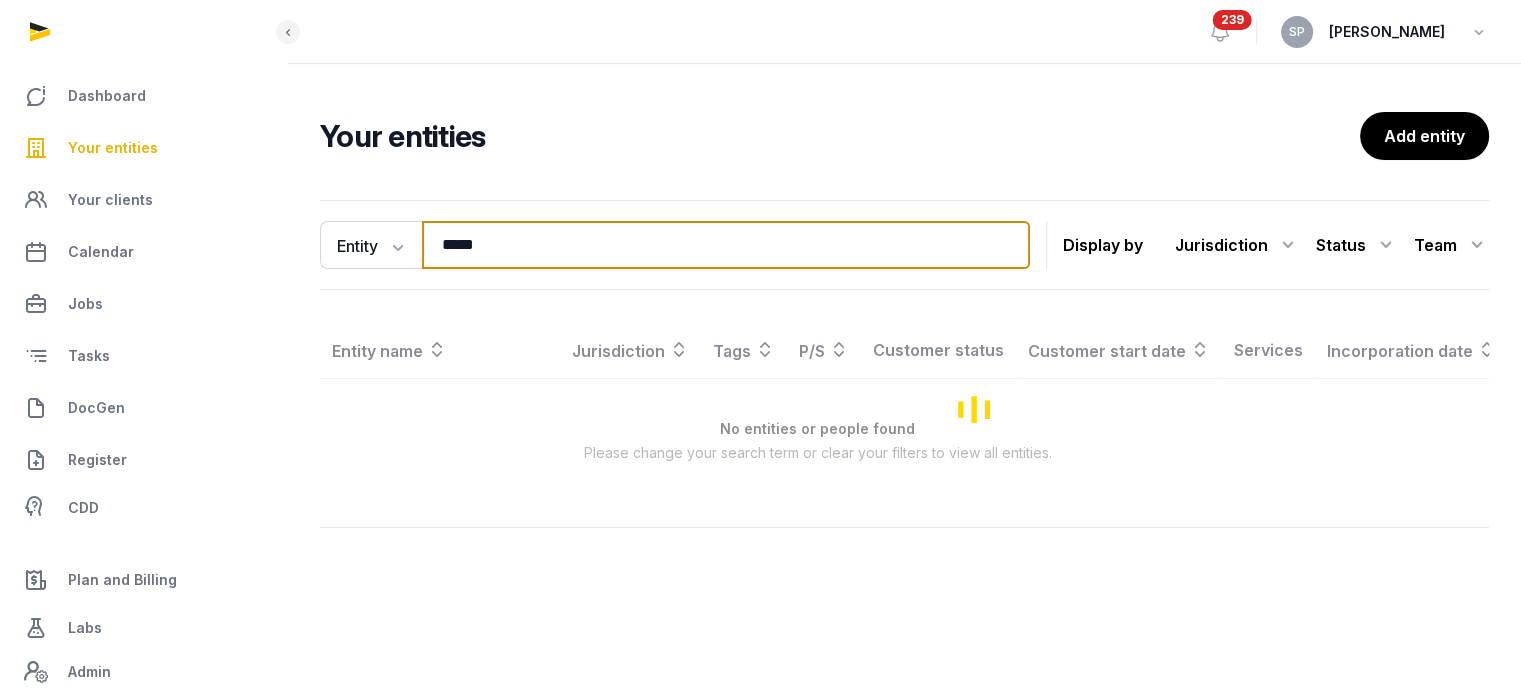 click on "*****" at bounding box center (726, 245) 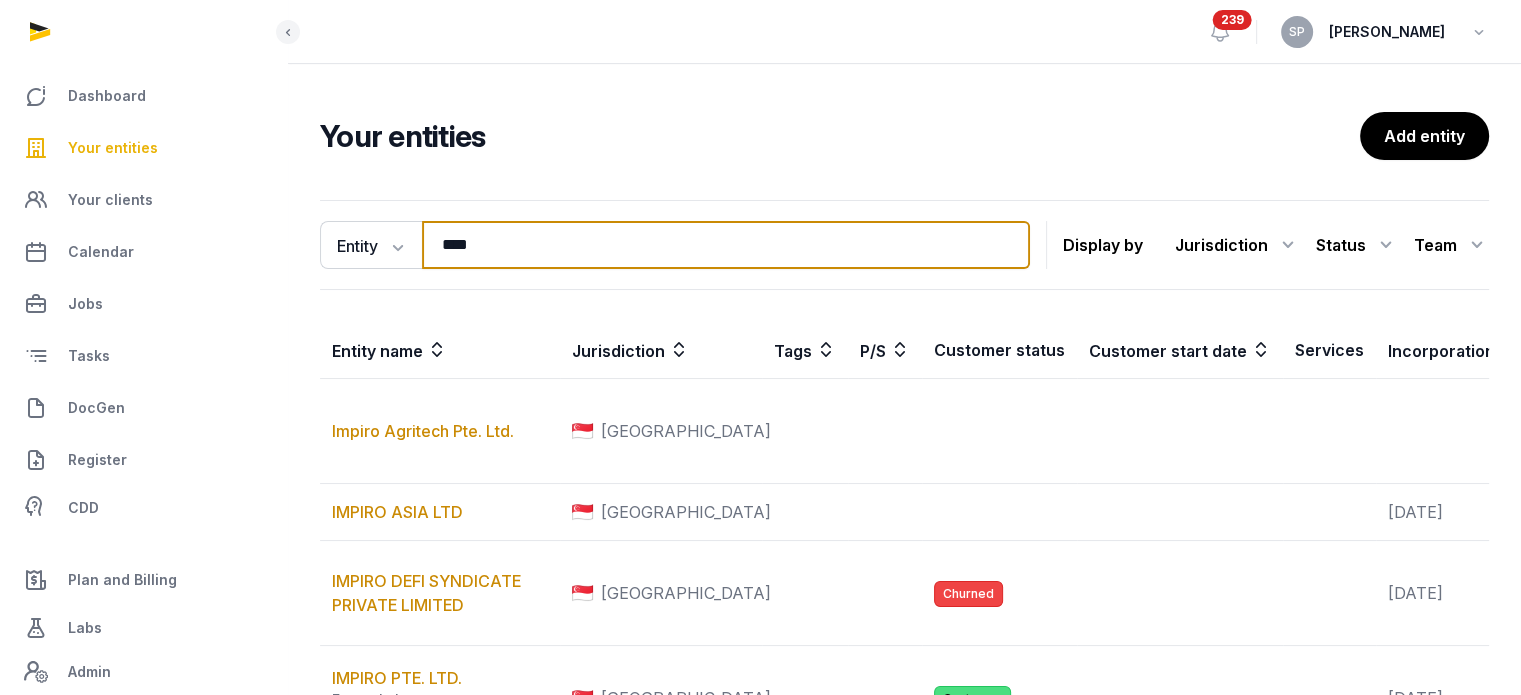 click on "****" at bounding box center [726, 245] 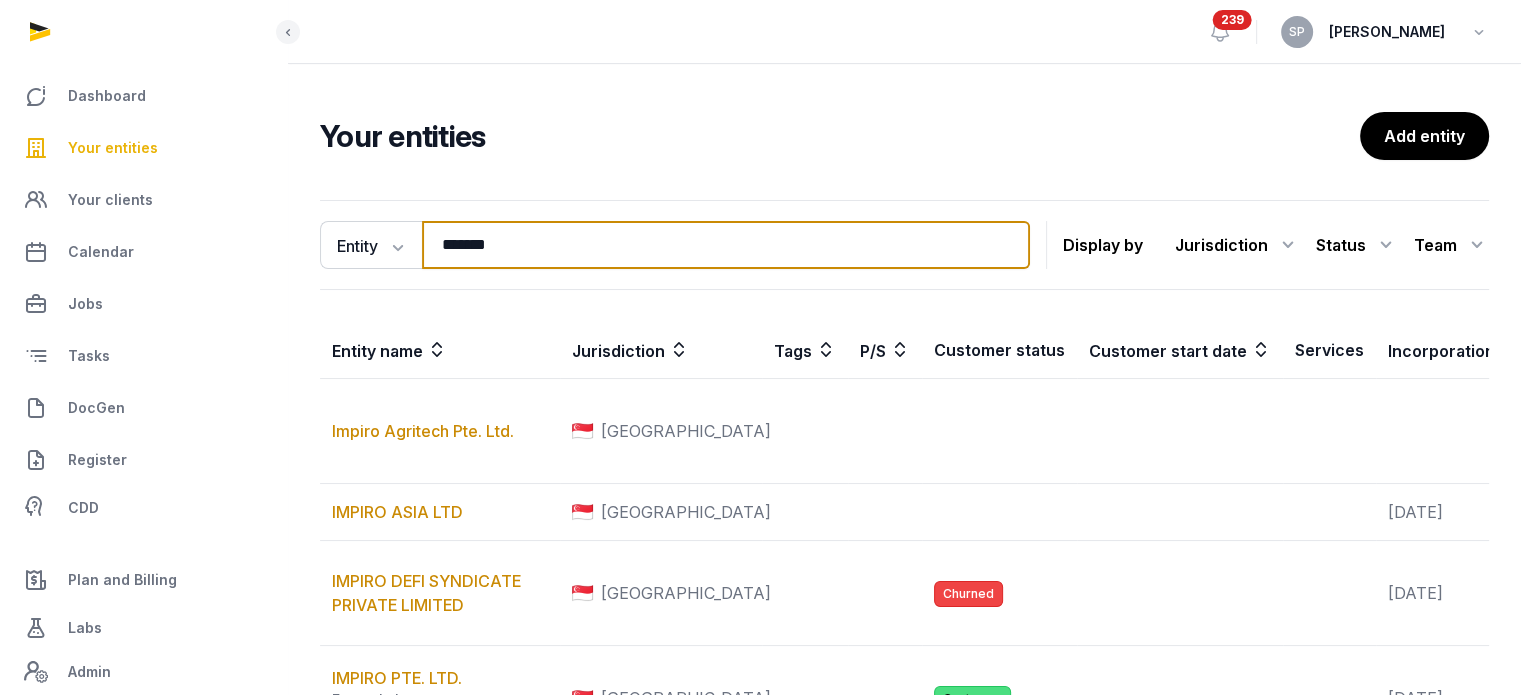 type on "*******" 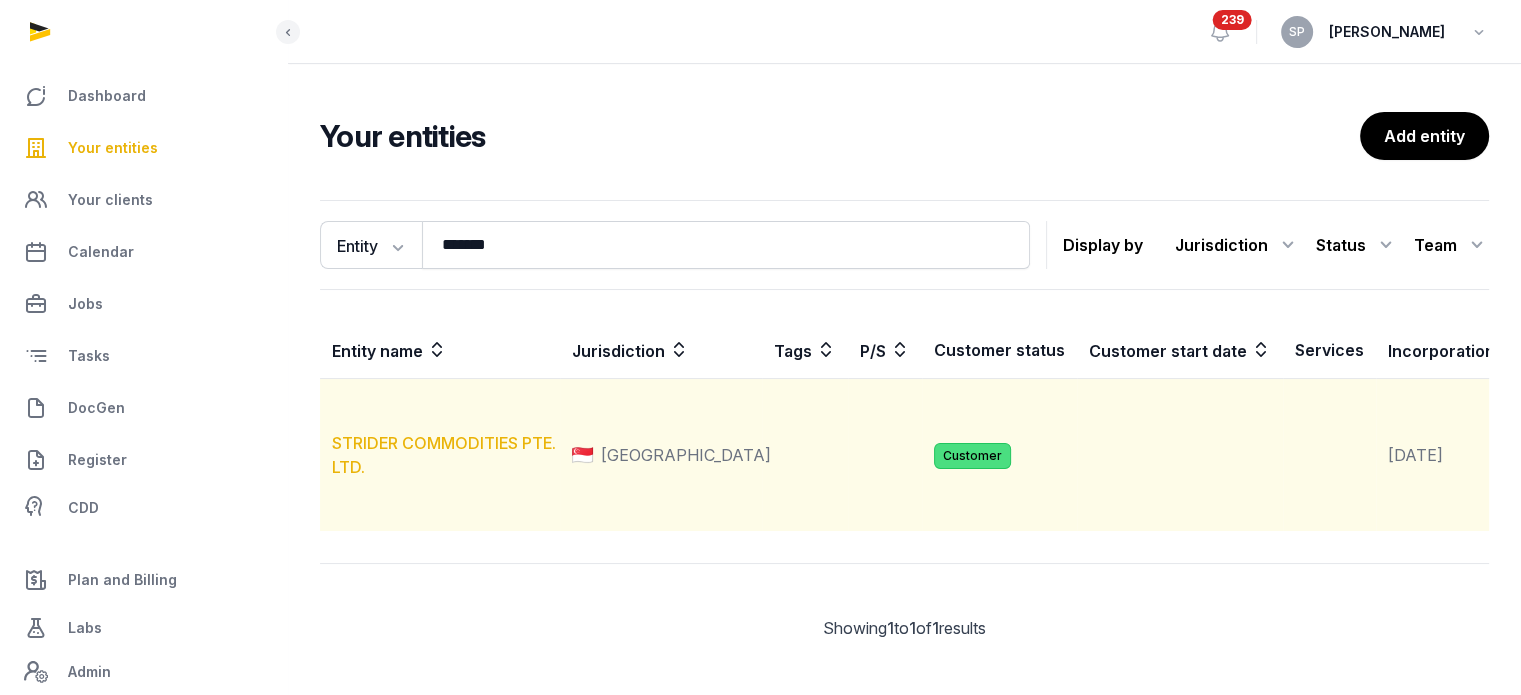 click on "STRIDER COMMODITIES PTE. LTD." at bounding box center [444, 455] 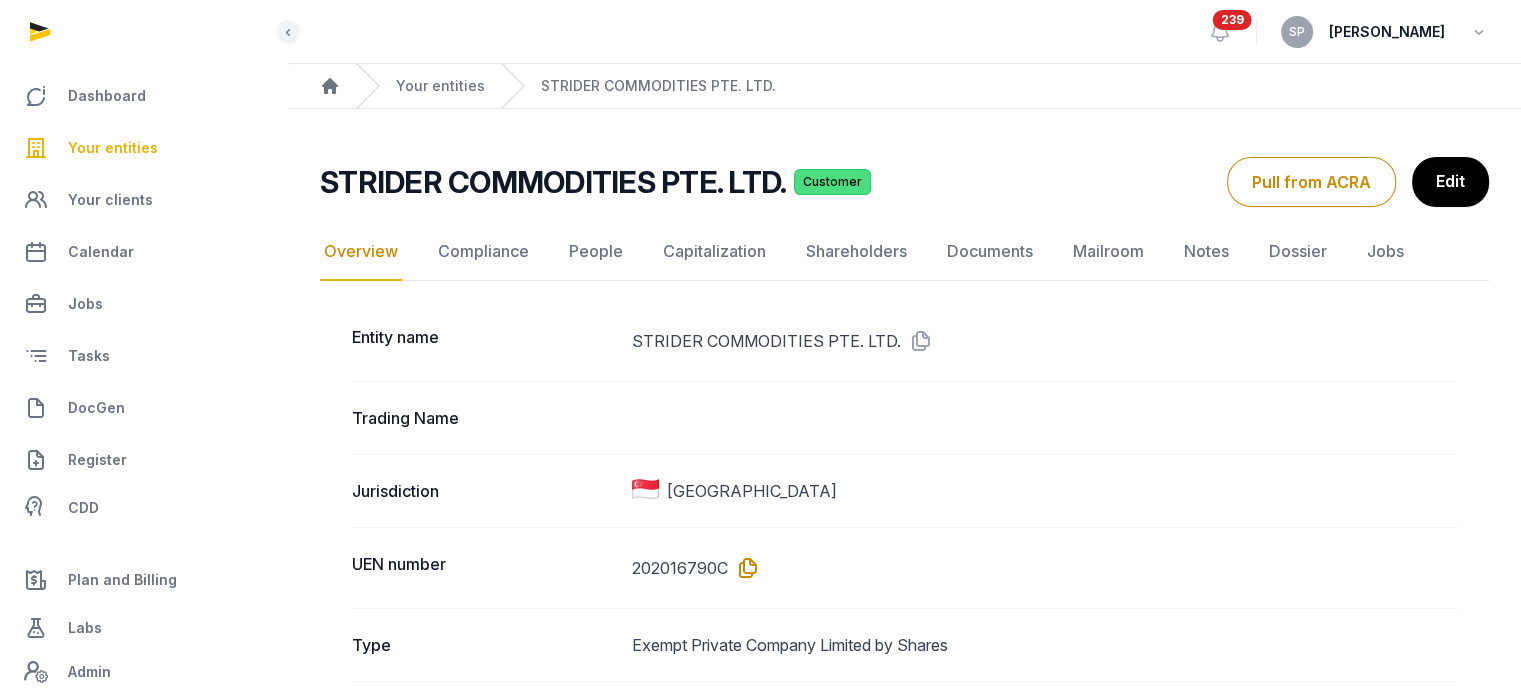 click at bounding box center (744, 568) 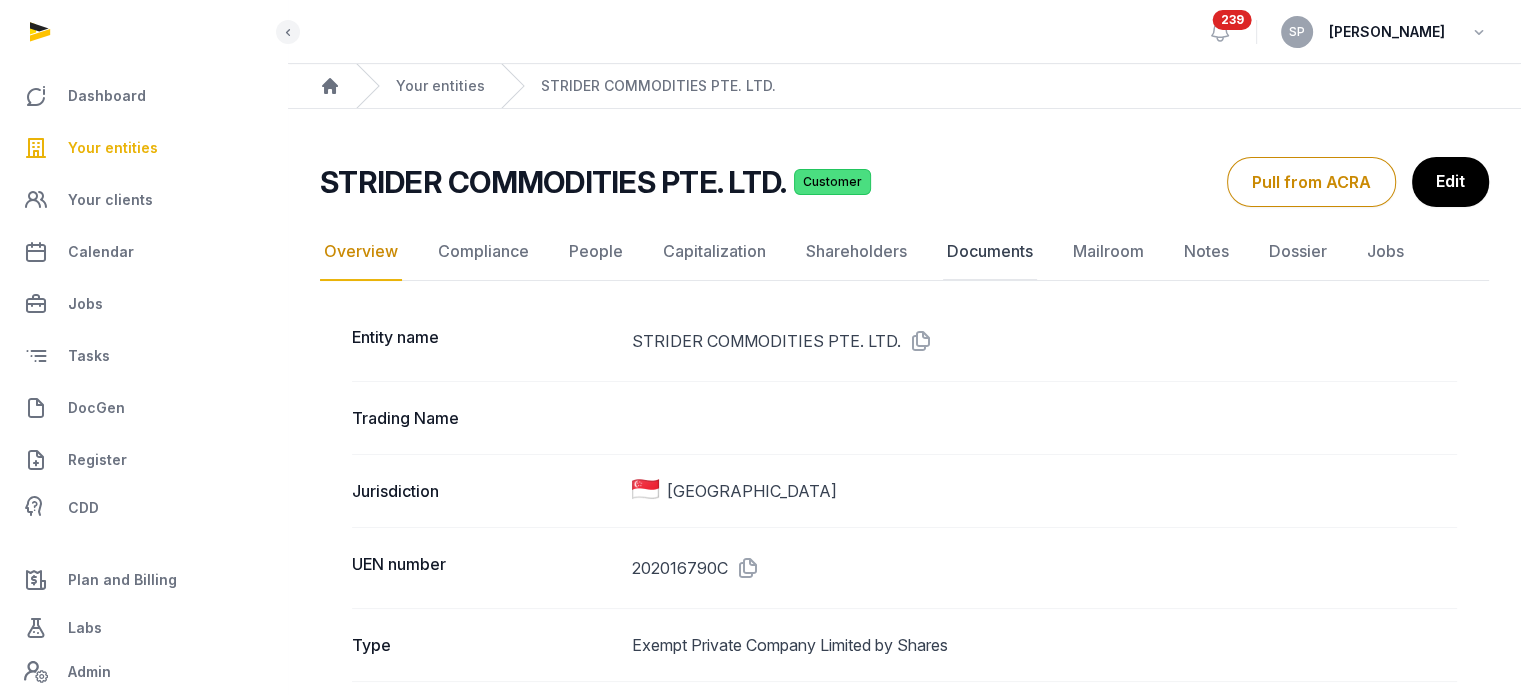 click on "Documents" 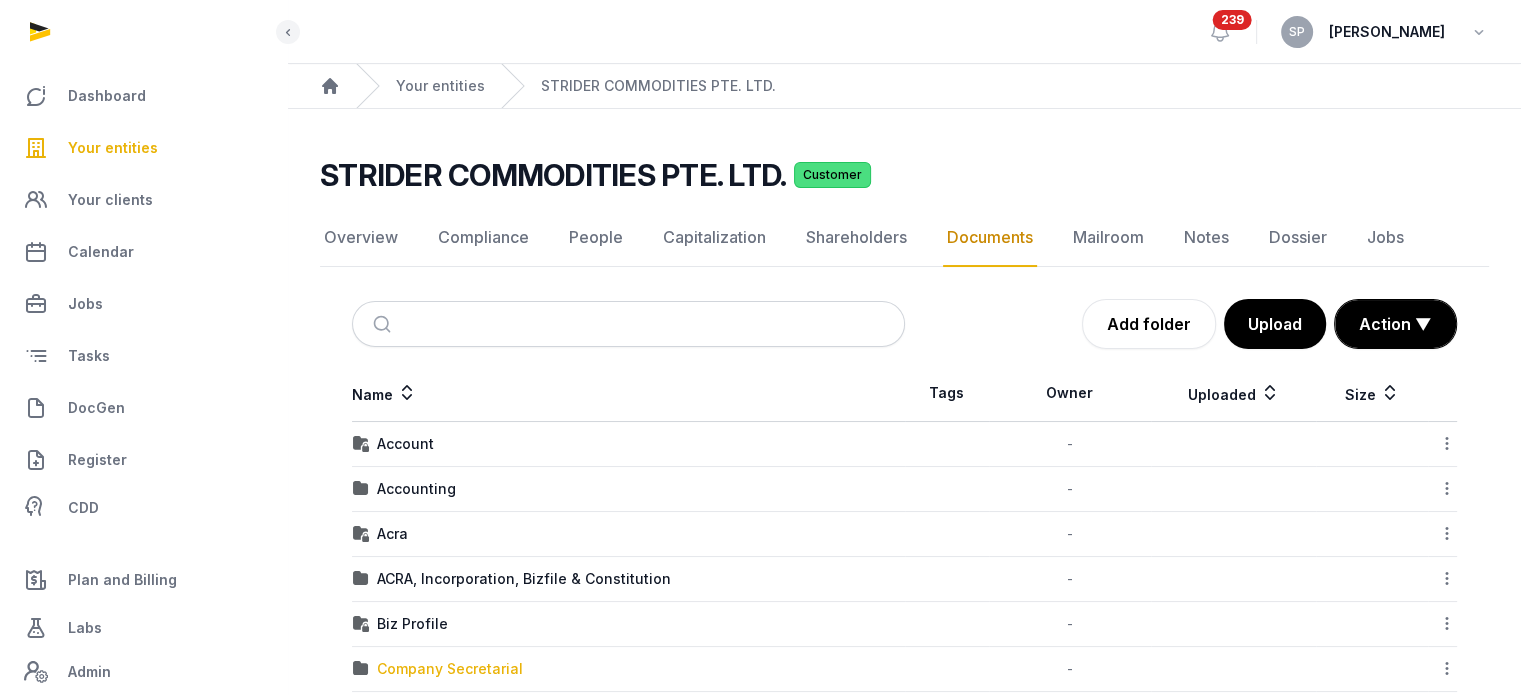 click on "Company Secretarial" at bounding box center (450, 669) 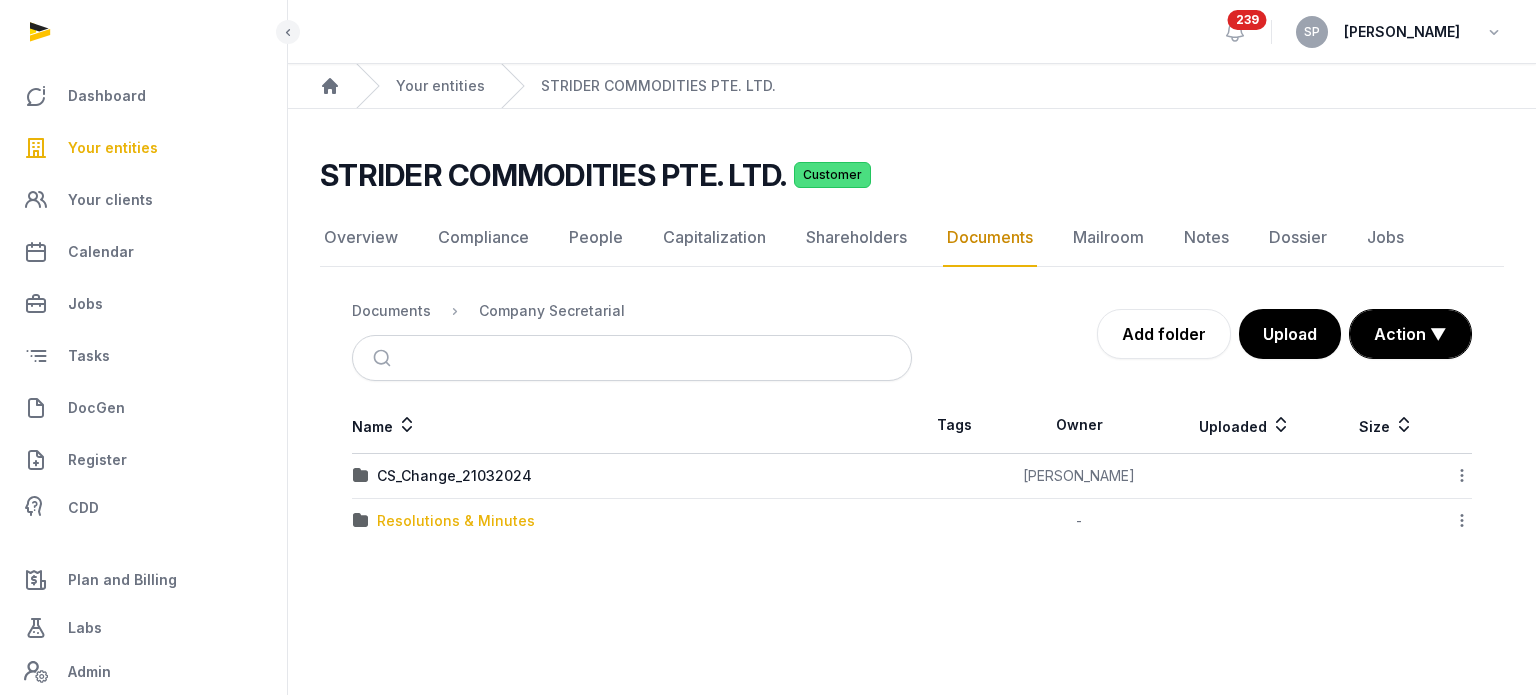 click on "Resolutions & Minutes" at bounding box center [456, 521] 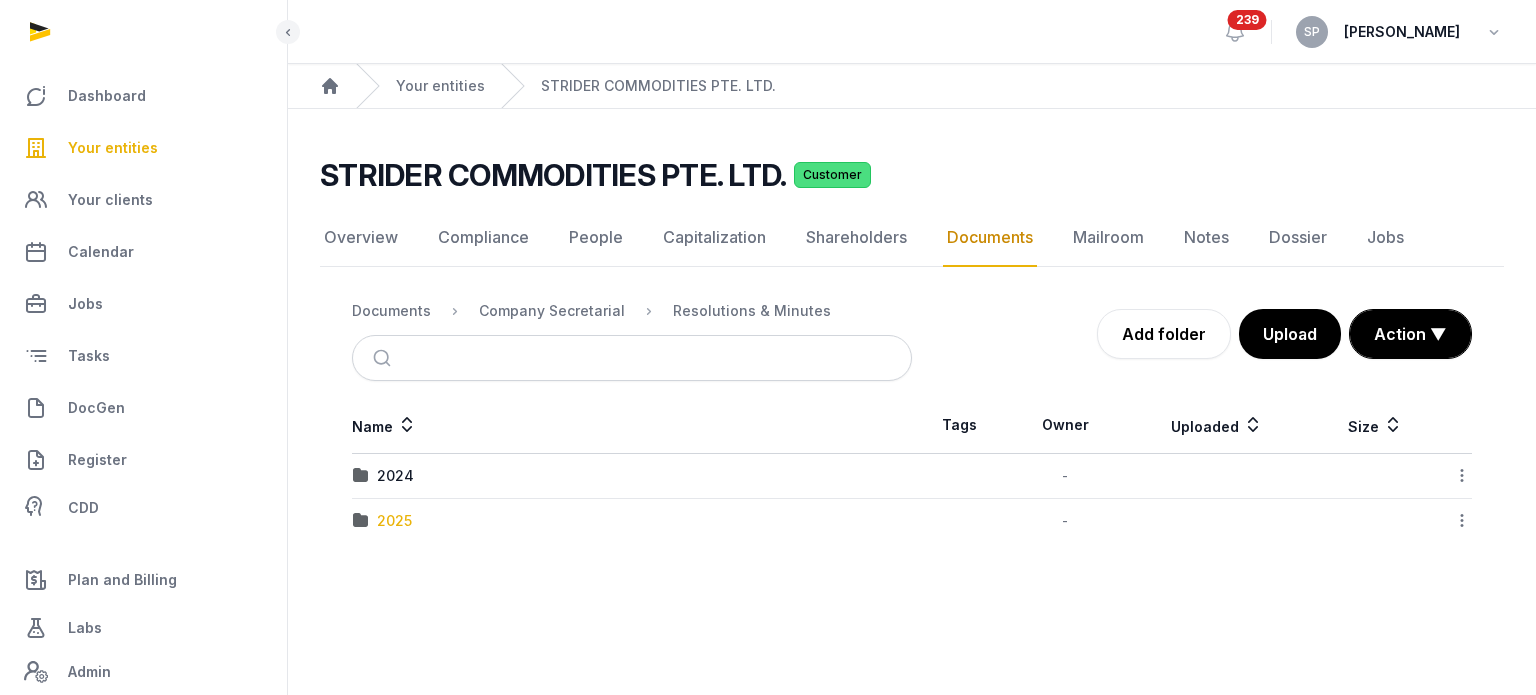 click on "2025" at bounding box center [394, 521] 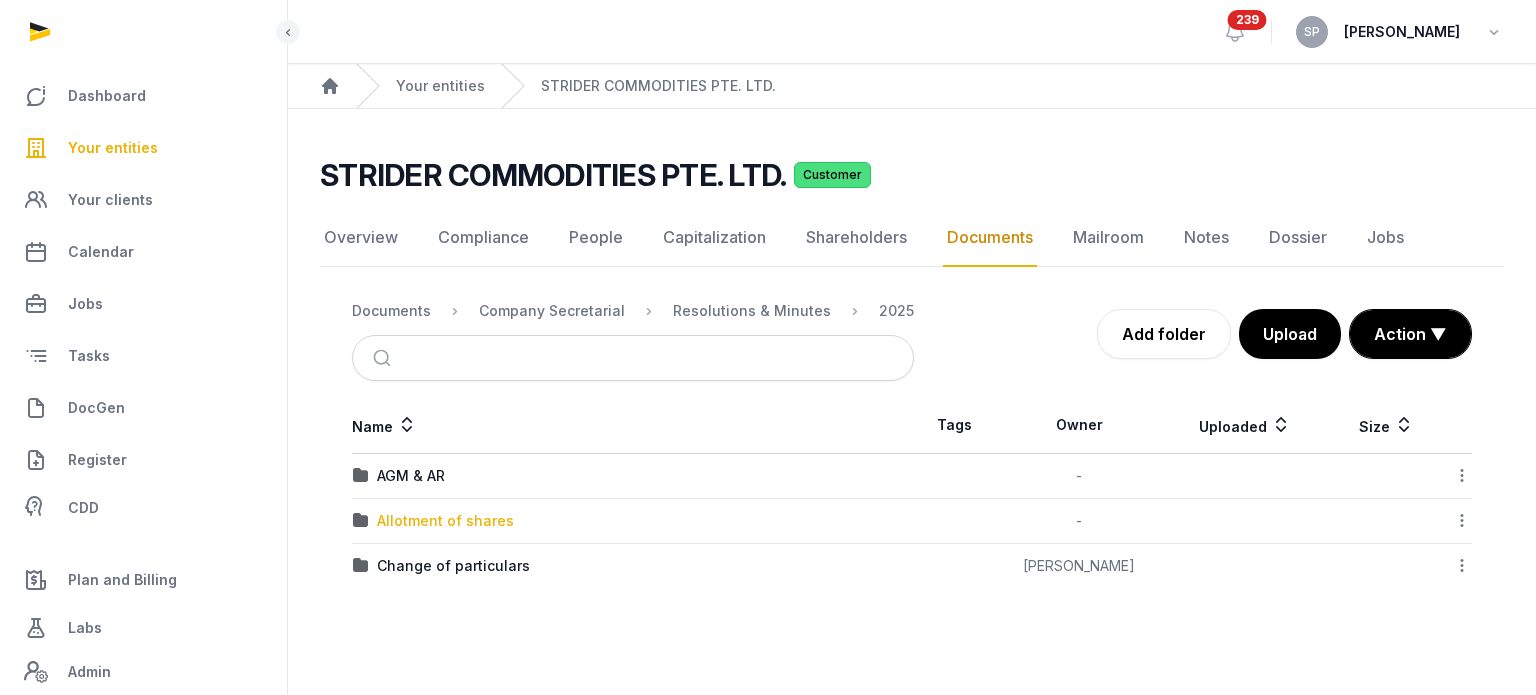 click on "Allotment of shares" at bounding box center [445, 521] 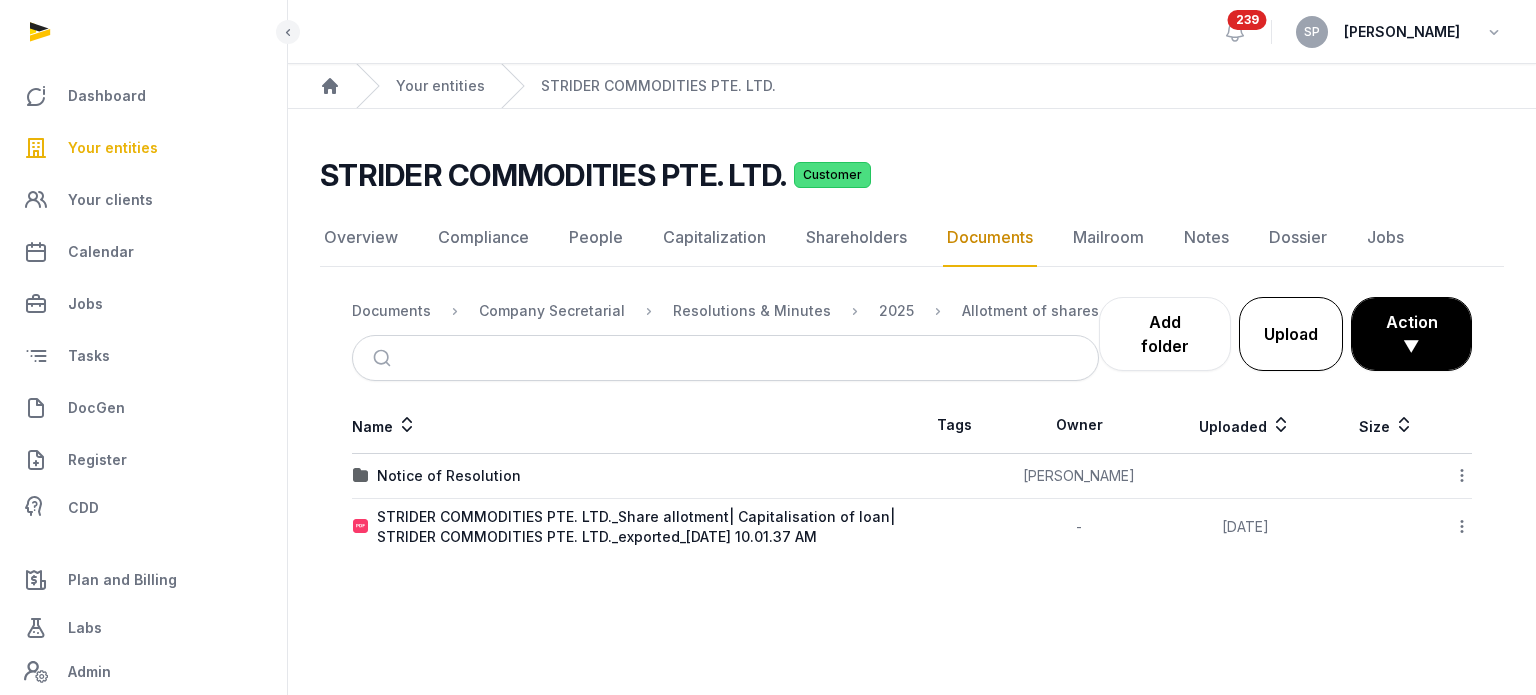 click on "Upload" at bounding box center (1291, 334) 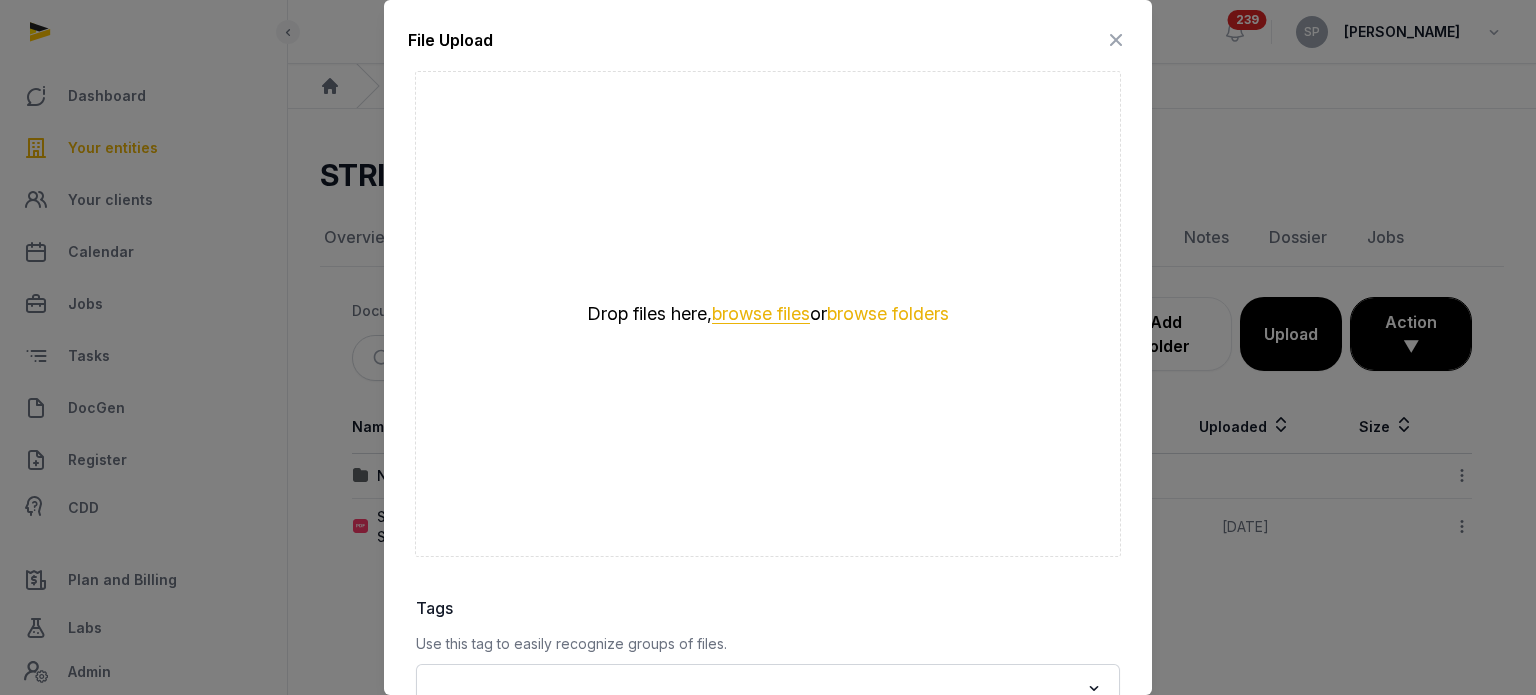 click on "browse files" at bounding box center [761, 314] 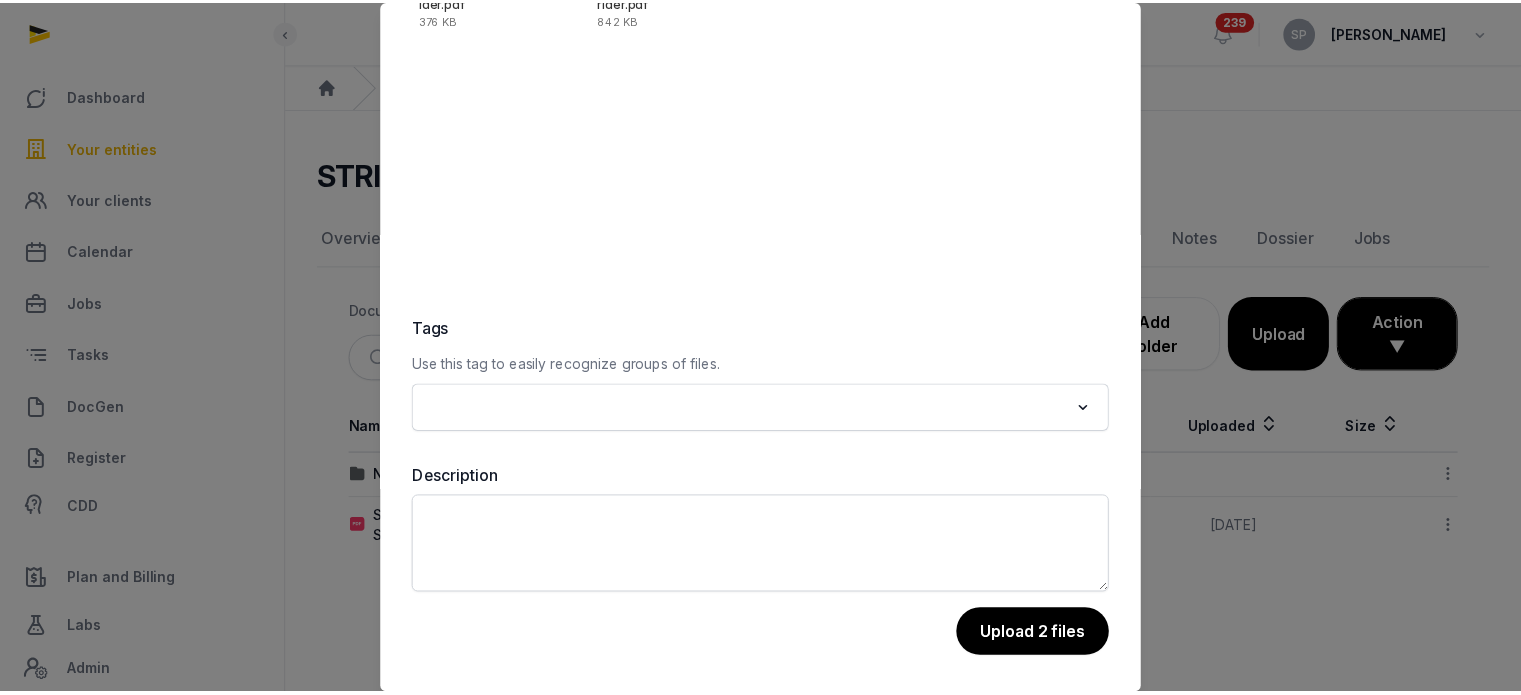 scroll, scrollTop: 282, scrollLeft: 0, axis: vertical 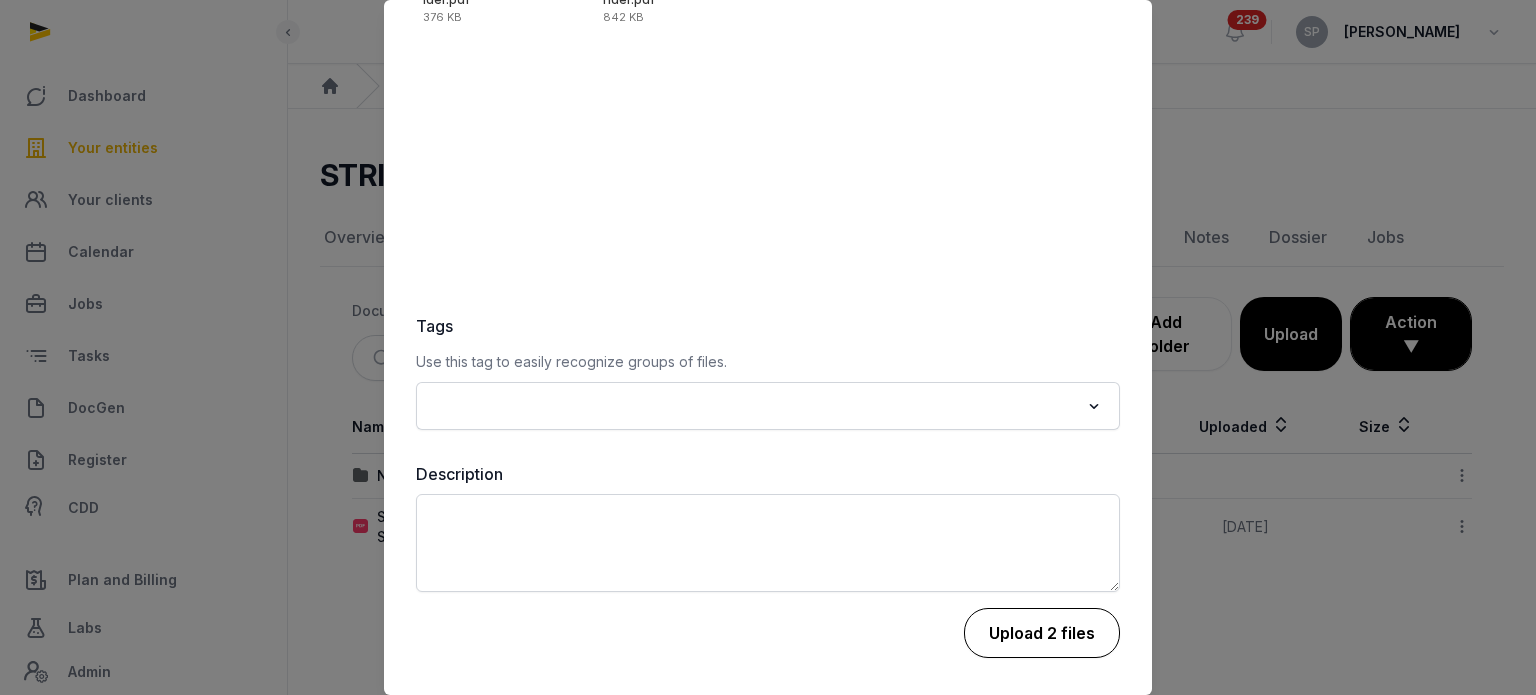 click on "Upload 2 files" at bounding box center [1042, 633] 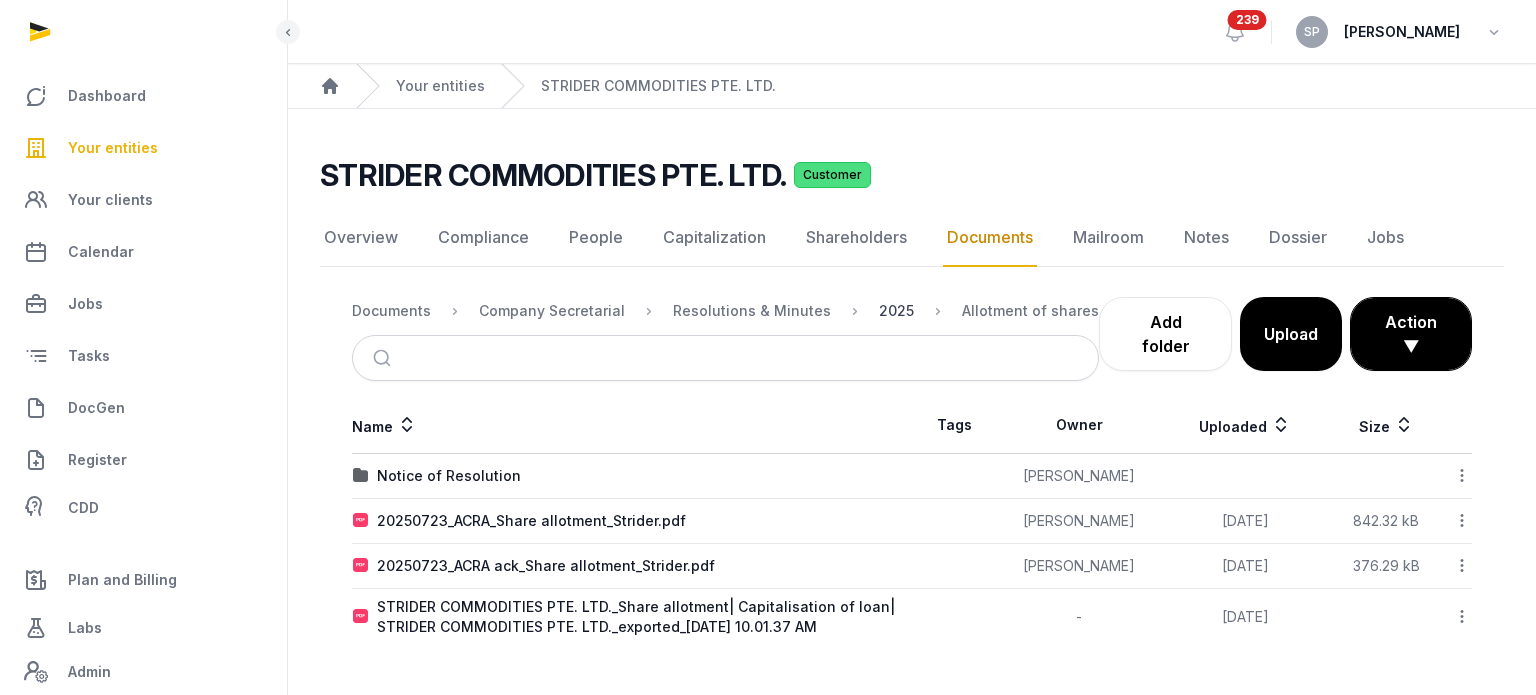 click on "2025" at bounding box center (896, 311) 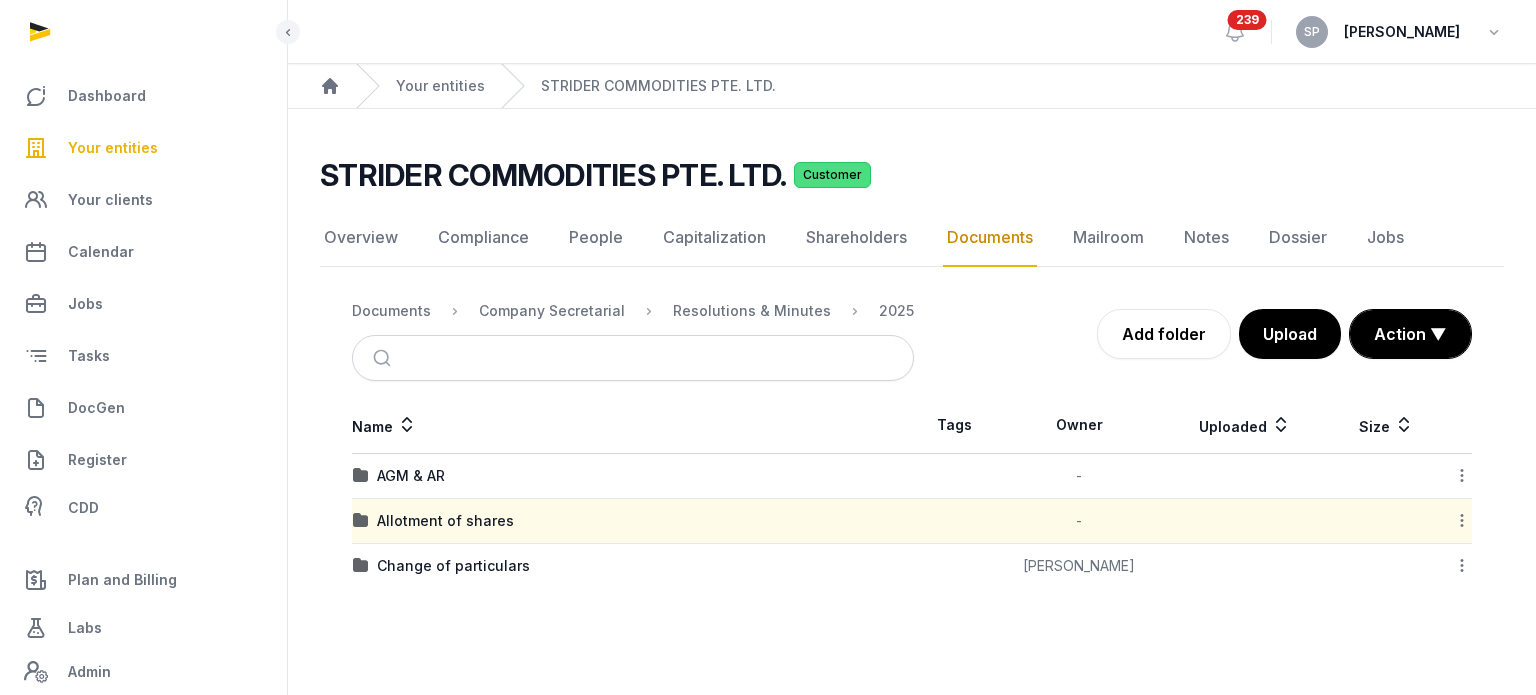 click 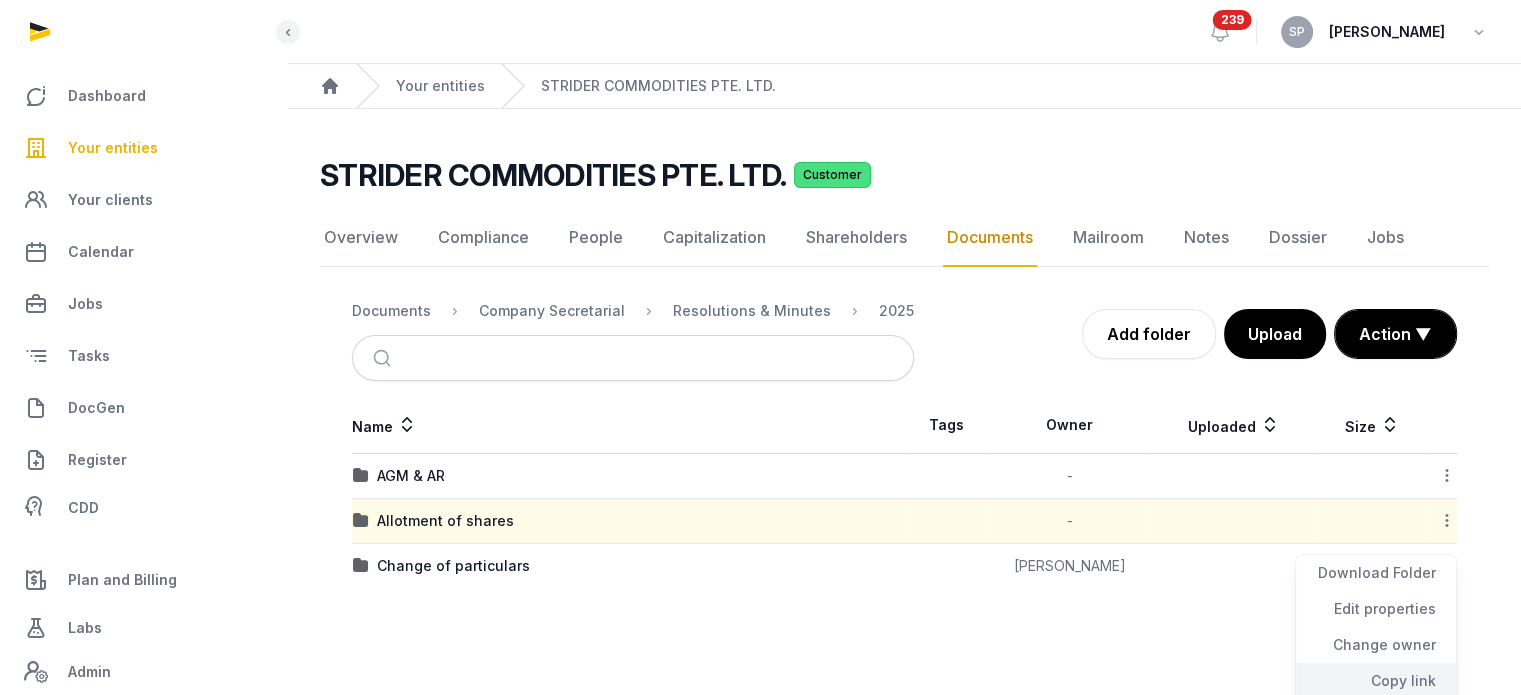 click on "Copy link" 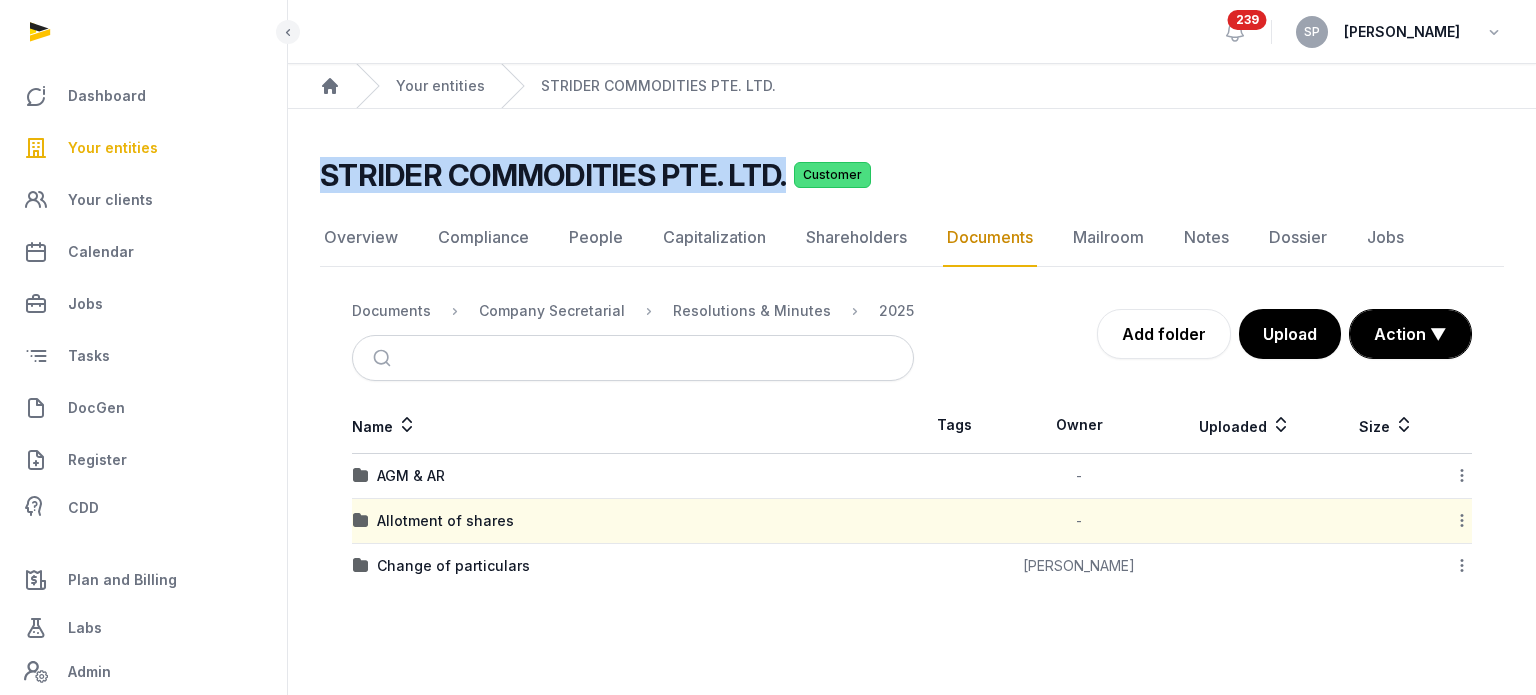 drag, startPoint x: 780, startPoint y: 176, endPoint x: 320, endPoint y: 182, distance: 460.03912 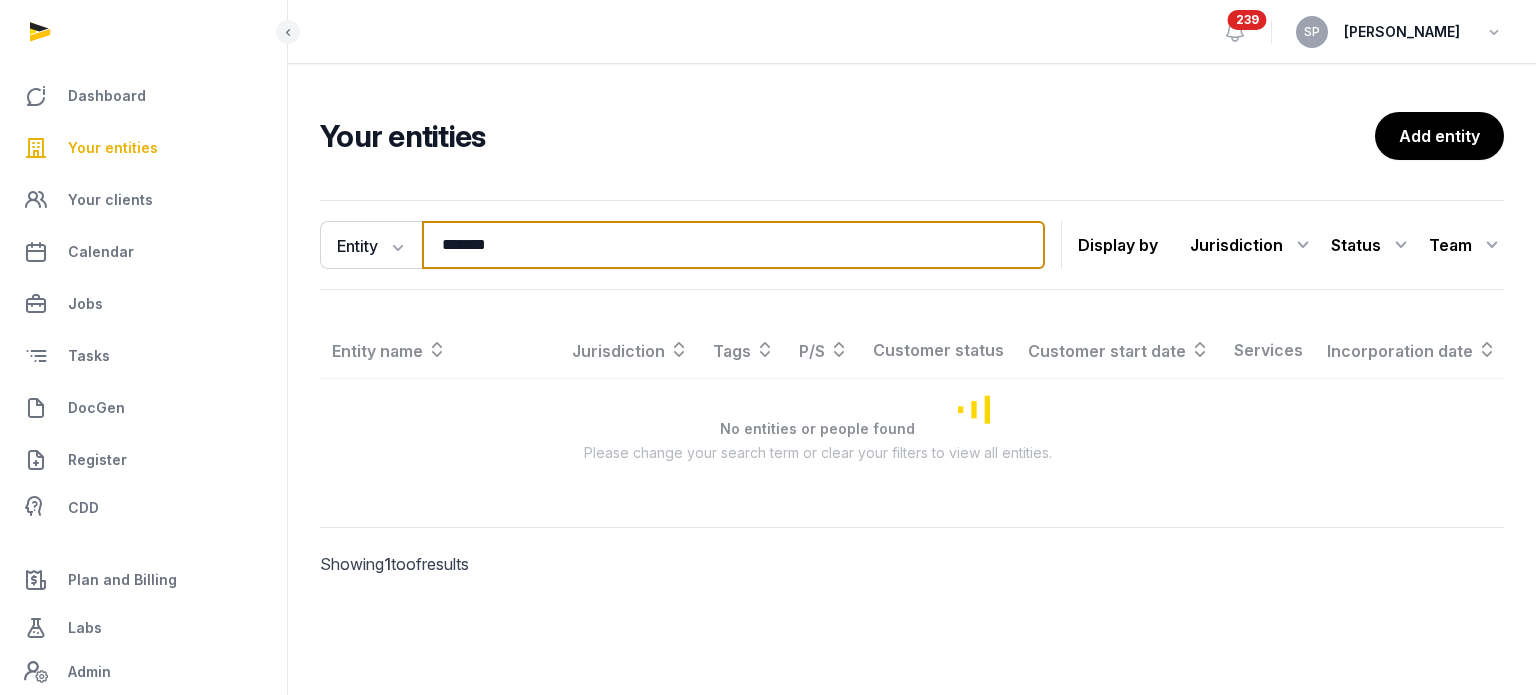 click on "*******" at bounding box center (733, 245) 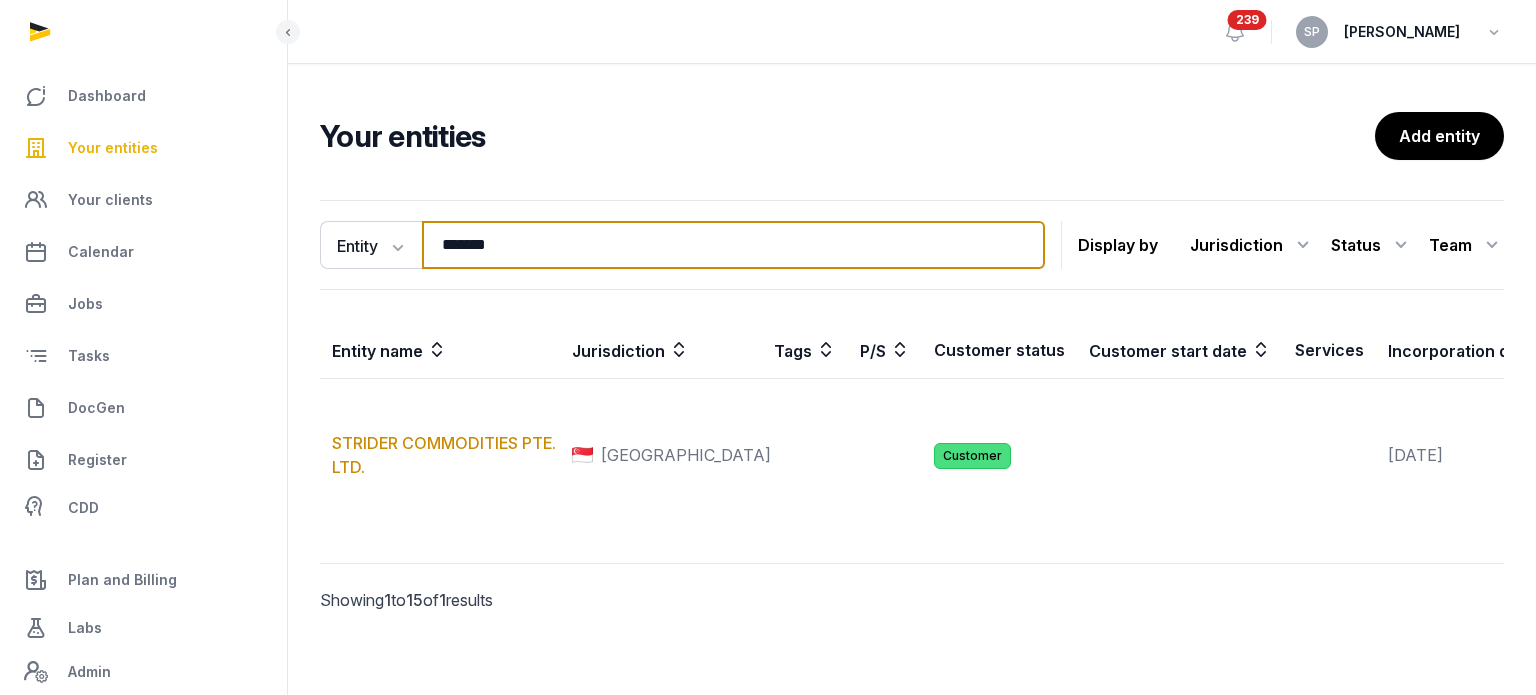 click on "*******" at bounding box center [733, 245] 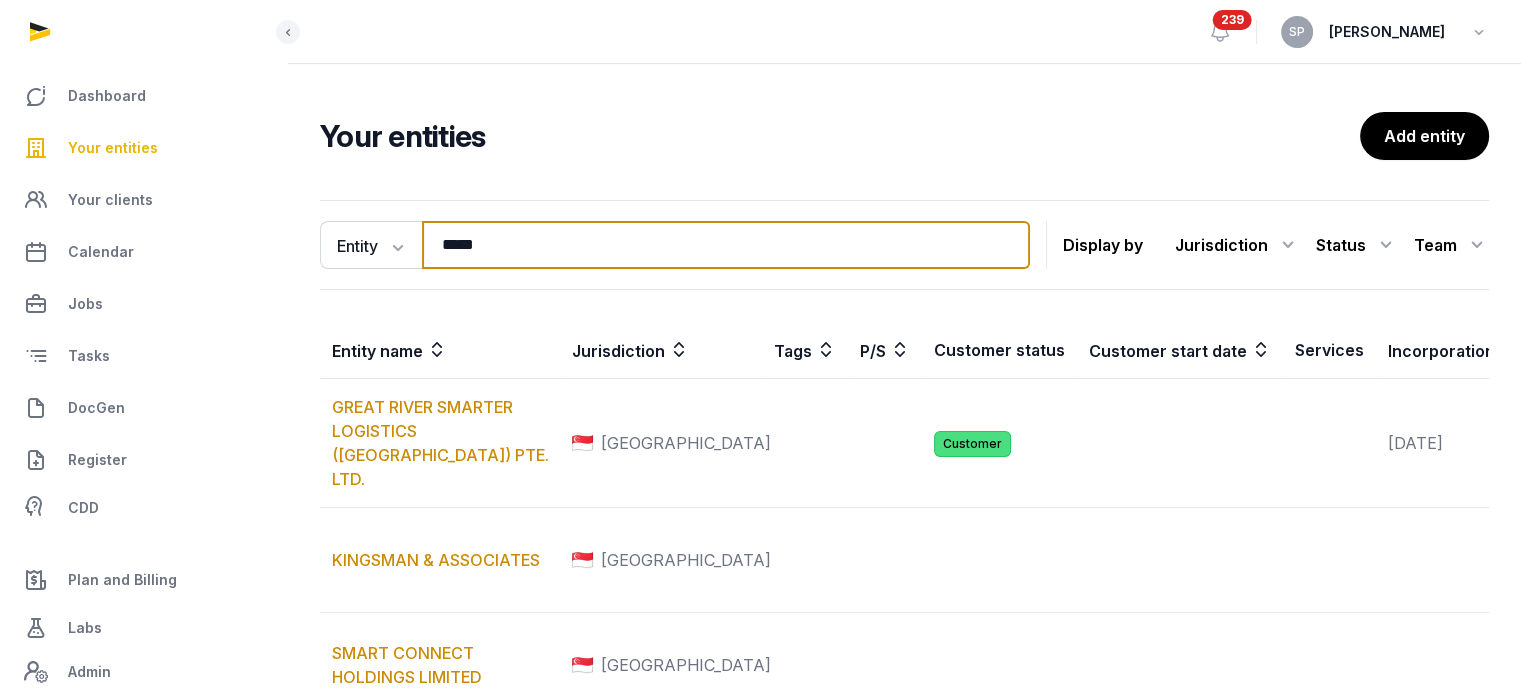 type on "*****" 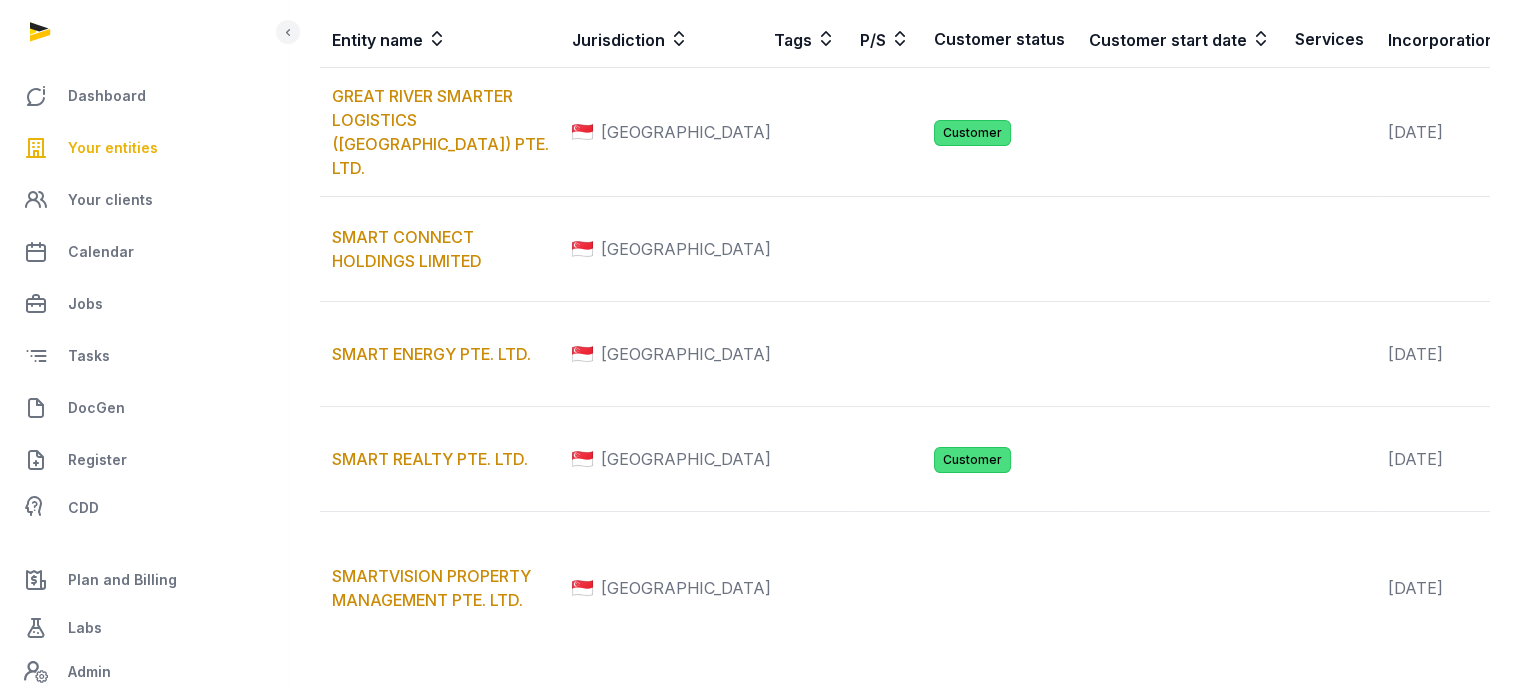 scroll, scrollTop: 440, scrollLeft: 0, axis: vertical 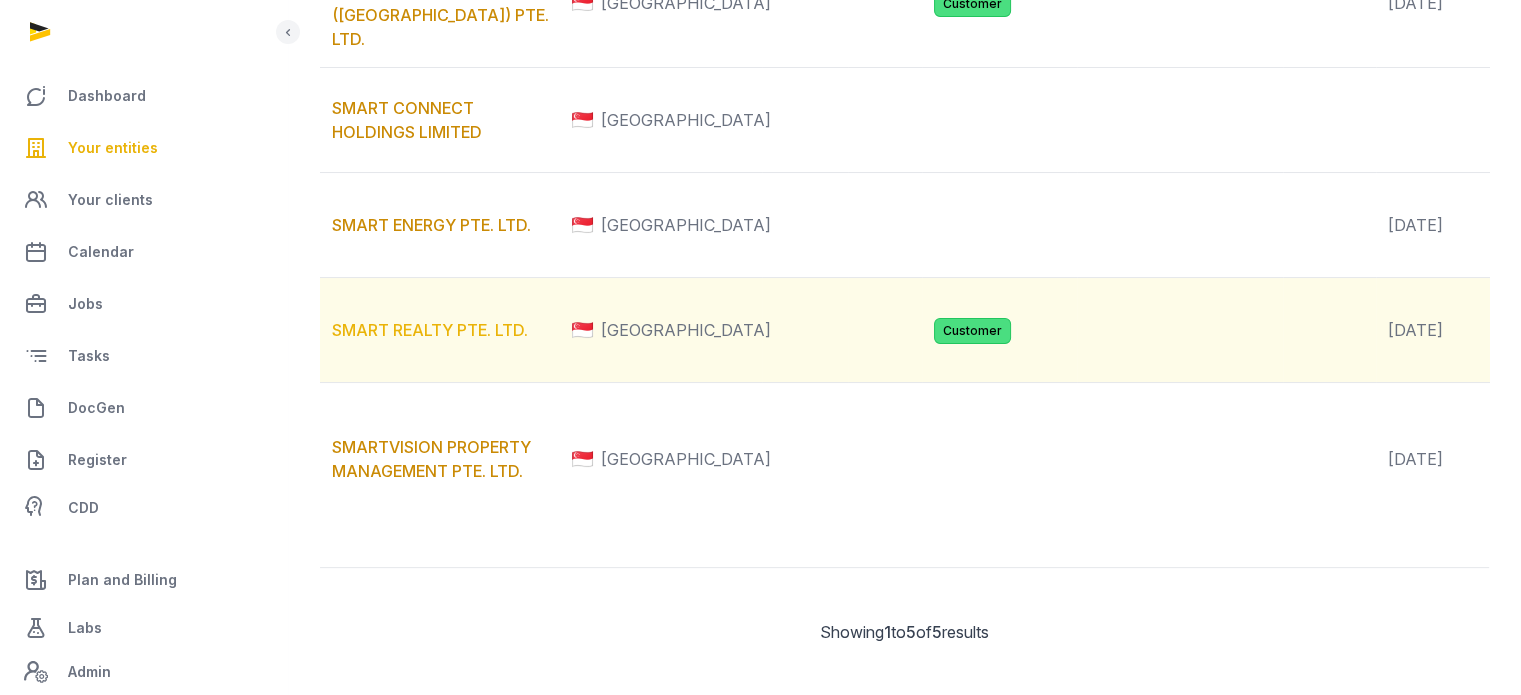 click on "SMART REALTY PTE. LTD." at bounding box center [430, 330] 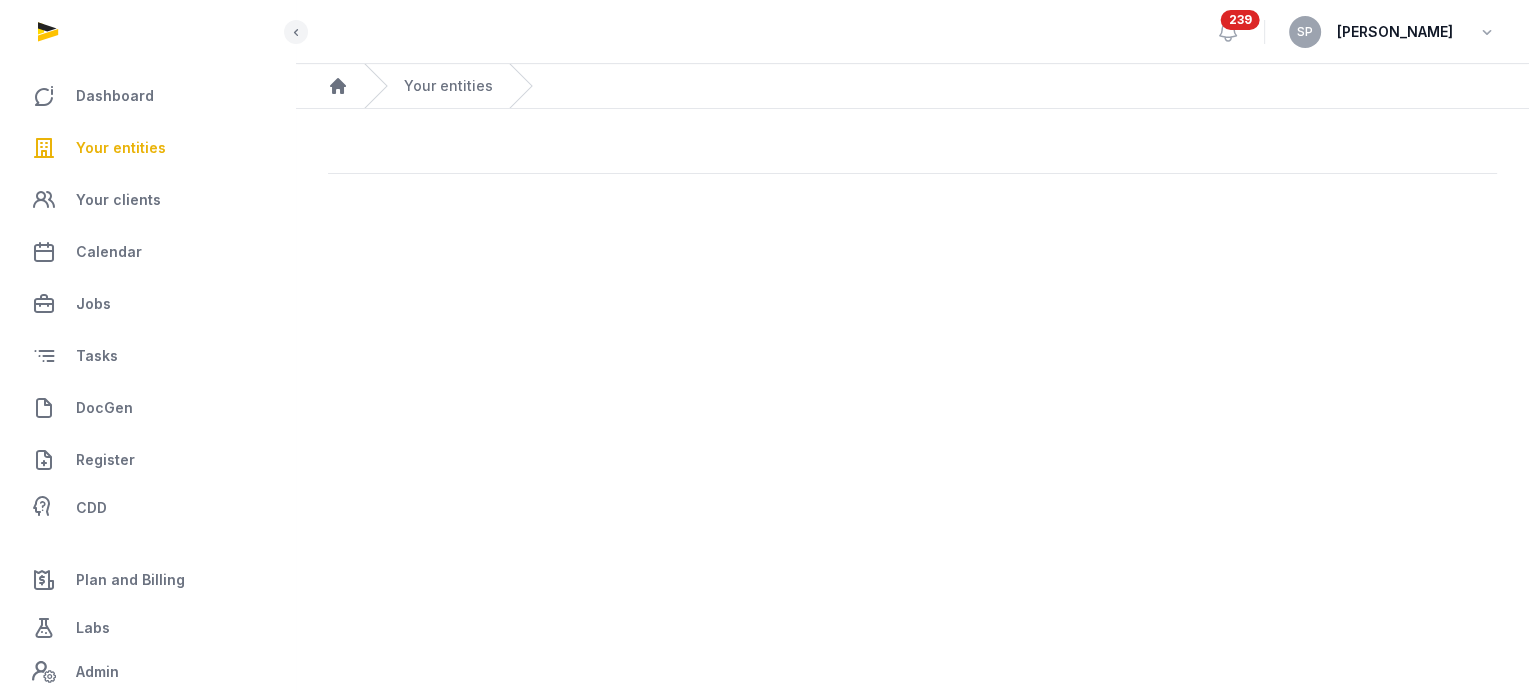 scroll, scrollTop: 0, scrollLeft: 0, axis: both 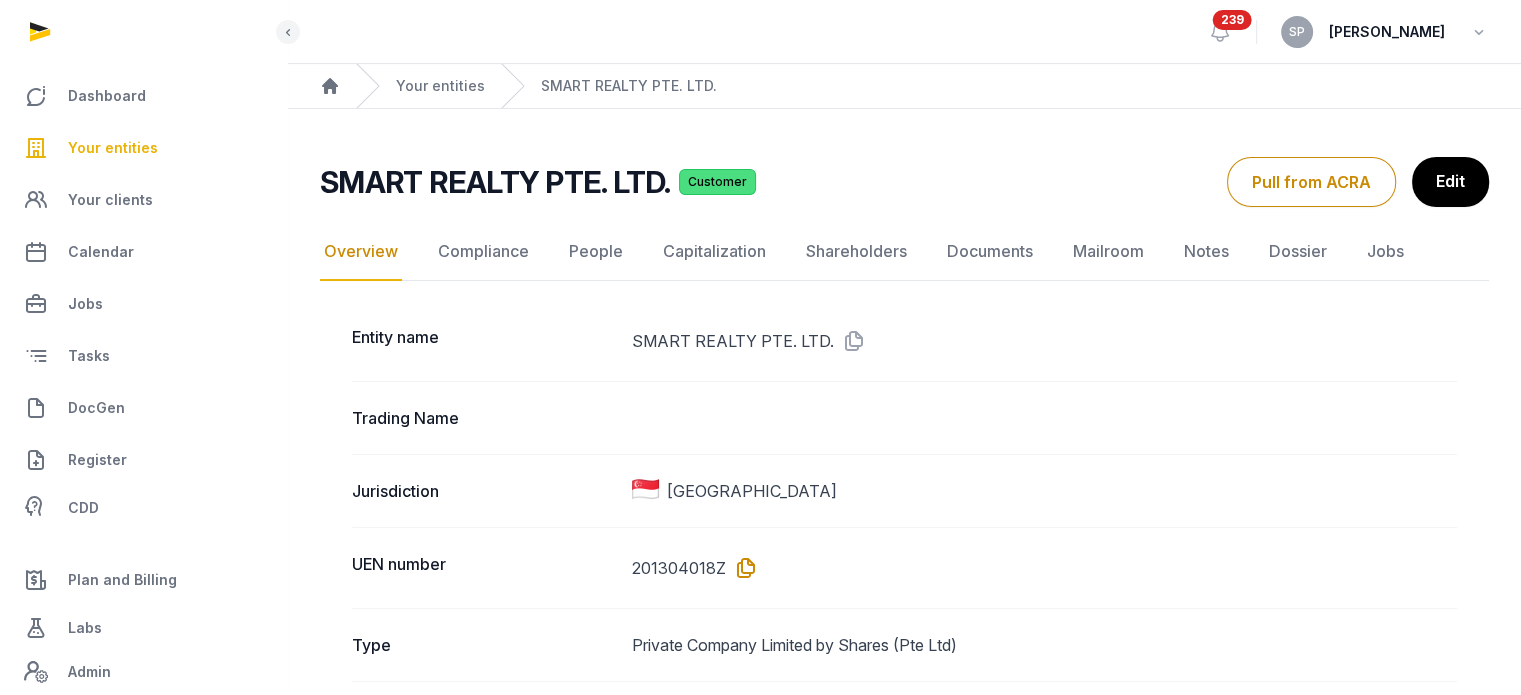 click at bounding box center (742, 568) 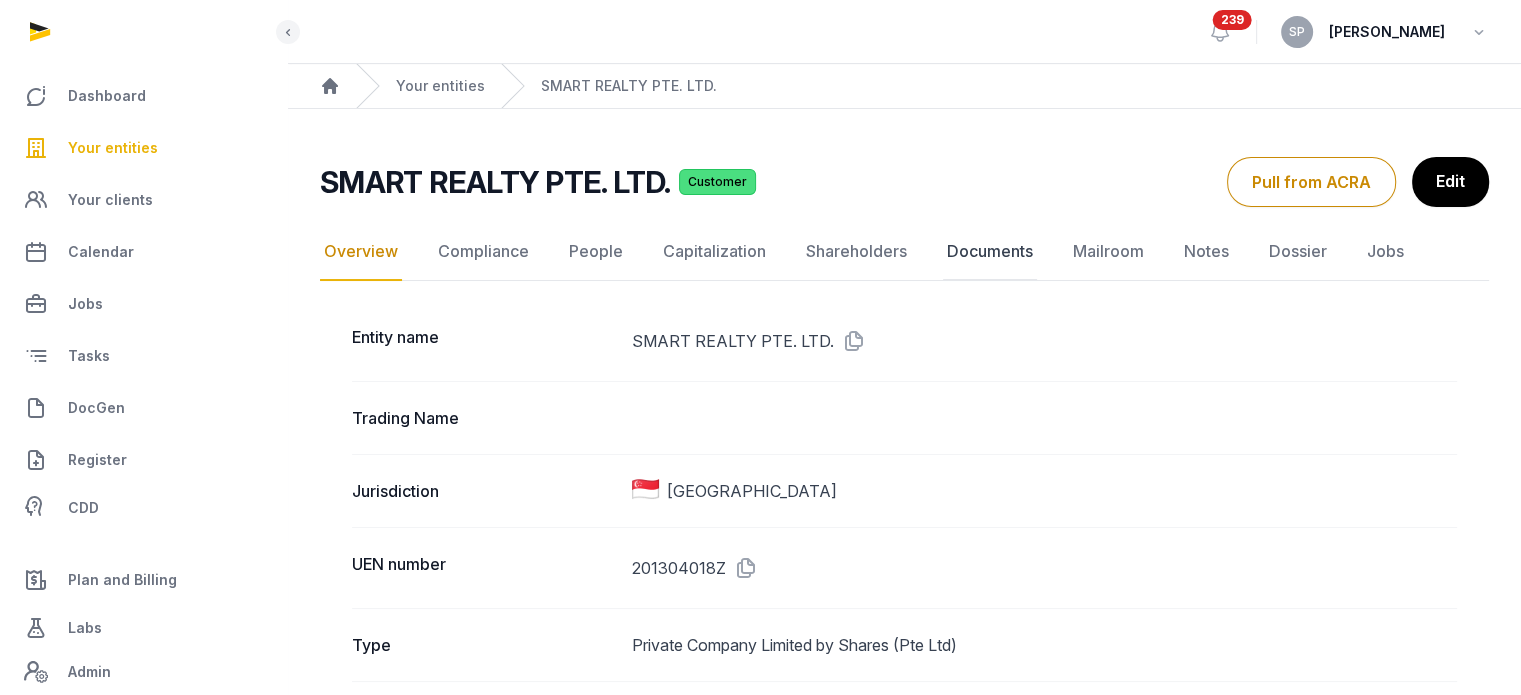 click on "Documents" 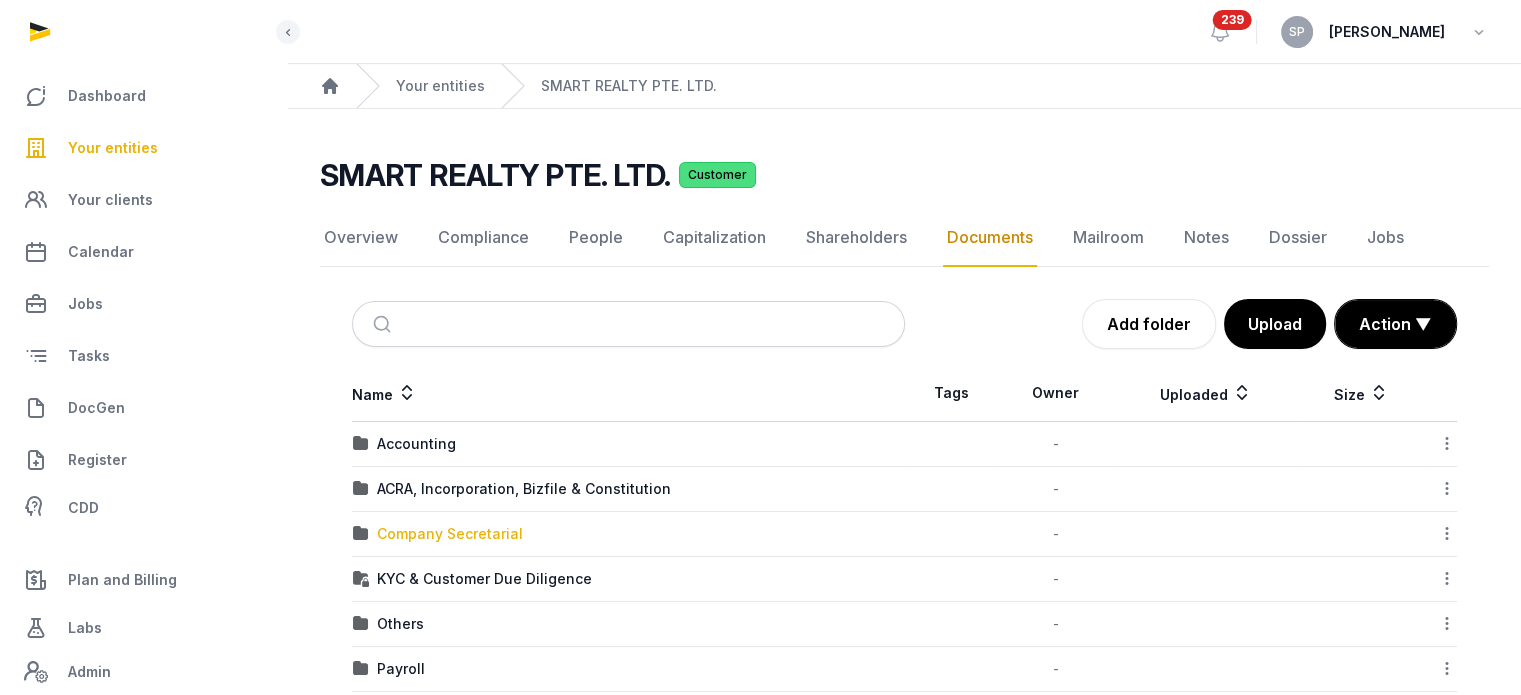 click on "Company Secretarial" at bounding box center (450, 534) 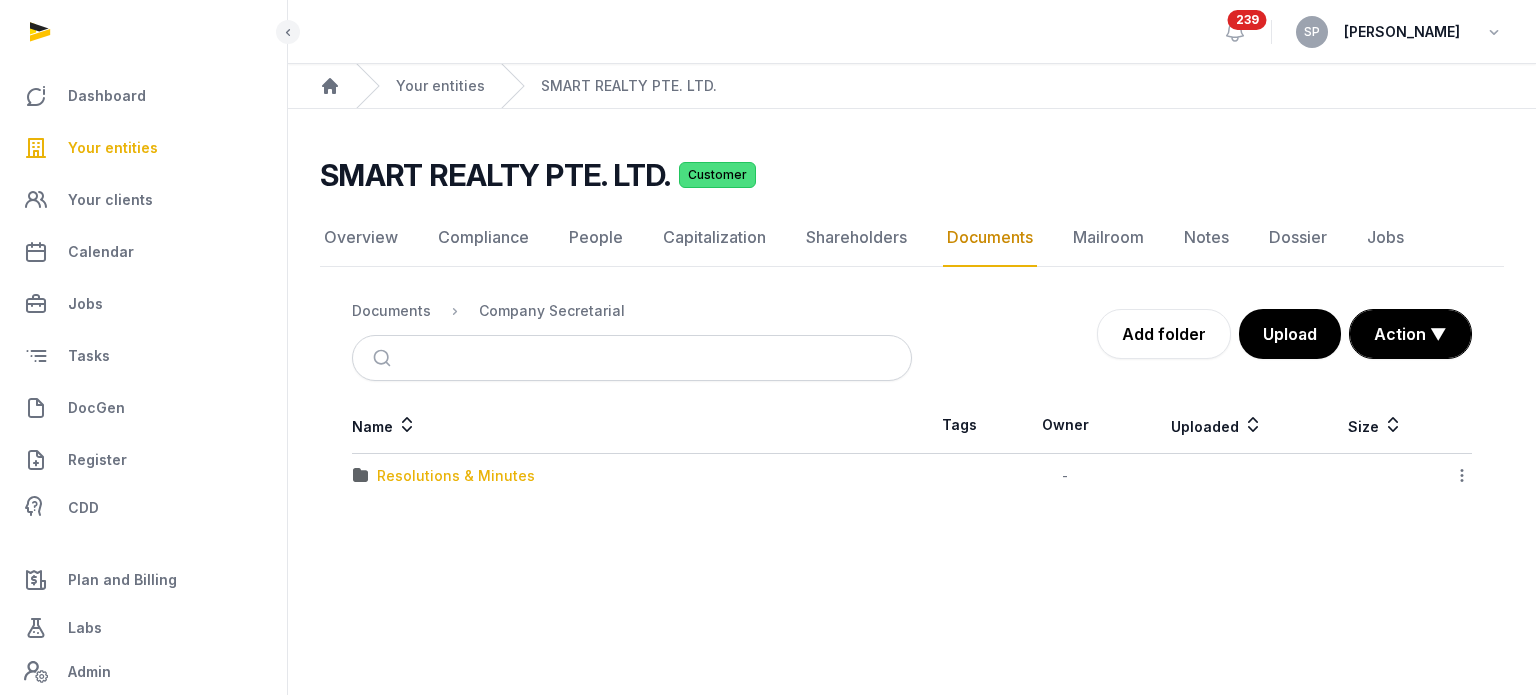 click on "Resolutions & Minutes" at bounding box center (456, 476) 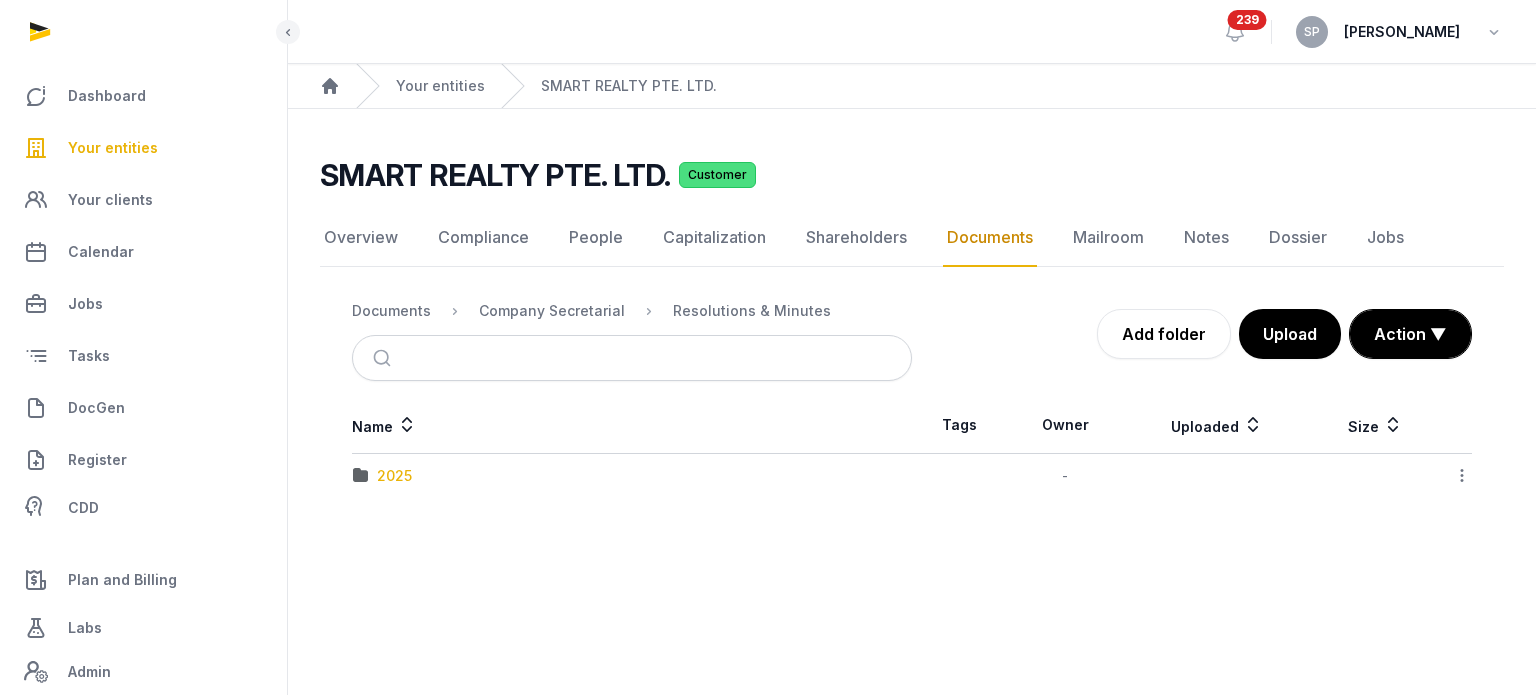click on "2025" at bounding box center (394, 476) 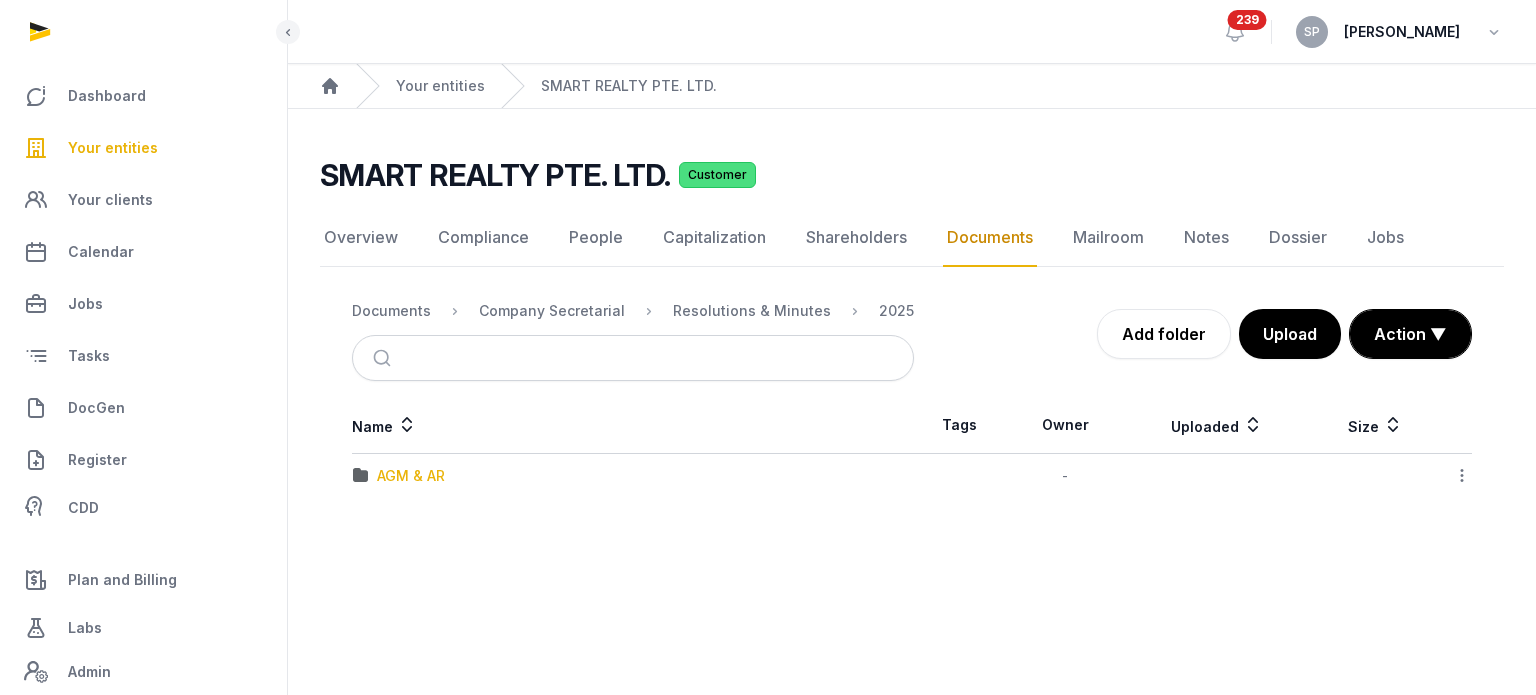 click on "AGM & AR" at bounding box center (411, 476) 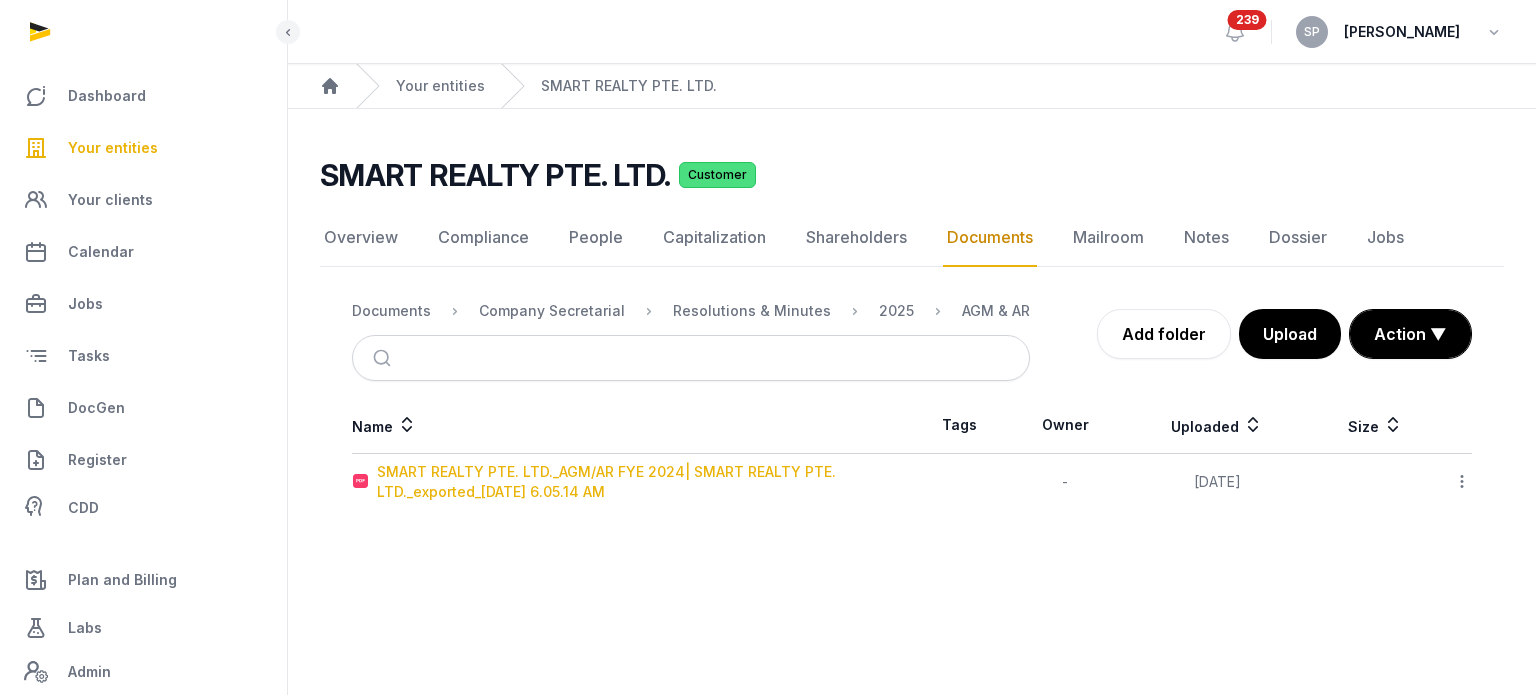 click on "SMART REALTY PTE. LTD._AGM/AR FYE 2024| SMART REALTY PTE. LTD._exported_[DATE] 6.05.14 AM" at bounding box center [644, 482] 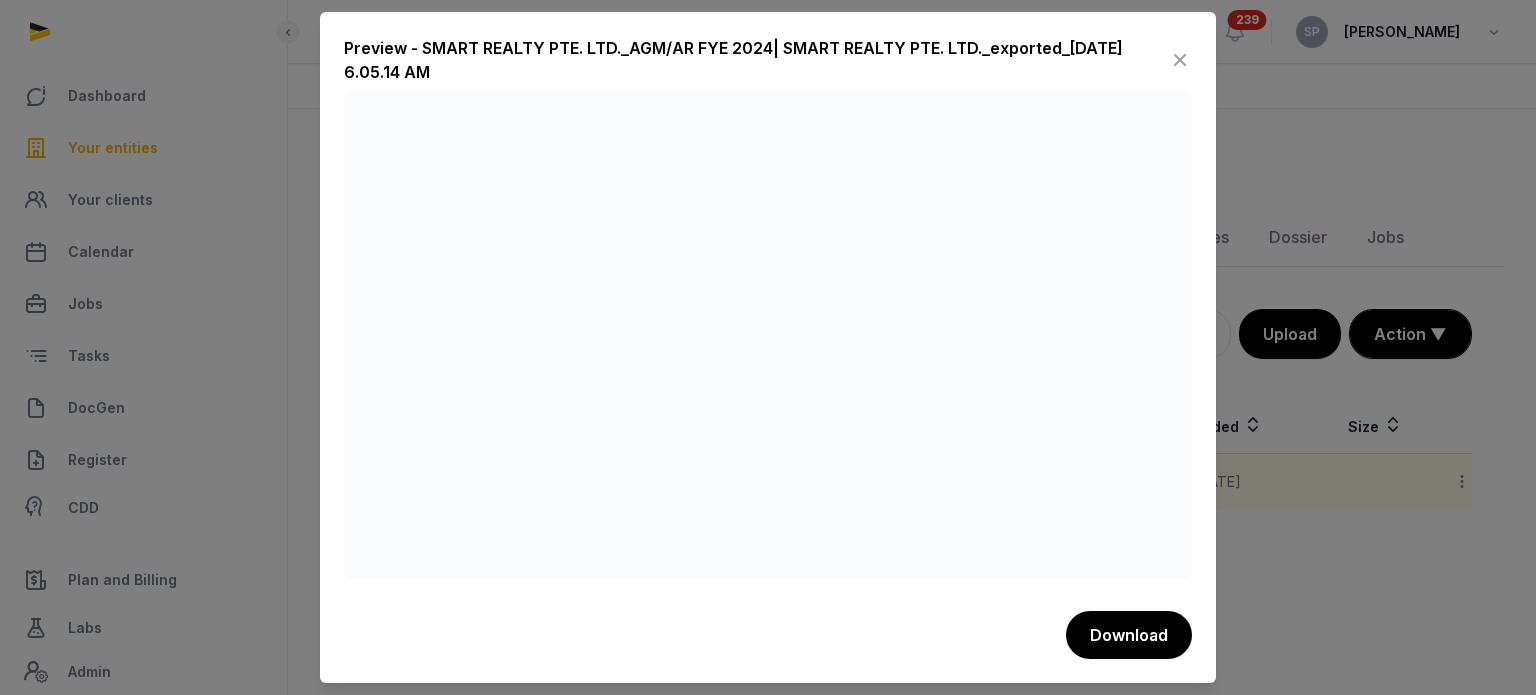 click at bounding box center [1180, 60] 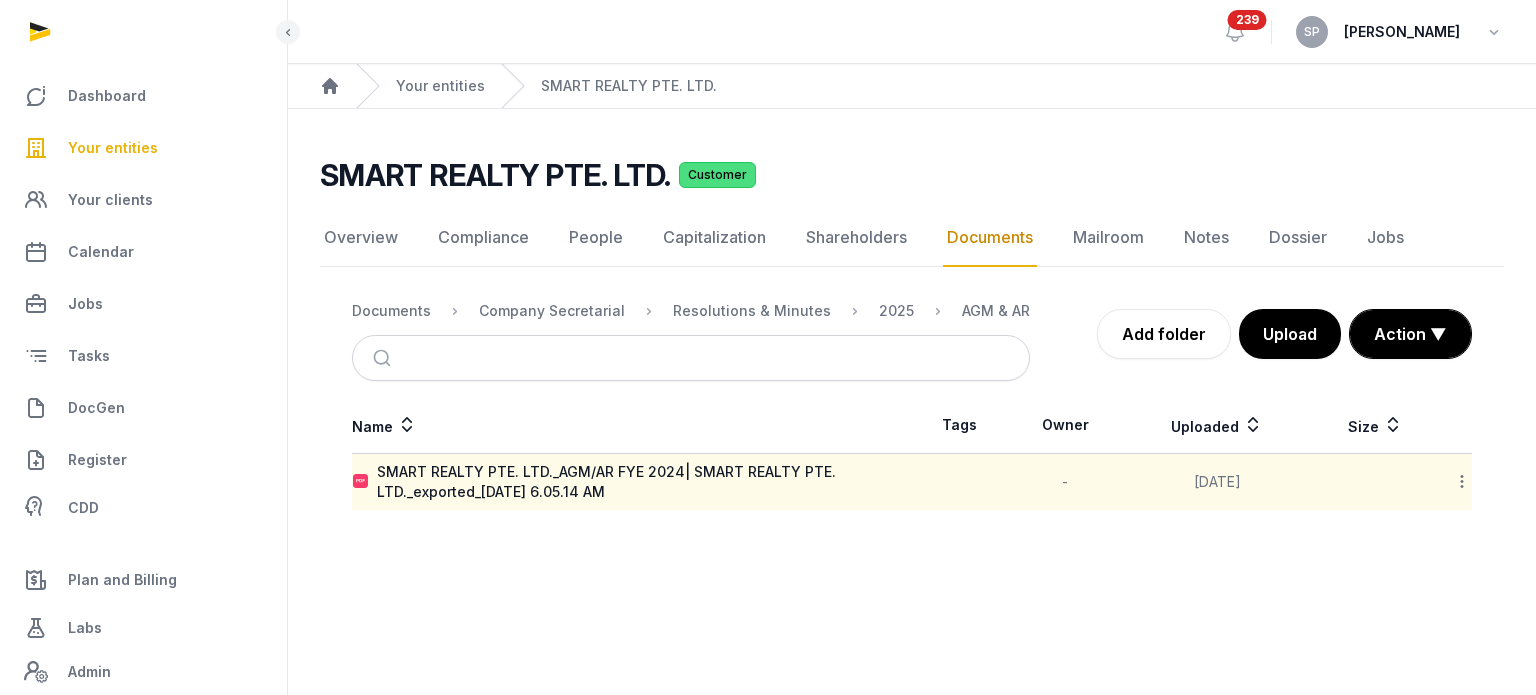 click on "Documents  Company Secretarial Resolutions & Minutes 2025 AGM & AR" at bounding box center (691, 311) 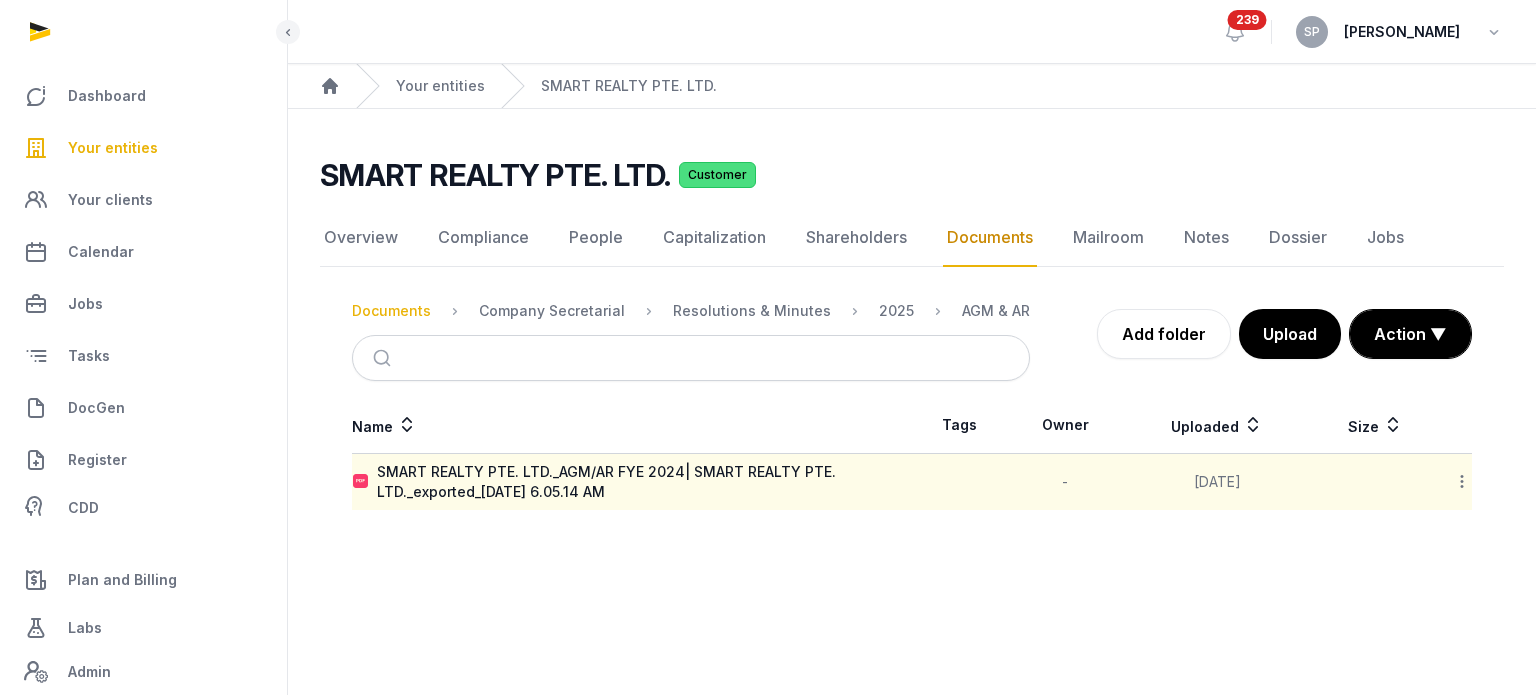 click on "Documents" at bounding box center (391, 311) 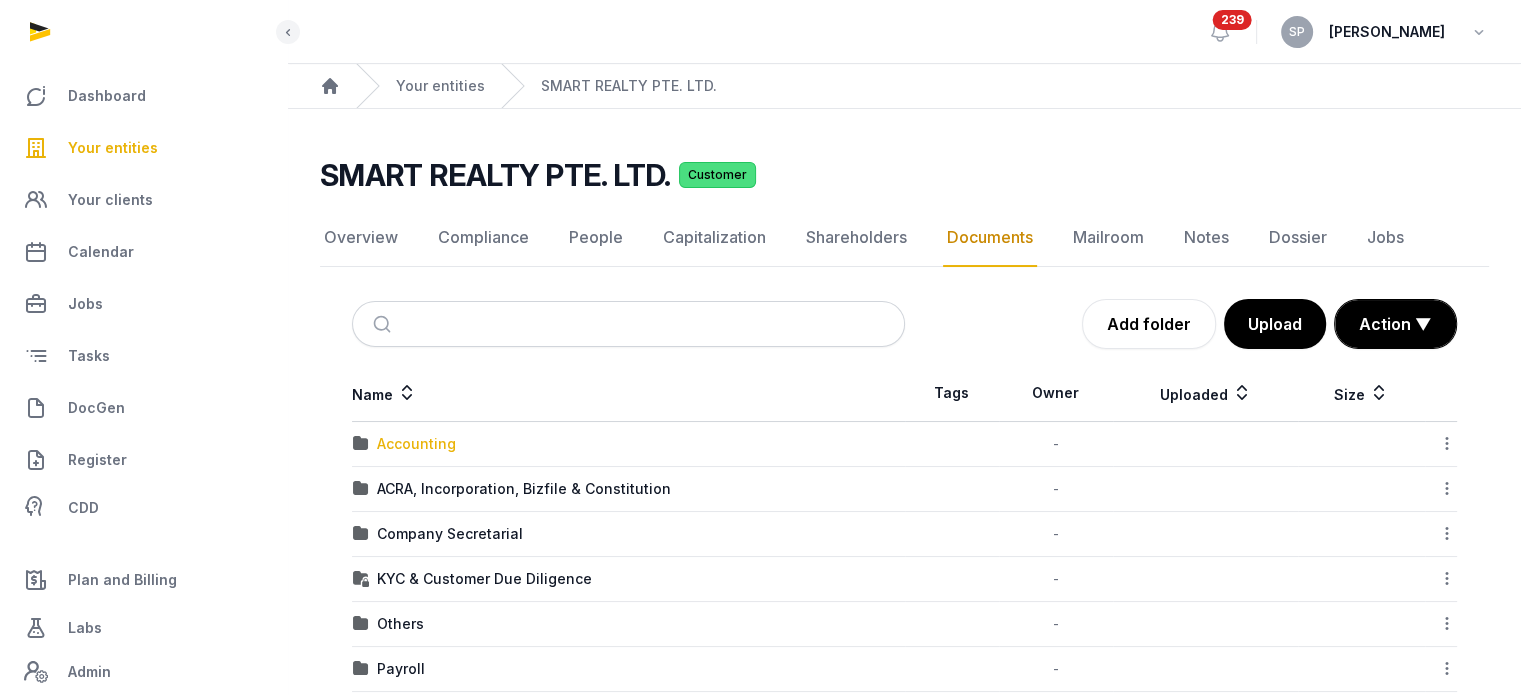 click on "Accounting" at bounding box center (416, 444) 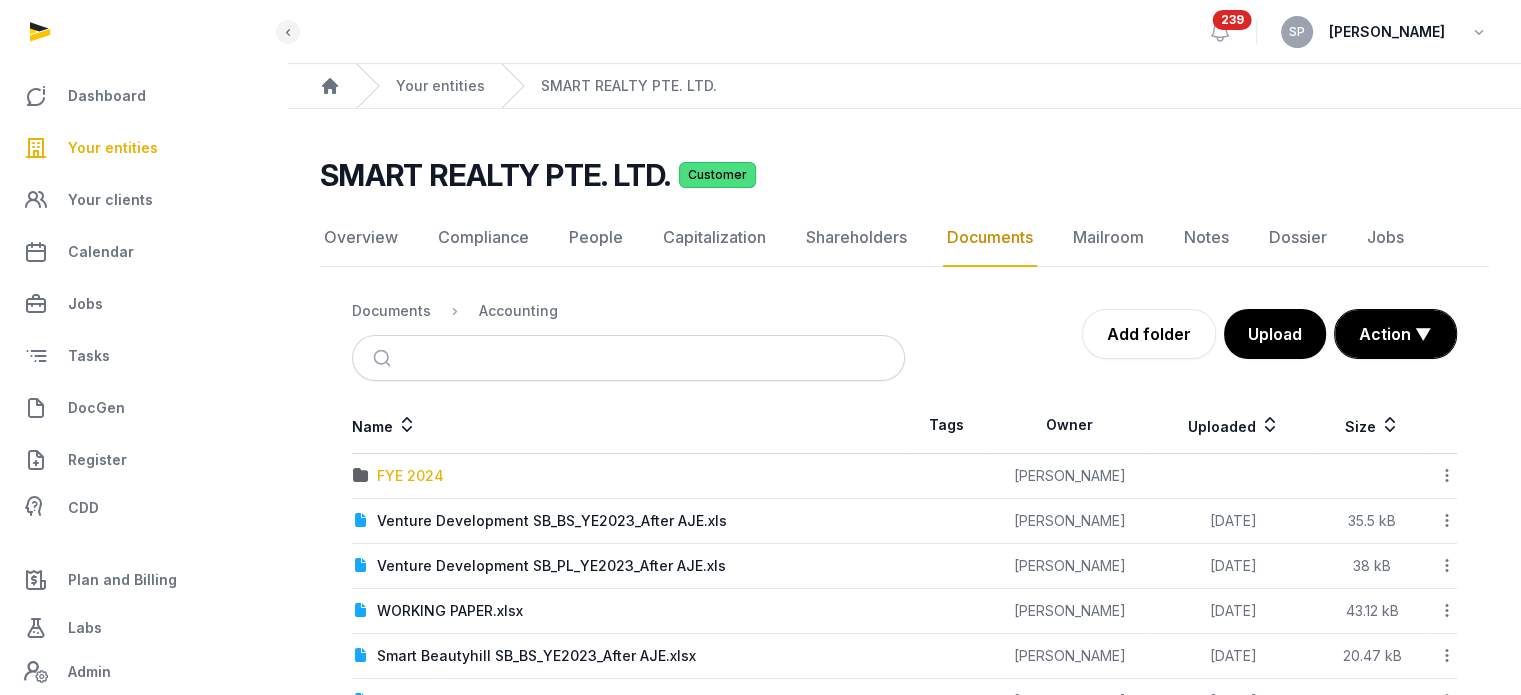 click on "FYE 2024" at bounding box center (410, 476) 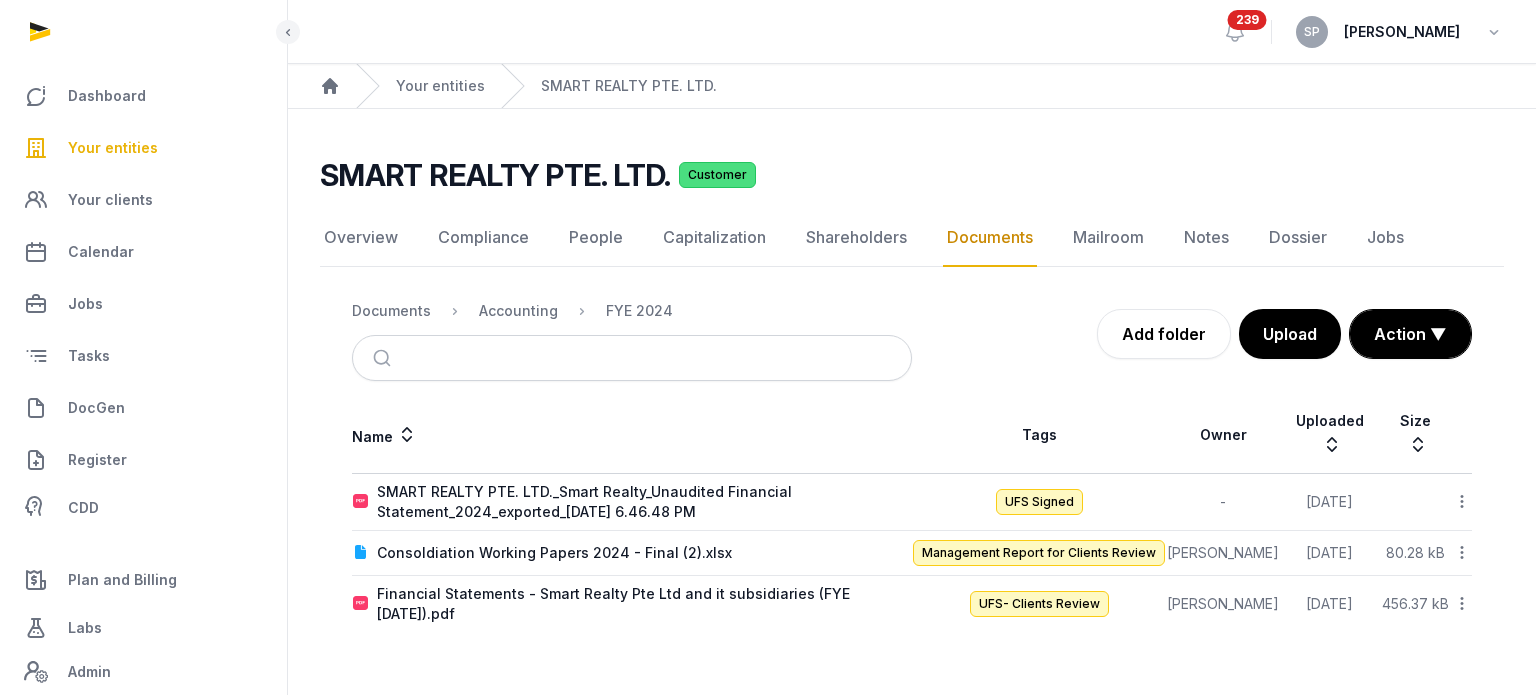 click 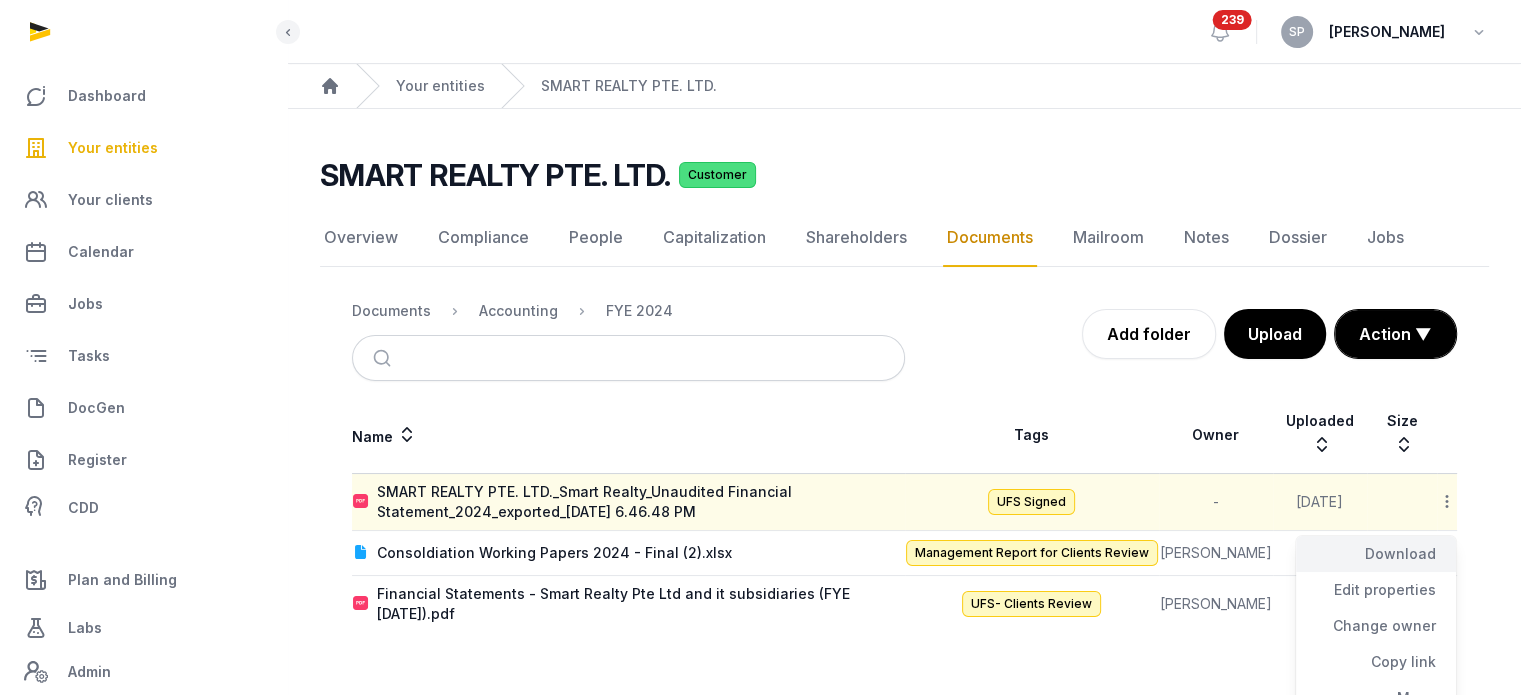 click on "Download" 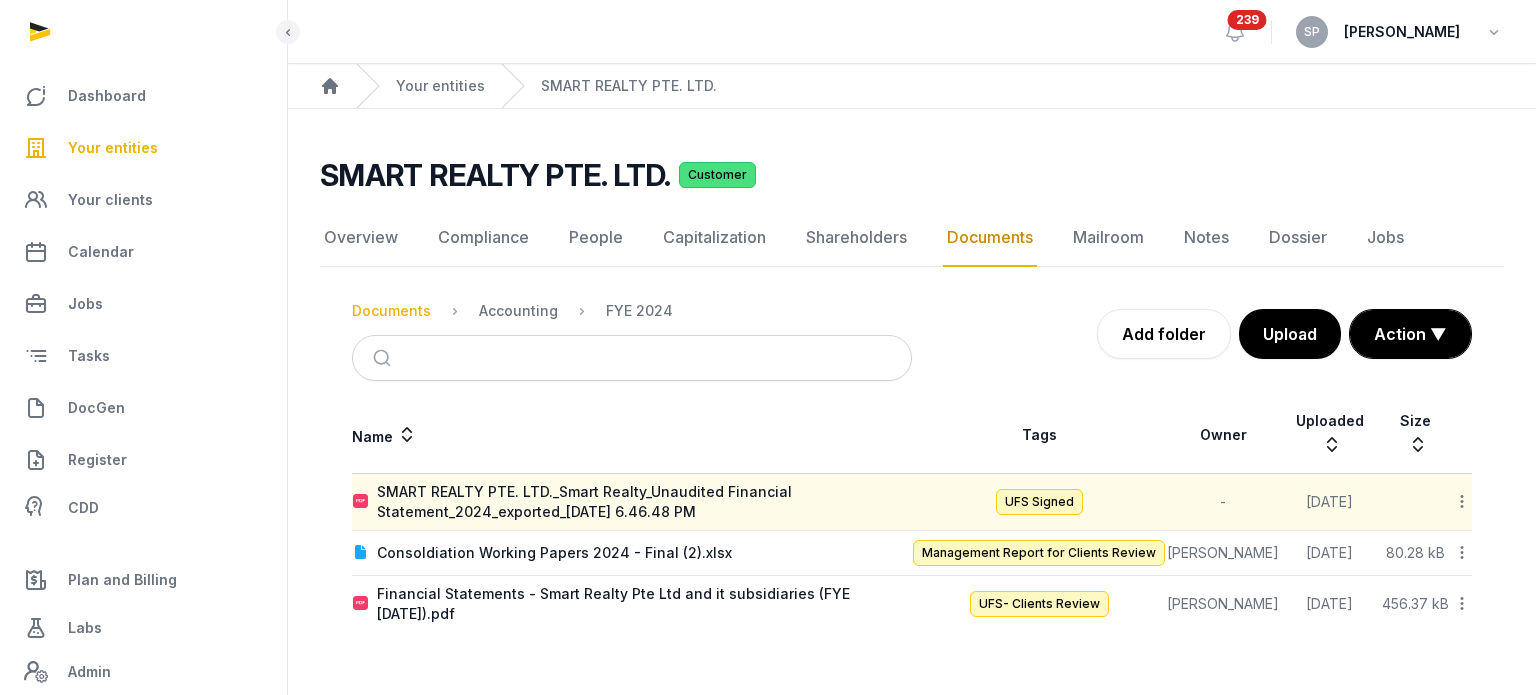 click on "Documents" at bounding box center [391, 311] 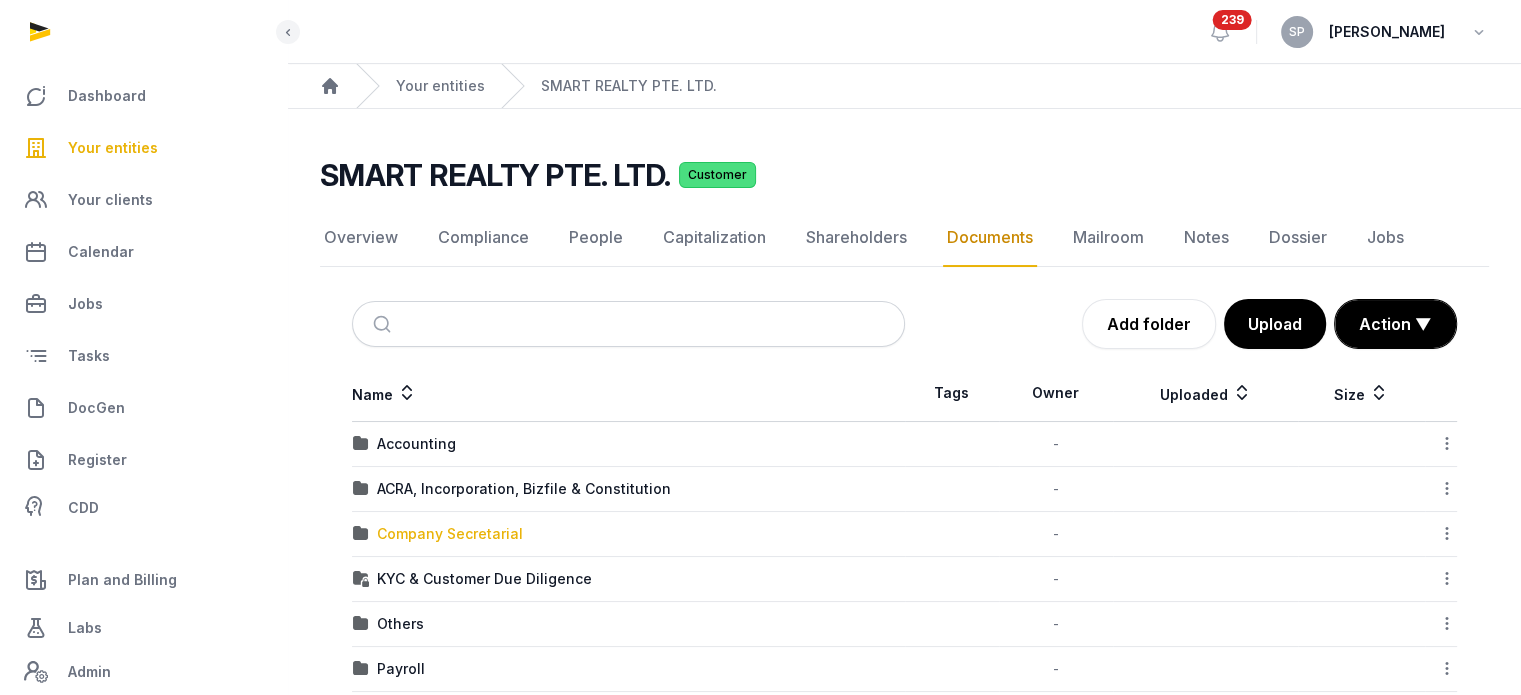 click on "Company Secretarial" at bounding box center [450, 534] 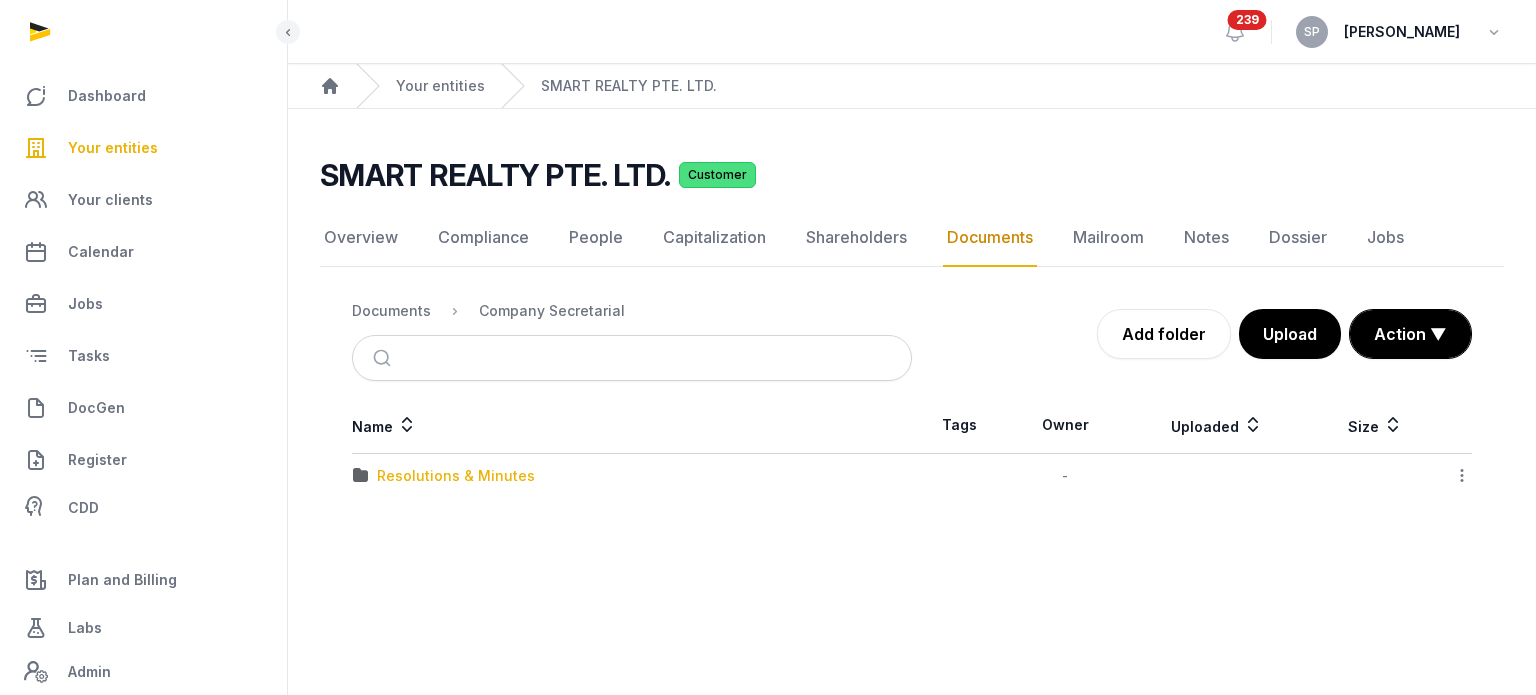 click on "Resolutions & Minutes" at bounding box center [456, 476] 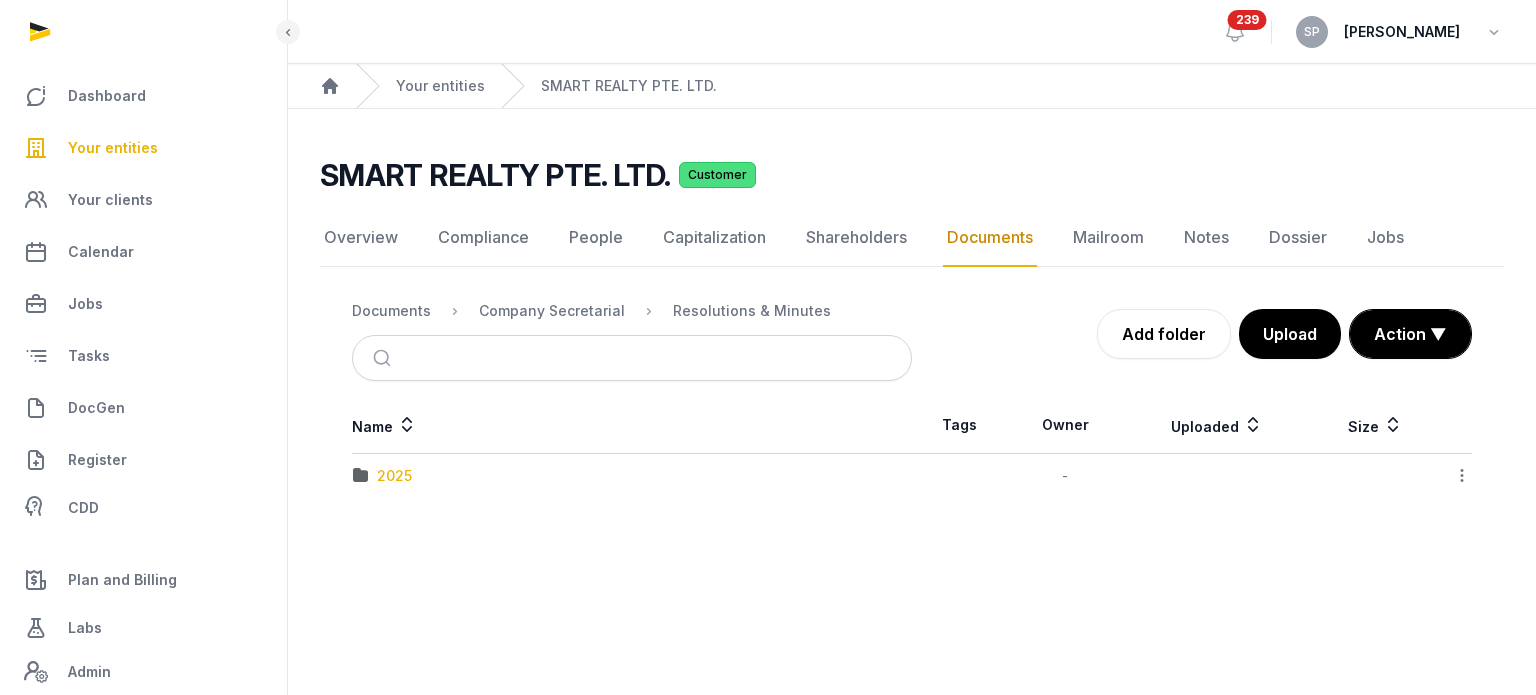 click on "2025" at bounding box center [394, 476] 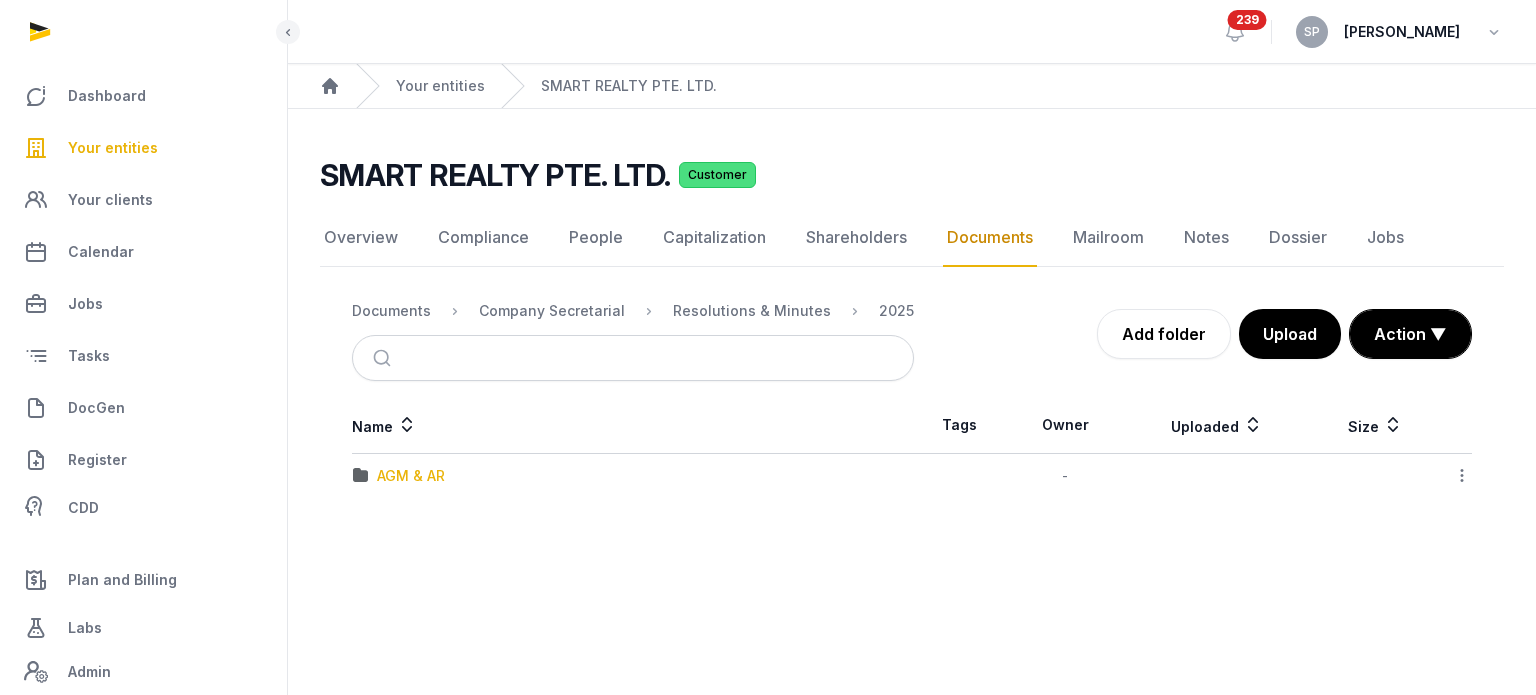click on "AGM & AR" at bounding box center [411, 476] 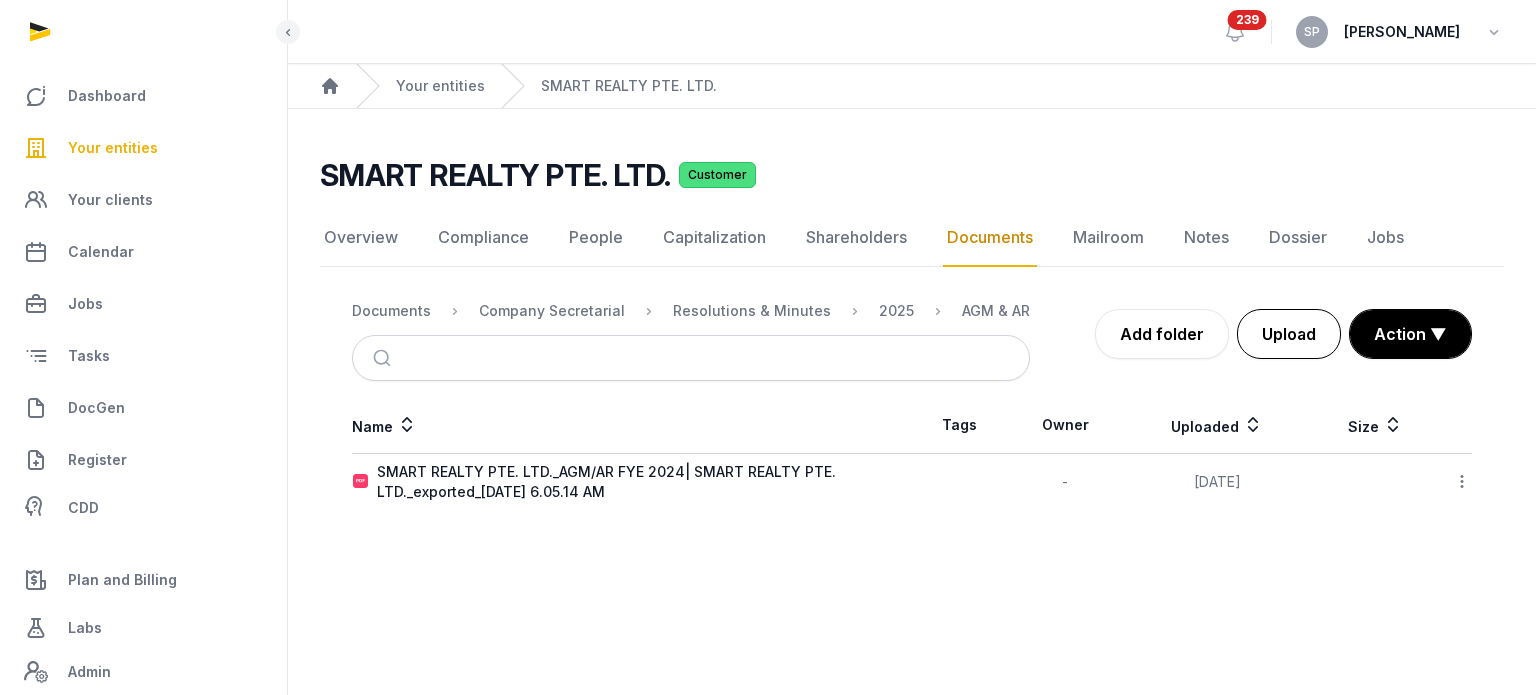 click on "Upload" at bounding box center (1289, 334) 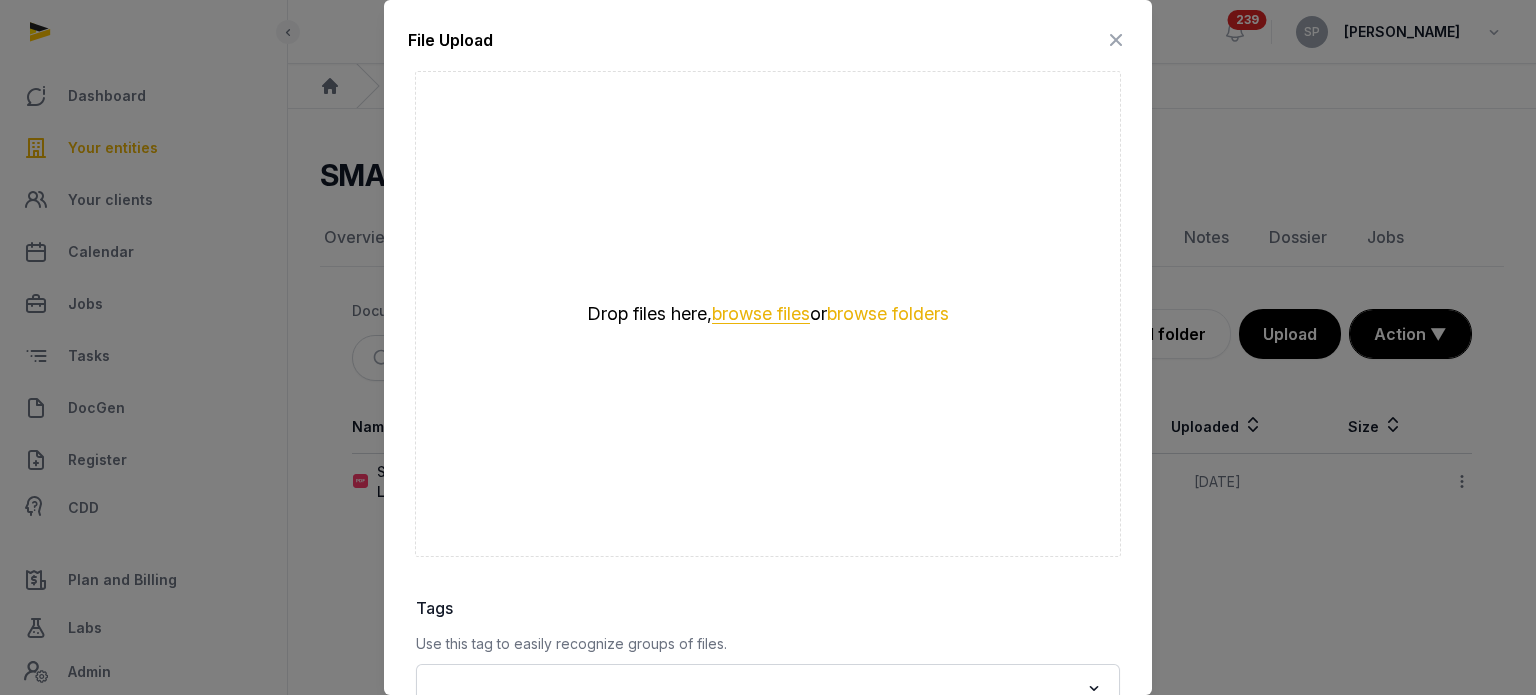 click on "browse files" at bounding box center (761, 314) 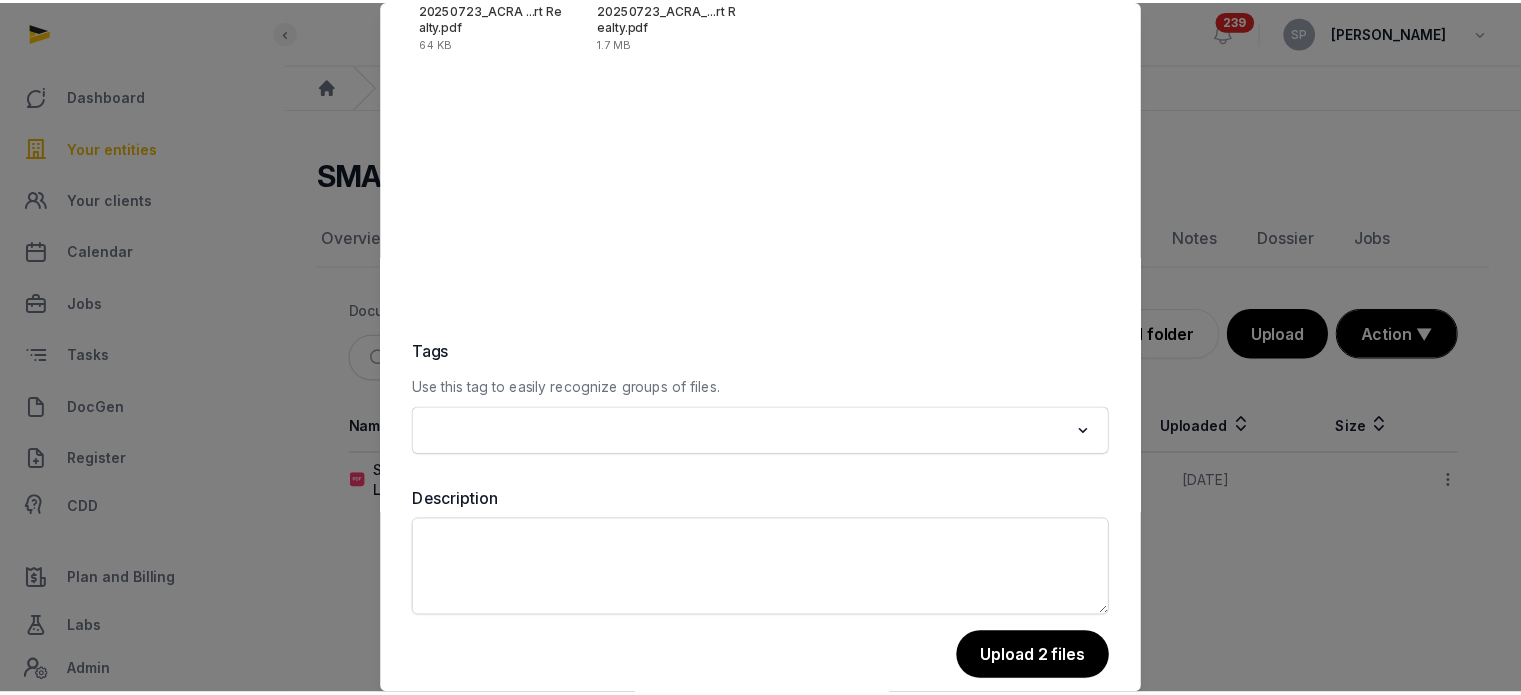 scroll, scrollTop: 282, scrollLeft: 0, axis: vertical 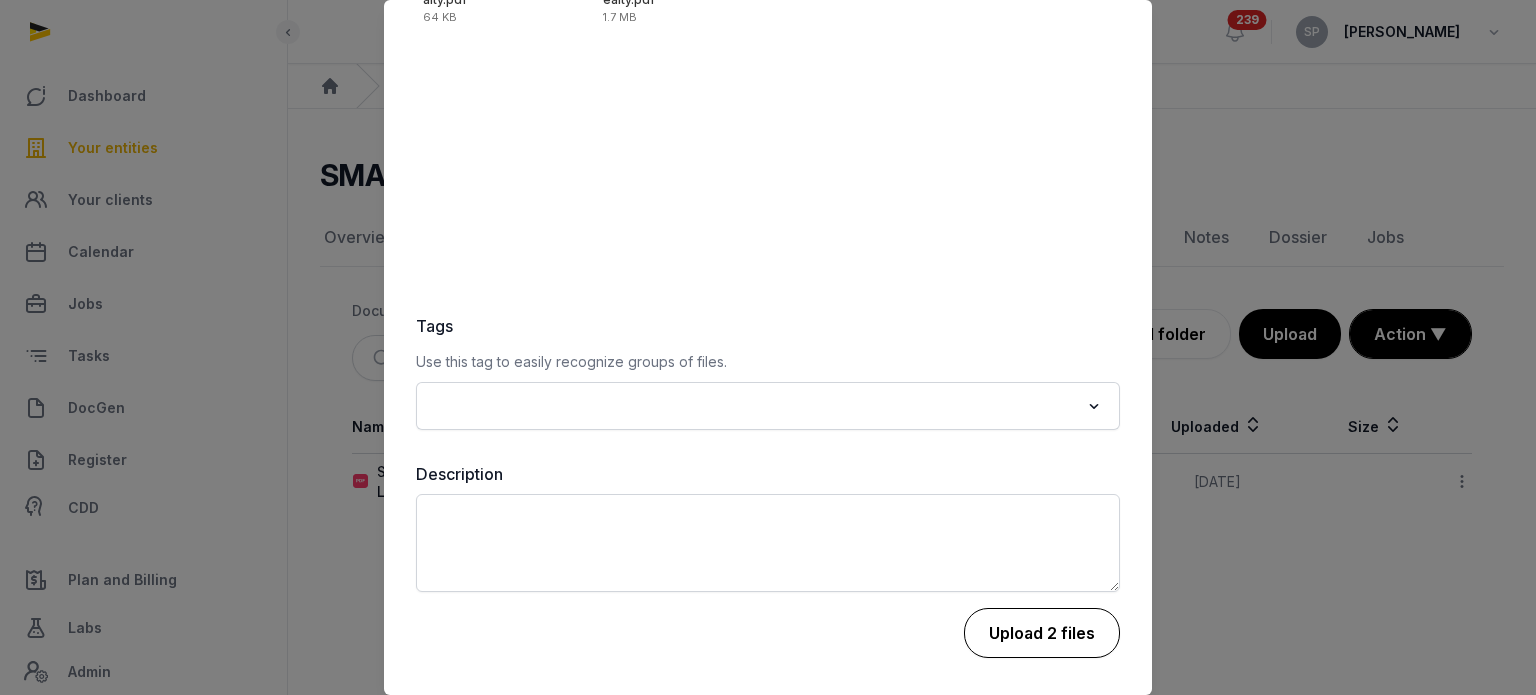 click on "Upload 2 files" at bounding box center (1042, 633) 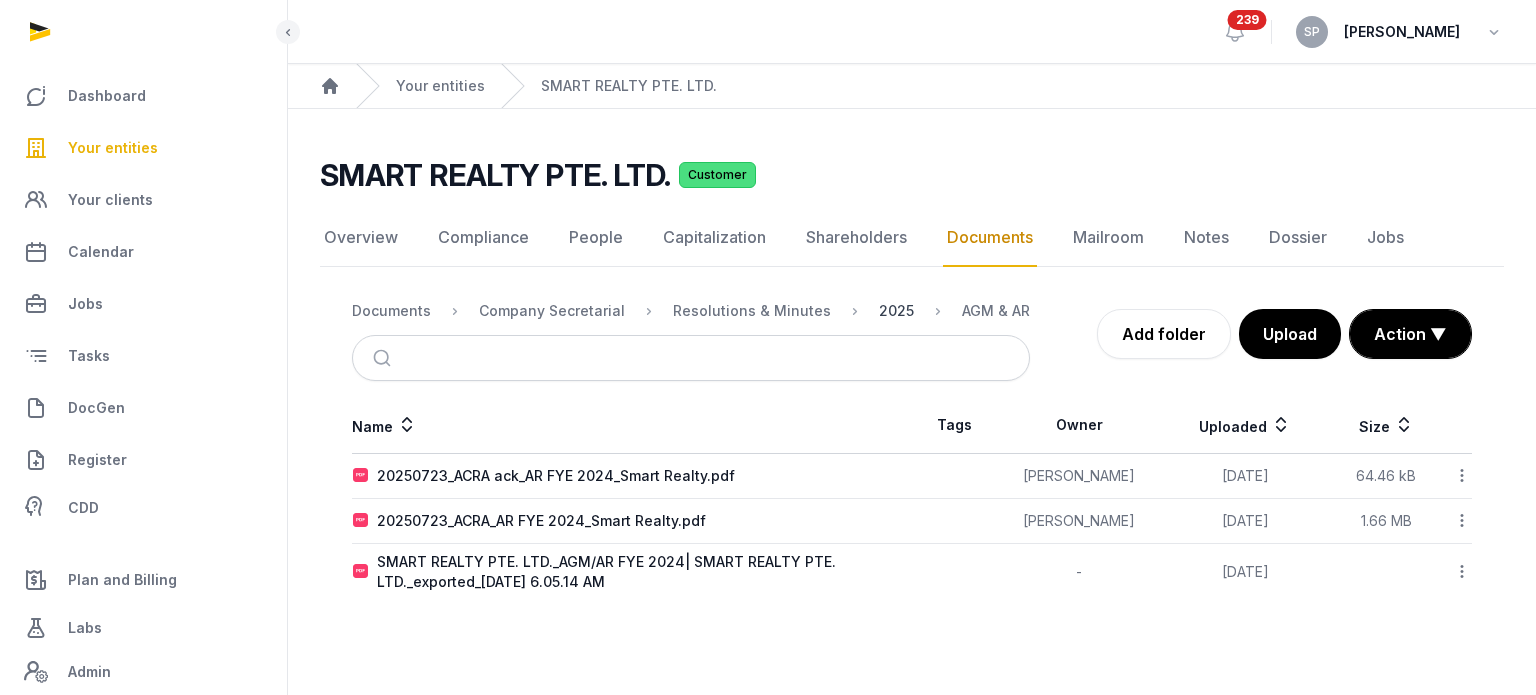 click on "2025" at bounding box center (896, 311) 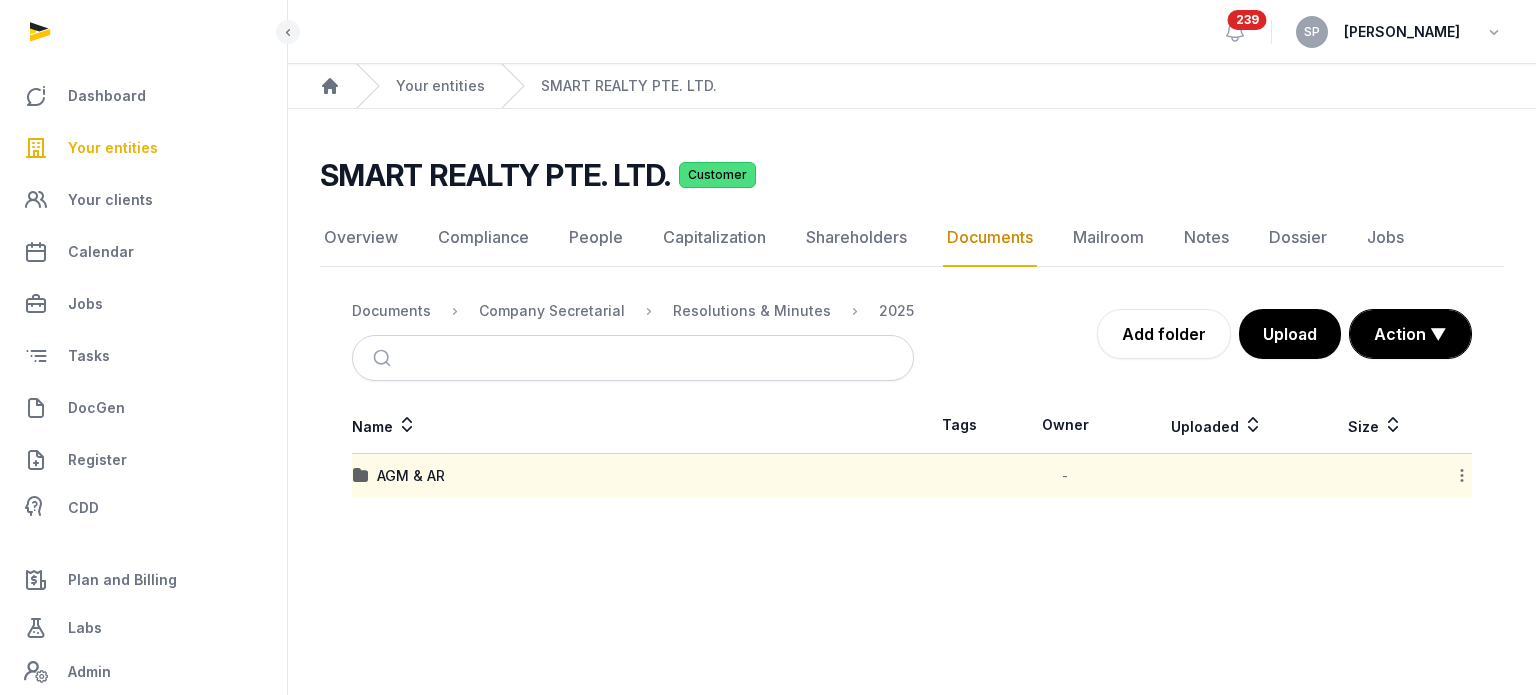click 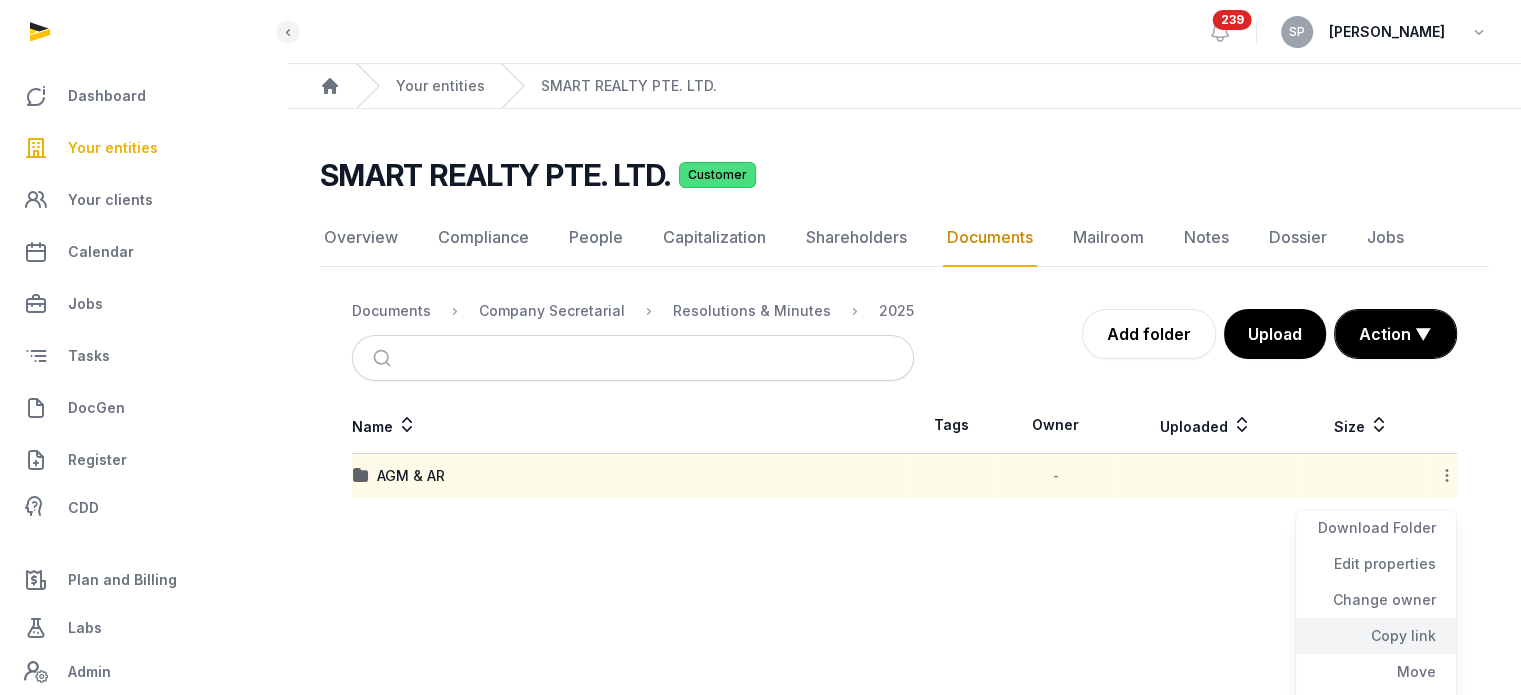 click on "Copy link" 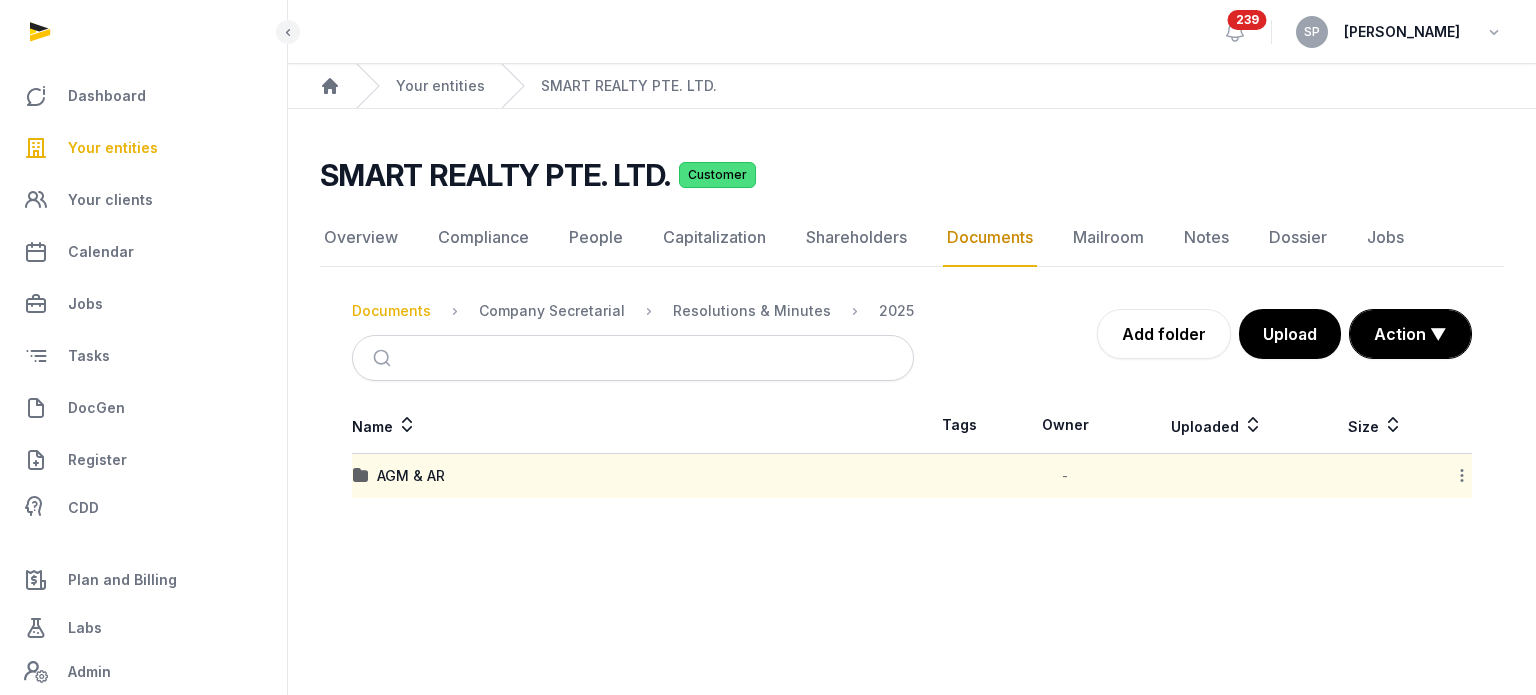 click on "Documents" at bounding box center (391, 311) 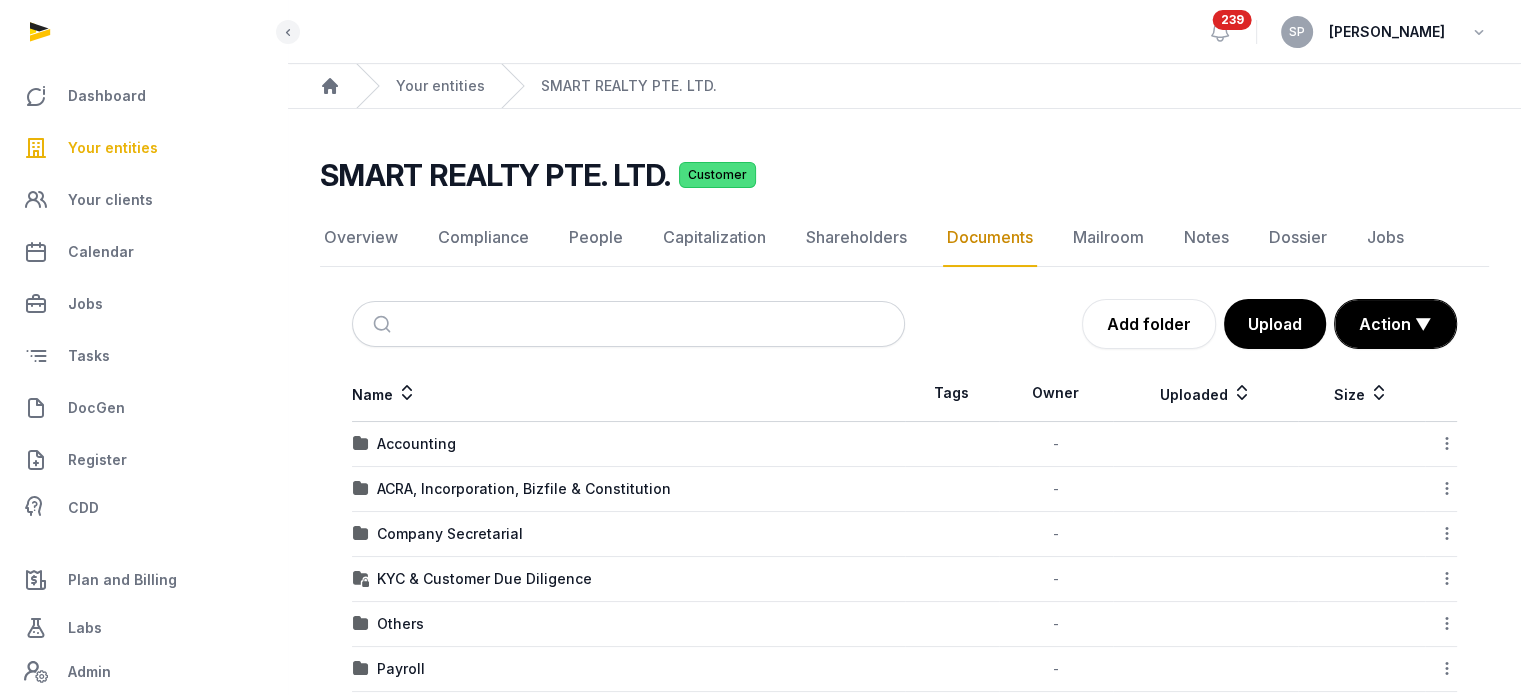 click on "ACRA, Incorporation, Bizfile & Constitution" at bounding box center (628, 489) 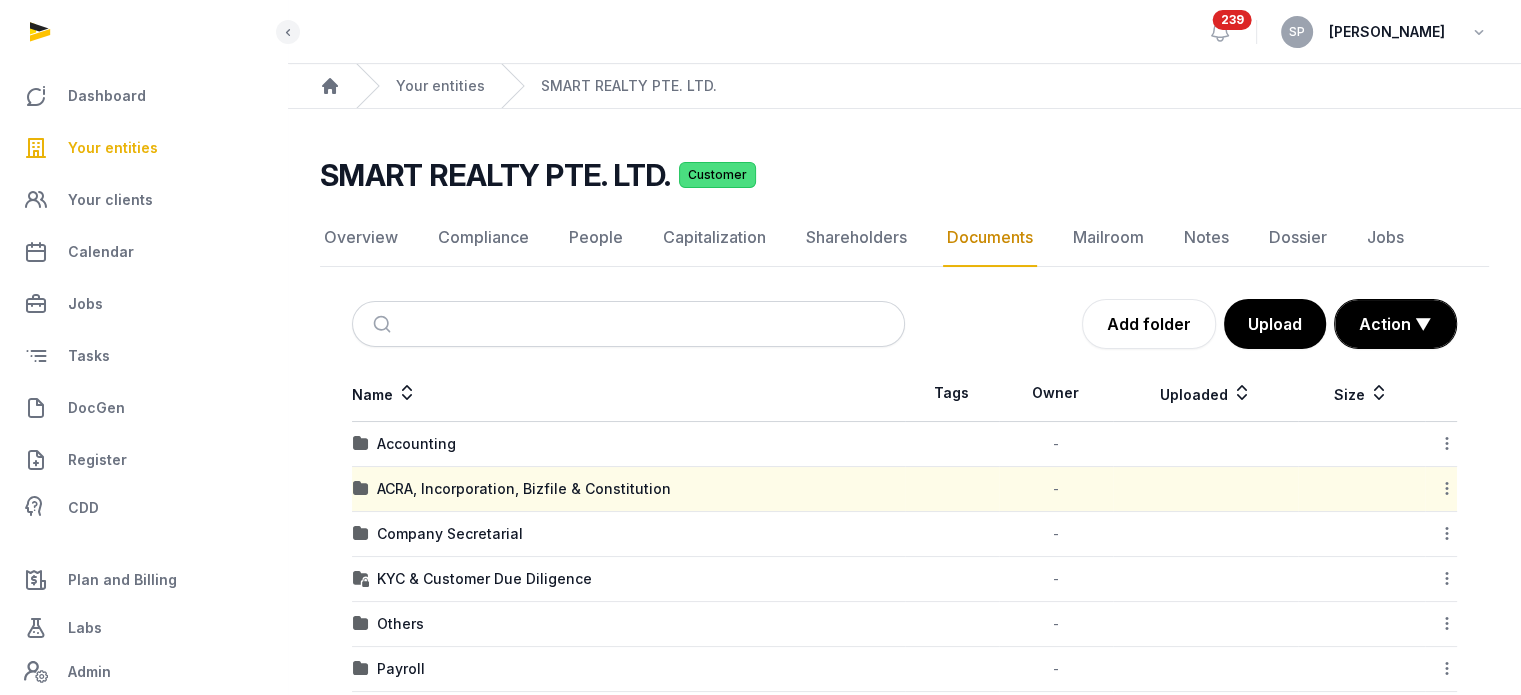 click on "ACRA, Incorporation, Bizfile & Constitution" at bounding box center [628, 489] 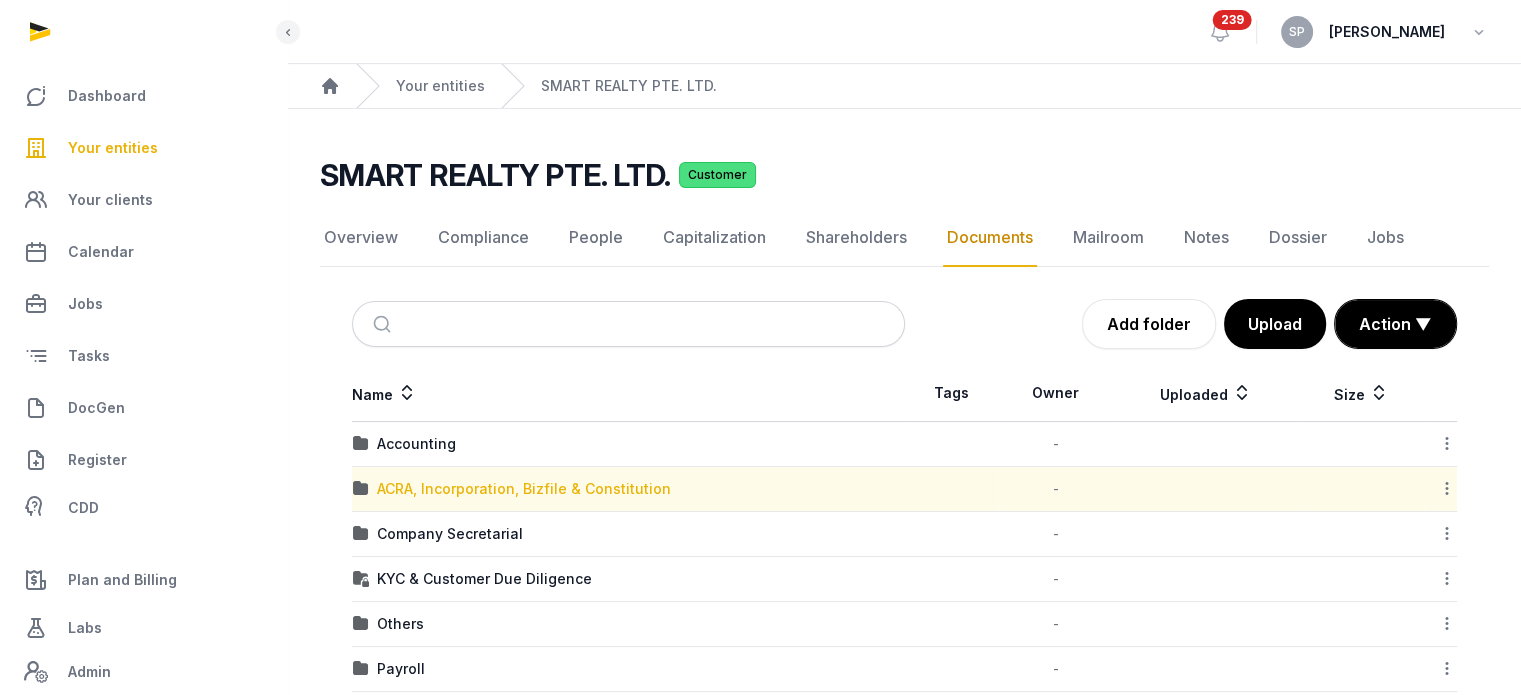 click on "ACRA, Incorporation, Bizfile & Constitution" at bounding box center (524, 489) 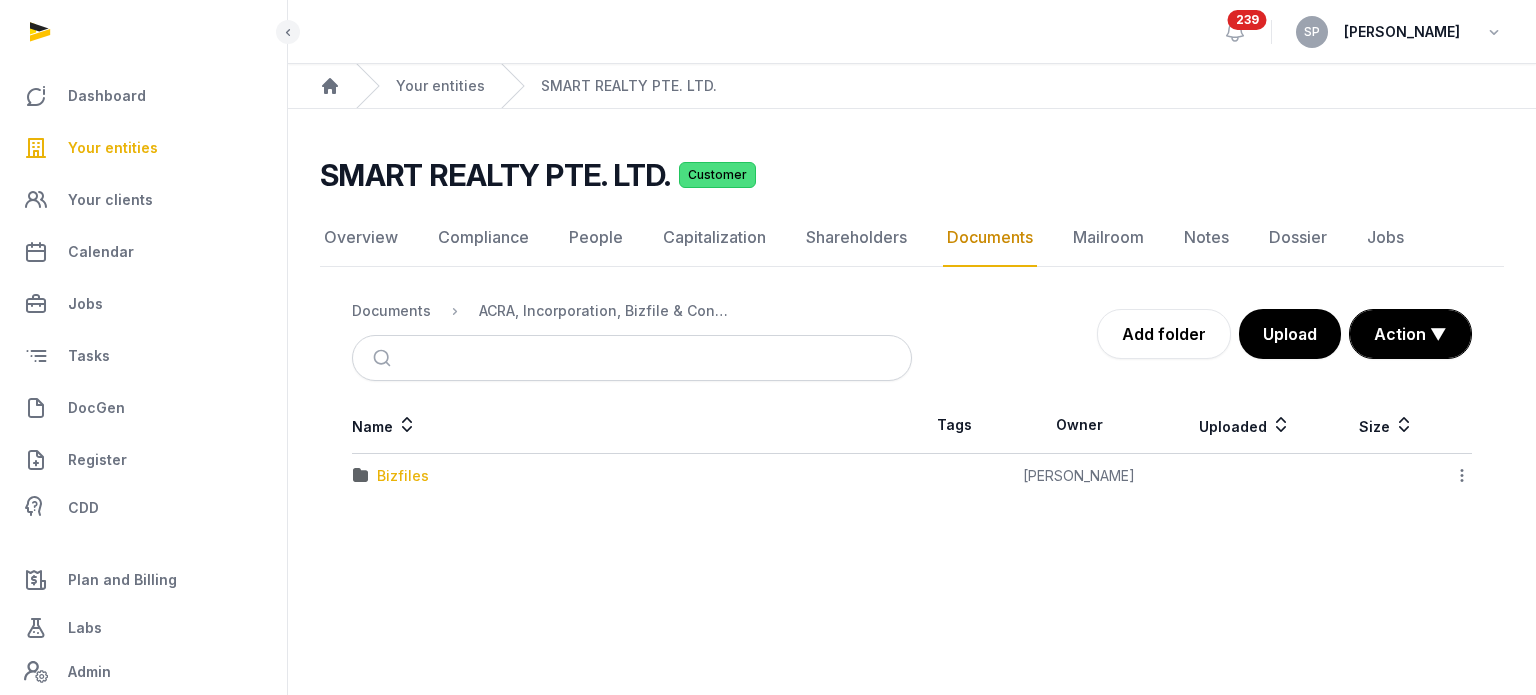 click on "Bizfiles" at bounding box center [403, 476] 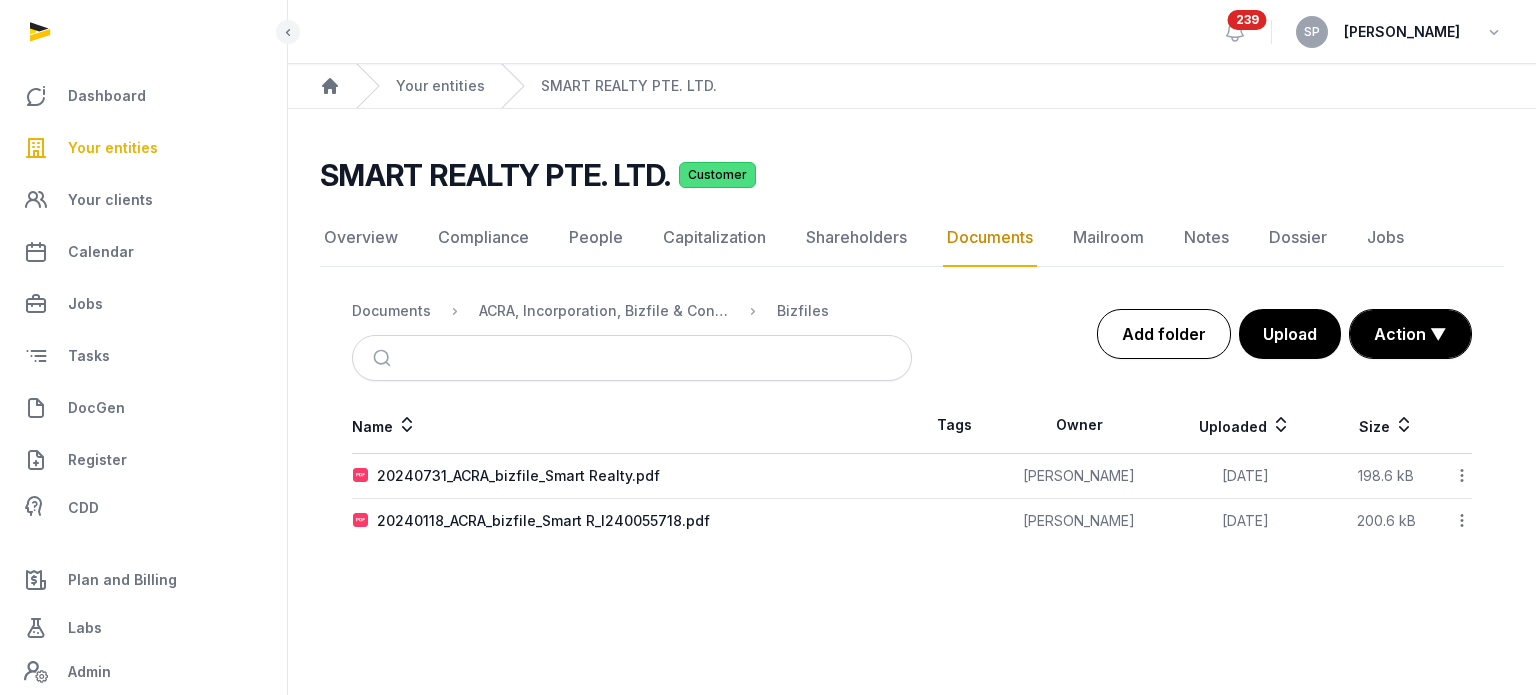 click on "Add folder" at bounding box center (1164, 334) 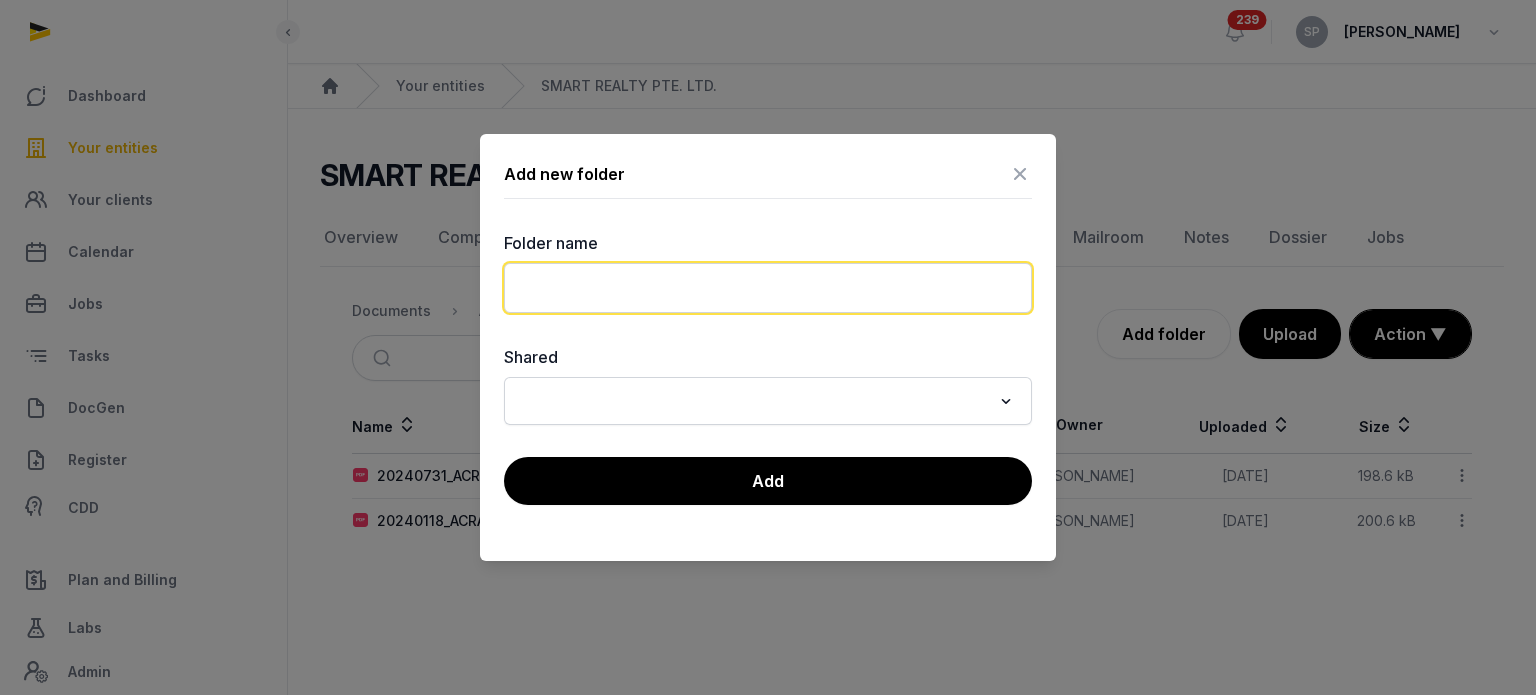 click 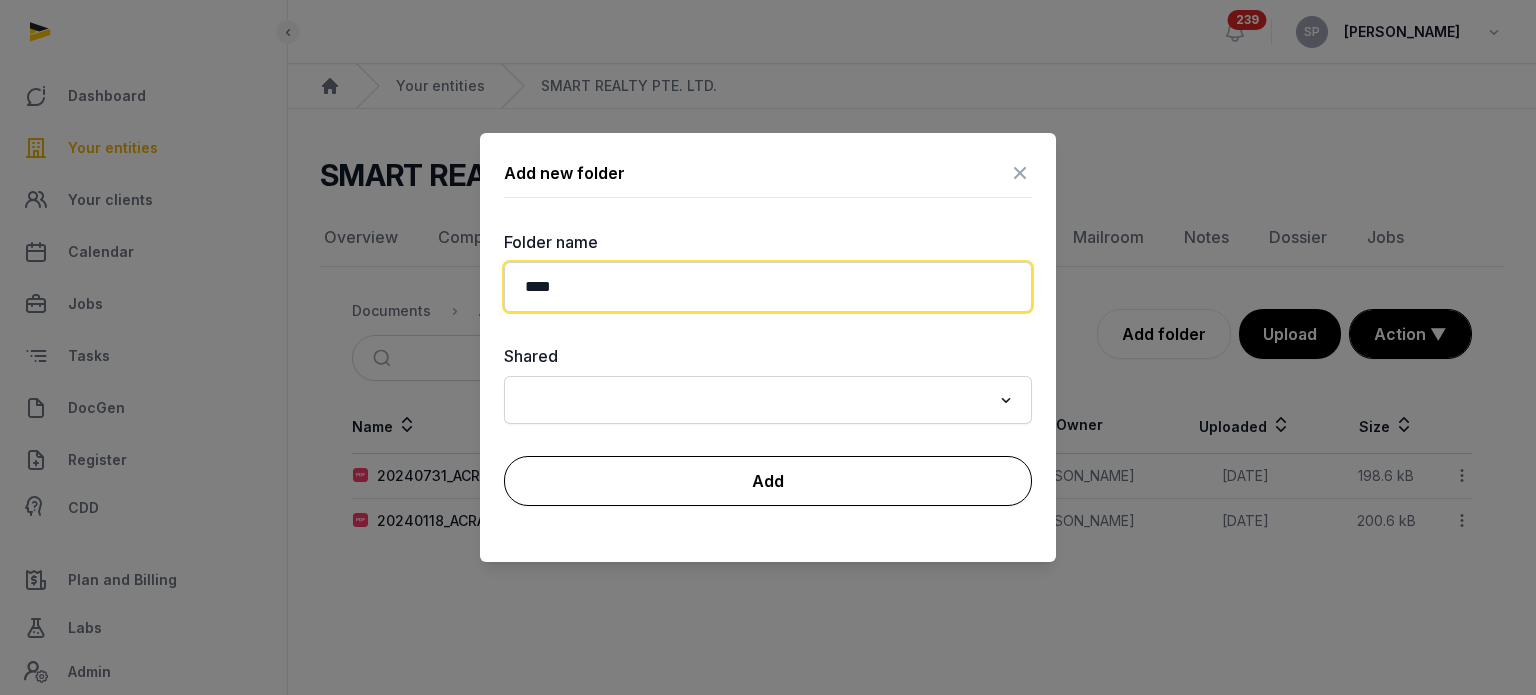 type on "****" 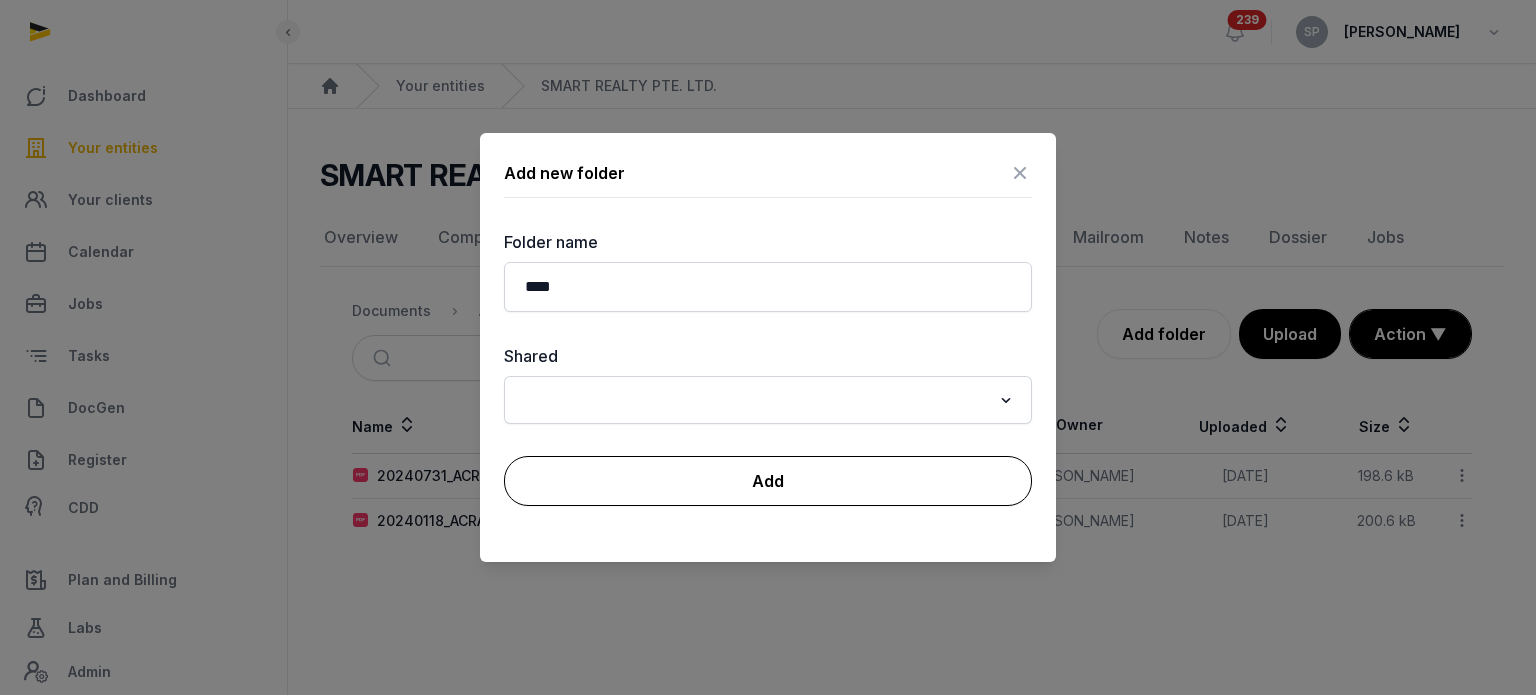 click on "Add" at bounding box center [768, 481] 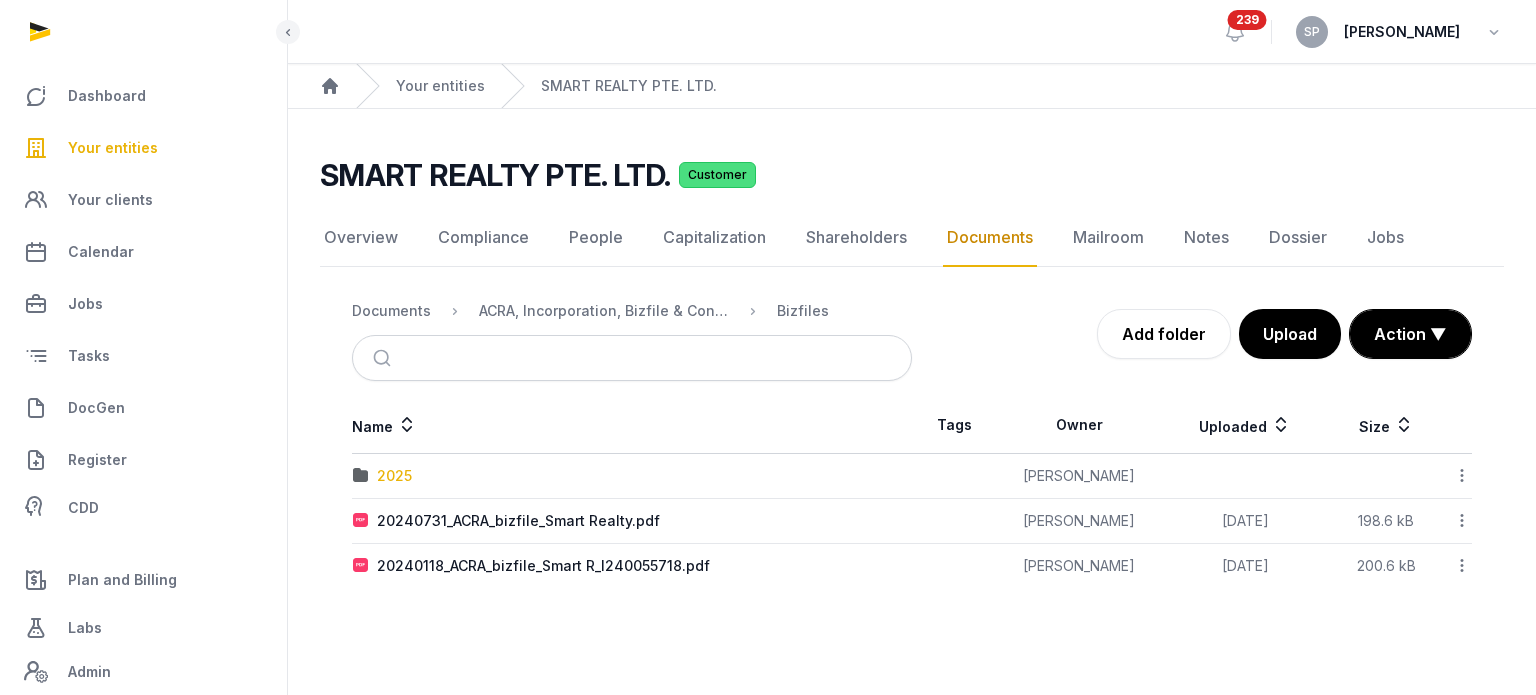 click on "2025" at bounding box center [394, 476] 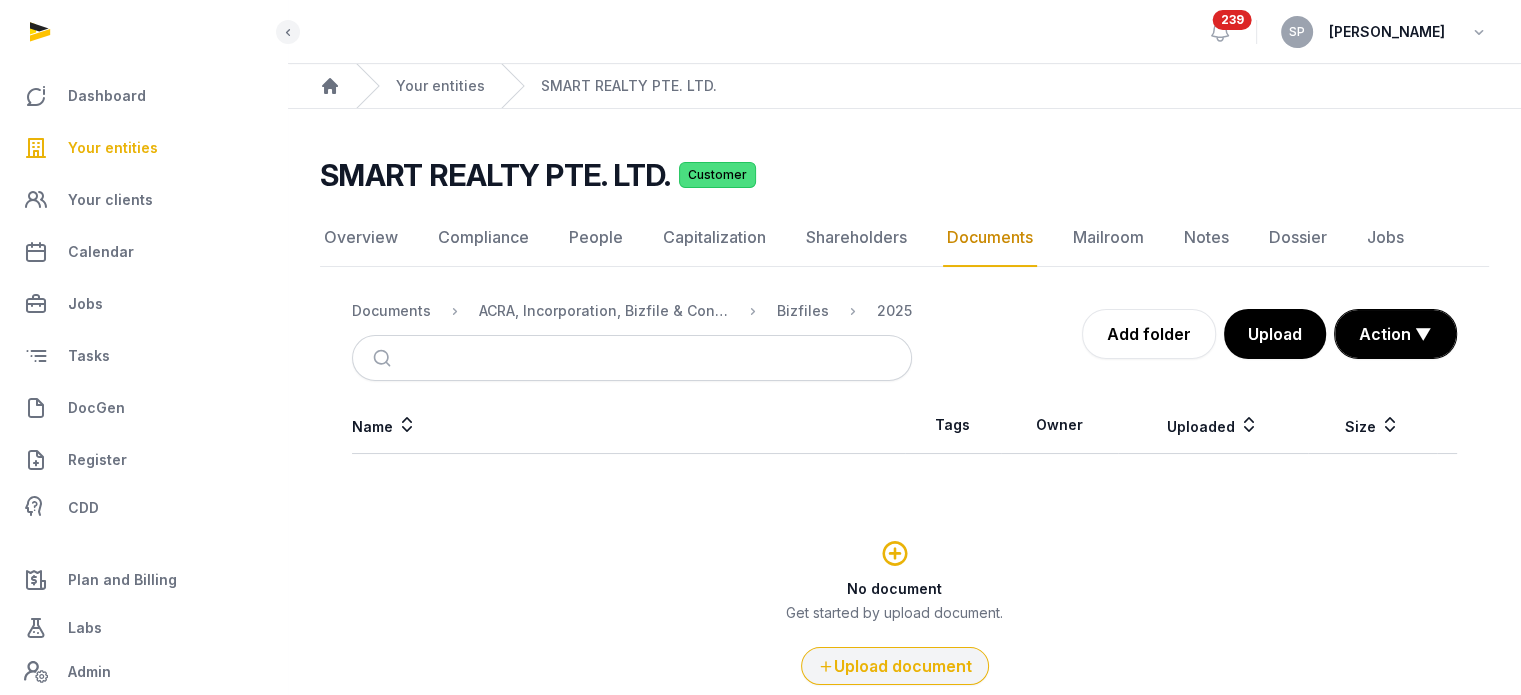click on "Upload document" at bounding box center [895, 666] 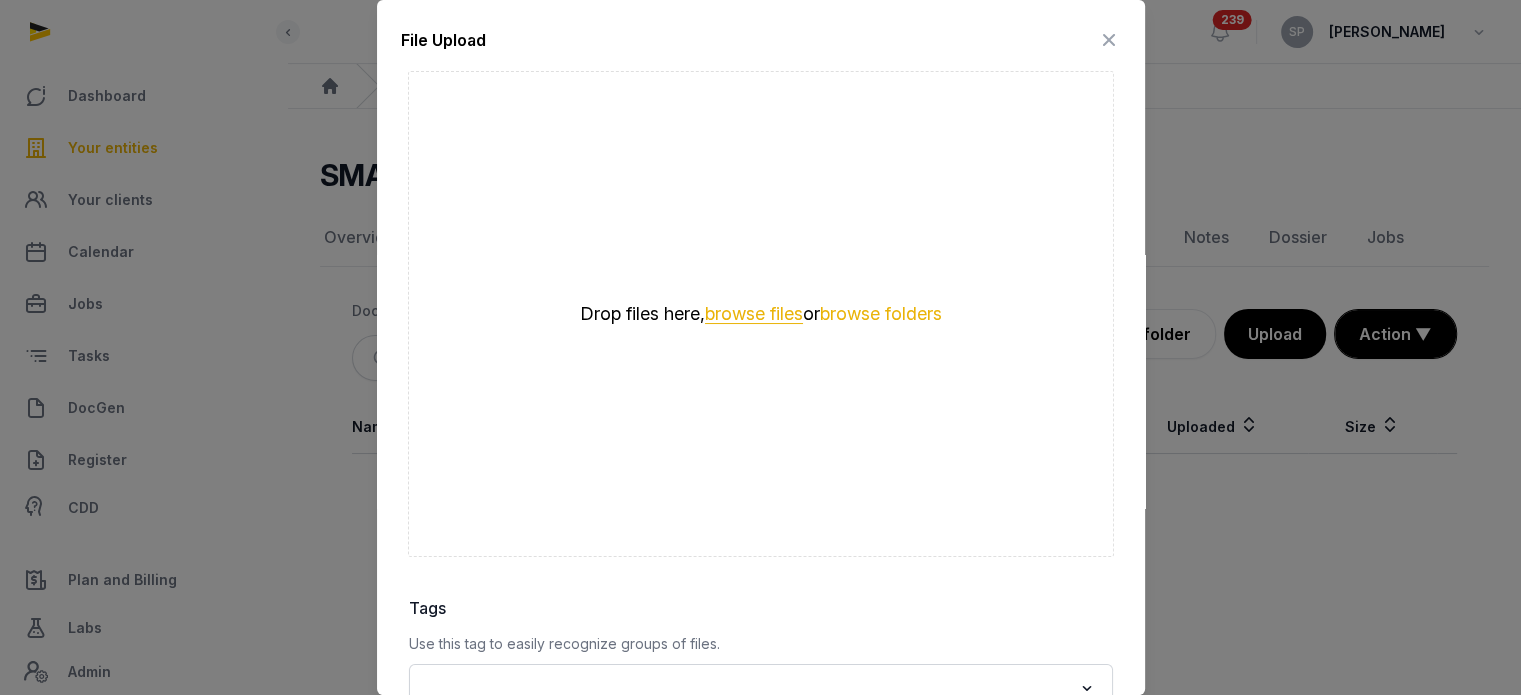 click on "browse files" at bounding box center (754, 314) 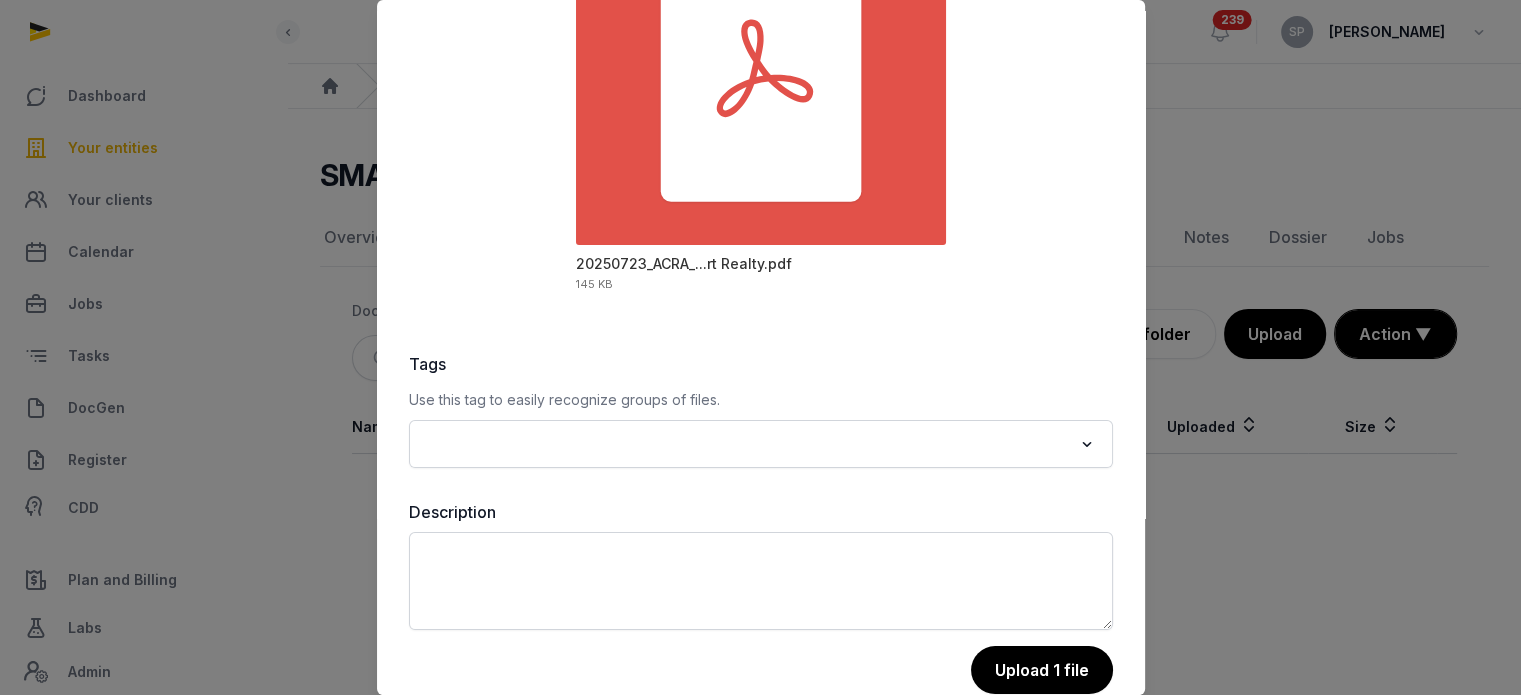 scroll, scrollTop: 282, scrollLeft: 0, axis: vertical 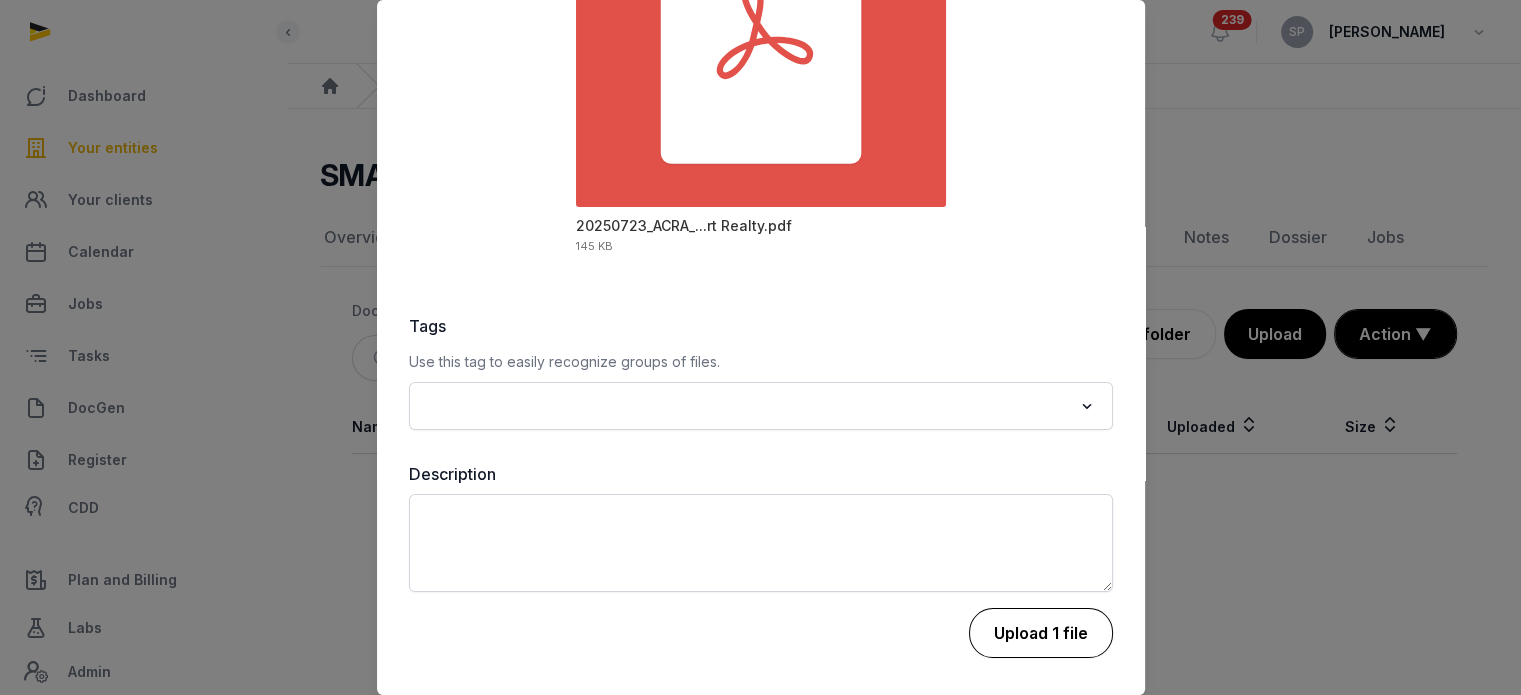 click on "Upload 1 file" at bounding box center [1041, 633] 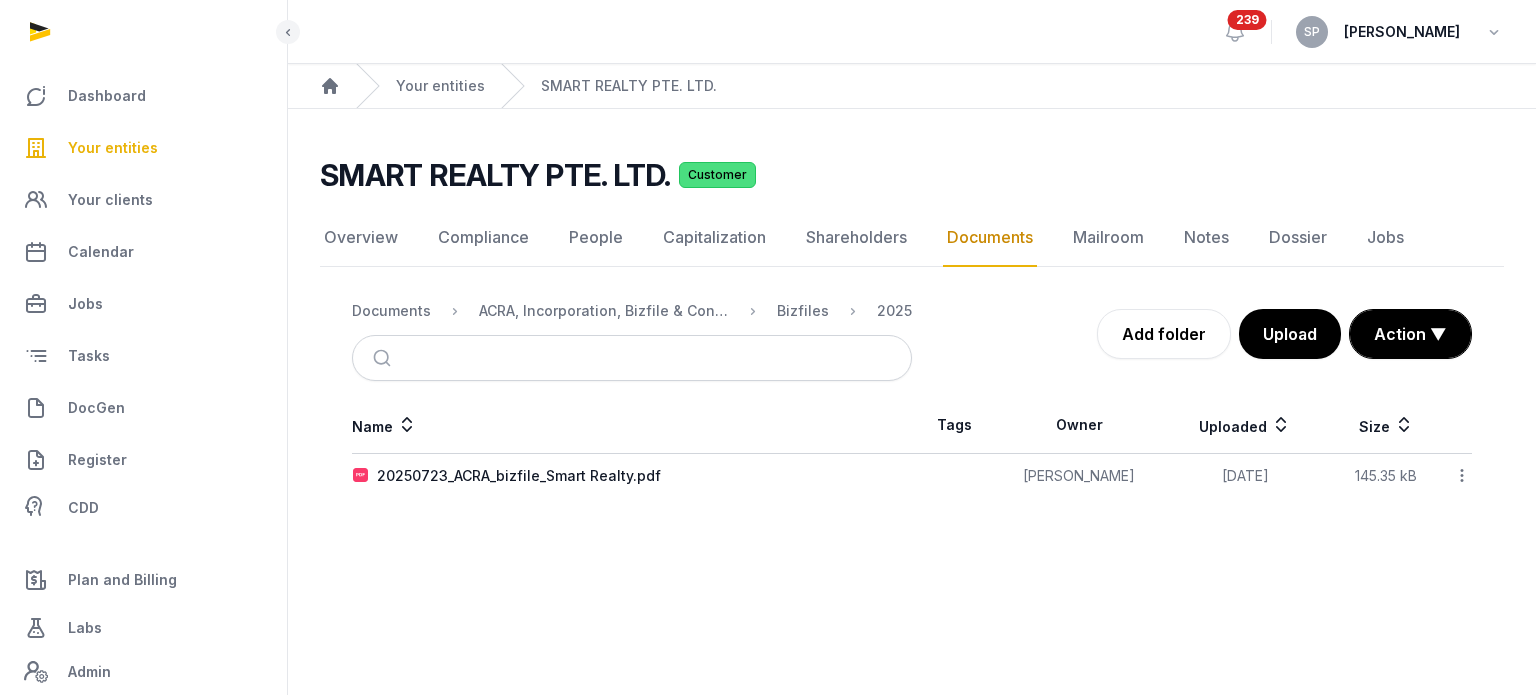 click 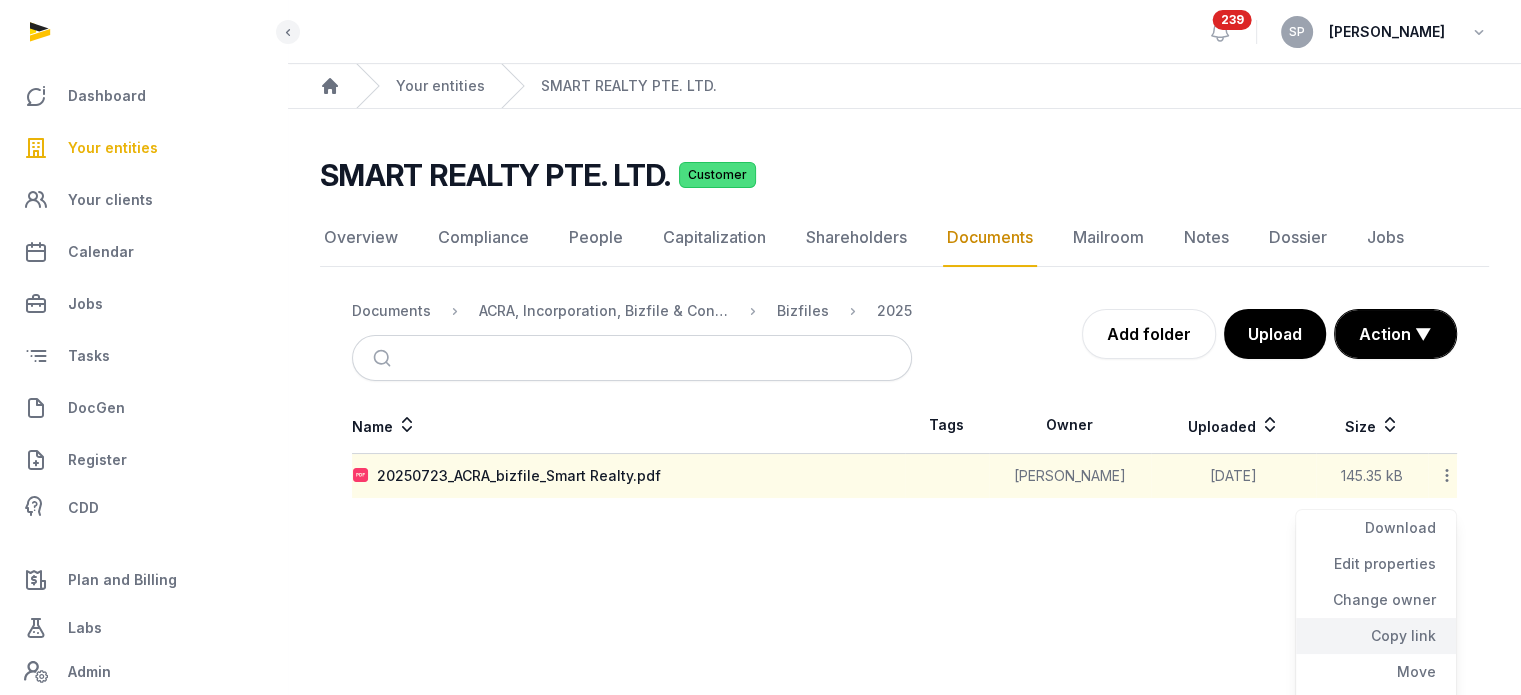 click on "Copy link" 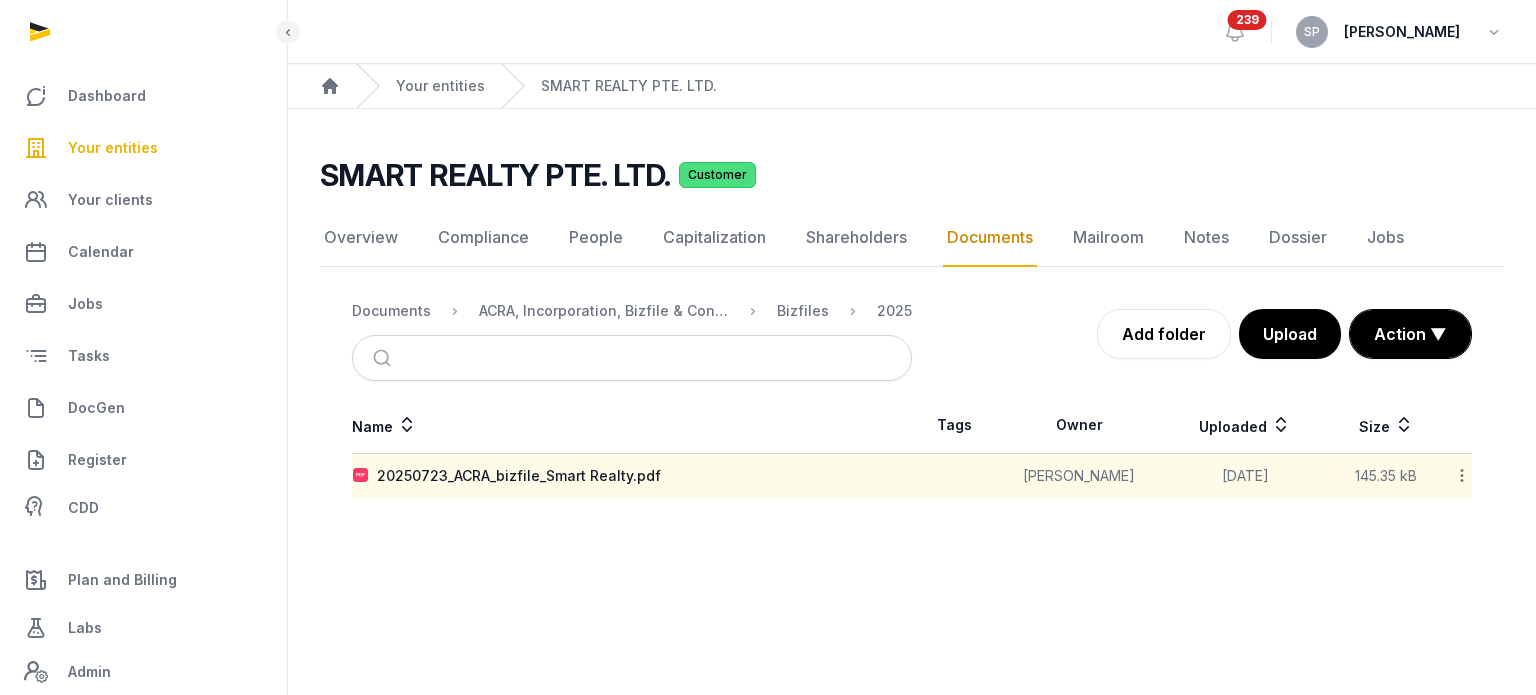 click on "Your entities" at bounding box center [113, 148] 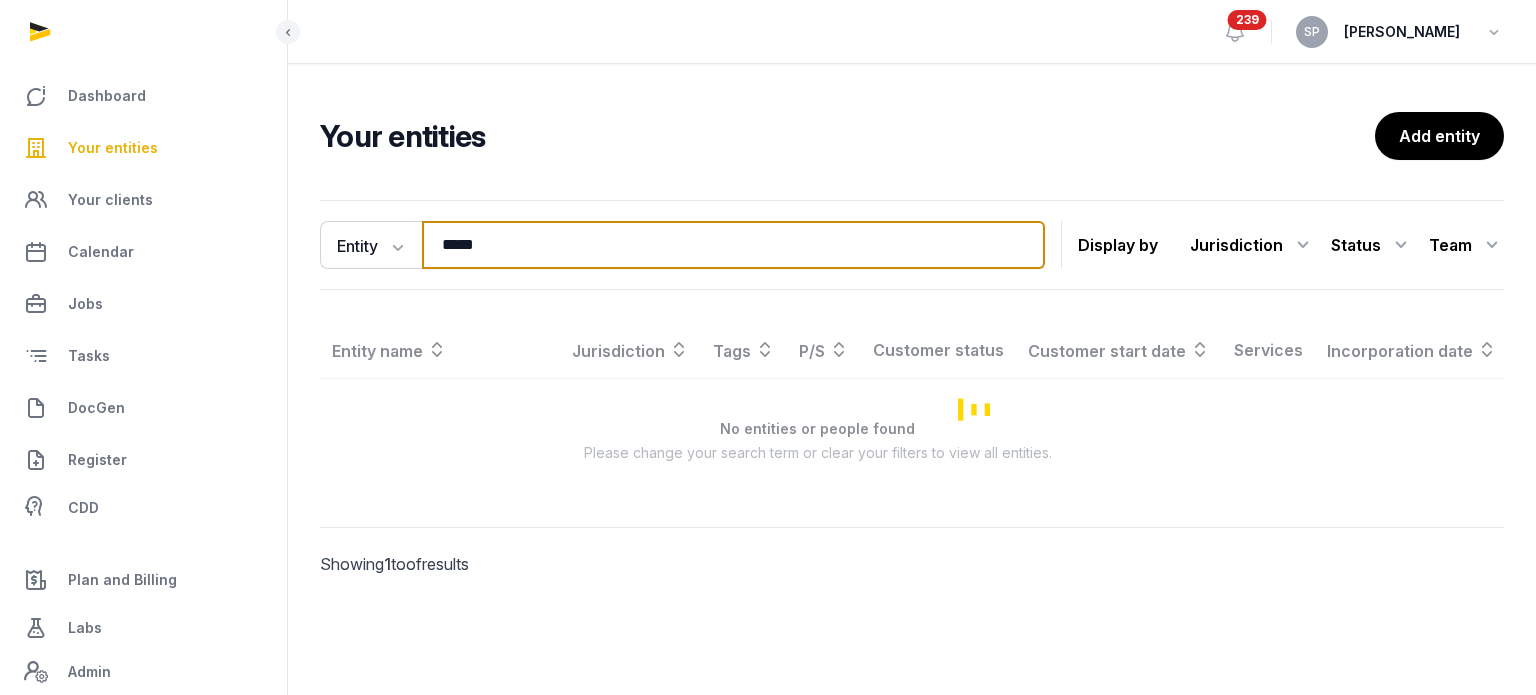 click on "*****" at bounding box center (733, 245) 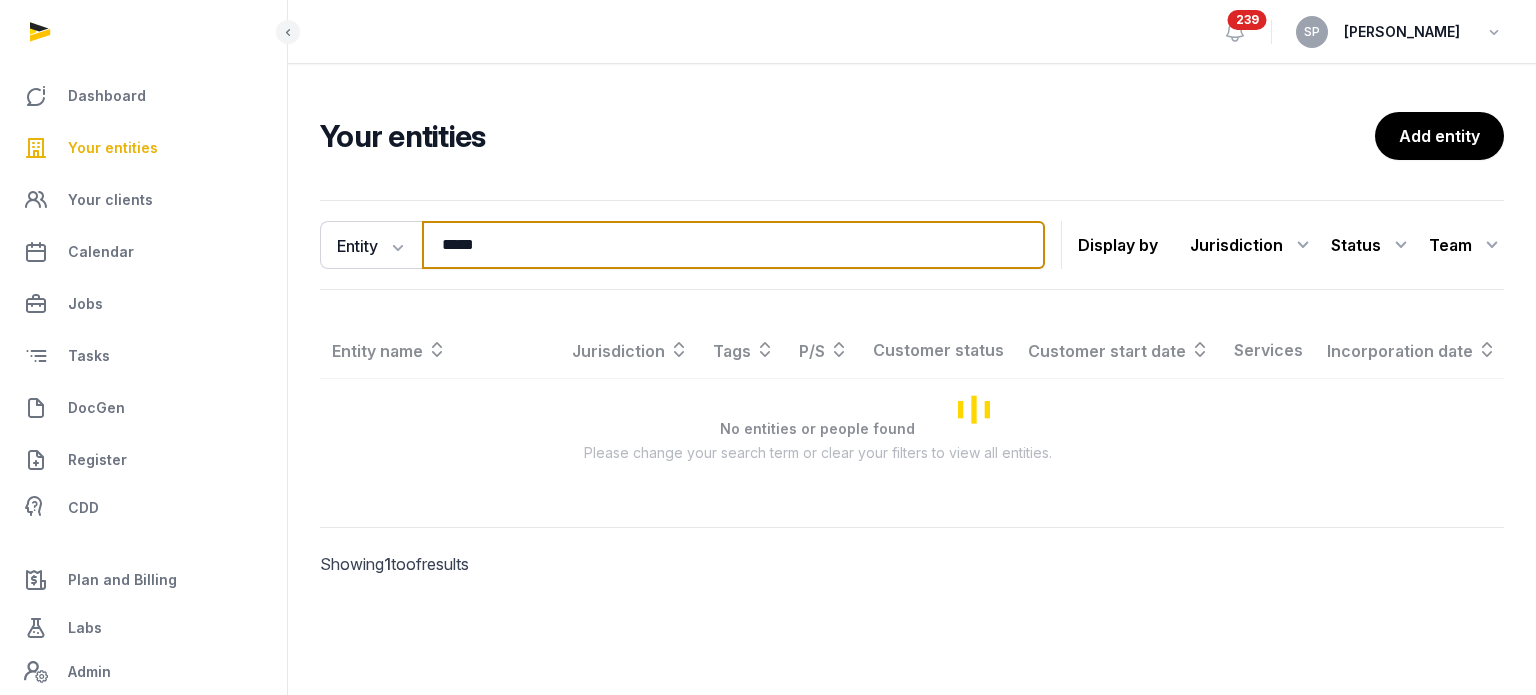 click on "*****" at bounding box center (733, 245) 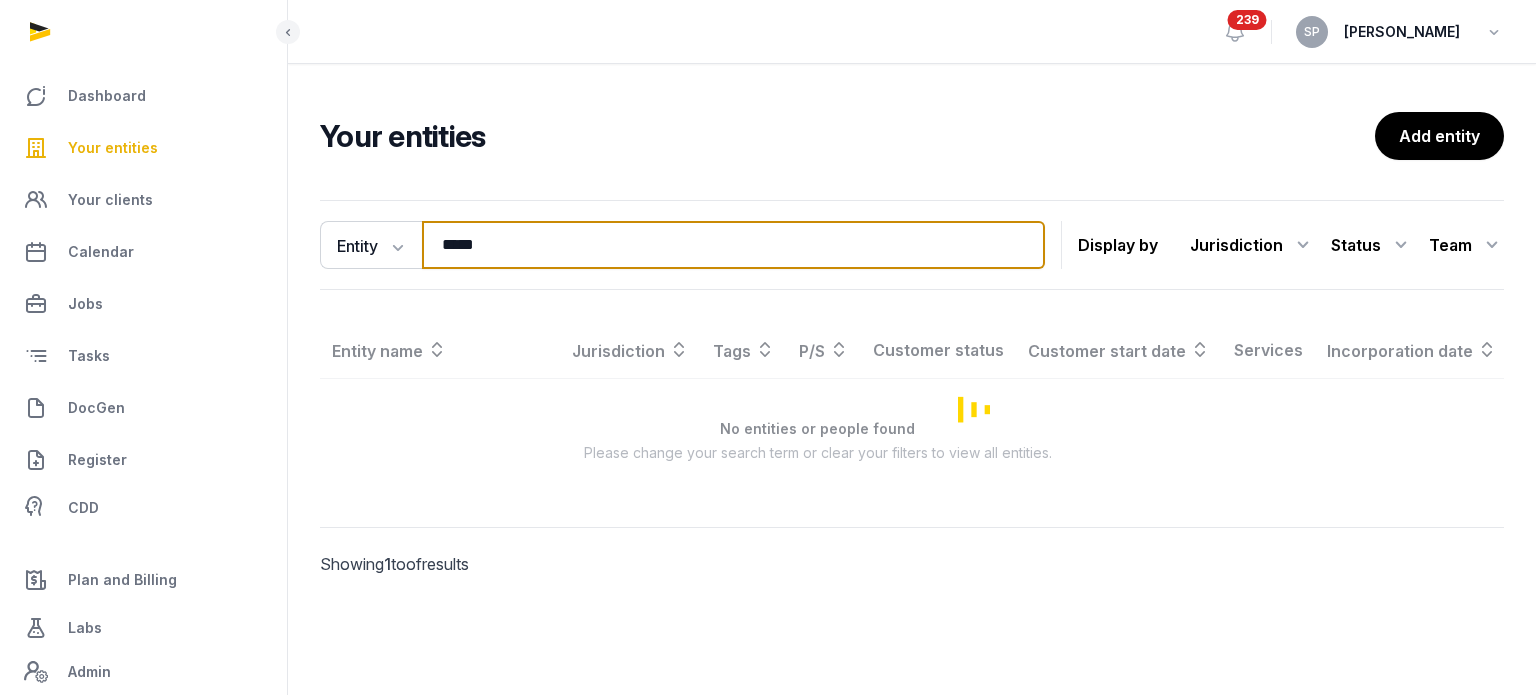 click on "*****" at bounding box center [733, 245] 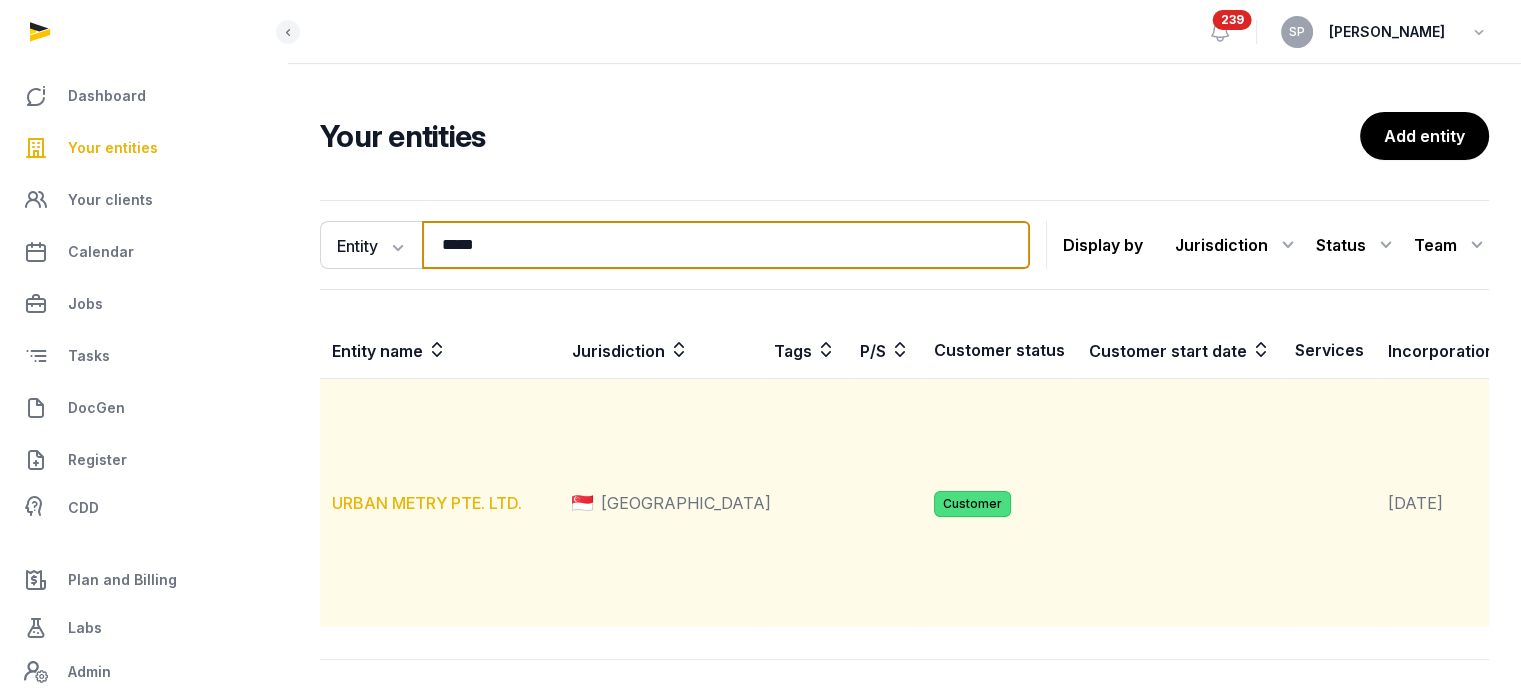 type on "*****" 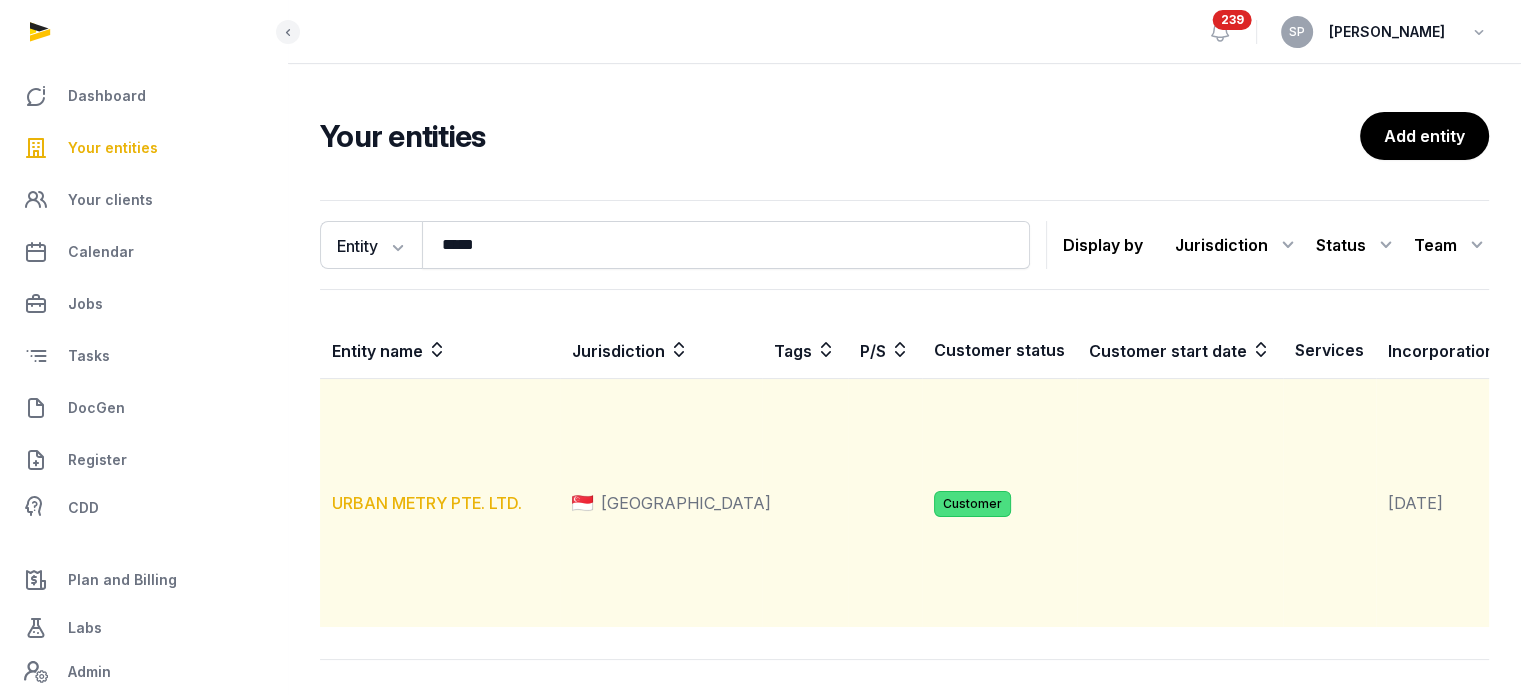 click on "URBAN METRY PTE. LTD." at bounding box center [427, 503] 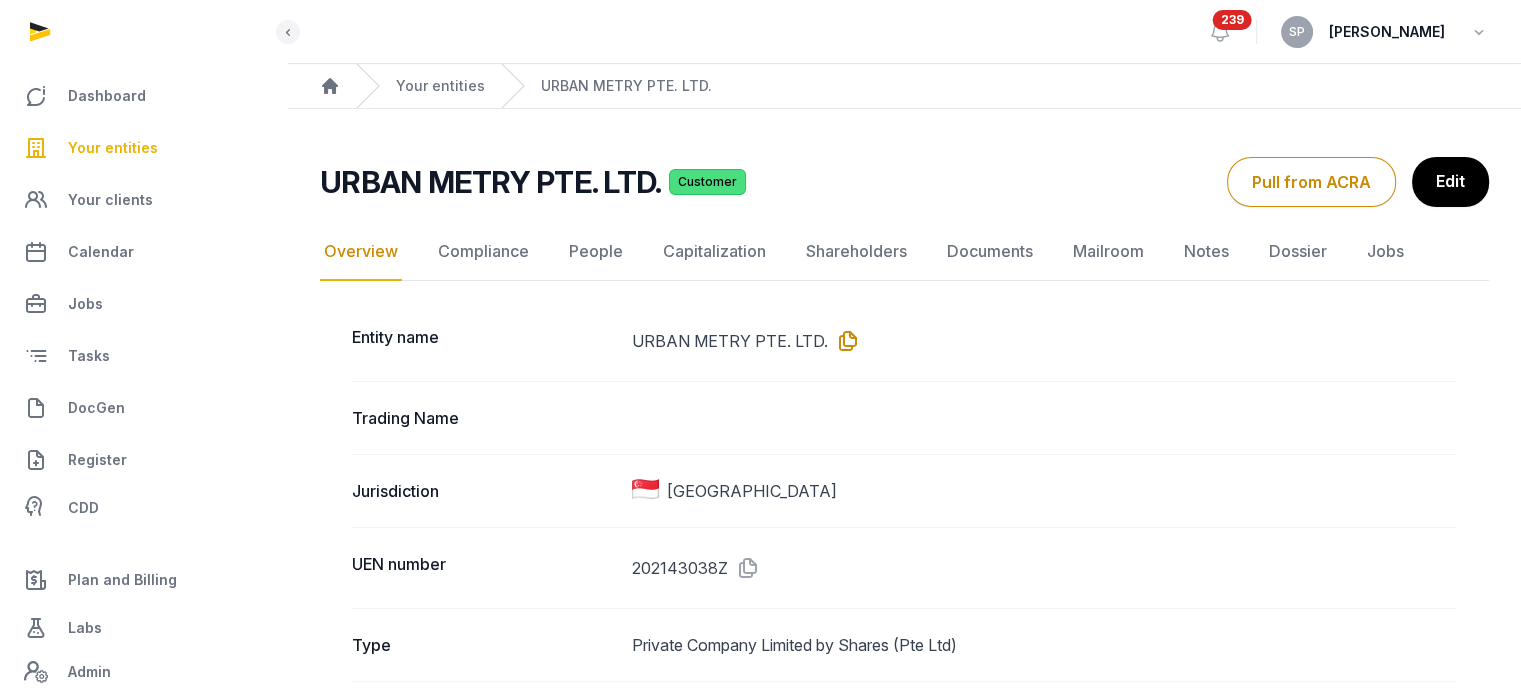 click at bounding box center [844, 341] 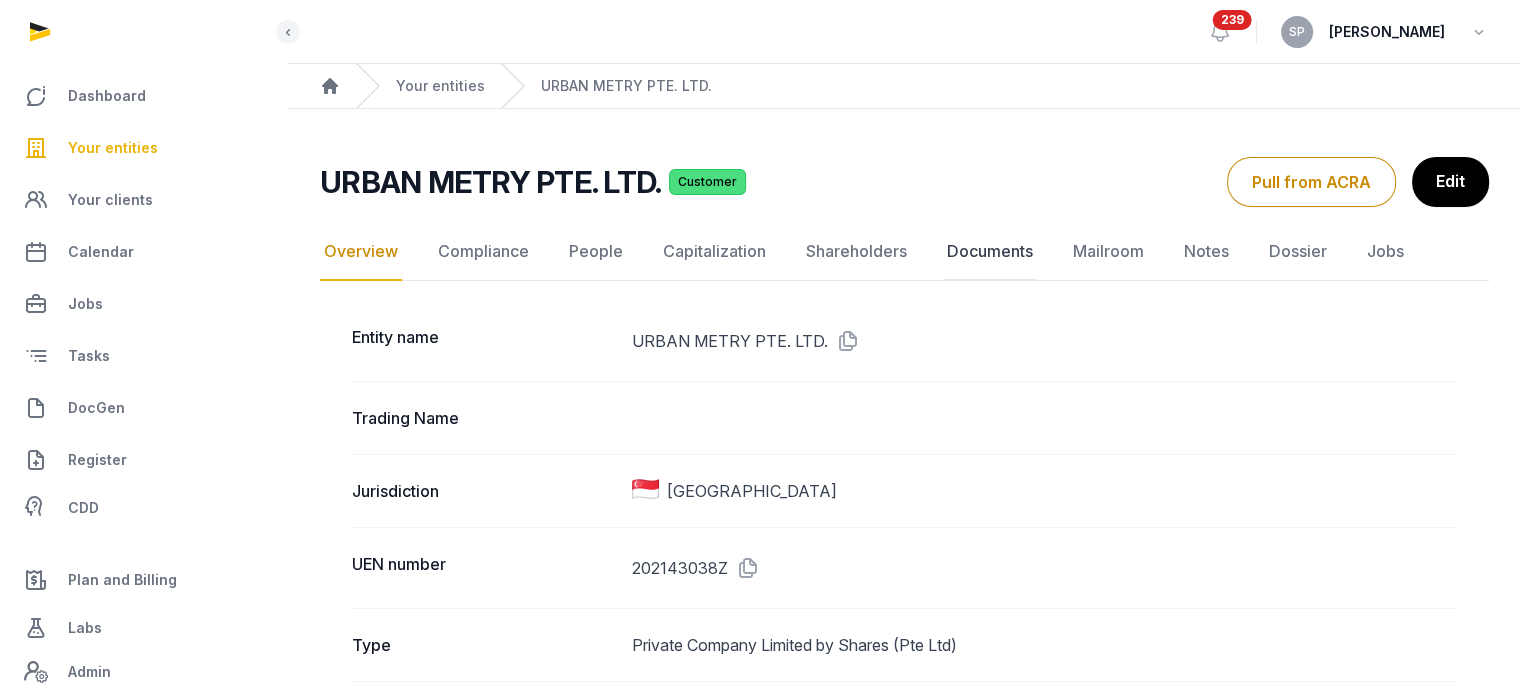 click on "Documents" 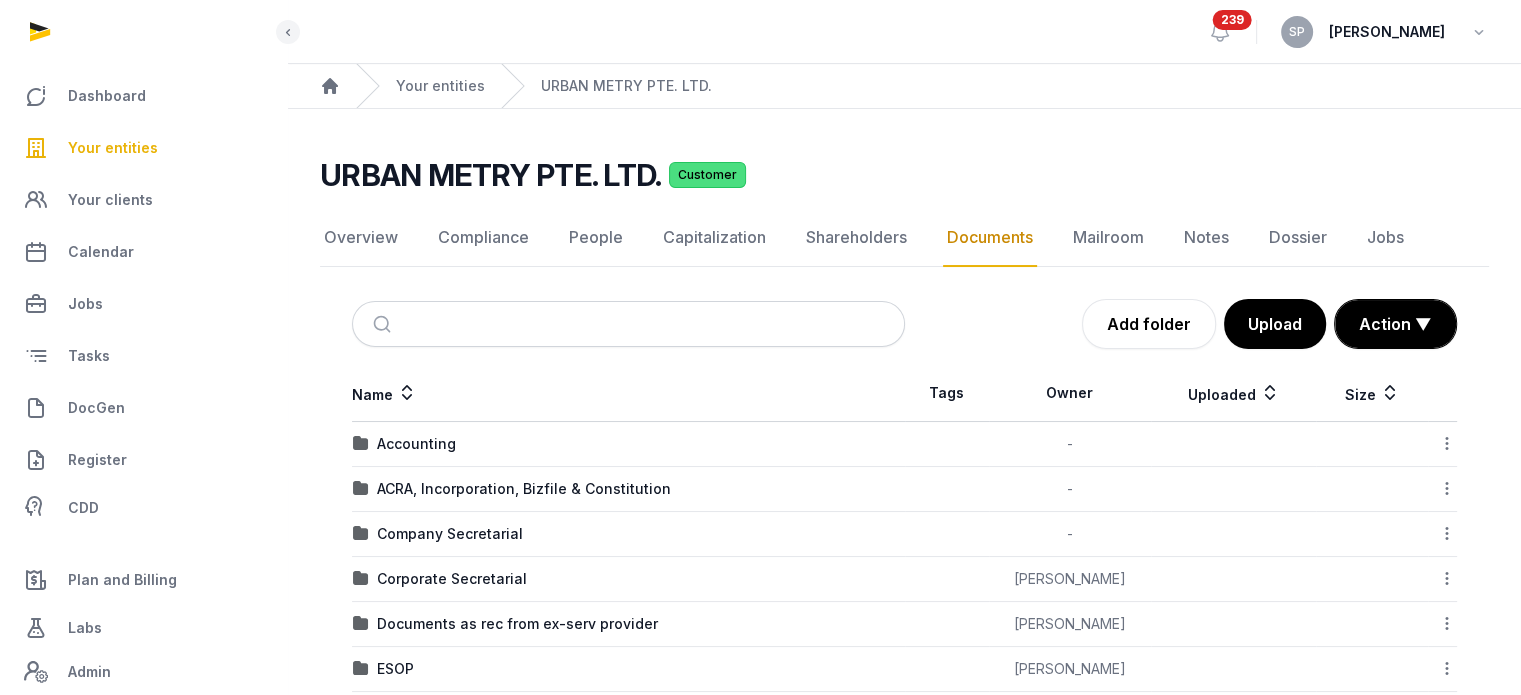 click on "Your entities" at bounding box center [143, 148] 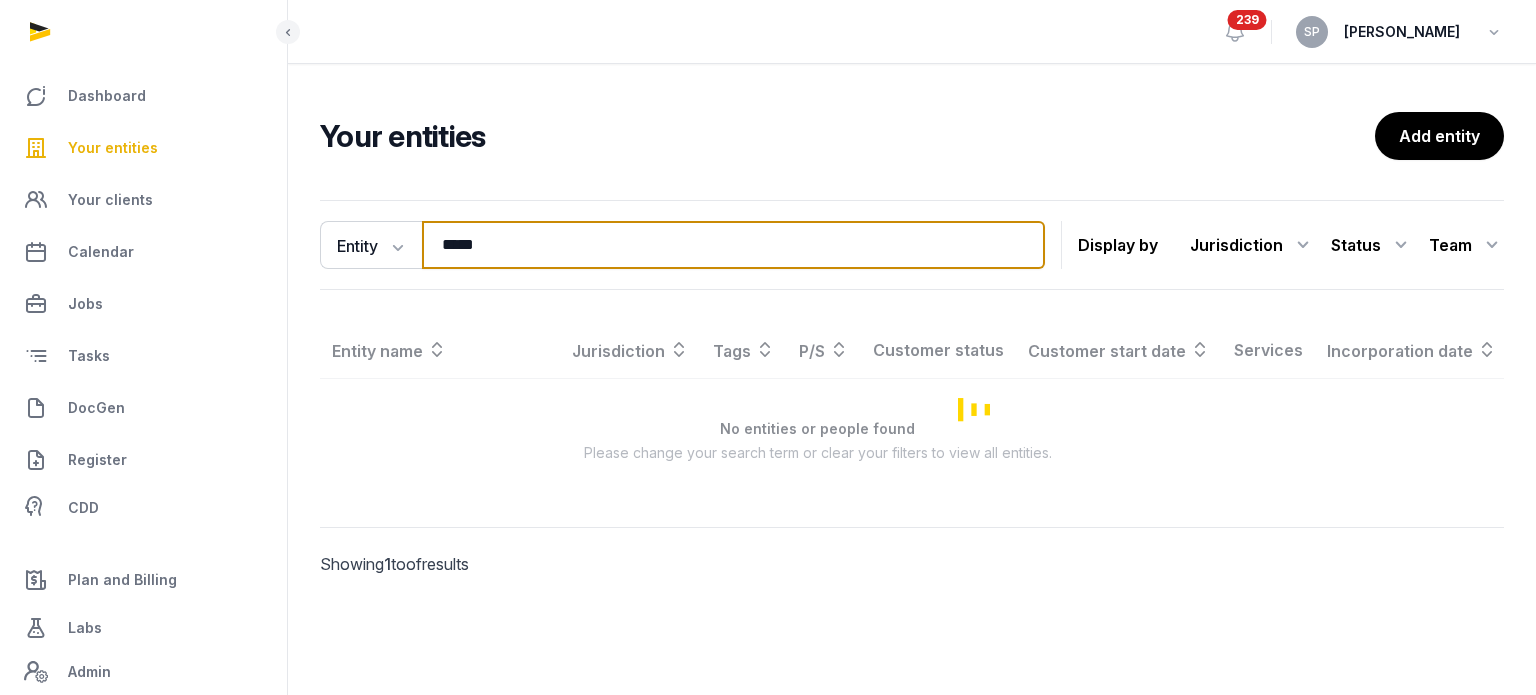 click on "*****" at bounding box center [733, 245] 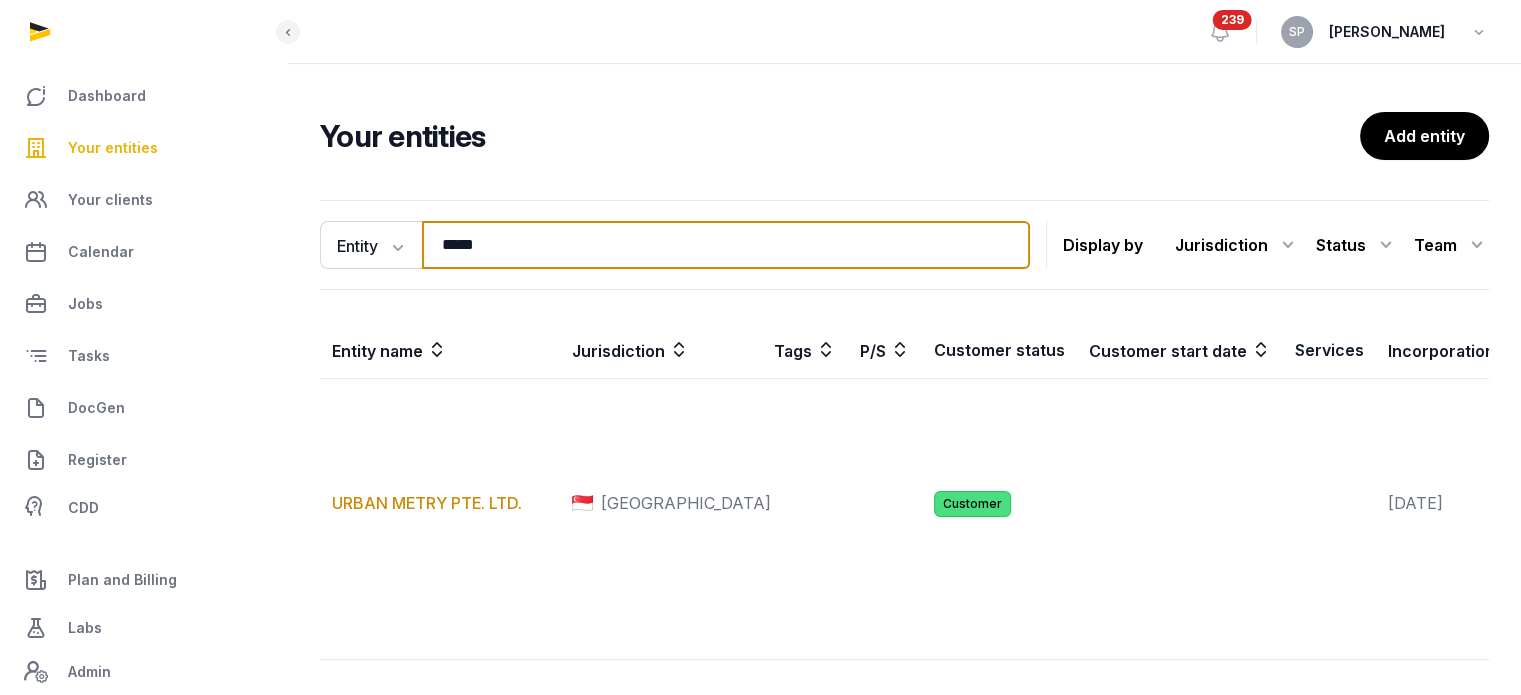 click on "*****" at bounding box center [726, 245] 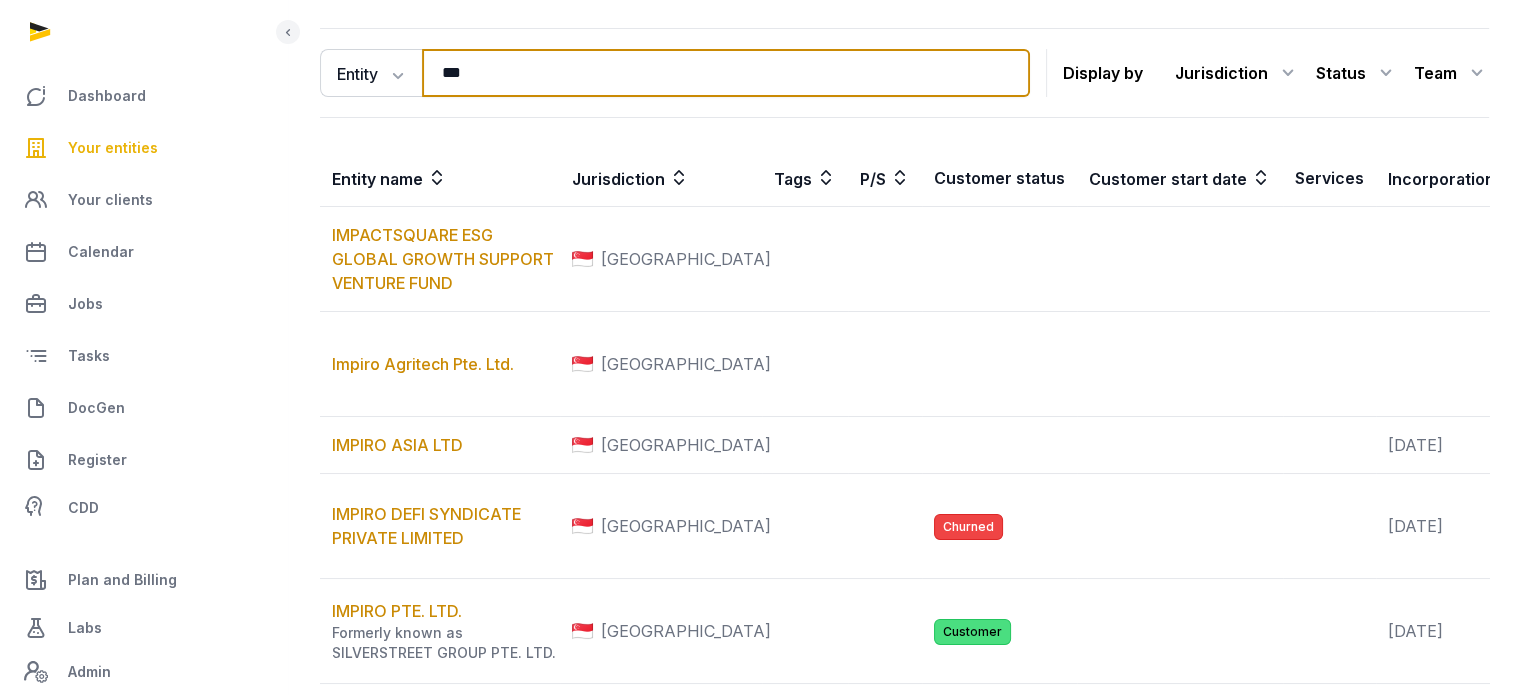 scroll, scrollTop: 280, scrollLeft: 0, axis: vertical 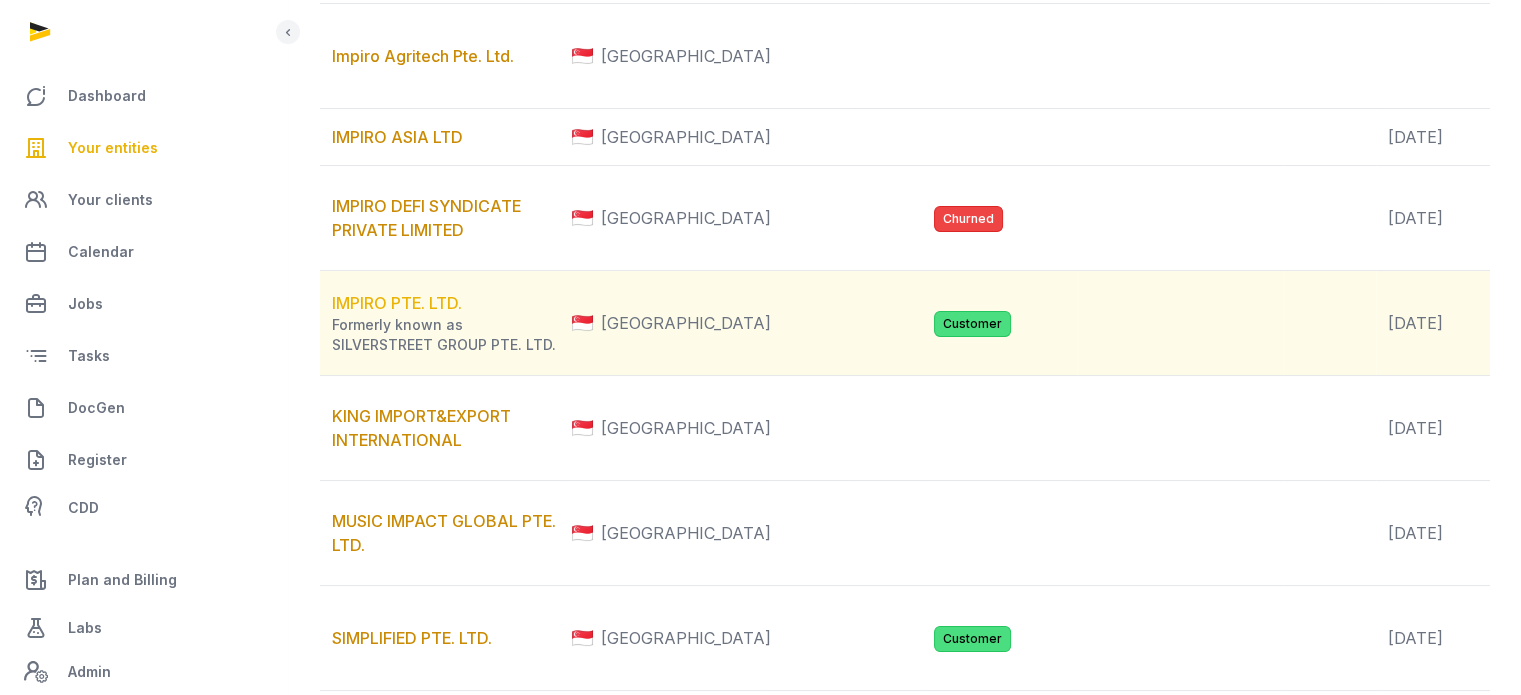 type on "***" 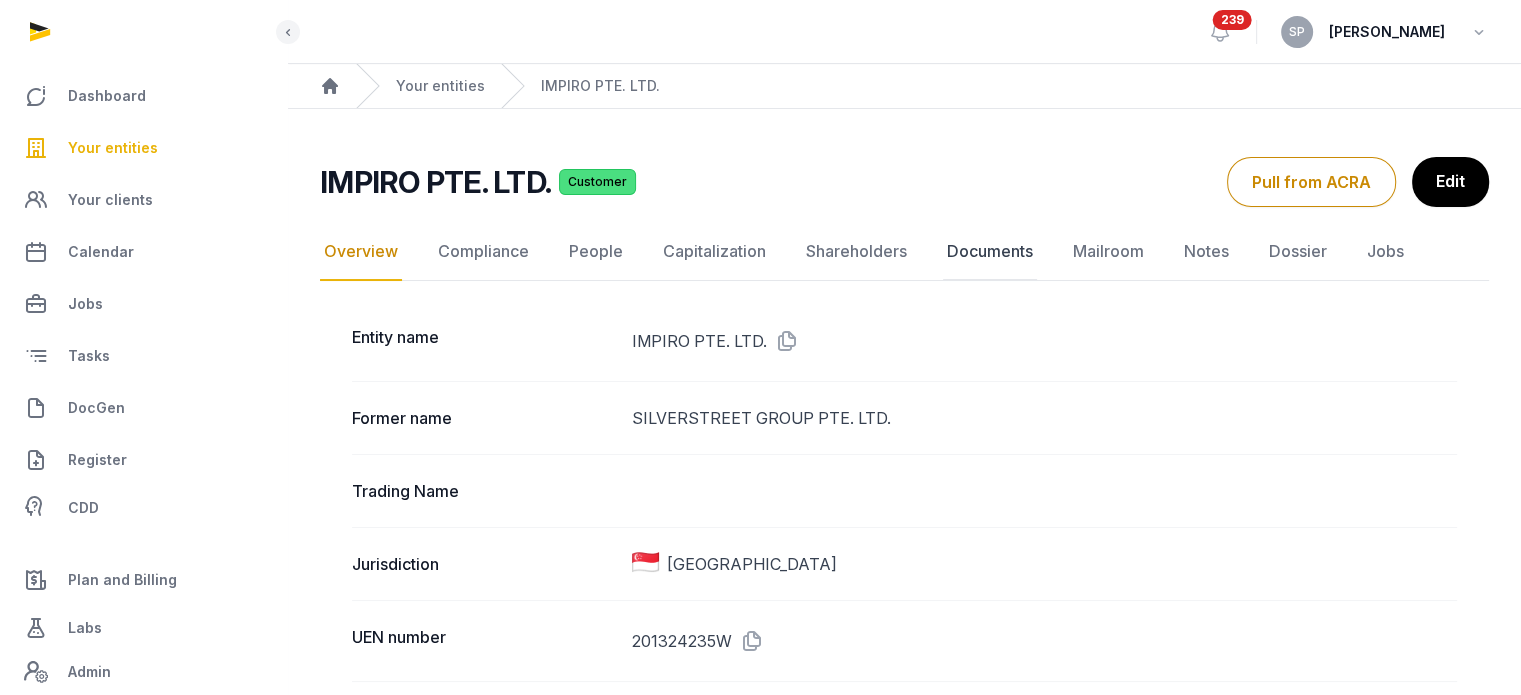 click on "Documents" 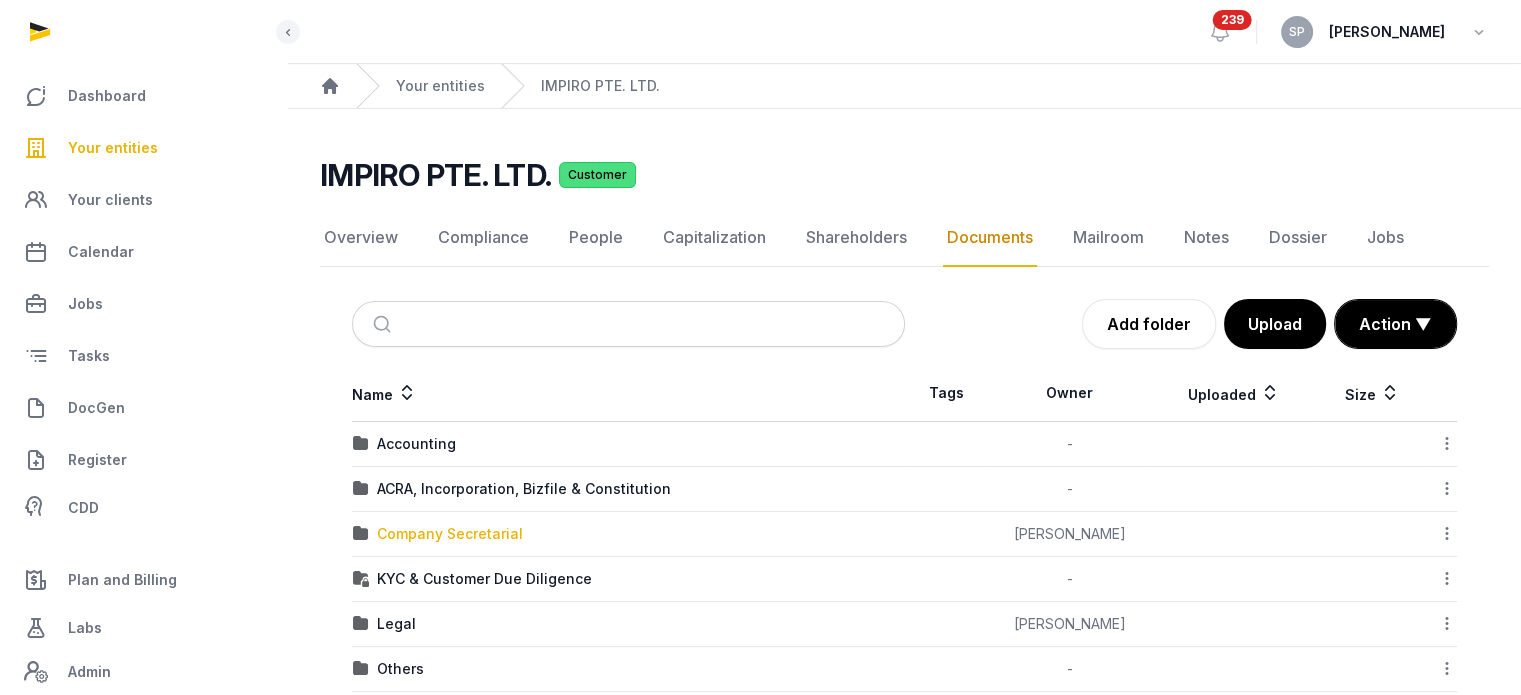 click on "Company Secretarial" at bounding box center (450, 534) 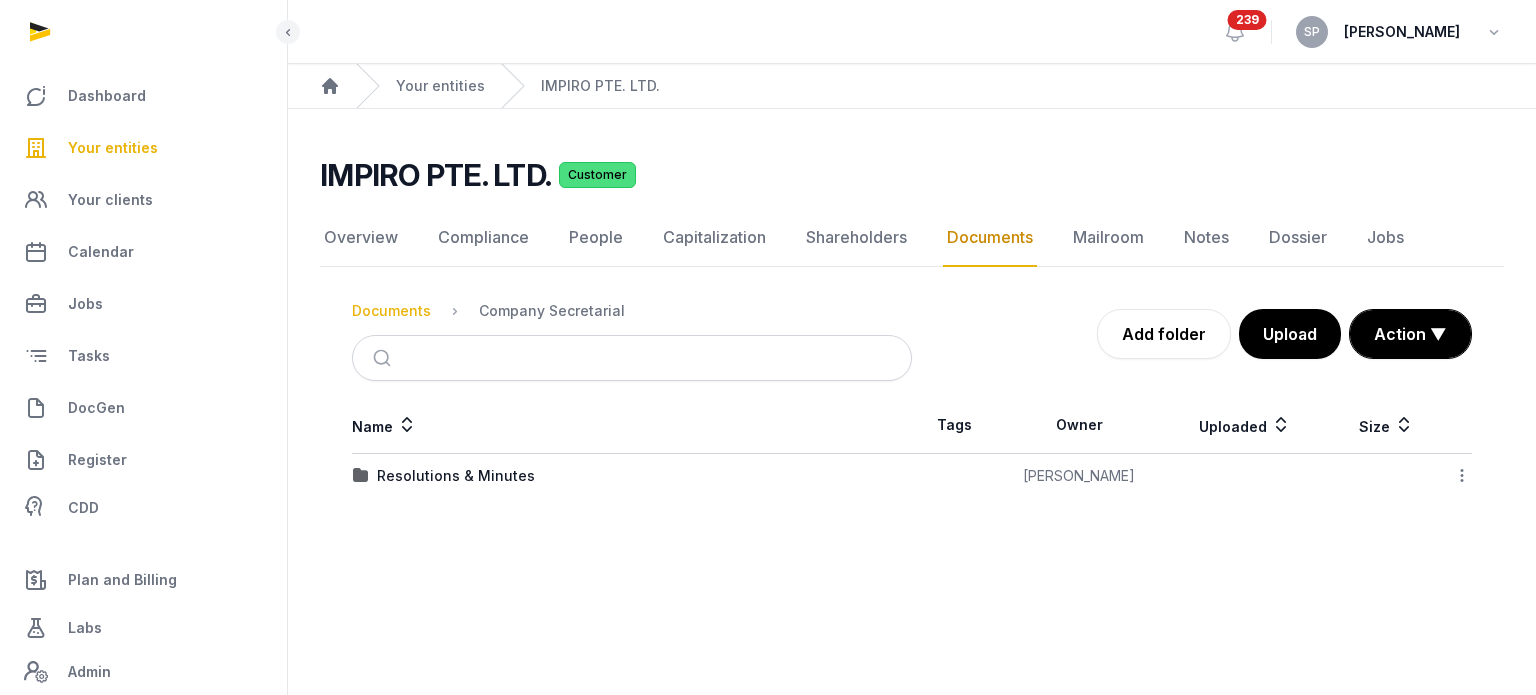 click on "Documents" at bounding box center [391, 311] 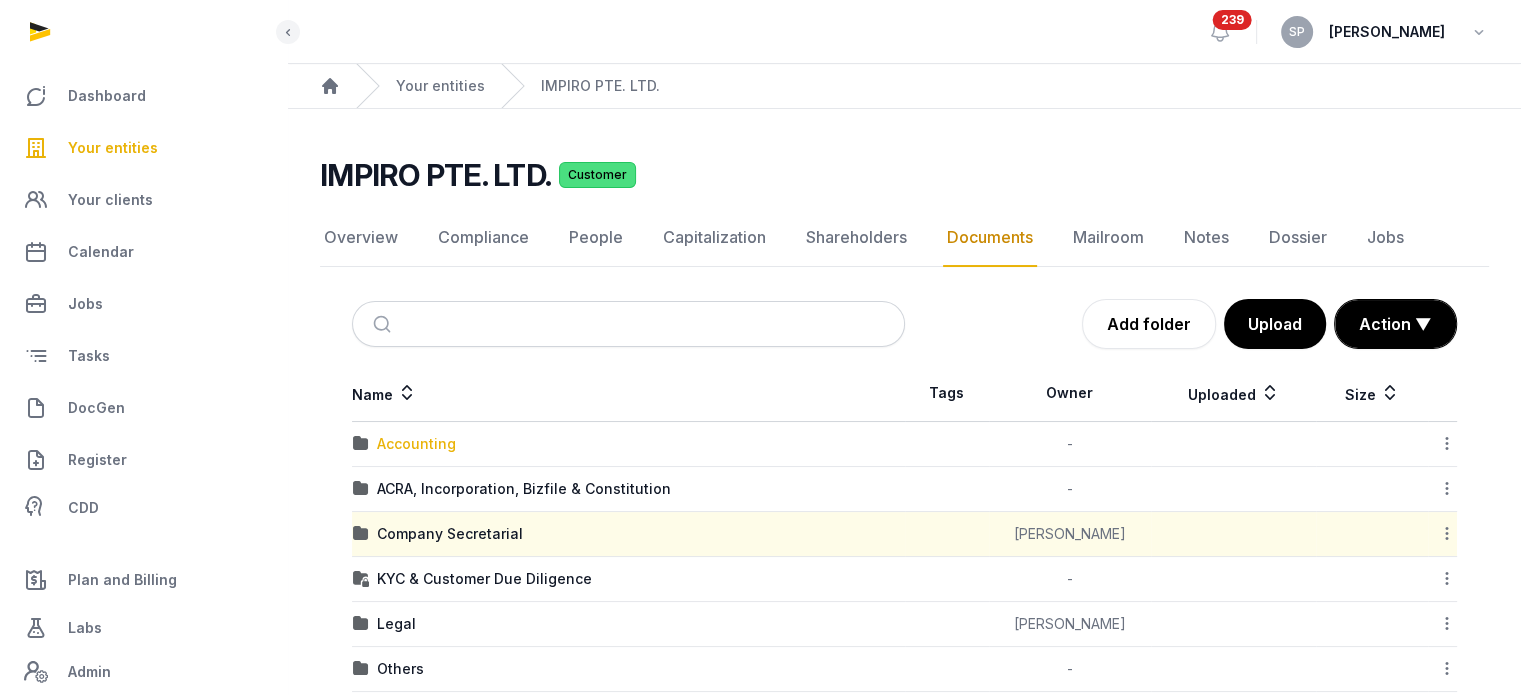 click on "Accounting" at bounding box center (416, 444) 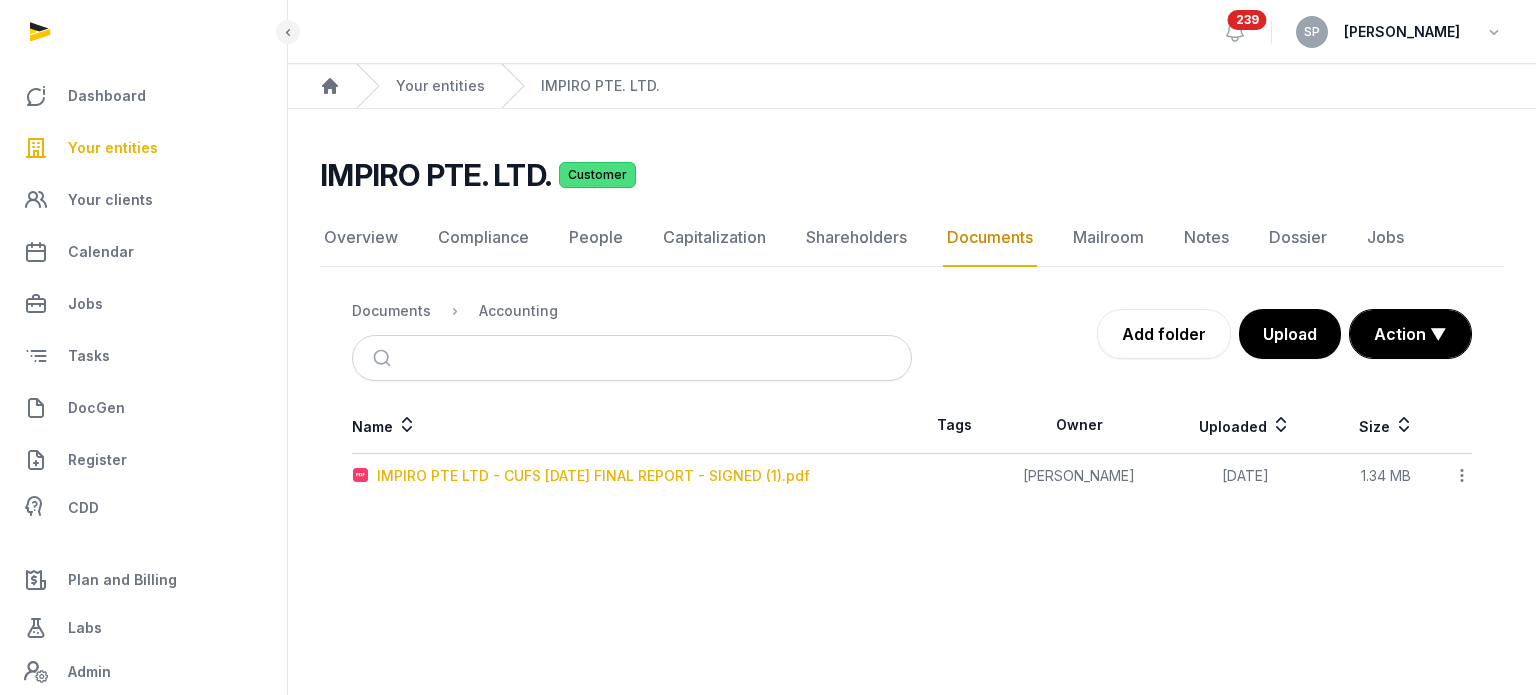 click on "IMPIRO PTE LTD - CUFS [DATE] FINAL REPORT - SIGNED (1).pdf" at bounding box center (593, 476) 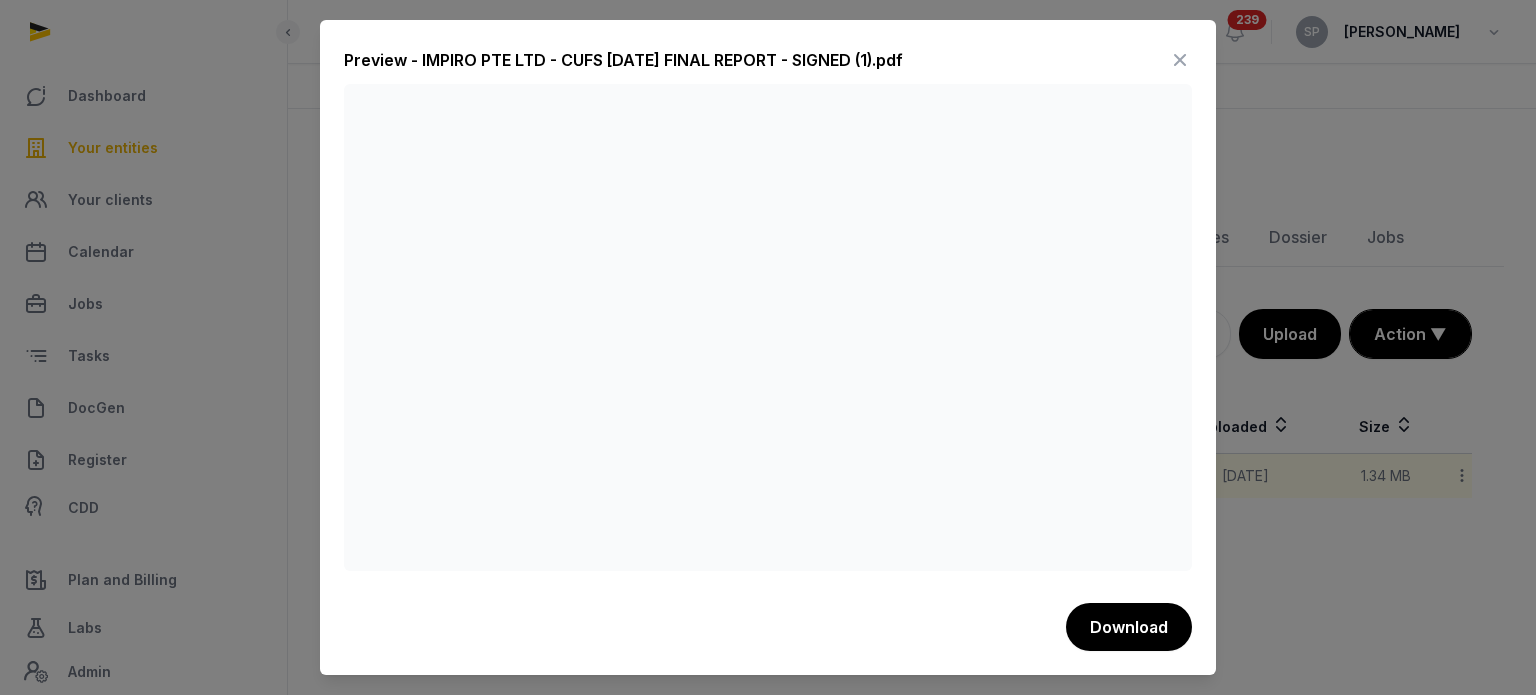 click at bounding box center [1180, 60] 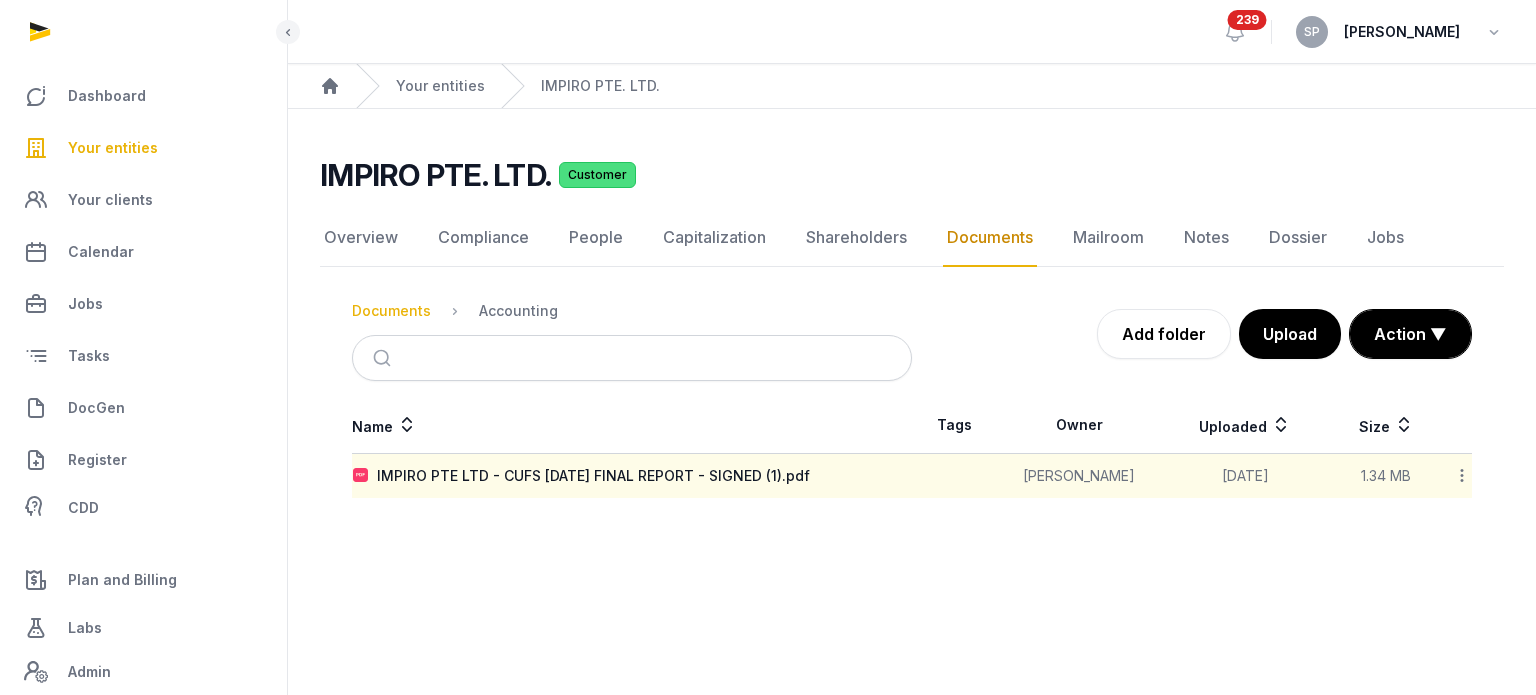 click on "Documents" at bounding box center (391, 311) 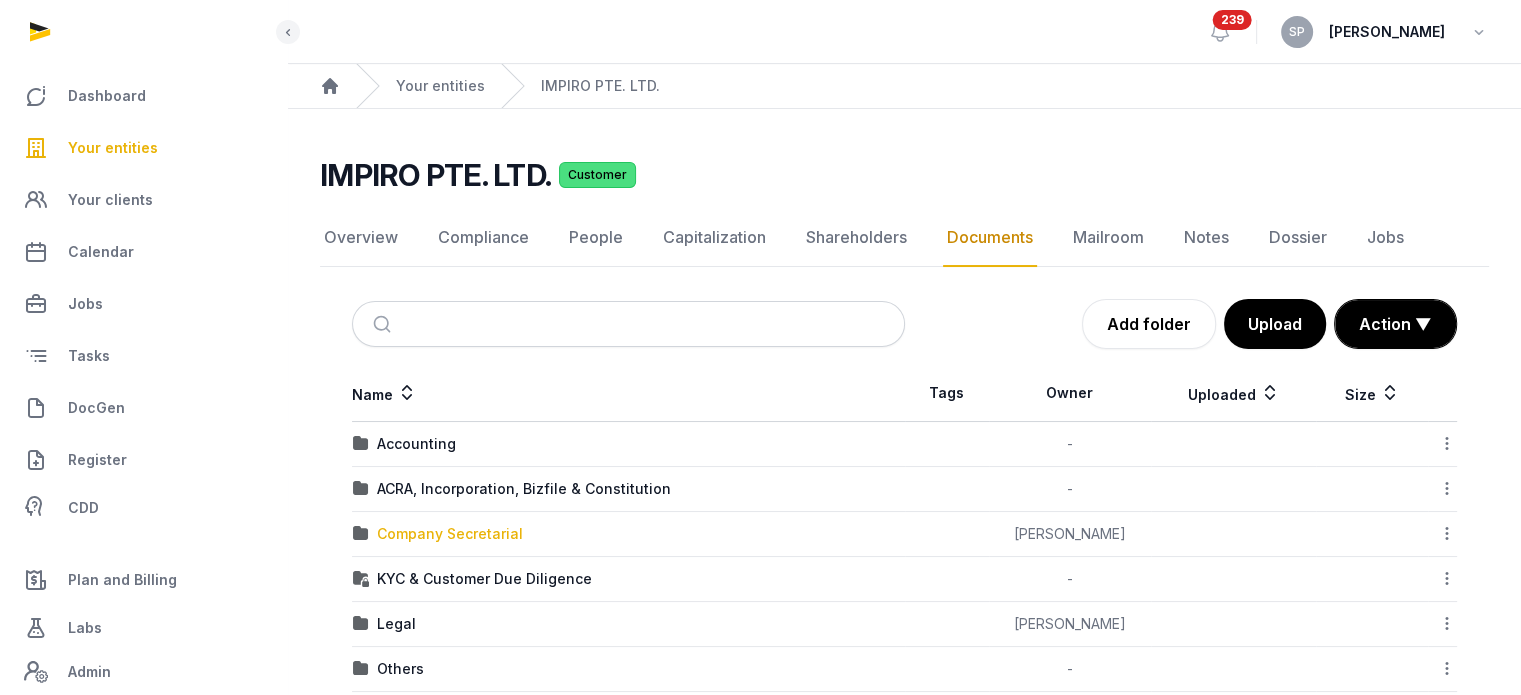 click on "Company Secretarial" at bounding box center (450, 534) 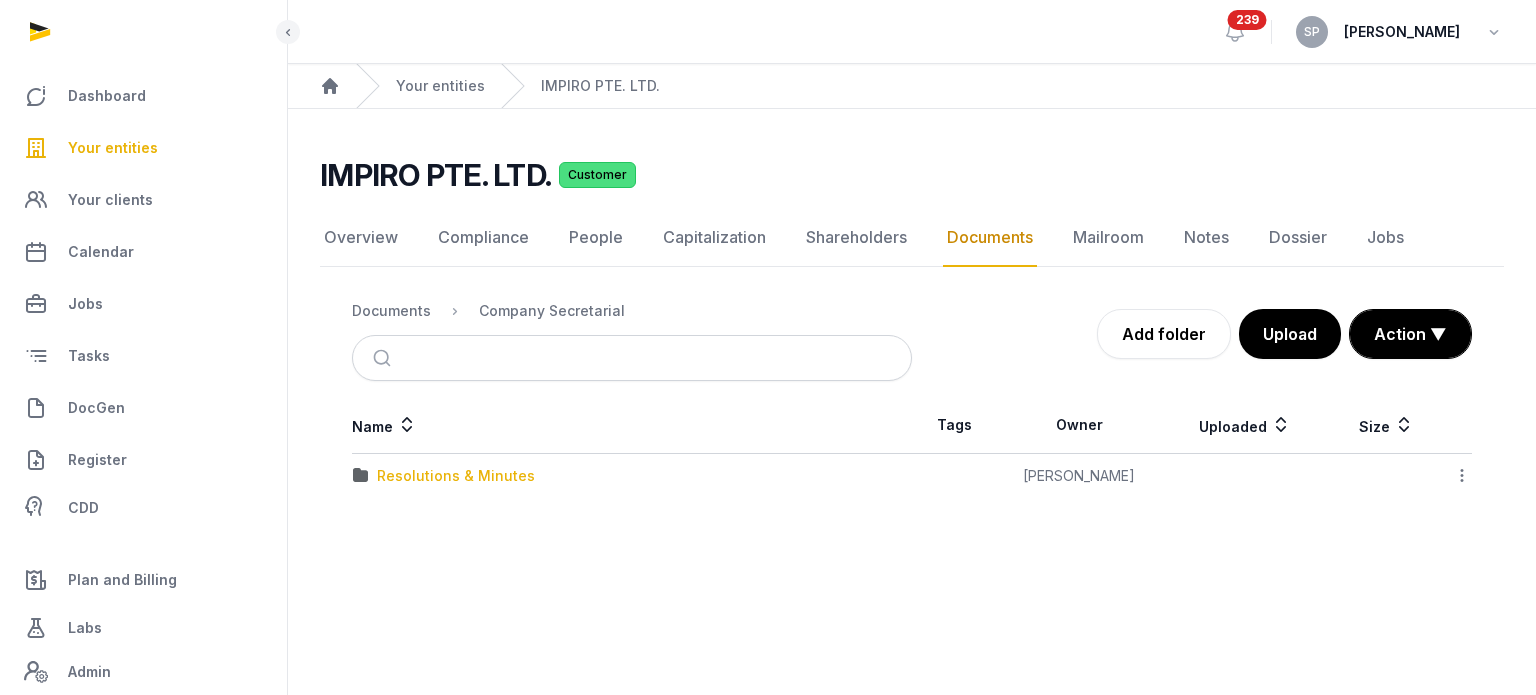 click on "Resolutions & Minutes" at bounding box center (456, 476) 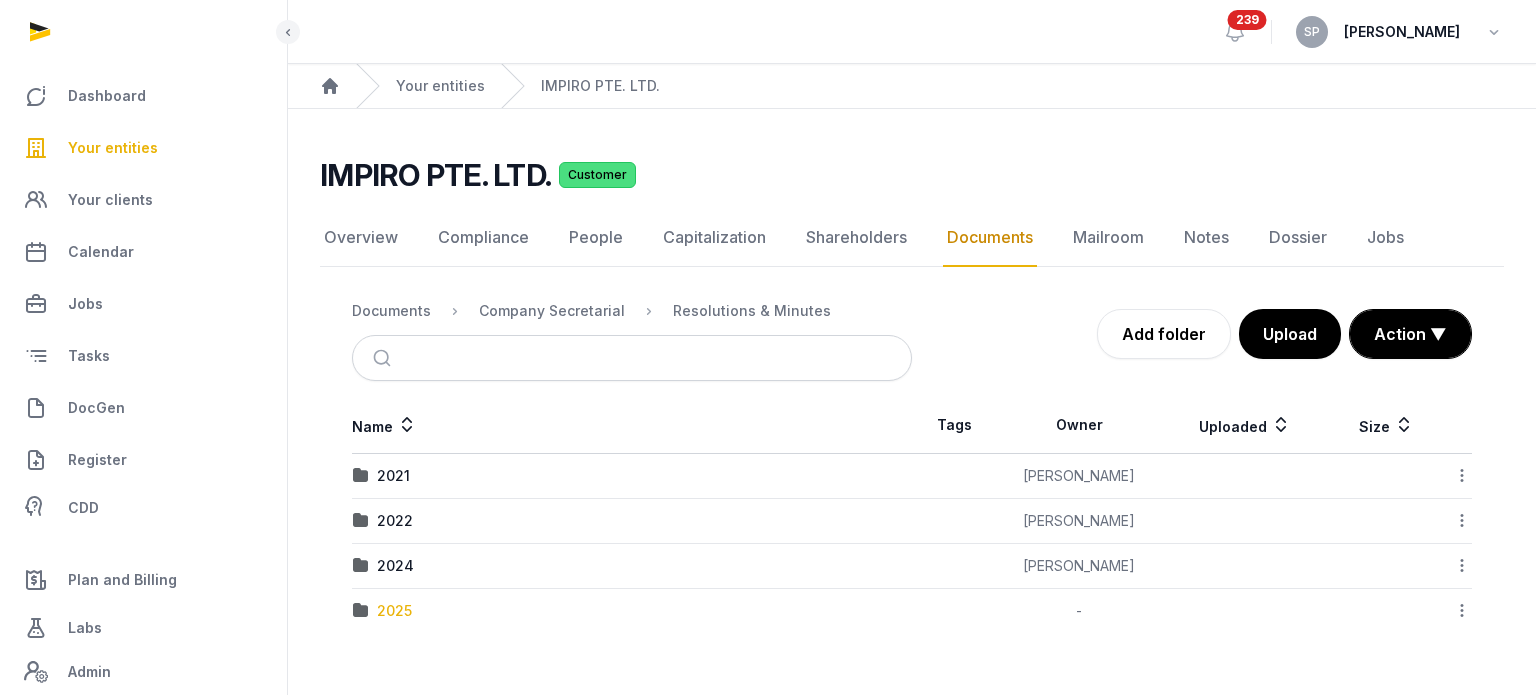 click on "2025" at bounding box center [394, 611] 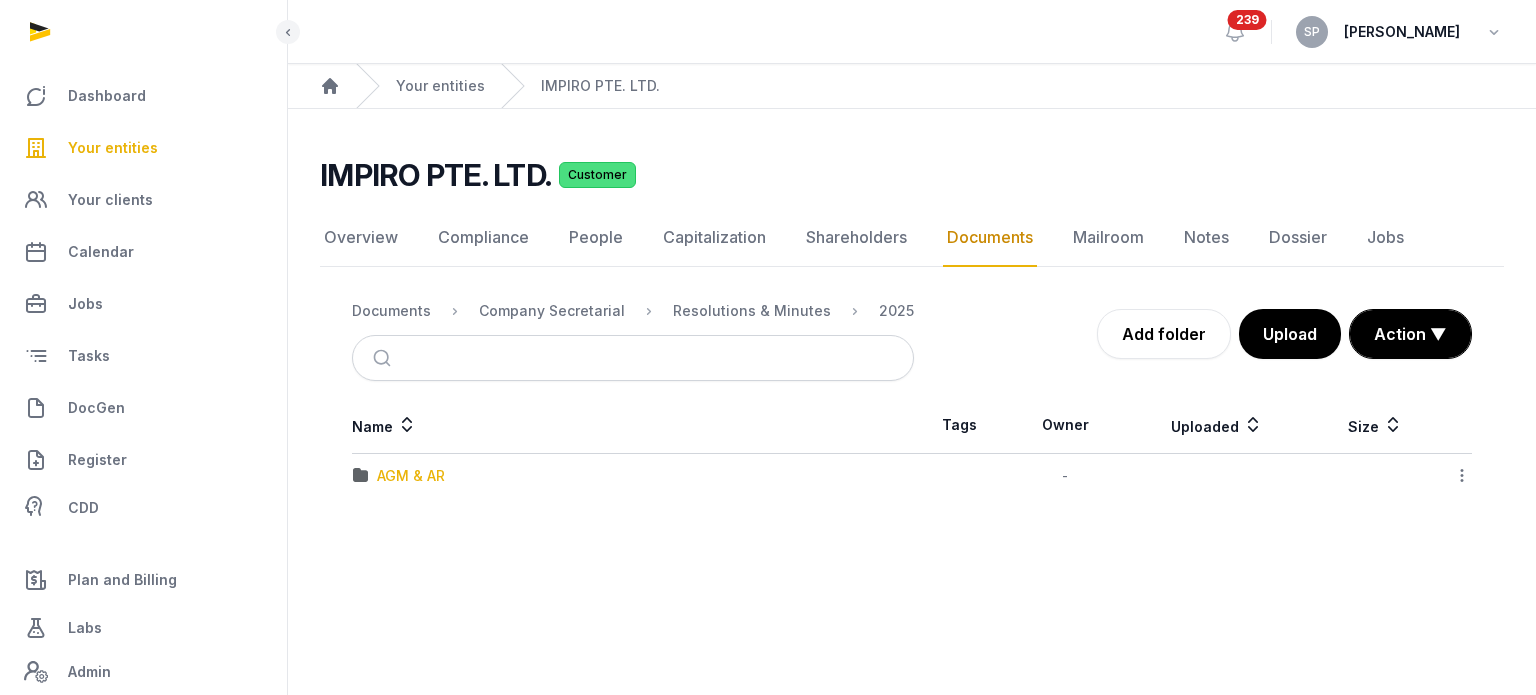 click on "AGM & AR" at bounding box center (411, 476) 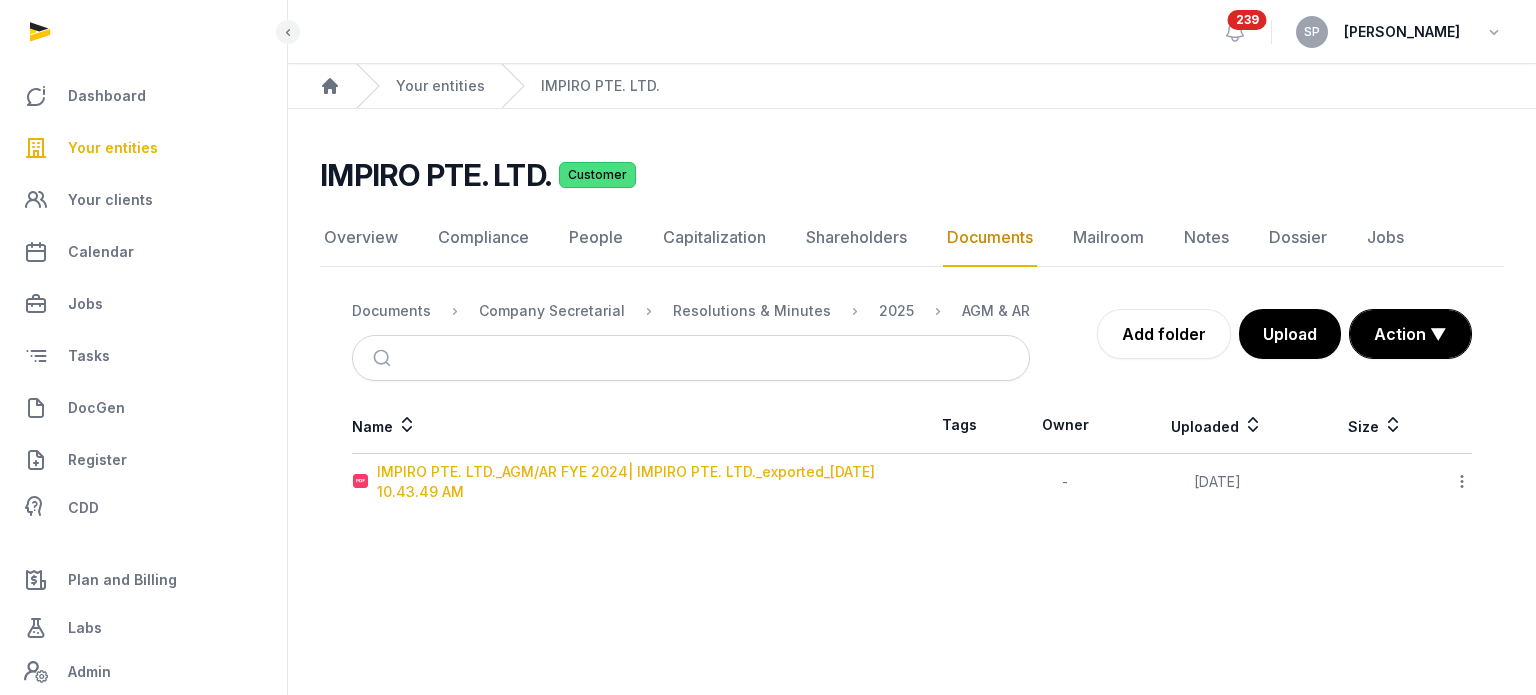 click on "IMPIRO PTE. LTD._AGM/AR FYE 2024| IMPIRO PTE. LTD._exported_[DATE] 10.43.49 AM" at bounding box center [644, 482] 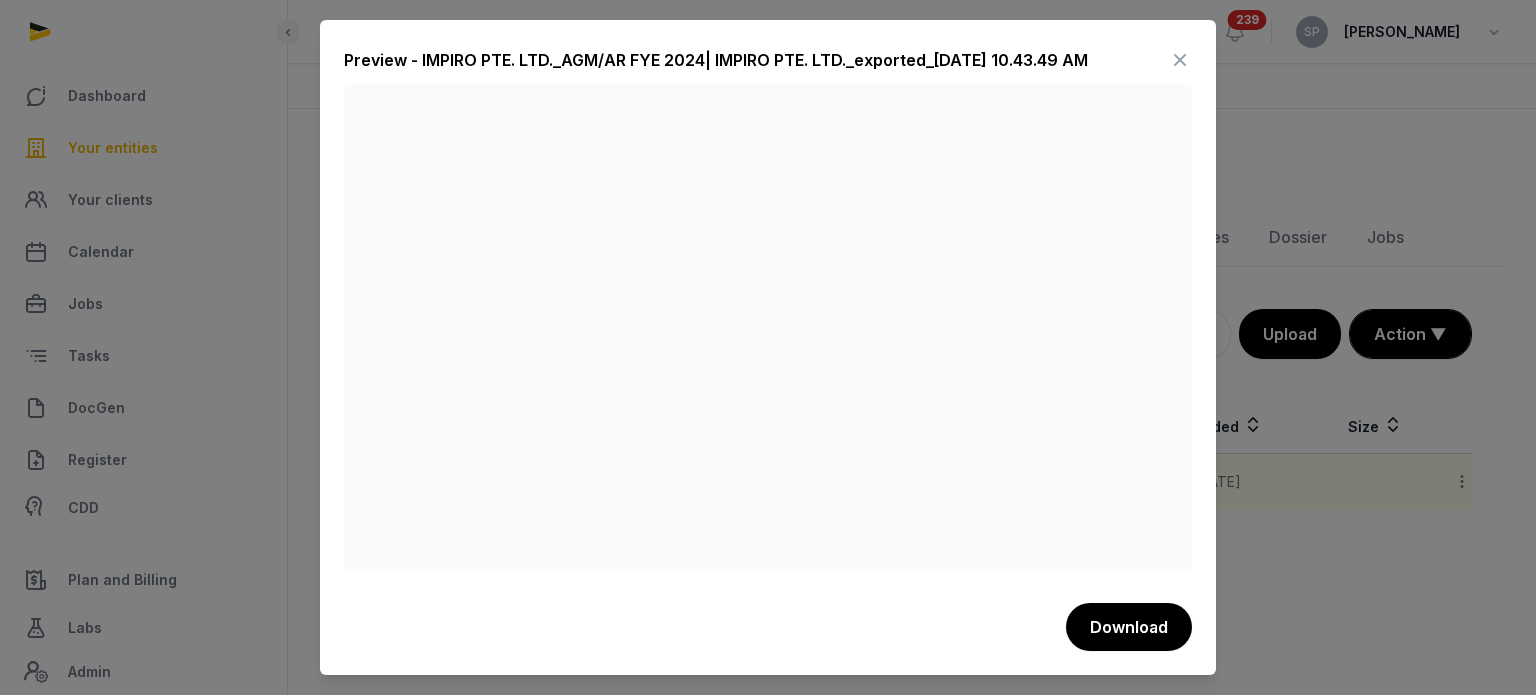 click at bounding box center [1180, 60] 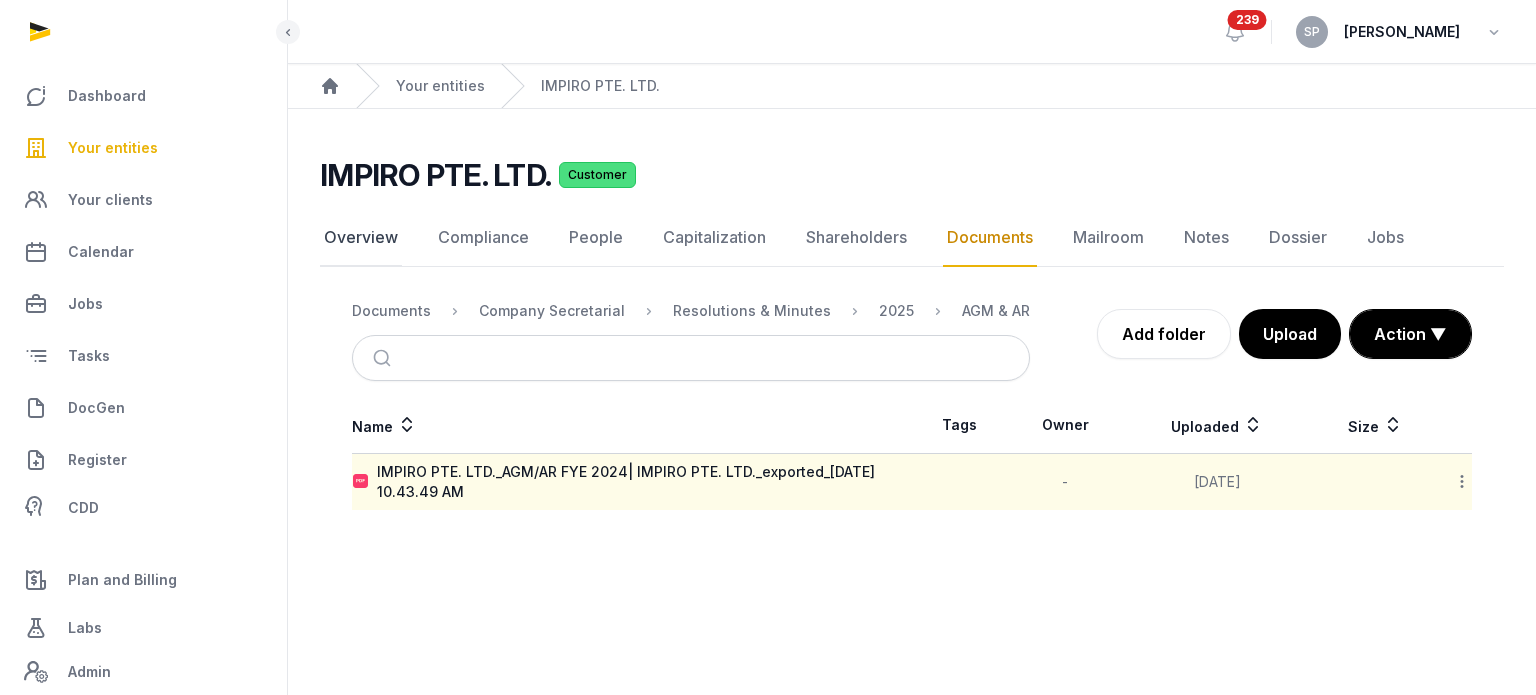 click on "Overview" 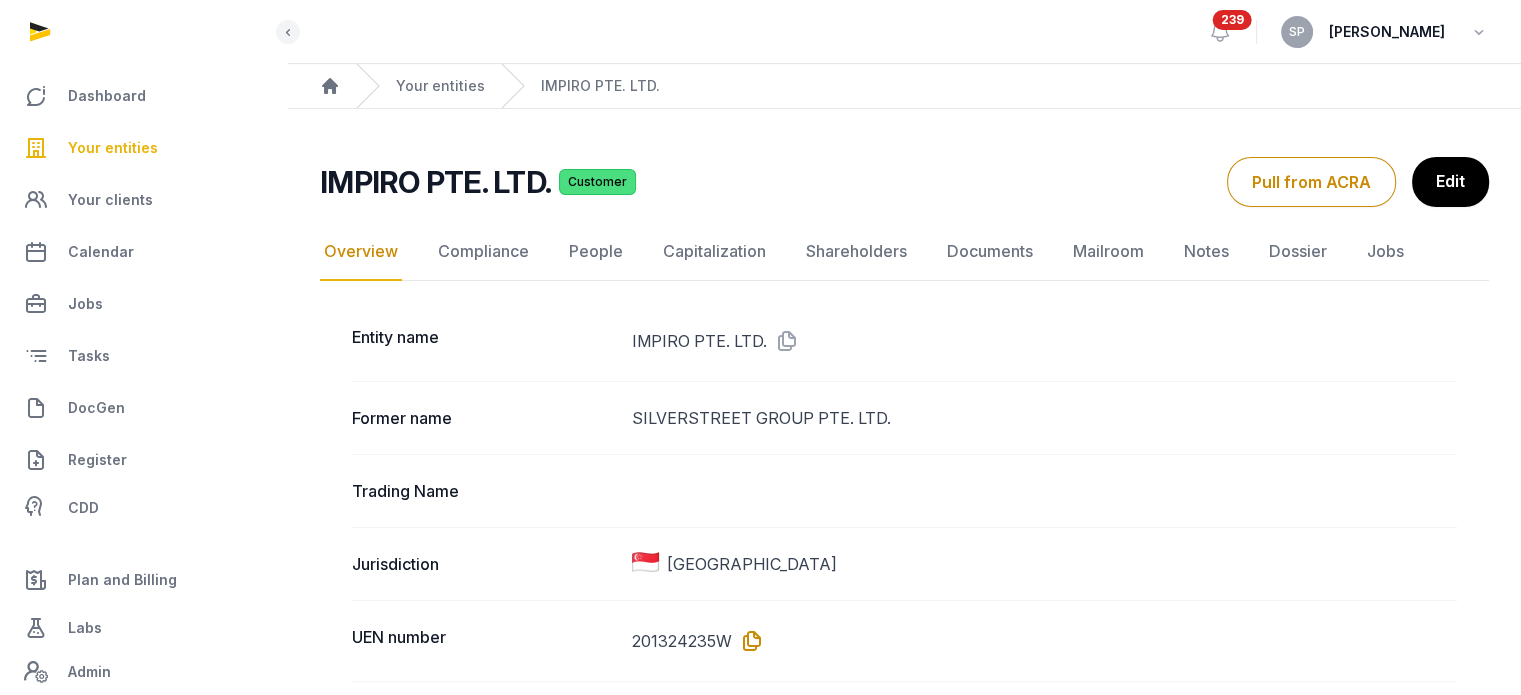 click at bounding box center (748, 641) 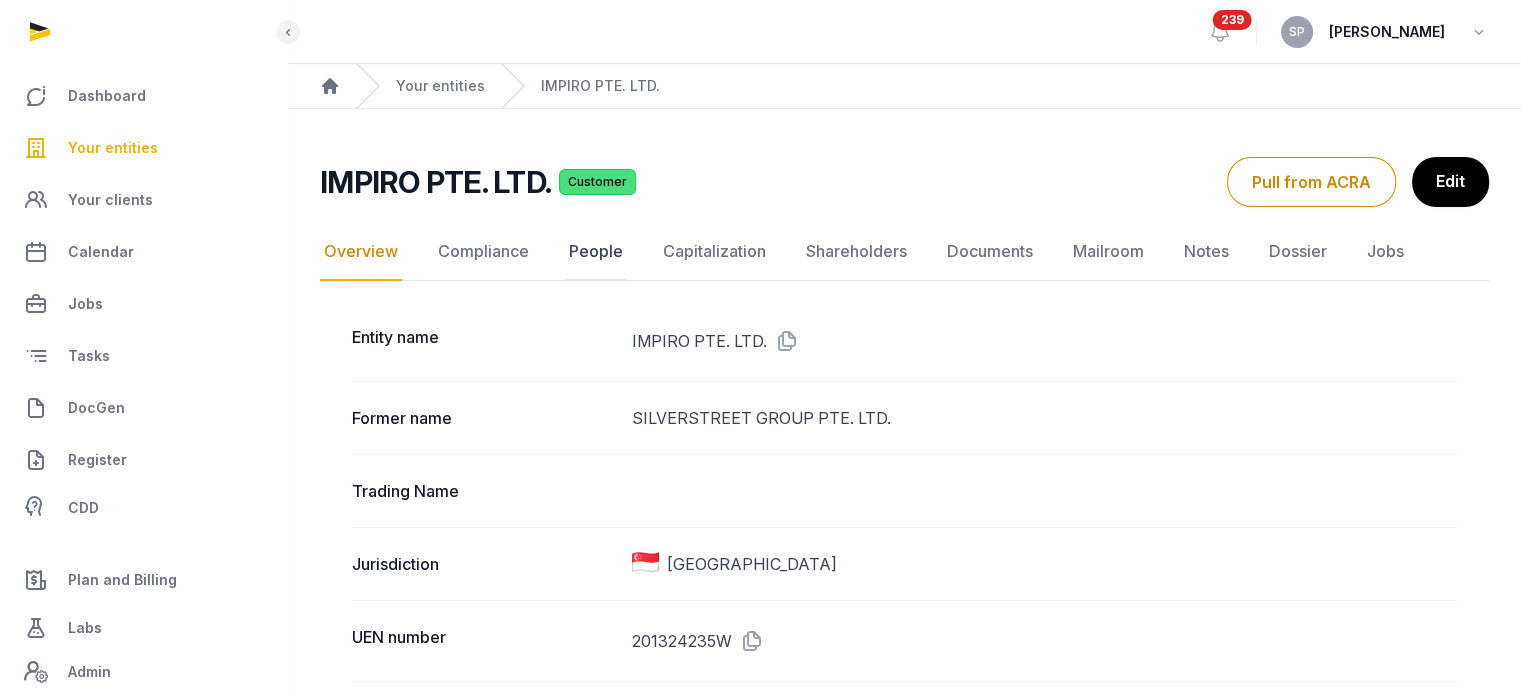 click on "People" 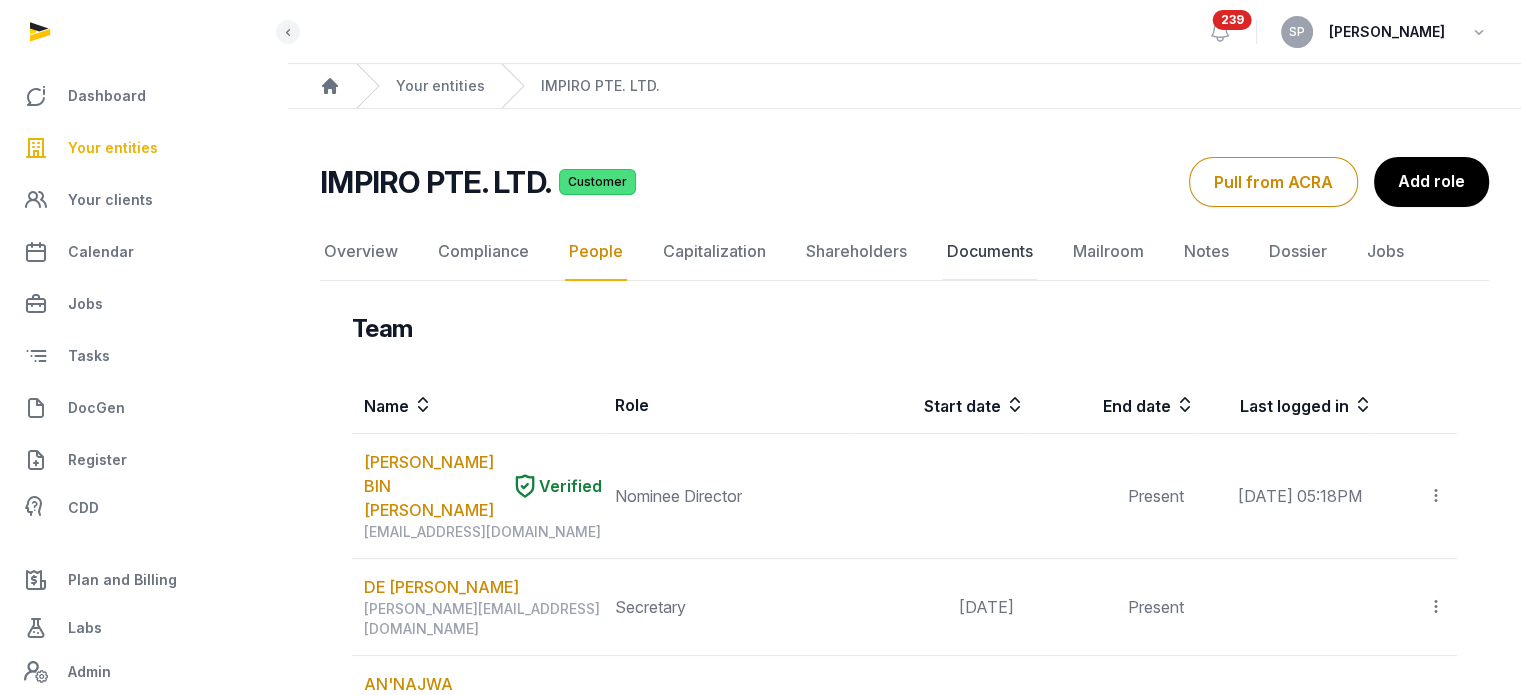 click on "Documents" 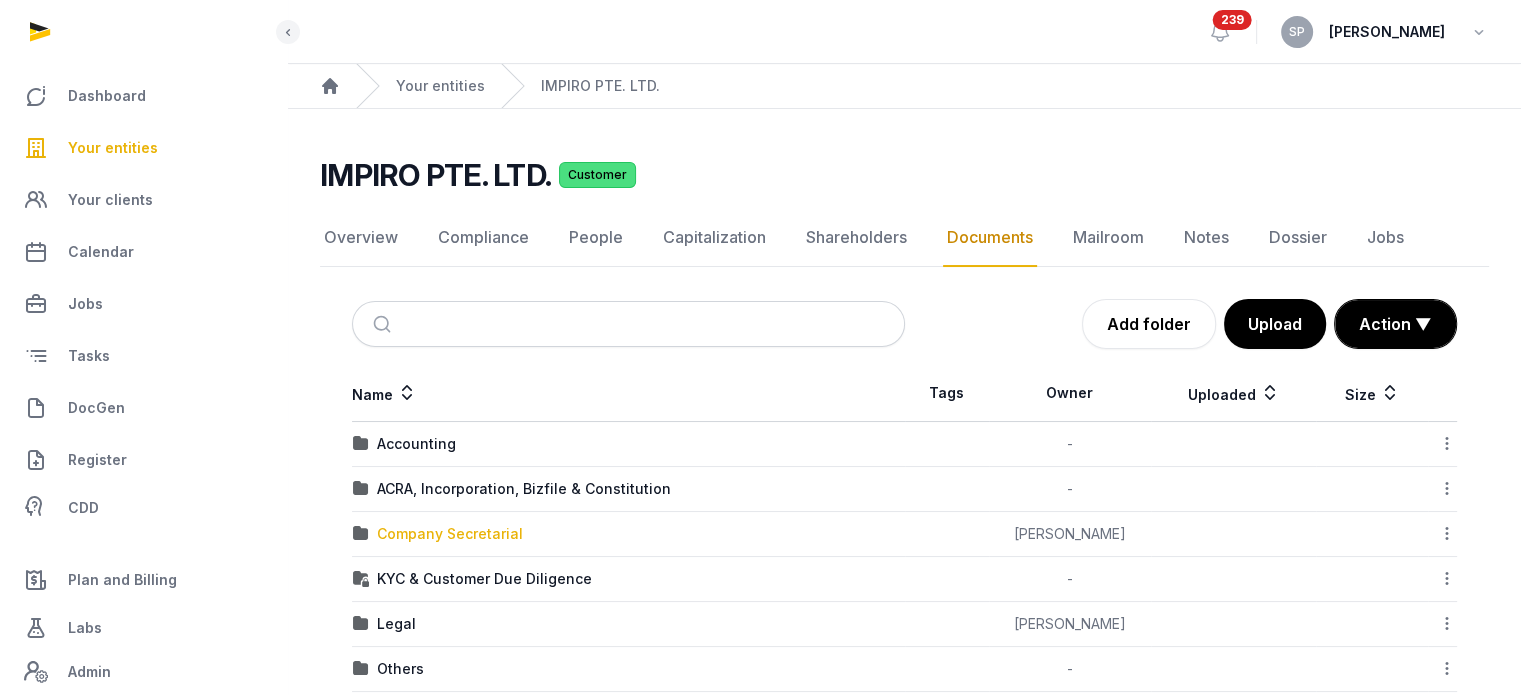 click on "Company Secretarial" at bounding box center [450, 534] 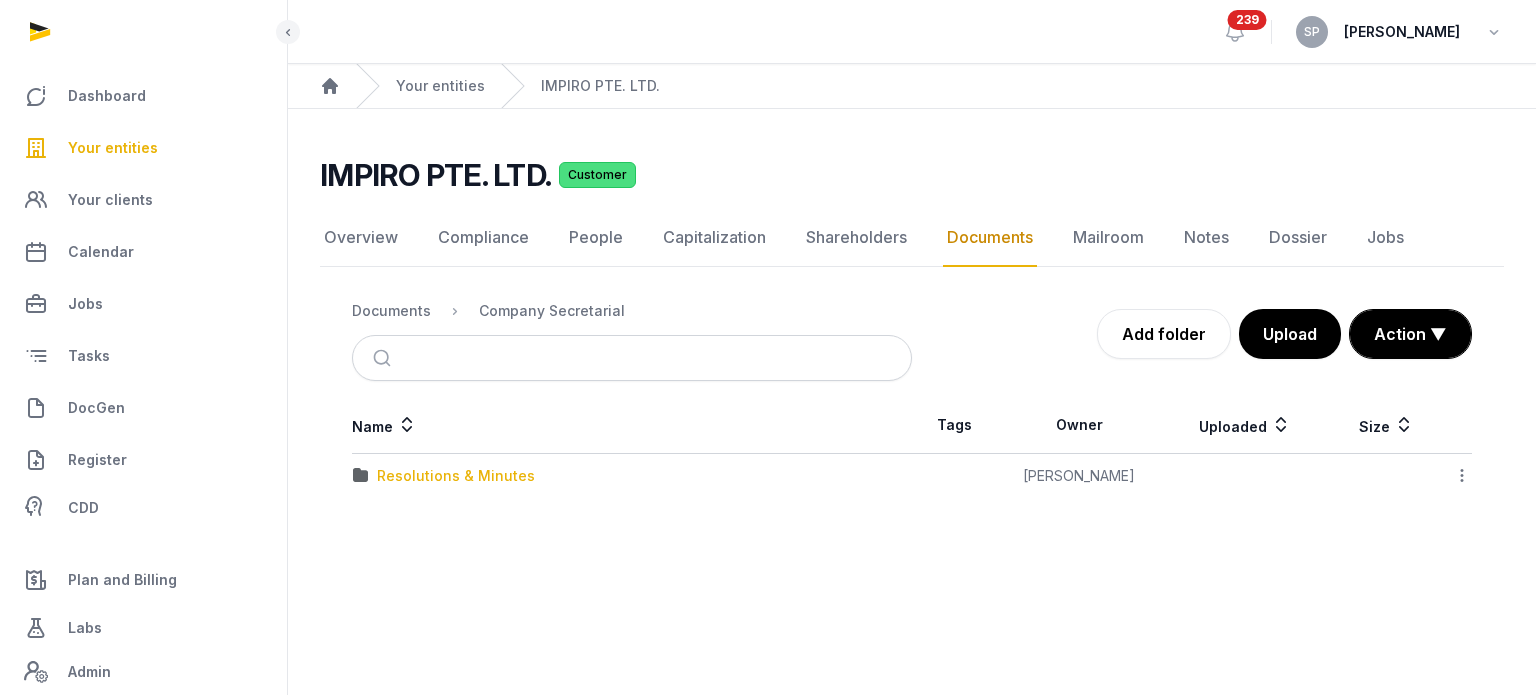 click on "Resolutions & Minutes" at bounding box center (456, 476) 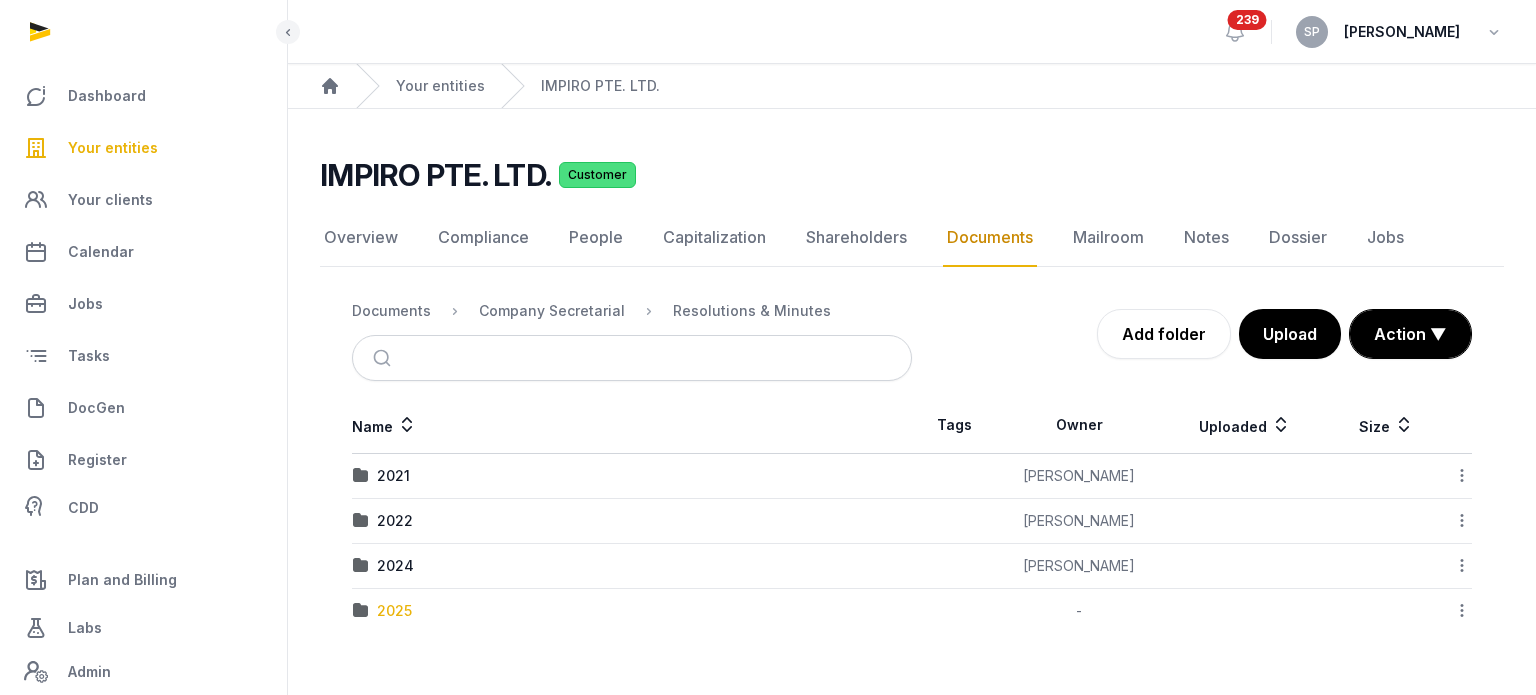 click on "2025" at bounding box center [394, 611] 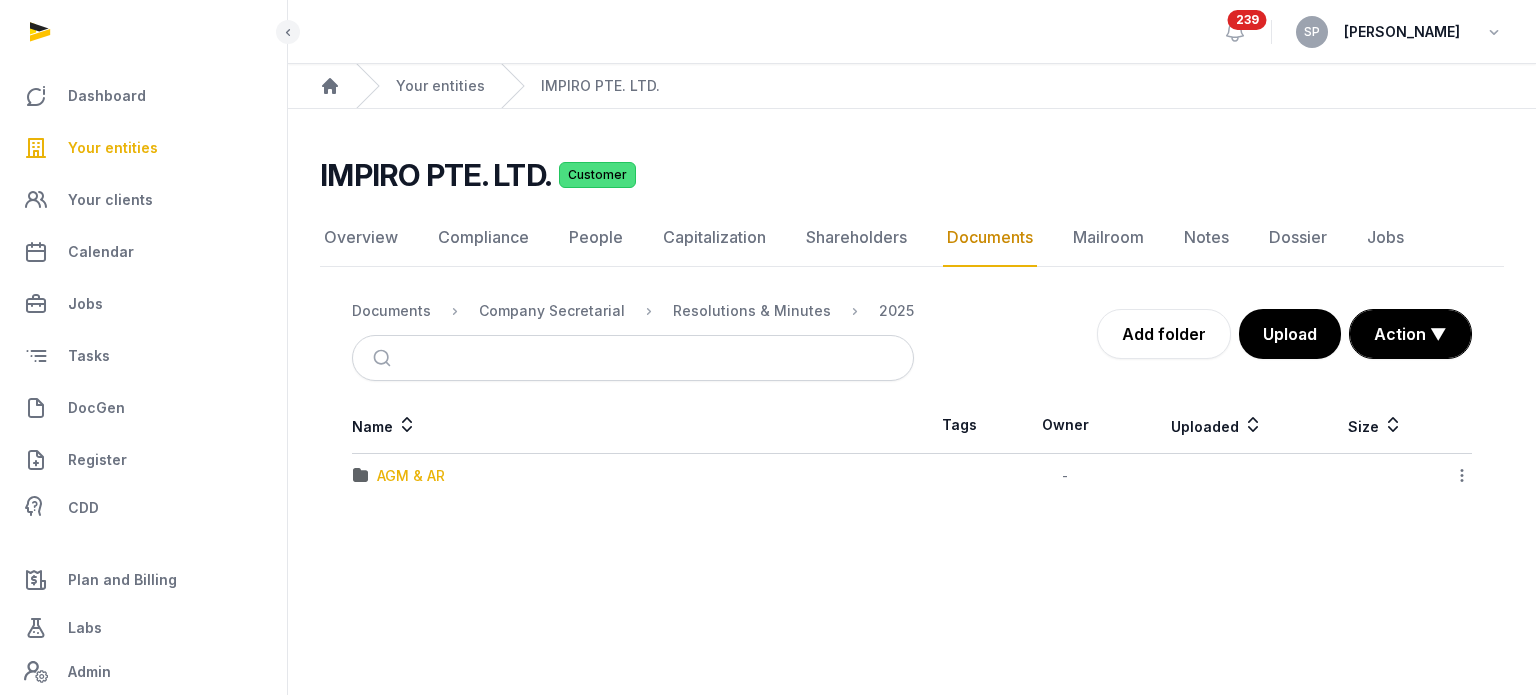 click on "AGM & AR" at bounding box center [411, 476] 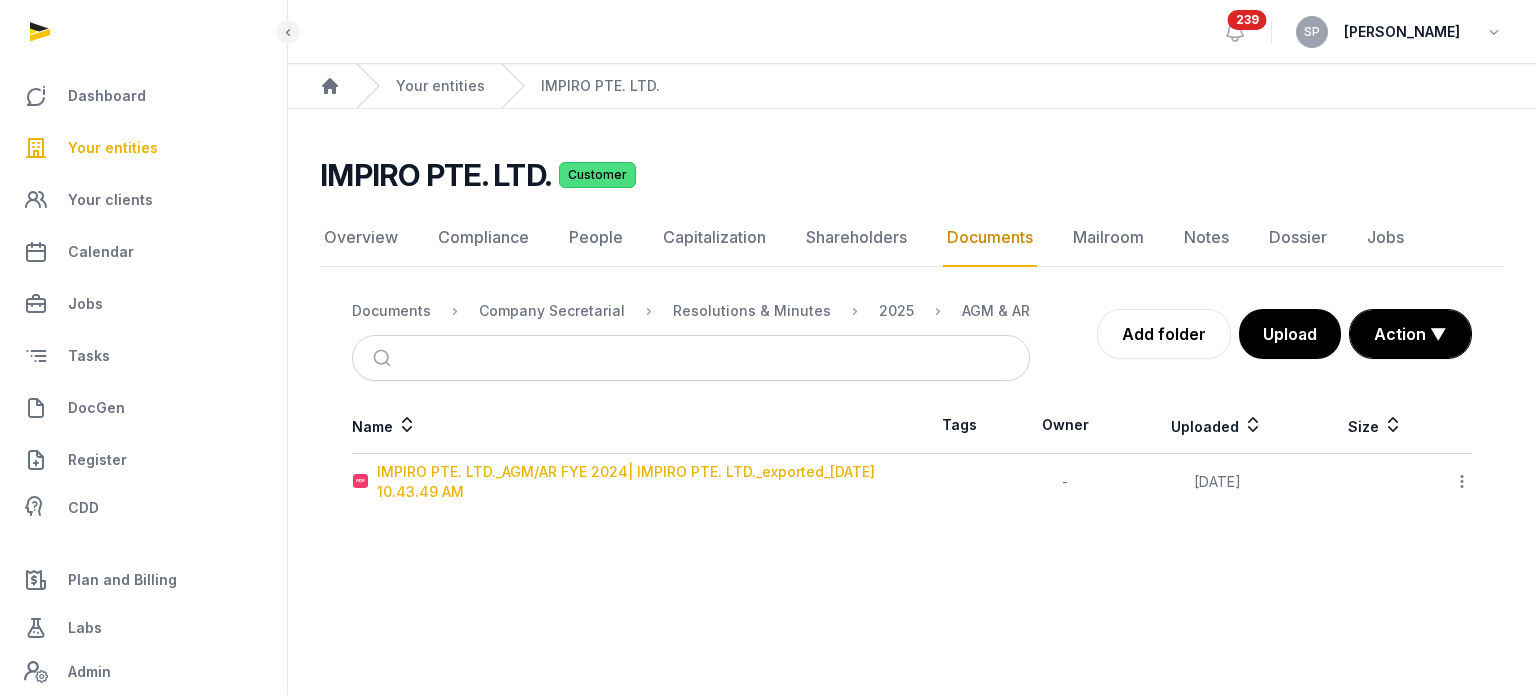 click on "IMPIRO PTE. LTD._AGM/AR FYE 2024| IMPIRO PTE. LTD._exported_[DATE] 10.43.49 AM" at bounding box center [644, 482] 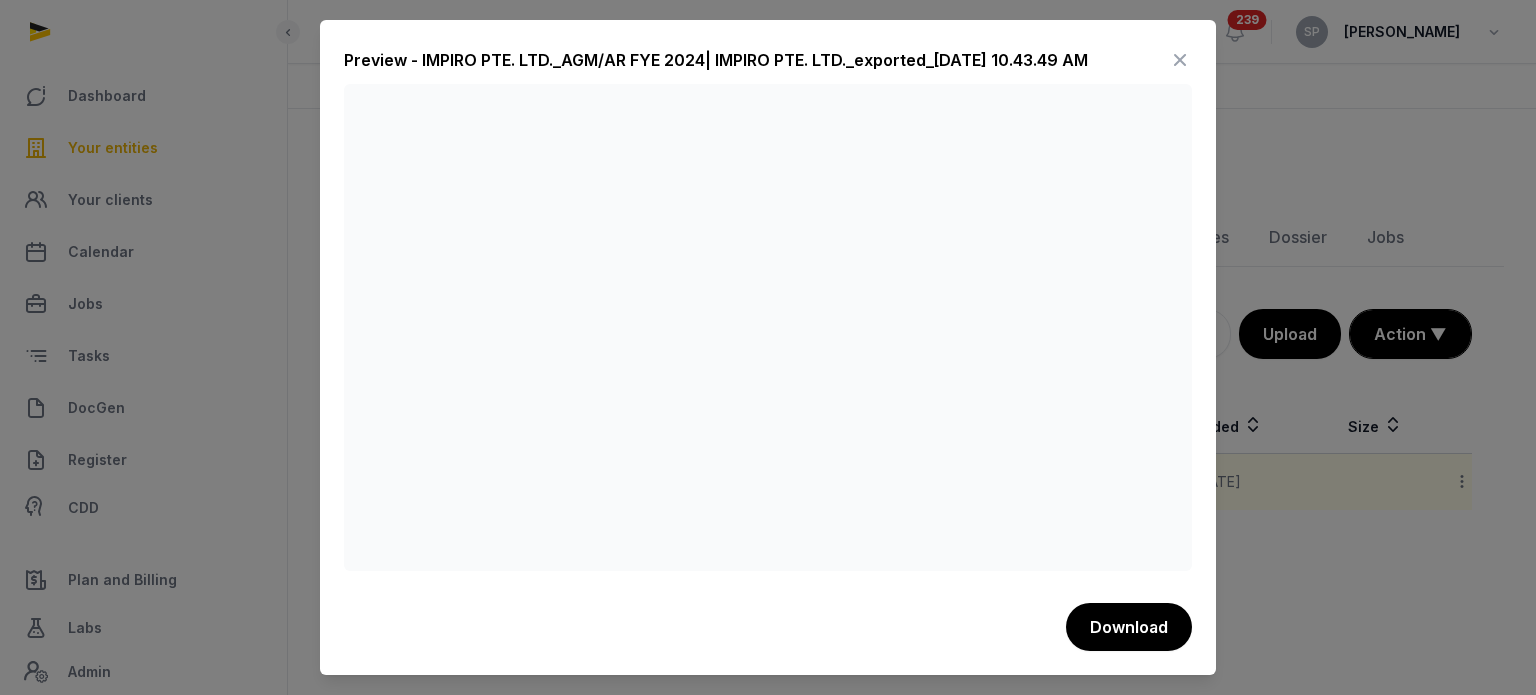 click at bounding box center [1180, 60] 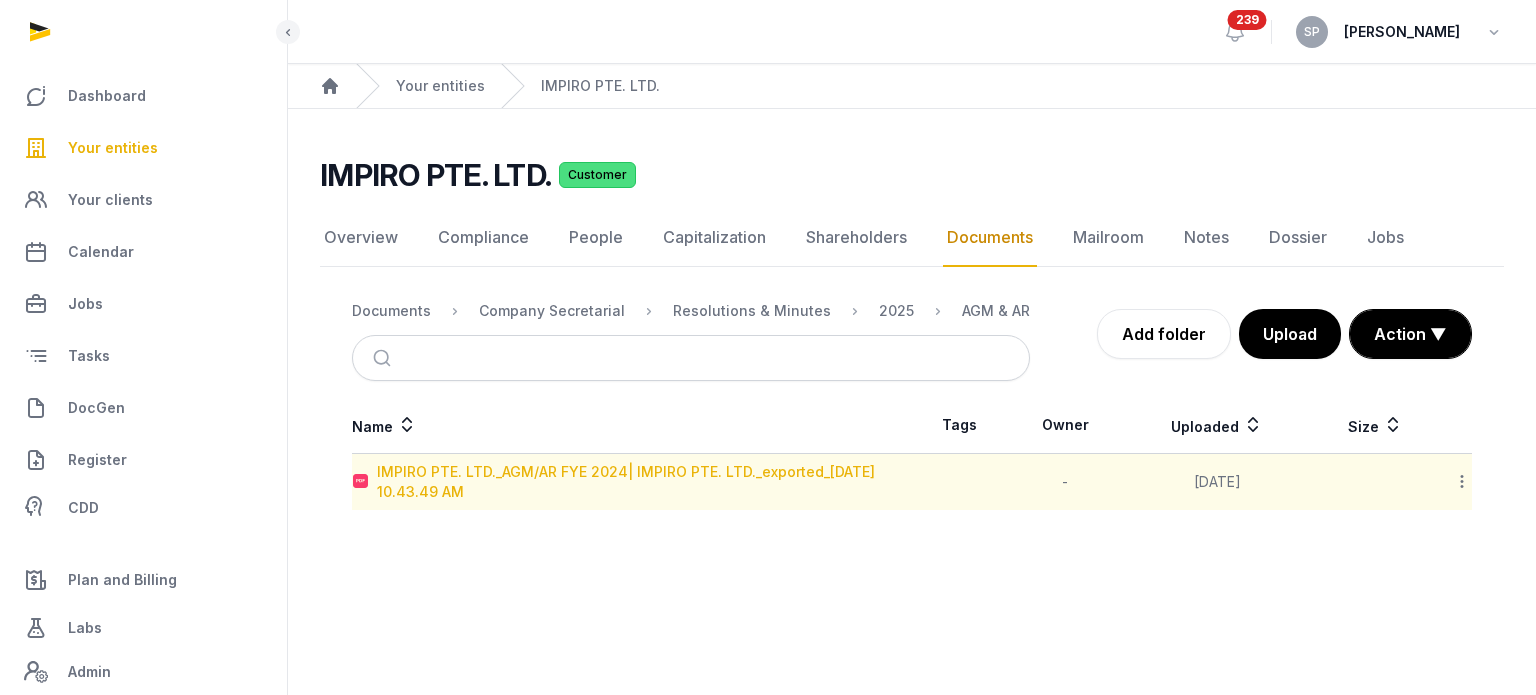click on "IMPIRO PTE. LTD._AGM/AR FYE 2024| IMPIRO PTE. LTD._exported_[DATE] 10.43.49 AM" at bounding box center (644, 482) 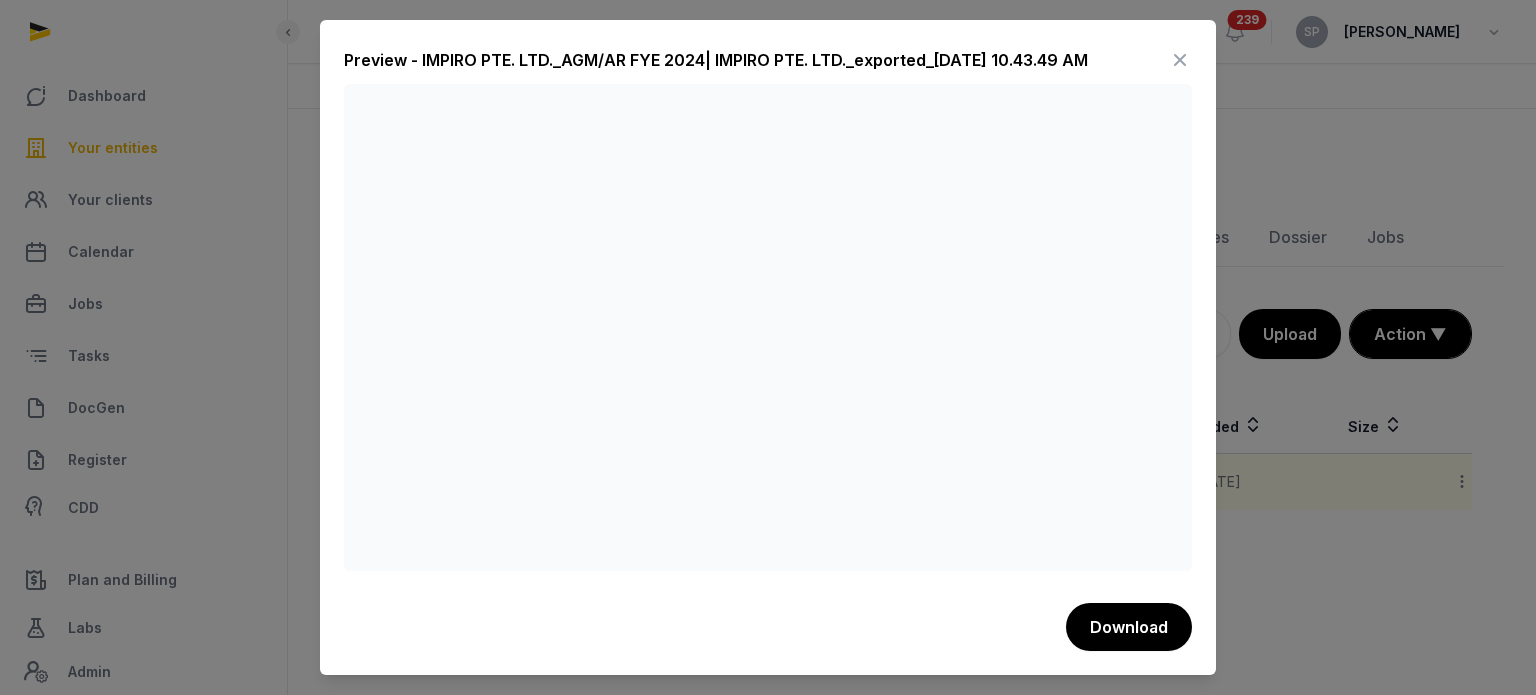 click at bounding box center [1180, 60] 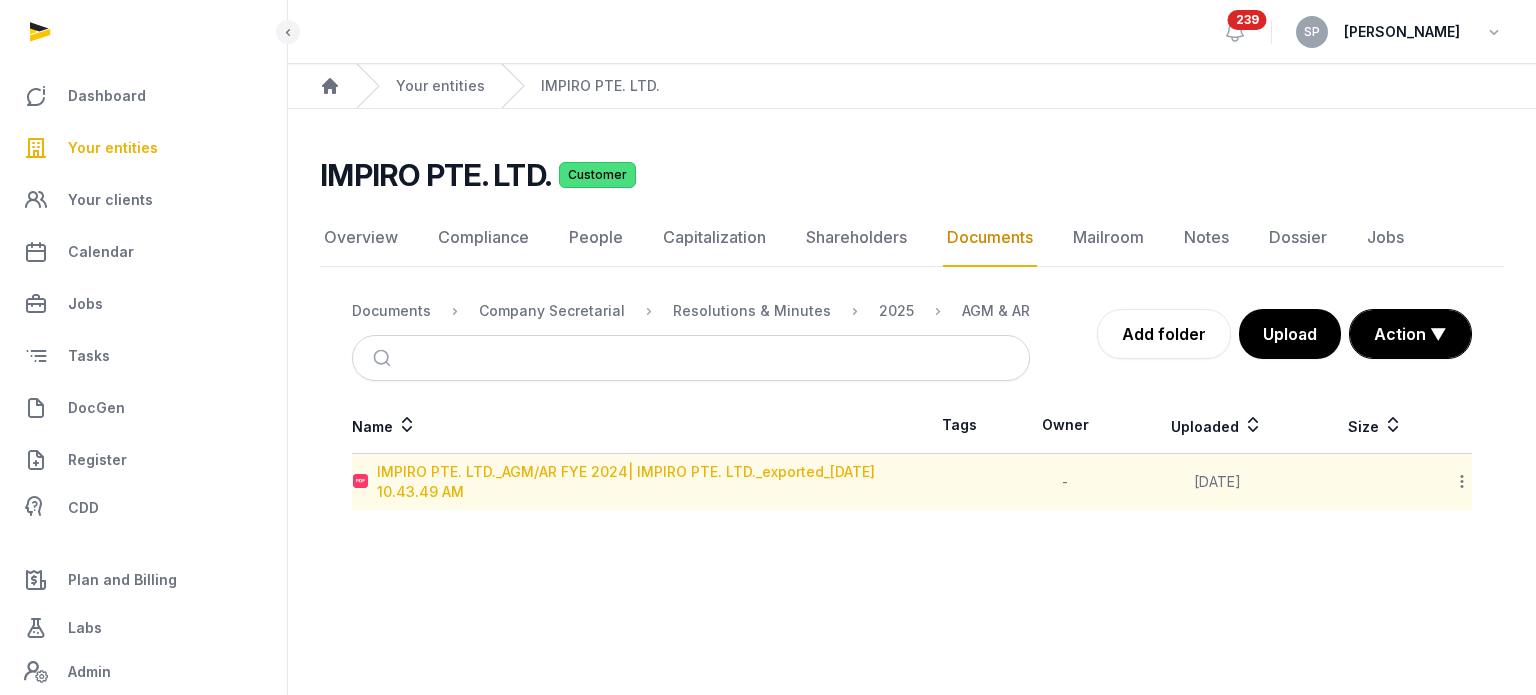 click on "IMPIRO PTE. LTD._AGM/AR FYE 2024| IMPIRO PTE. LTD._exported_[DATE] 10.43.49 AM" at bounding box center (644, 482) 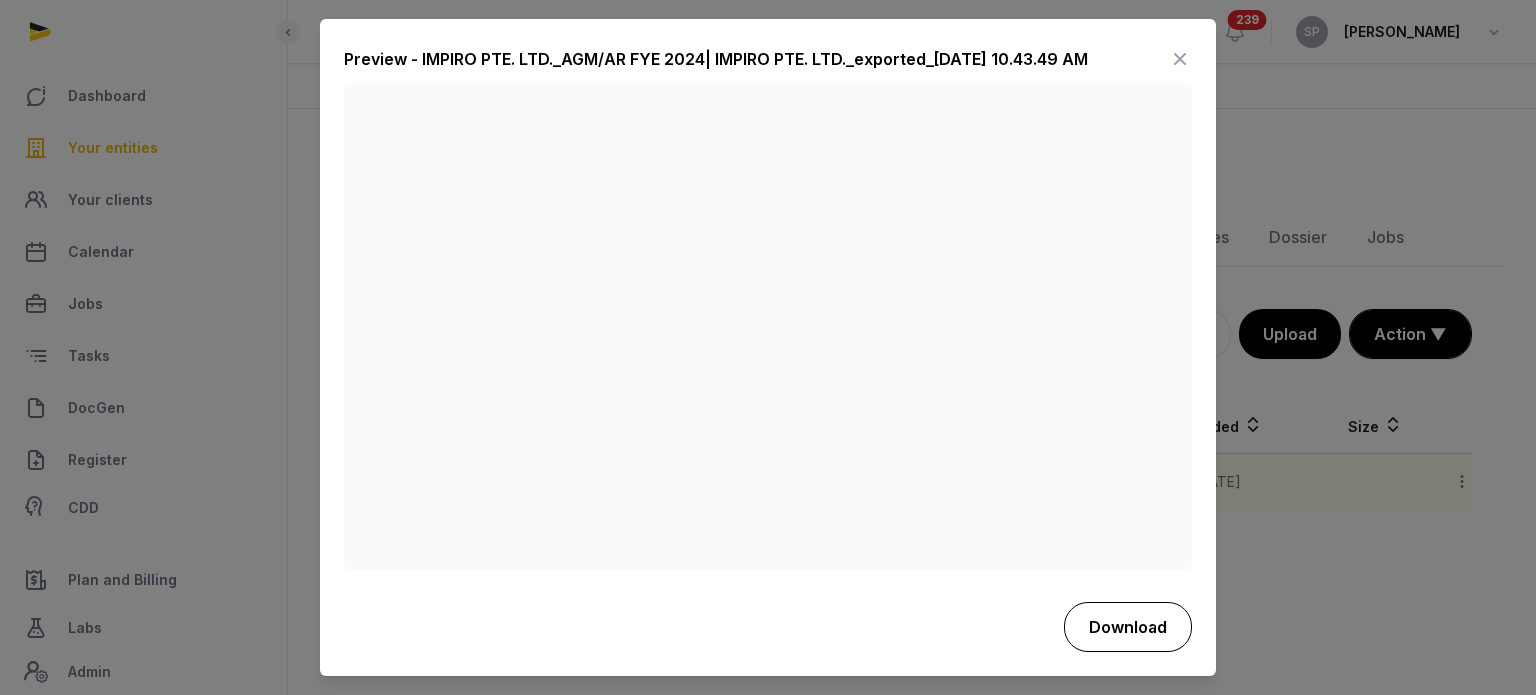 click on "Download" at bounding box center [1128, 627] 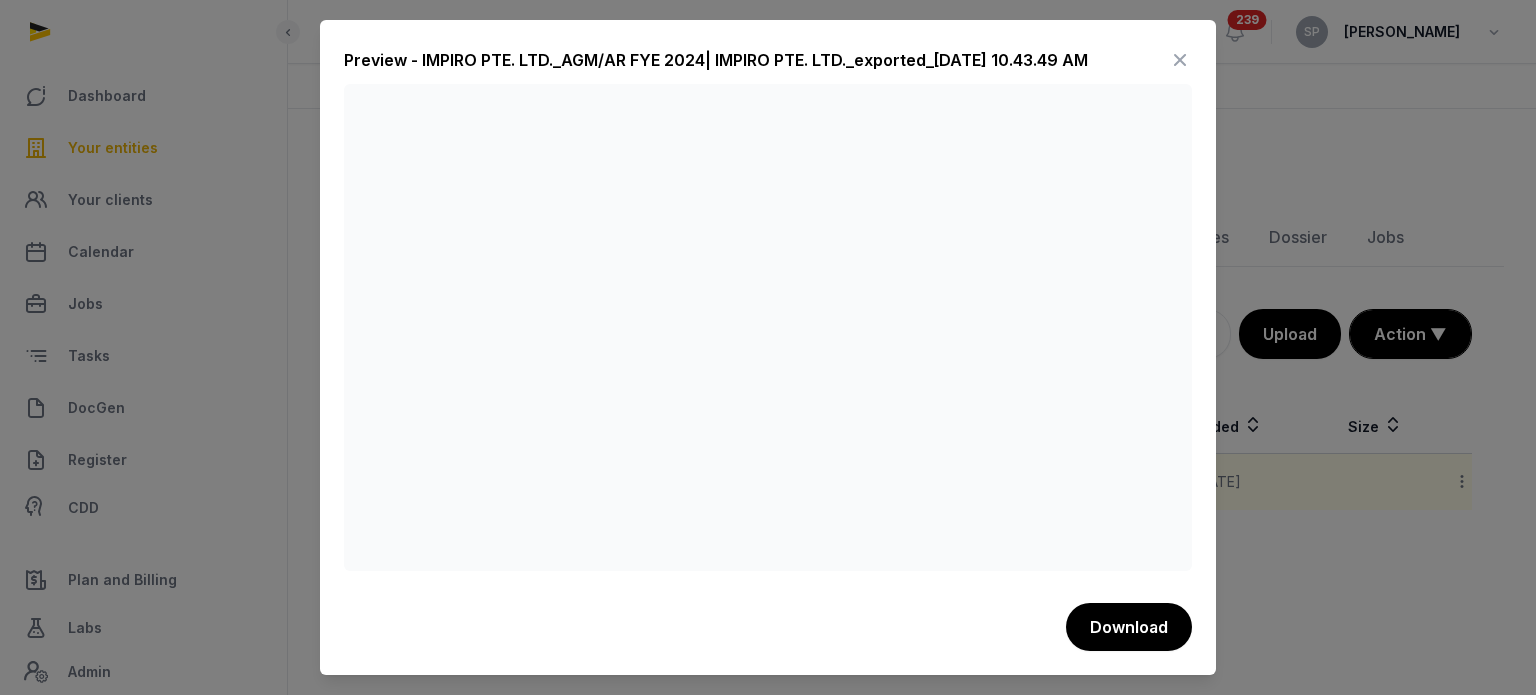 type 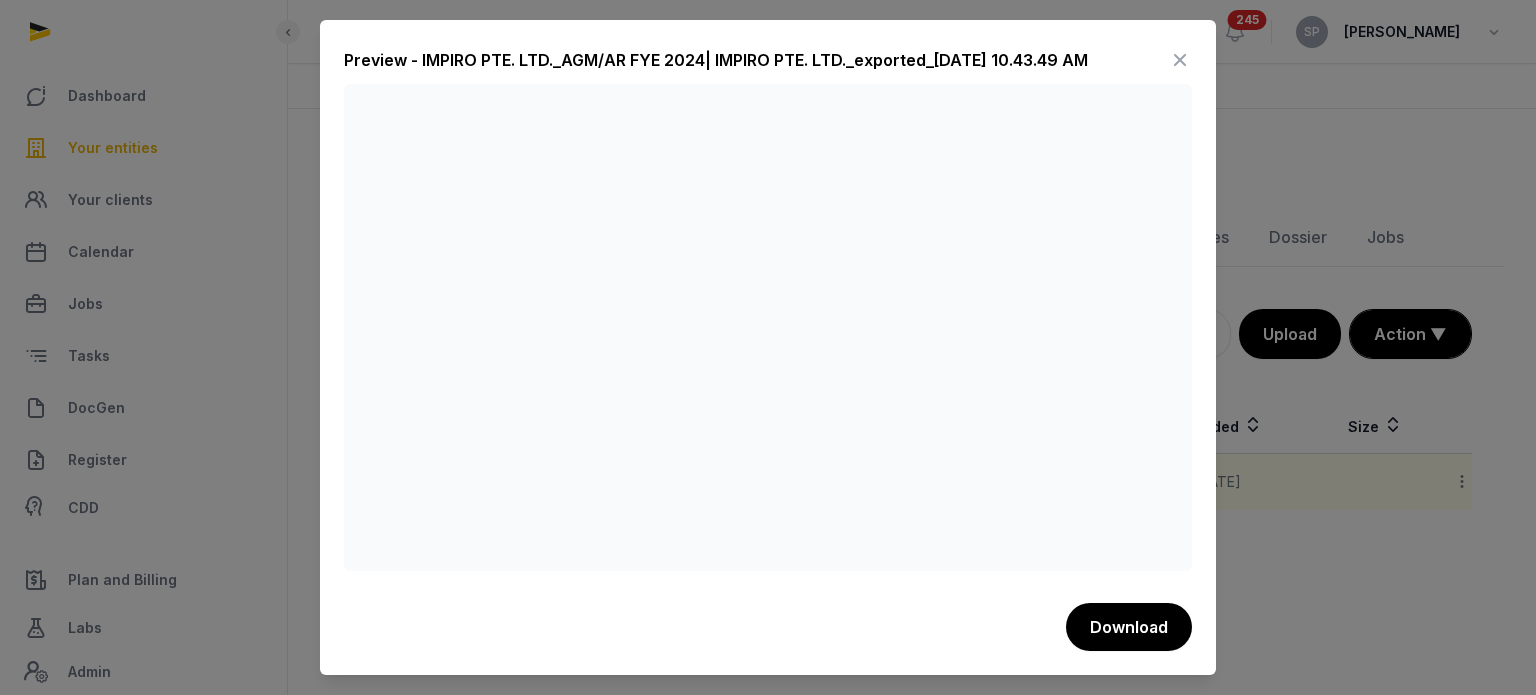 click at bounding box center [1180, 60] 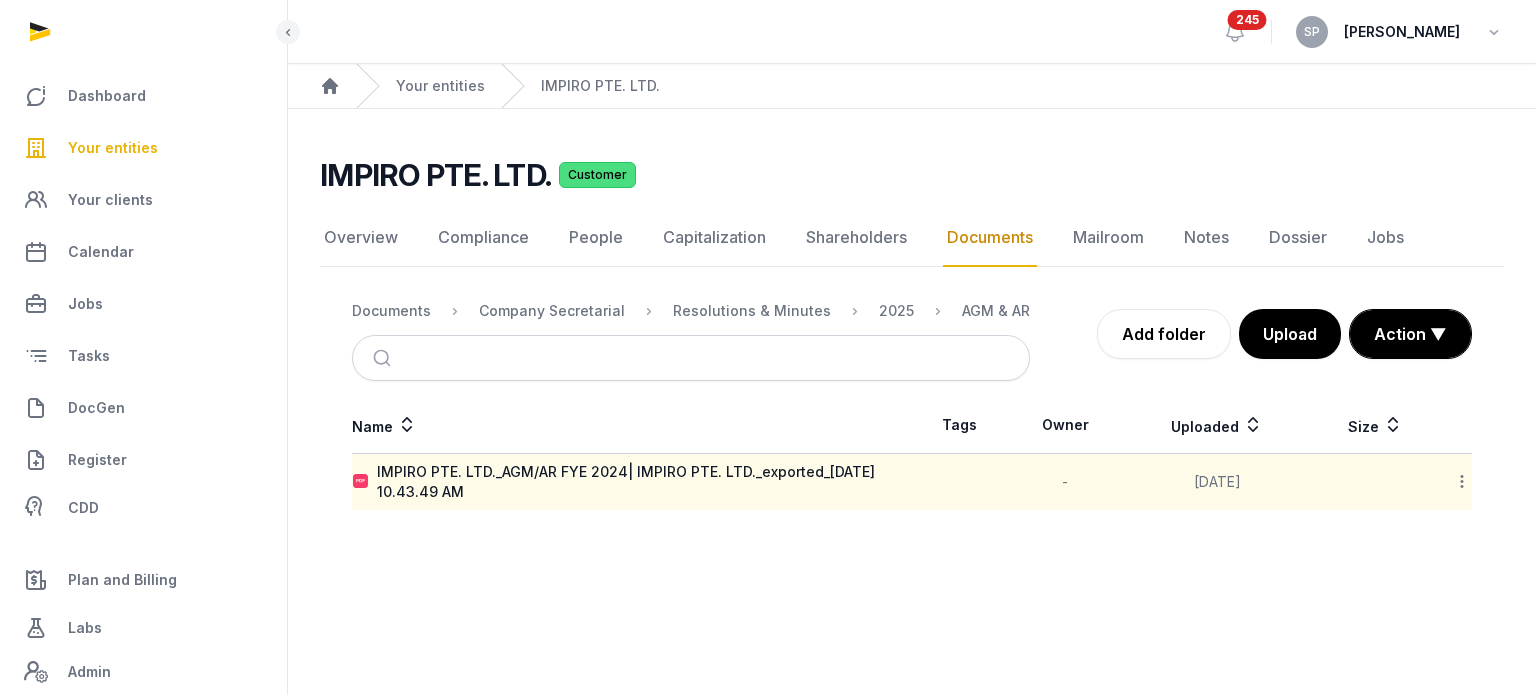 click on "Your entities" at bounding box center [143, 148] 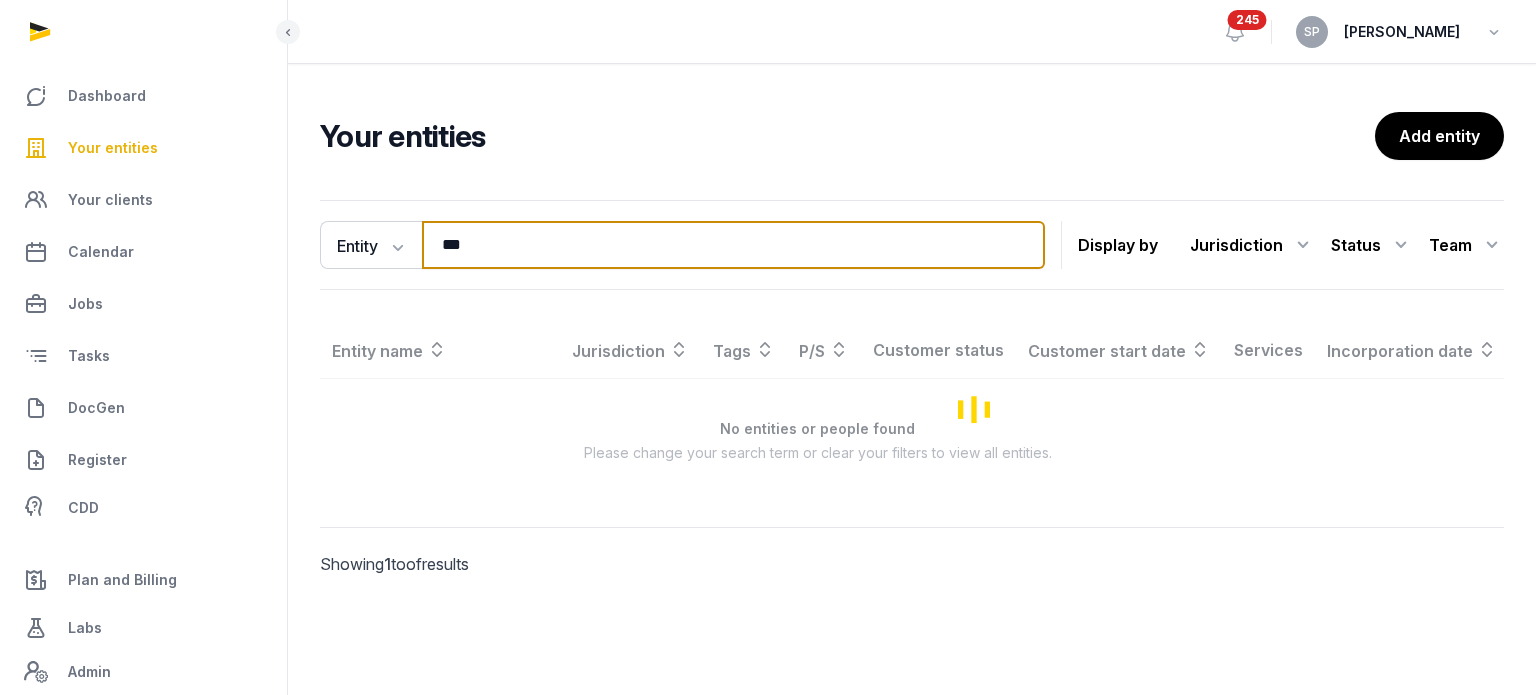 click on "***" at bounding box center [733, 245] 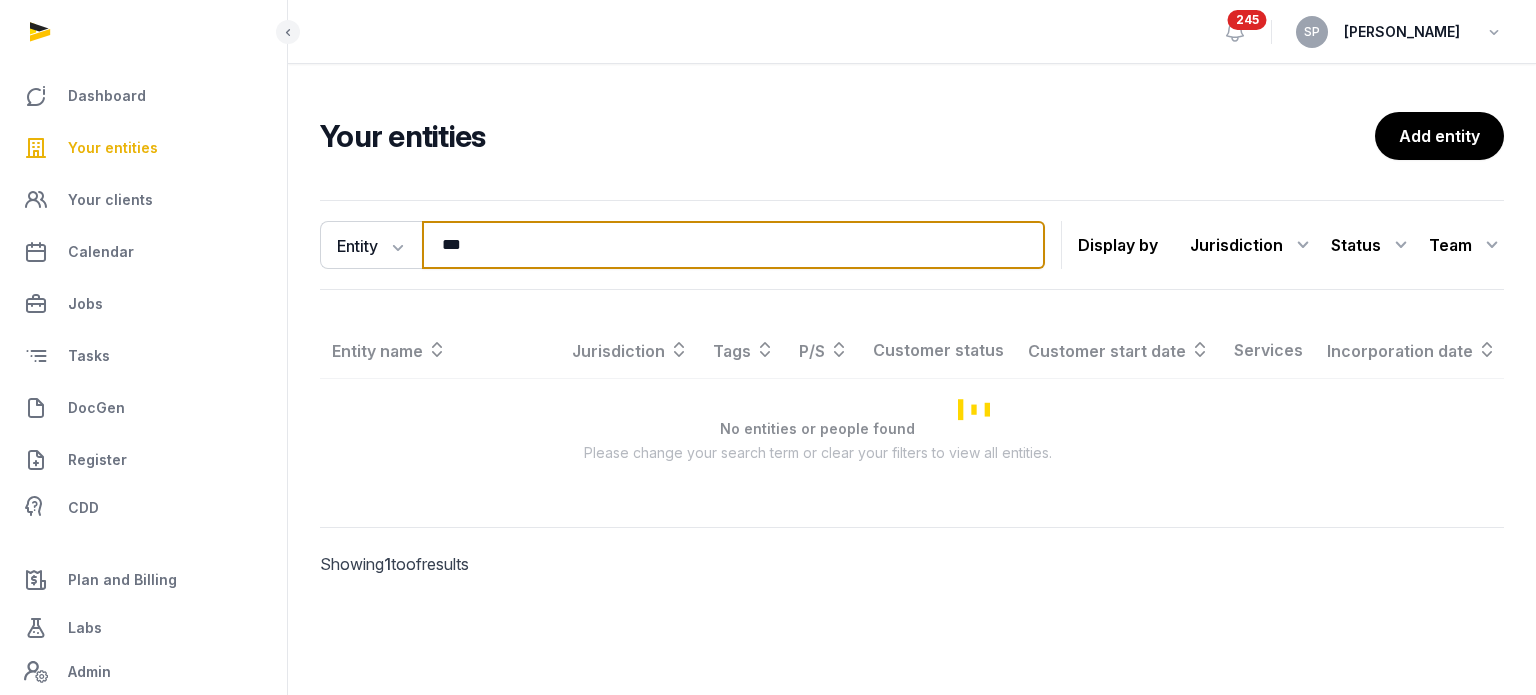 click on "***" at bounding box center (733, 245) 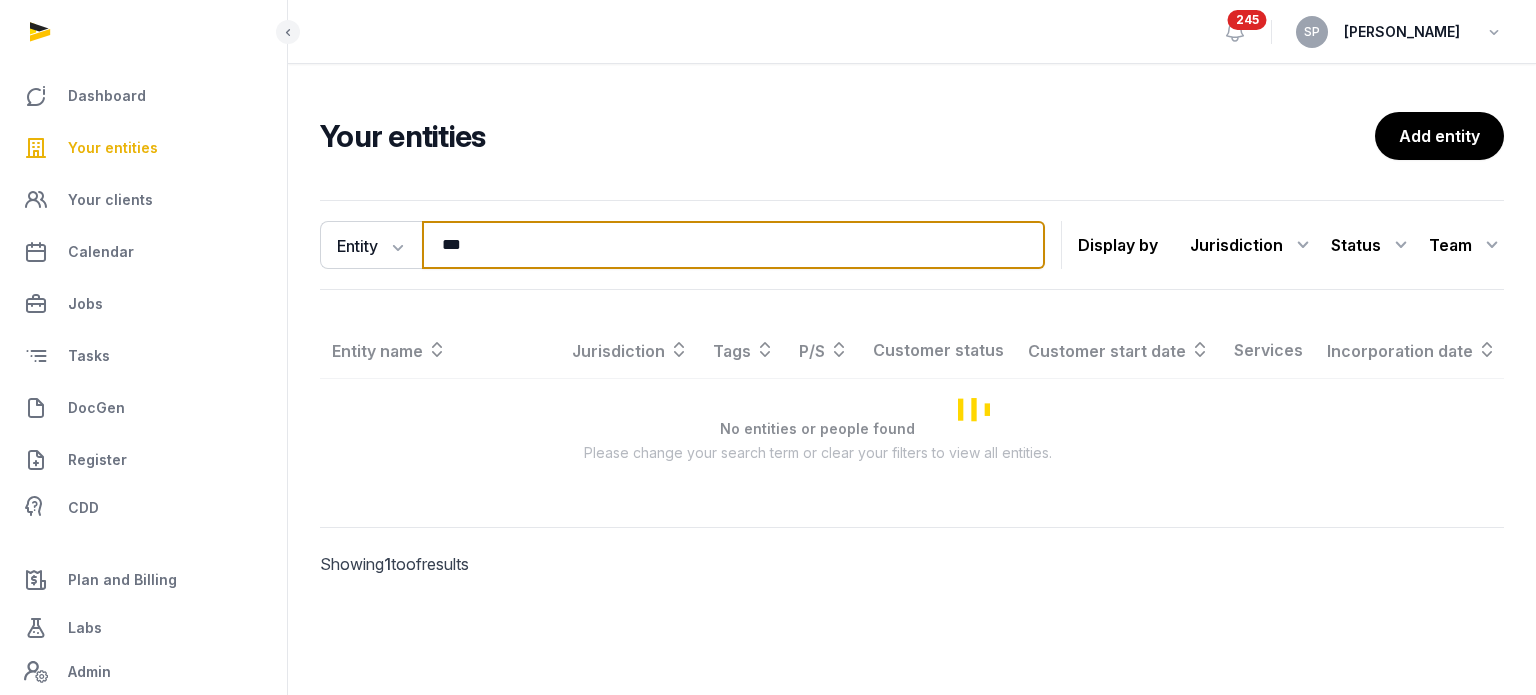 click on "***" at bounding box center [733, 245] 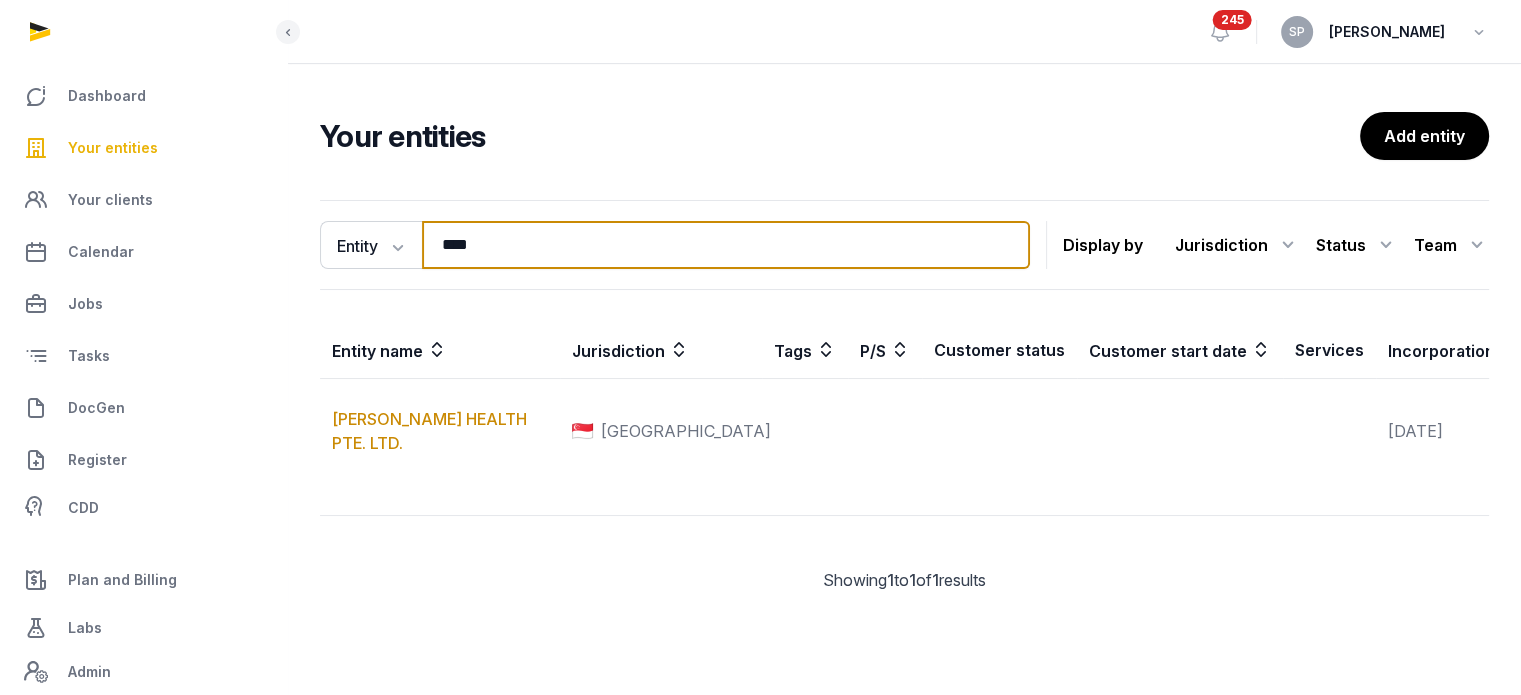 type on "****" 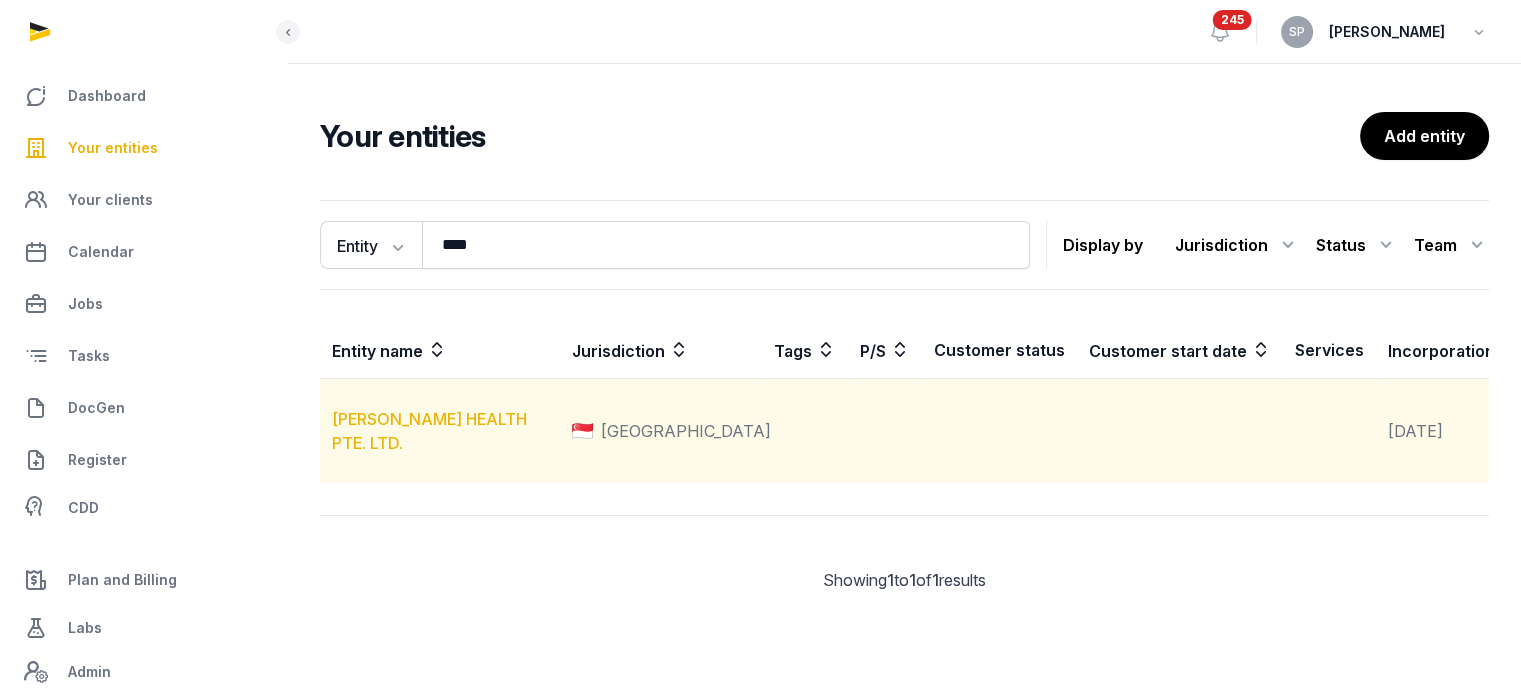 click on "[PERSON_NAME] HEALTH PTE. LTD." at bounding box center (429, 431) 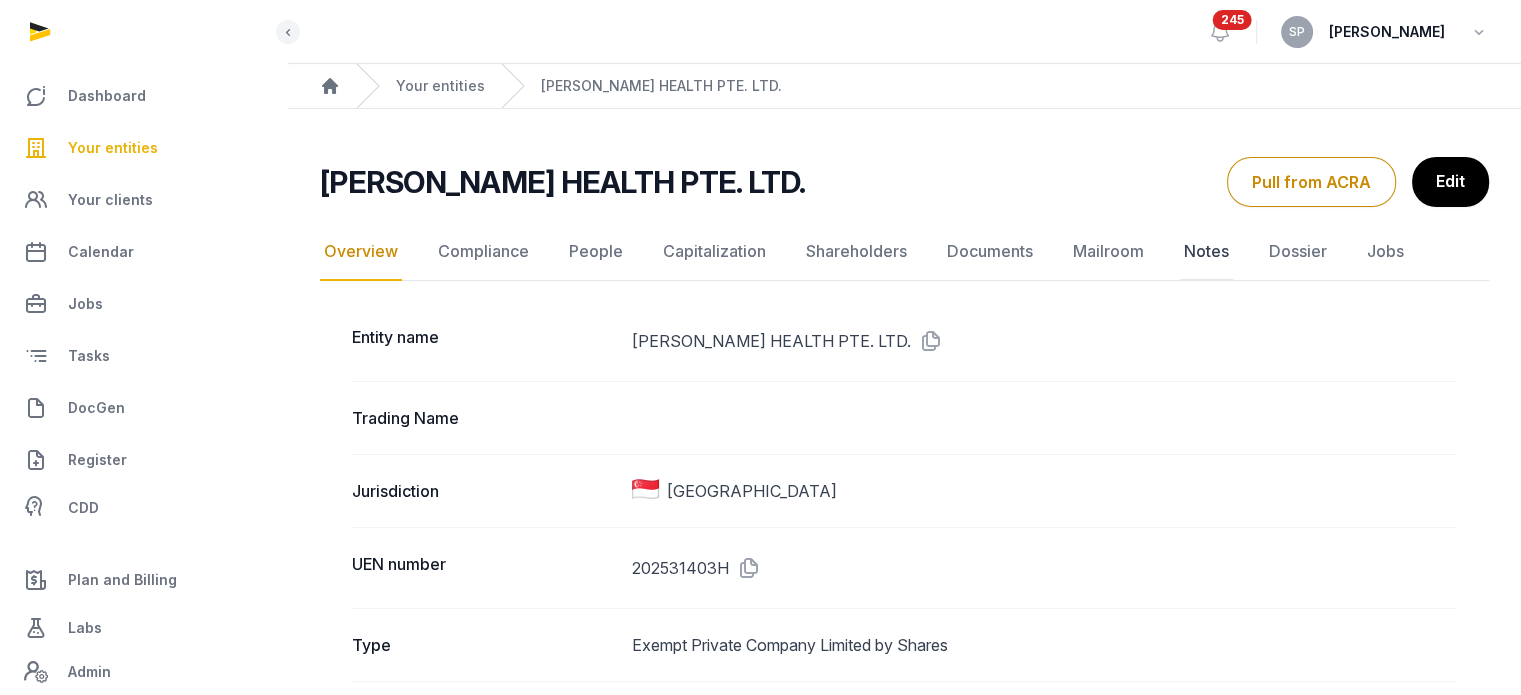 click on "Notes" 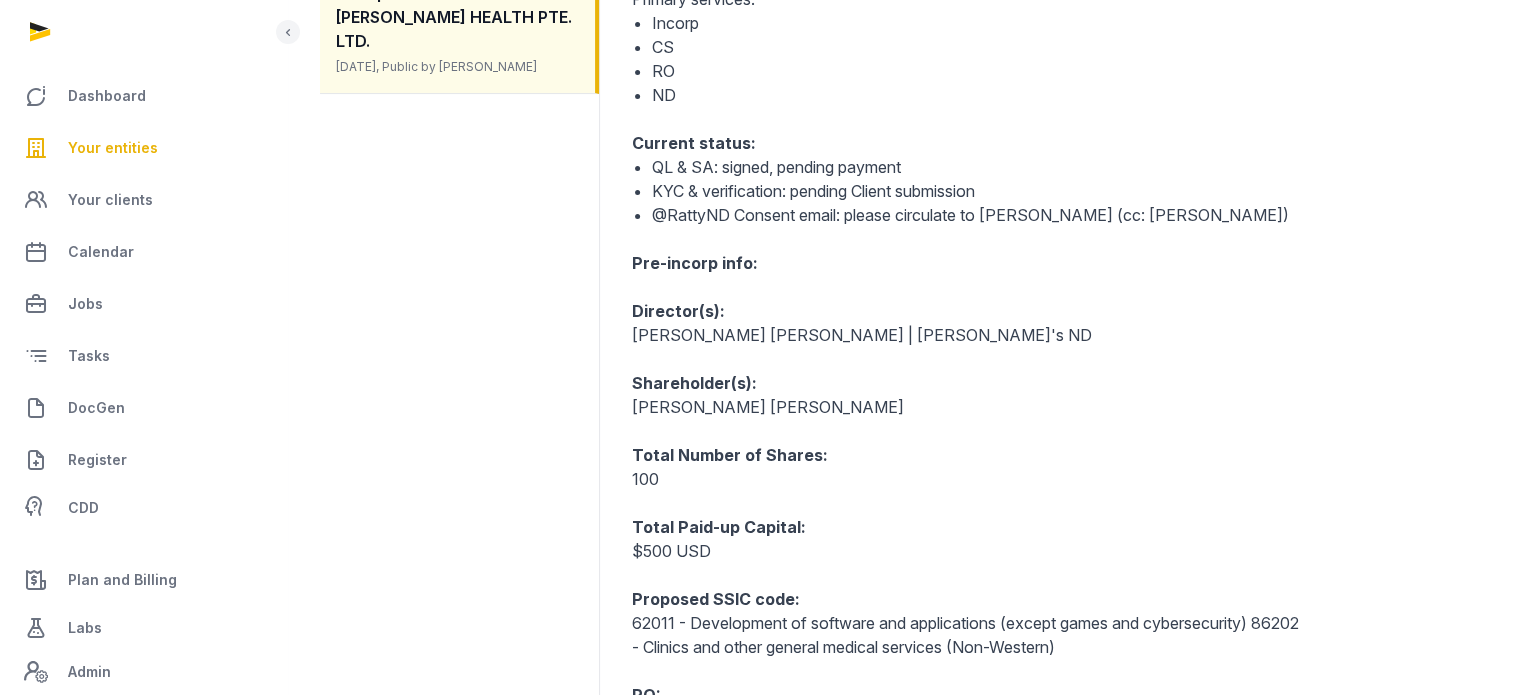 scroll, scrollTop: 760, scrollLeft: 0, axis: vertical 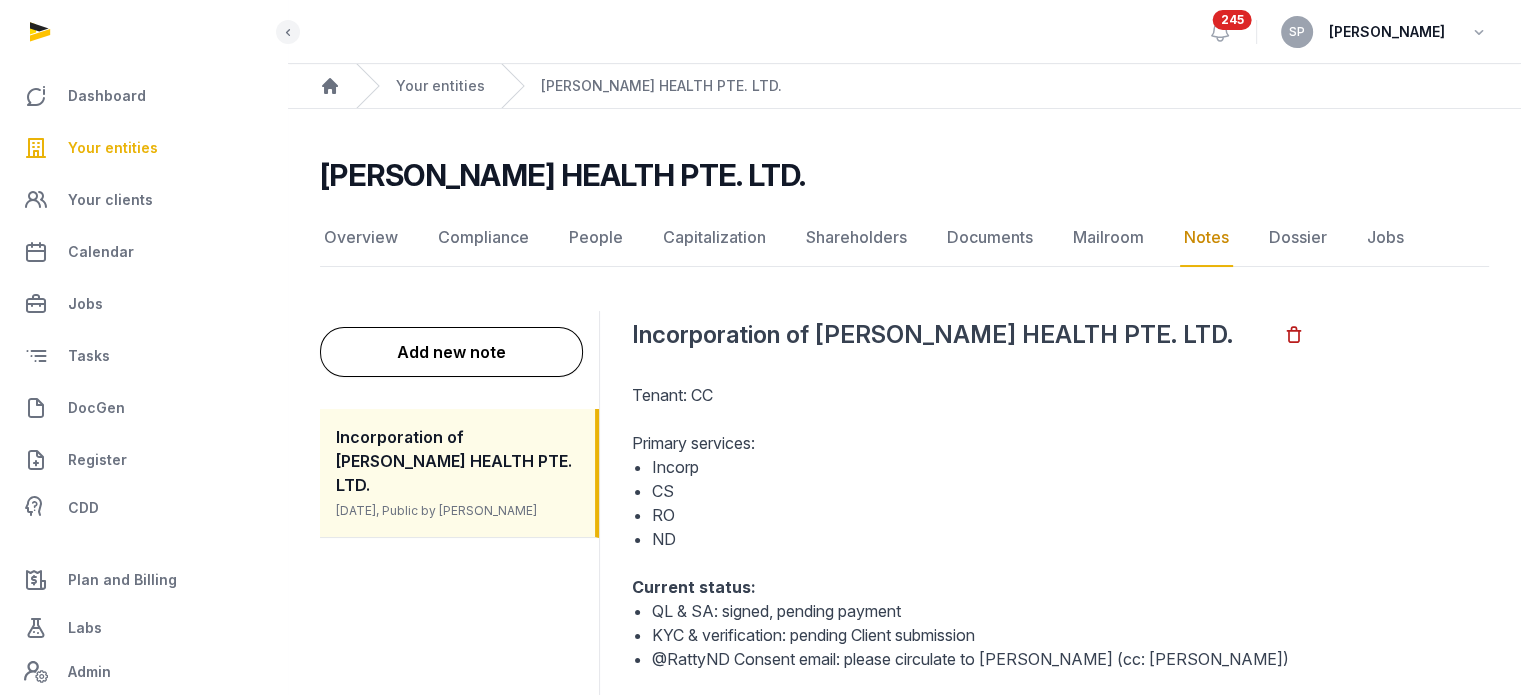 click on "Your entities" at bounding box center (113, 148) 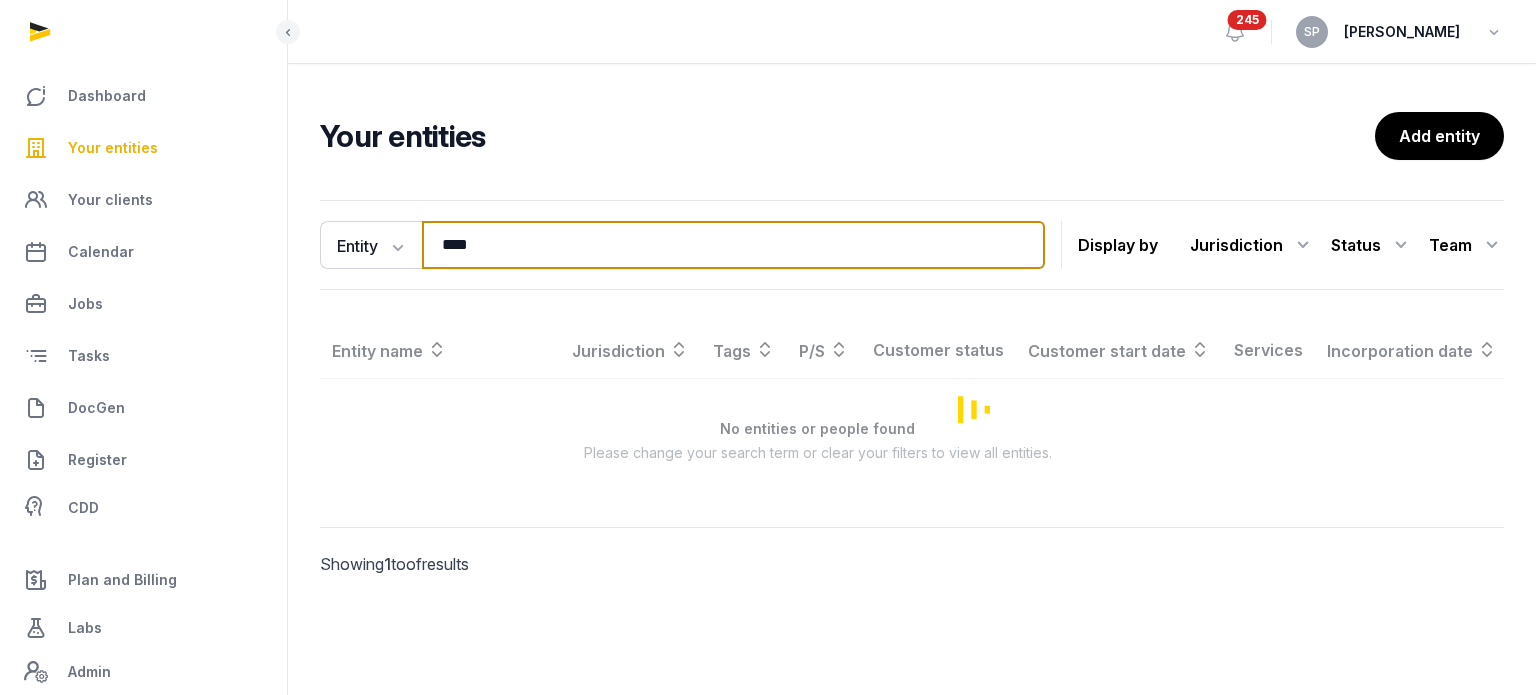 click on "****" at bounding box center [733, 245] 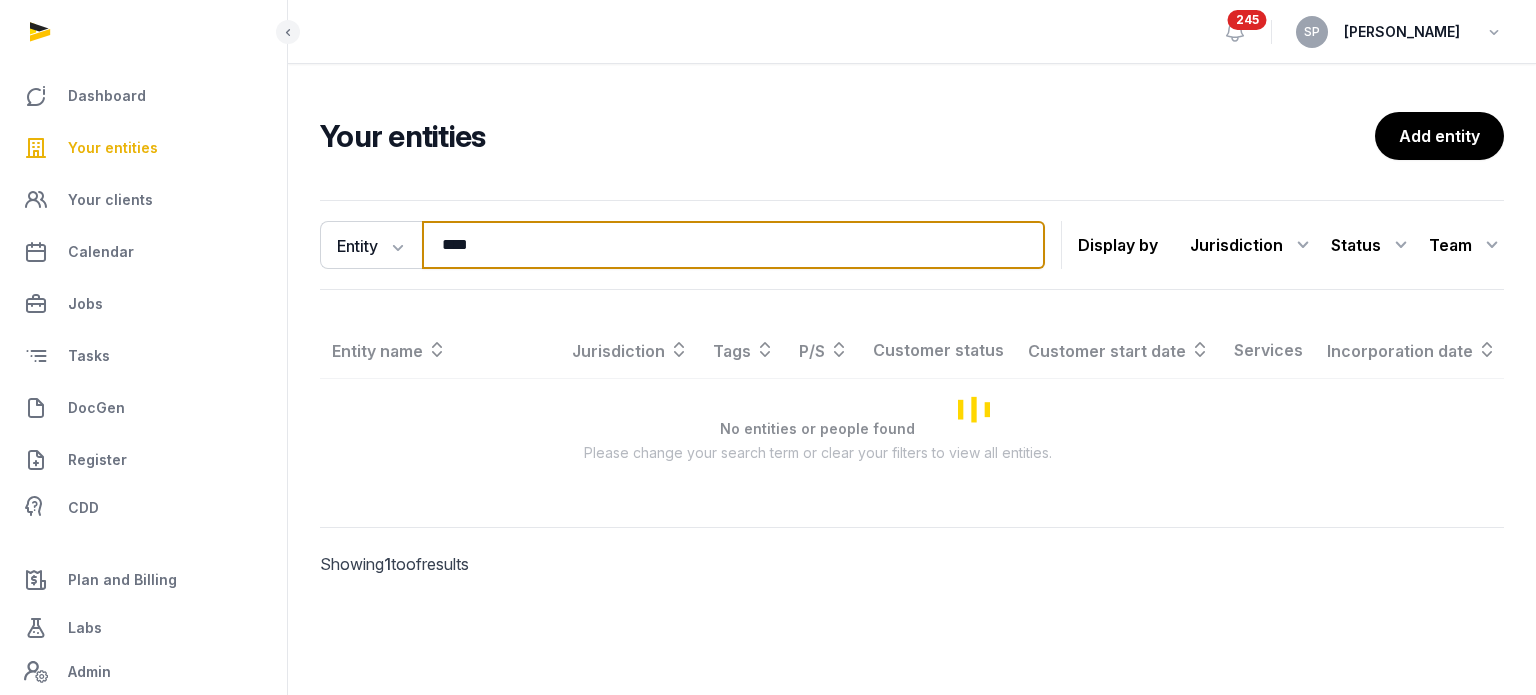 click on "****" at bounding box center [733, 245] 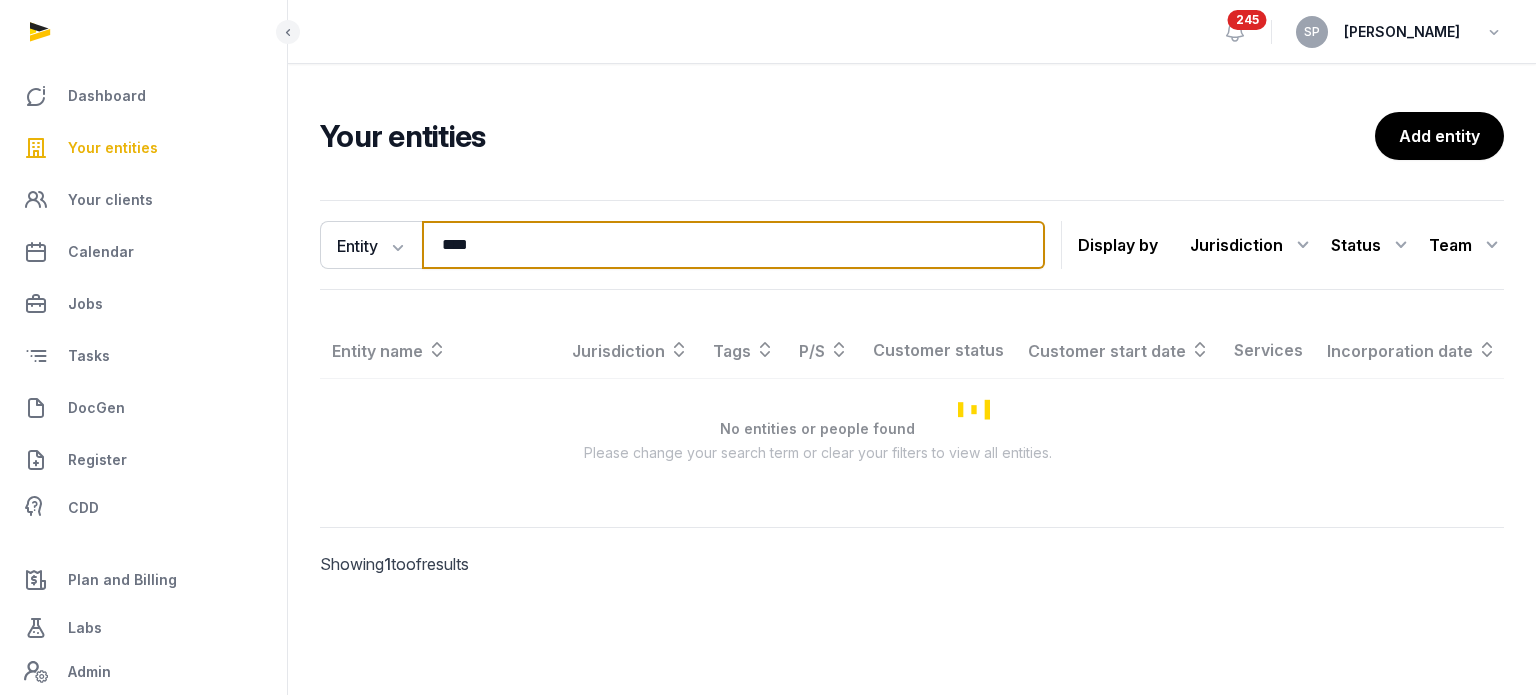 click on "****" at bounding box center [733, 245] 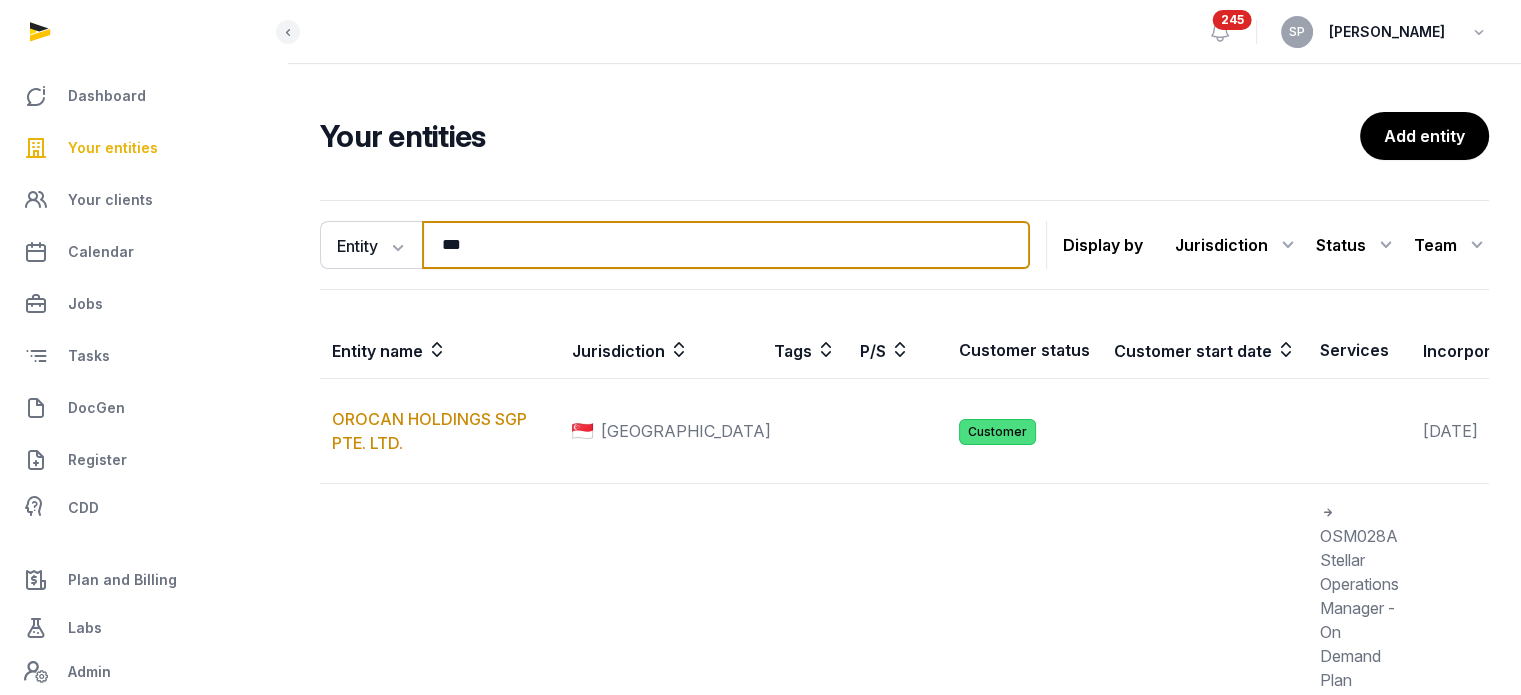 scroll, scrollTop: 608, scrollLeft: 0, axis: vertical 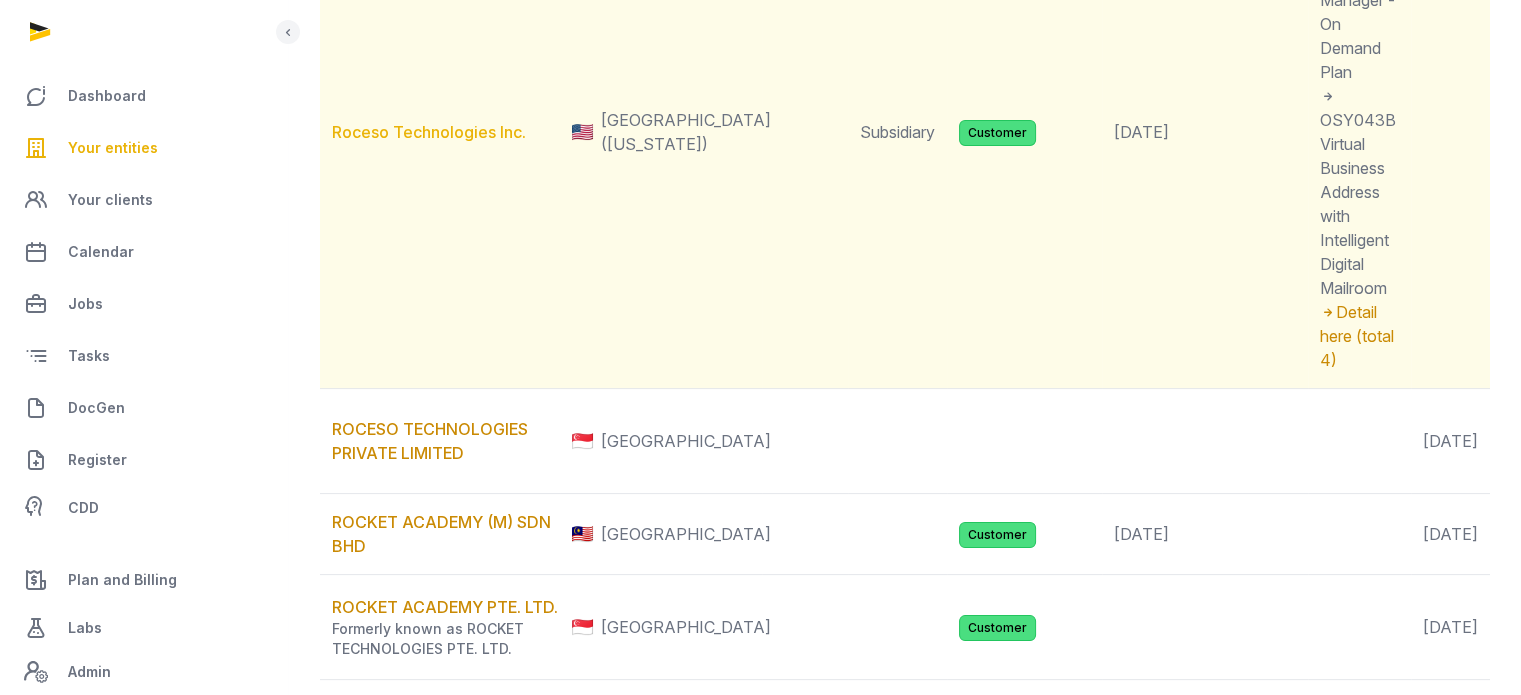 type on "***" 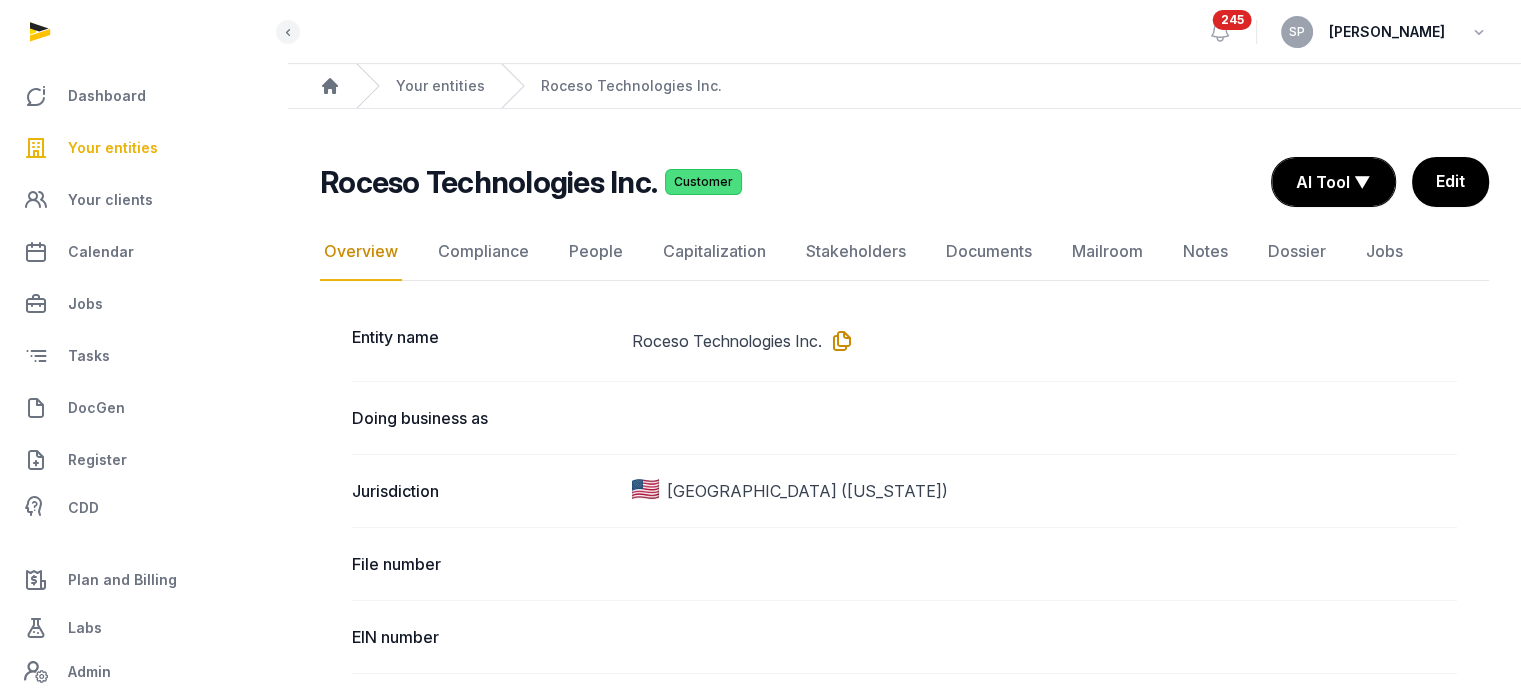 click at bounding box center (838, 341) 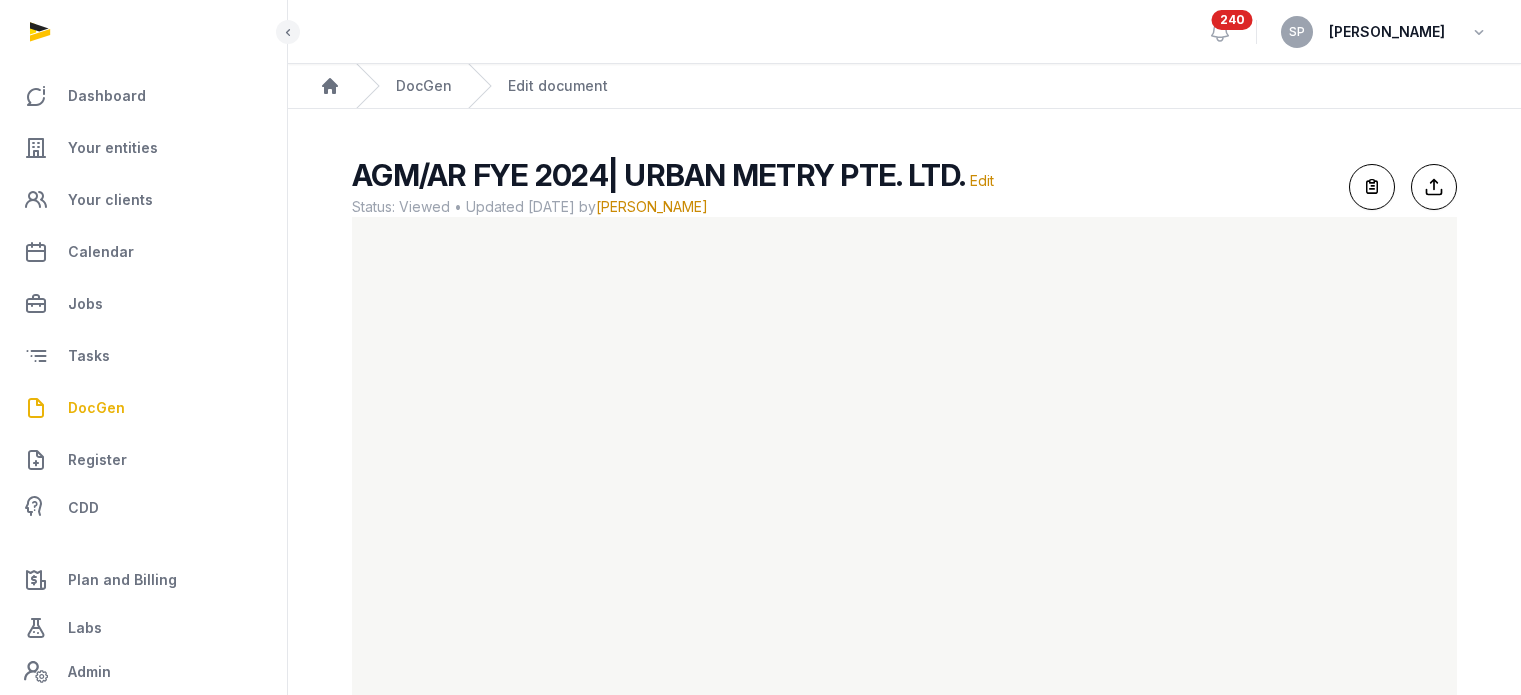 scroll, scrollTop: 0, scrollLeft: 0, axis: both 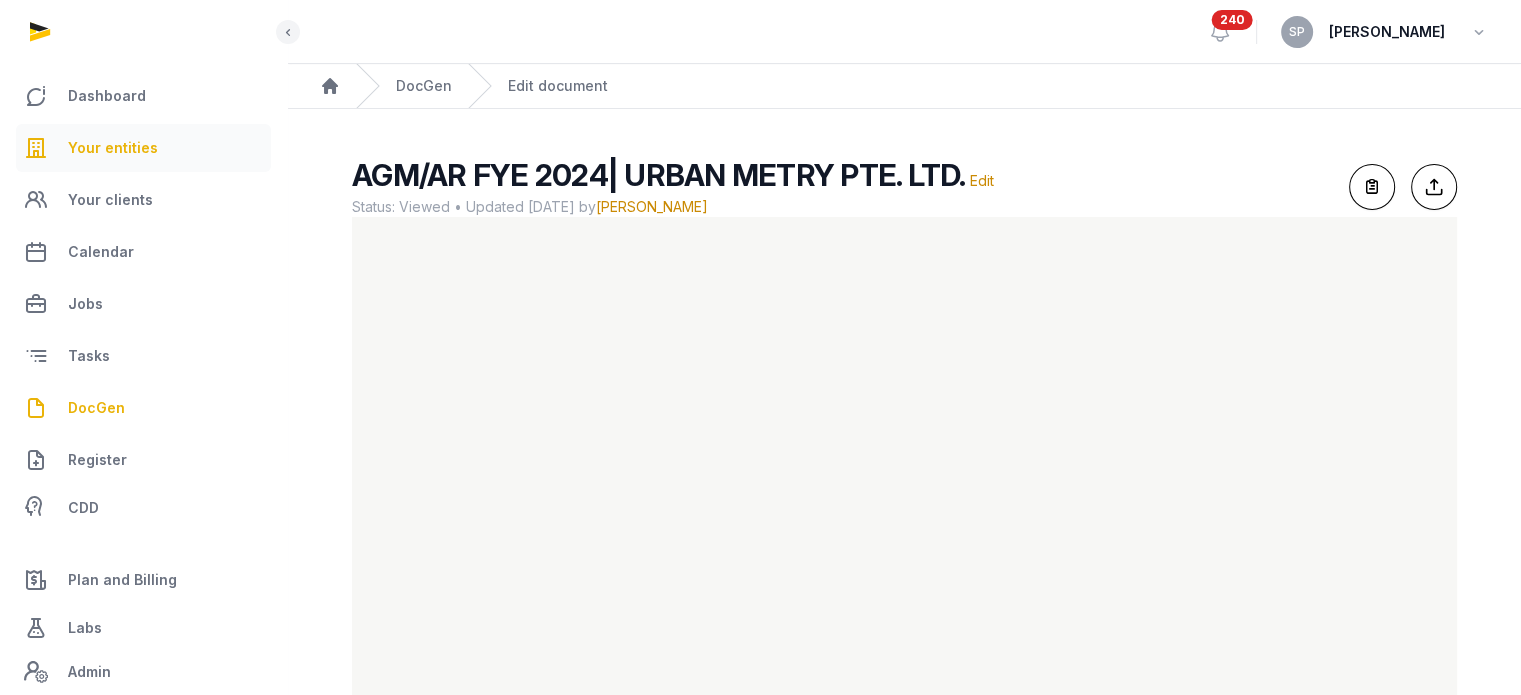 click on "Your entities" at bounding box center (143, 148) 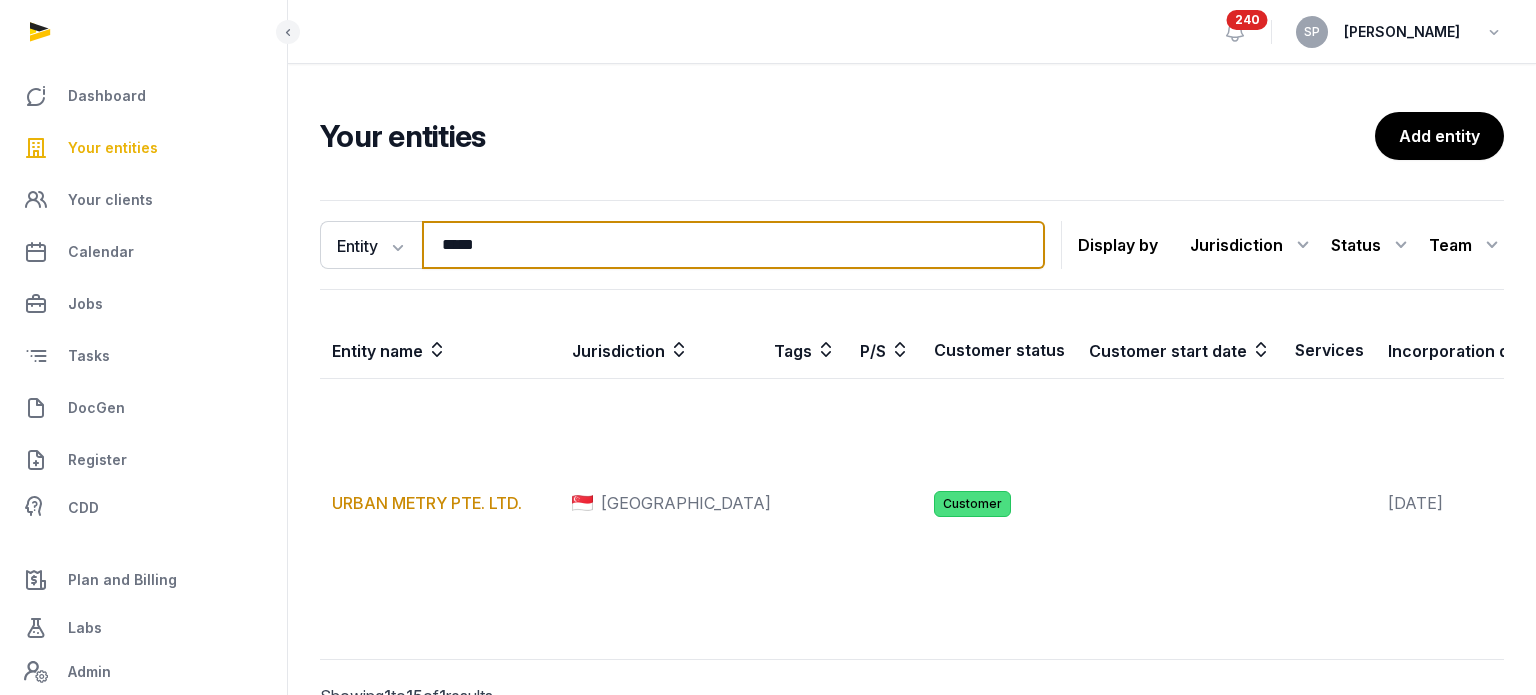 click on "*****" at bounding box center (733, 245) 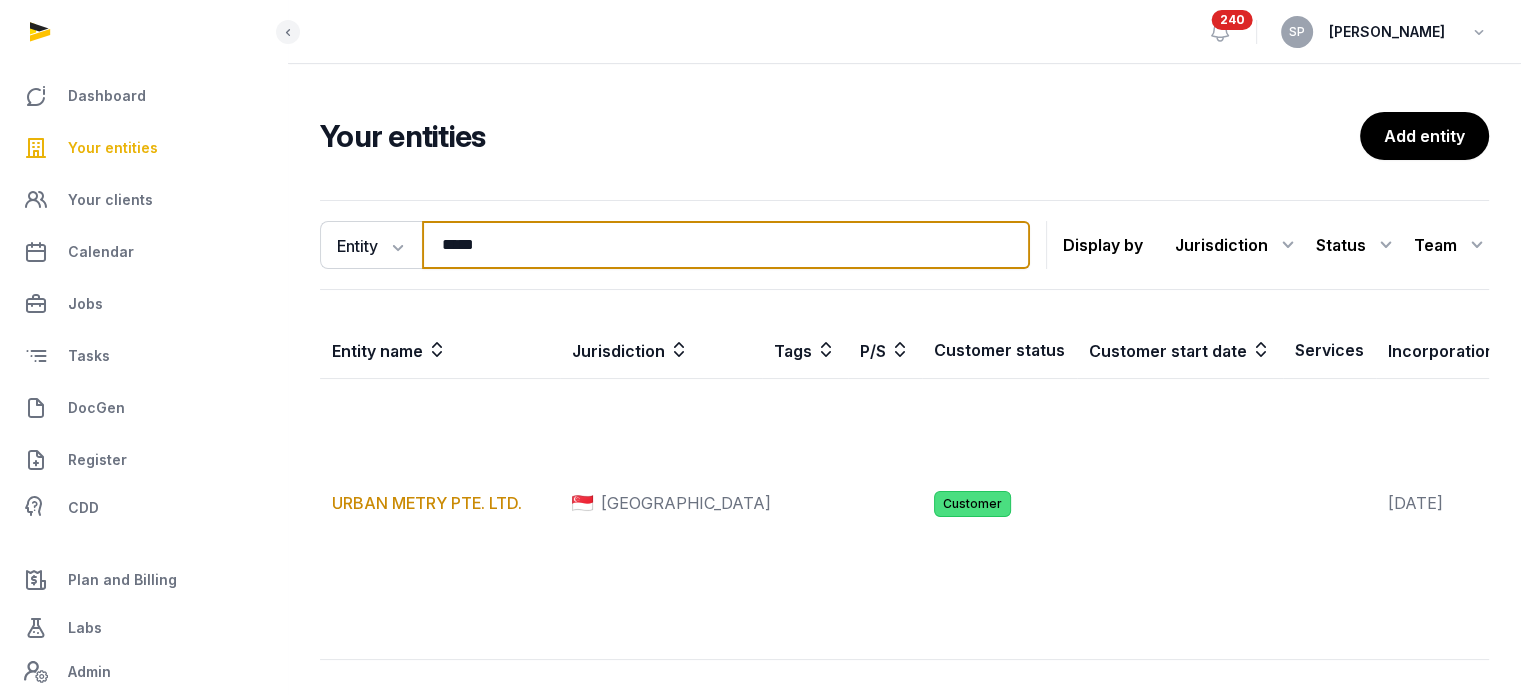 click on "*****" at bounding box center [726, 245] 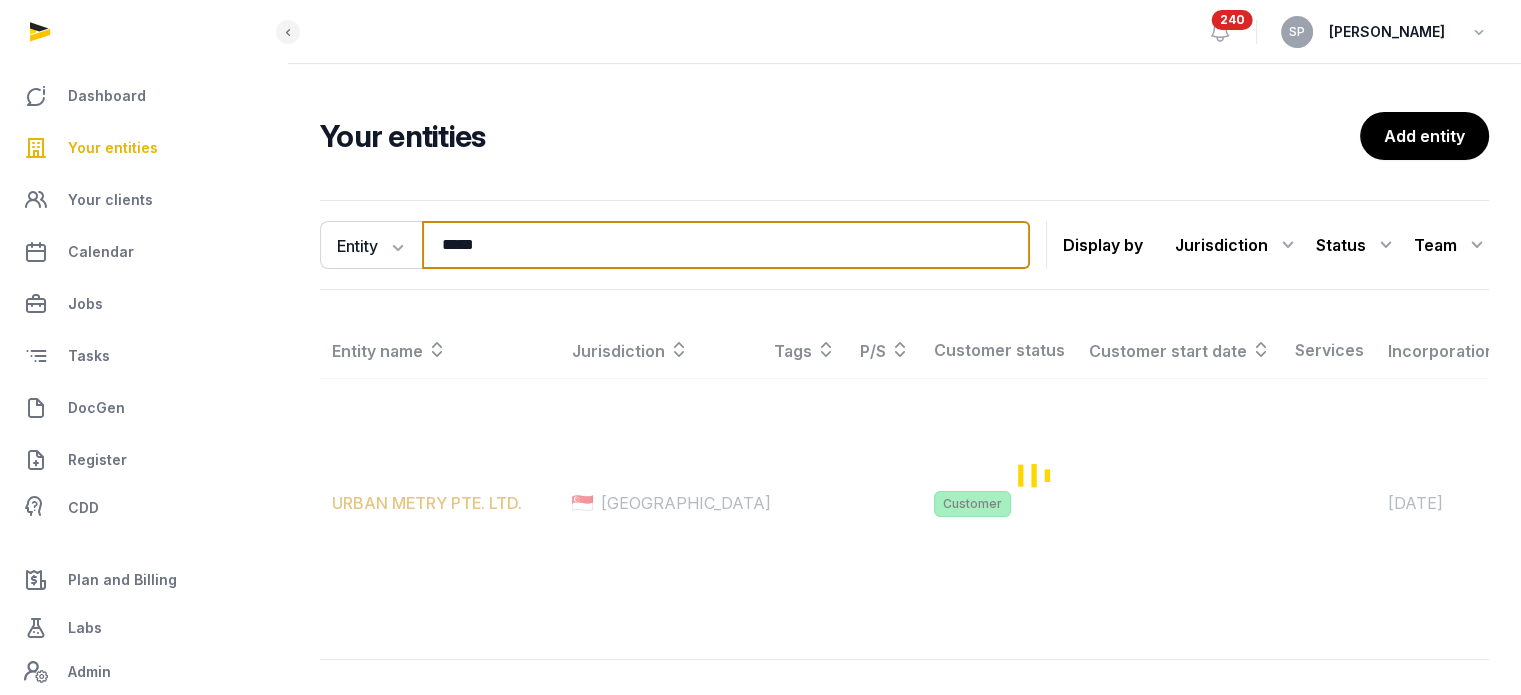 type on "*****" 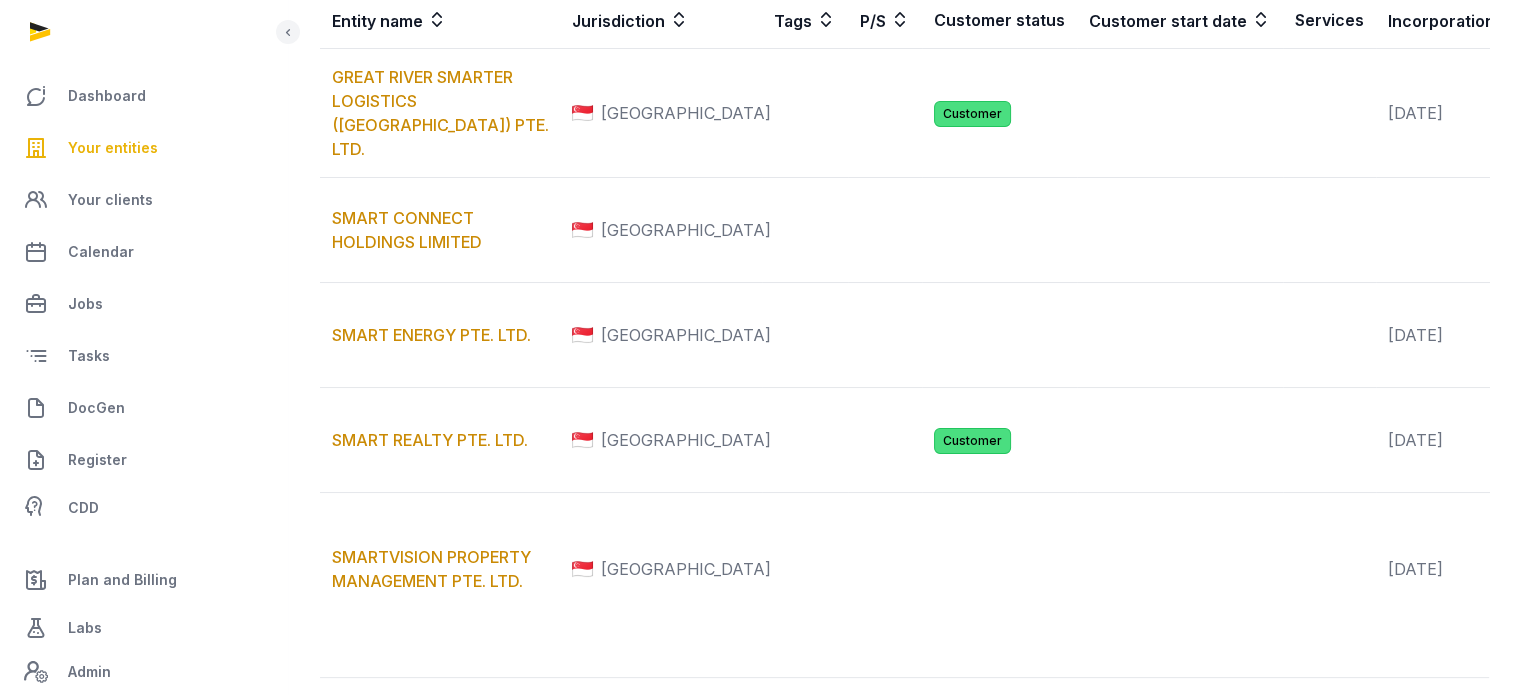 scroll, scrollTop: 337, scrollLeft: 0, axis: vertical 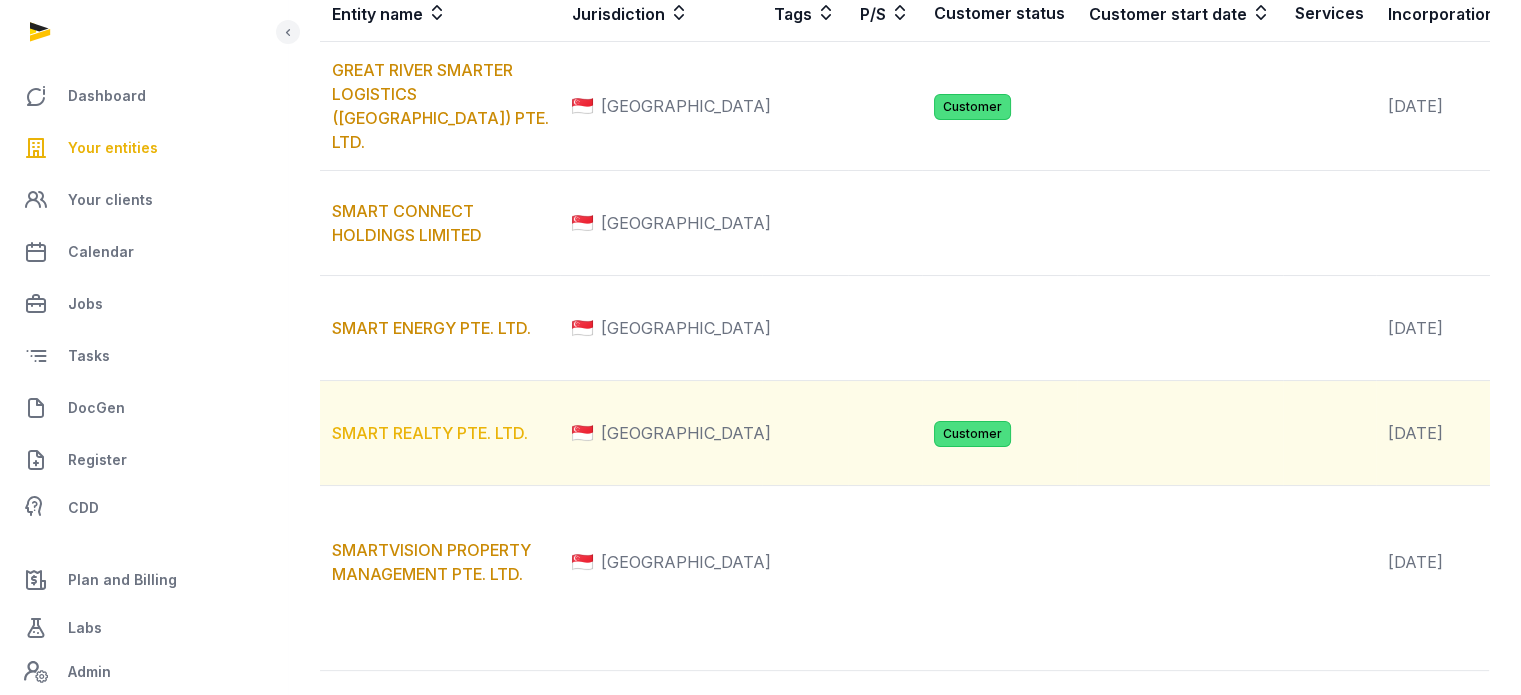 click on "SMART REALTY PTE. LTD." at bounding box center (430, 433) 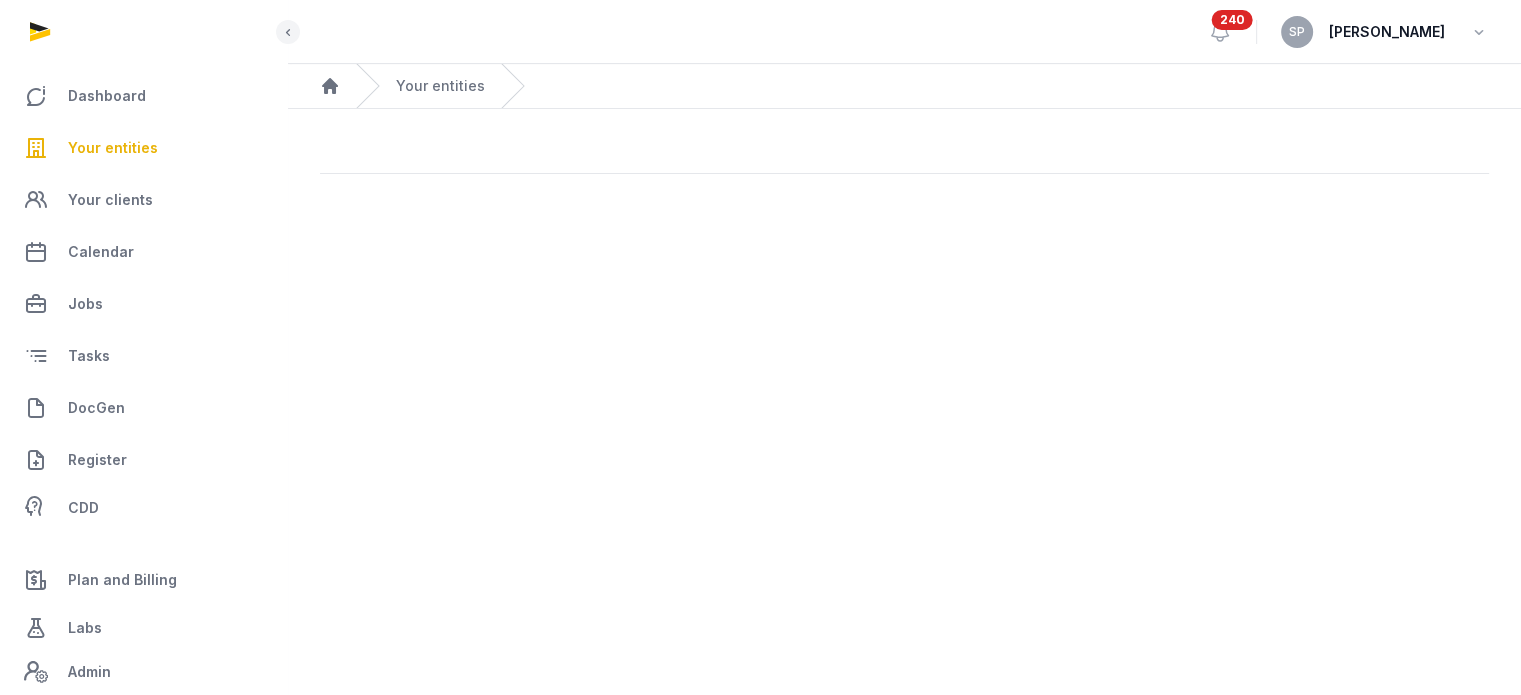 scroll, scrollTop: 0, scrollLeft: 0, axis: both 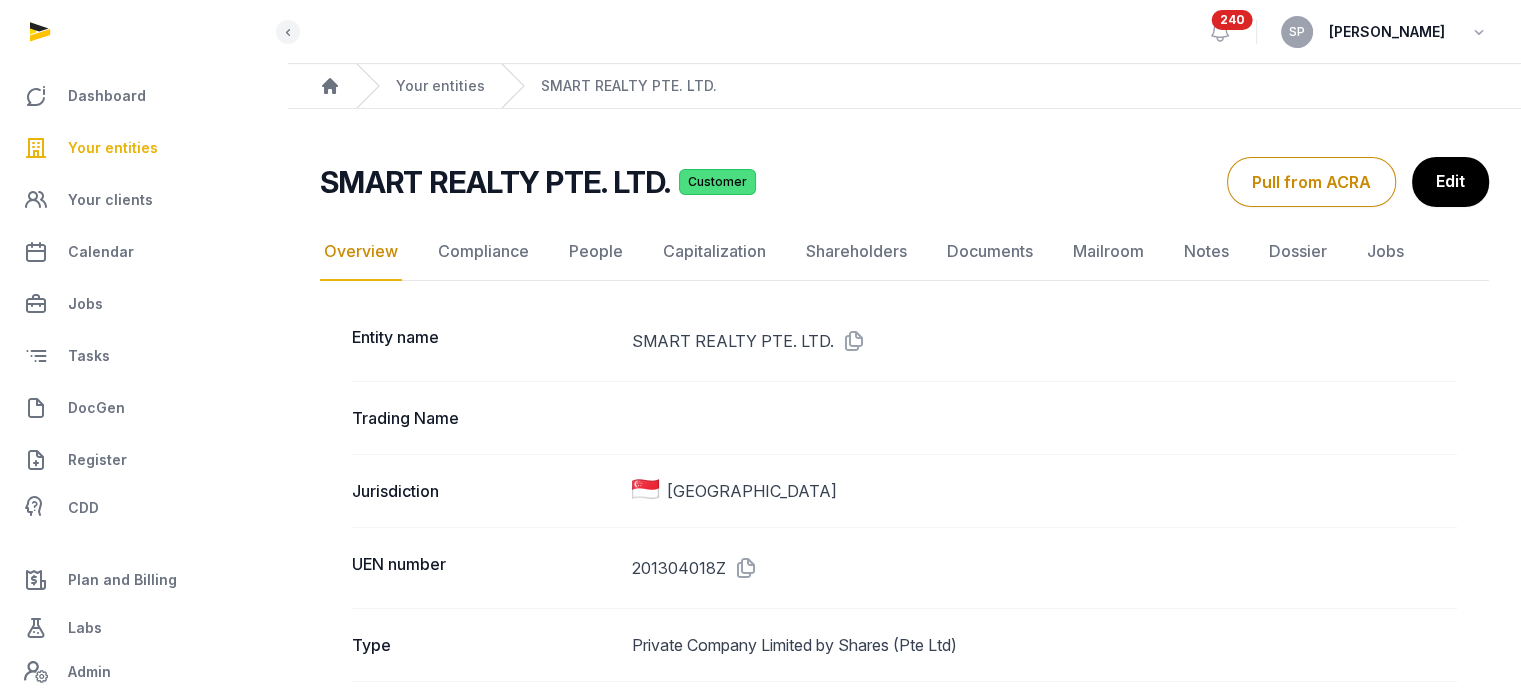 click on "Your entities" at bounding box center [113, 148] 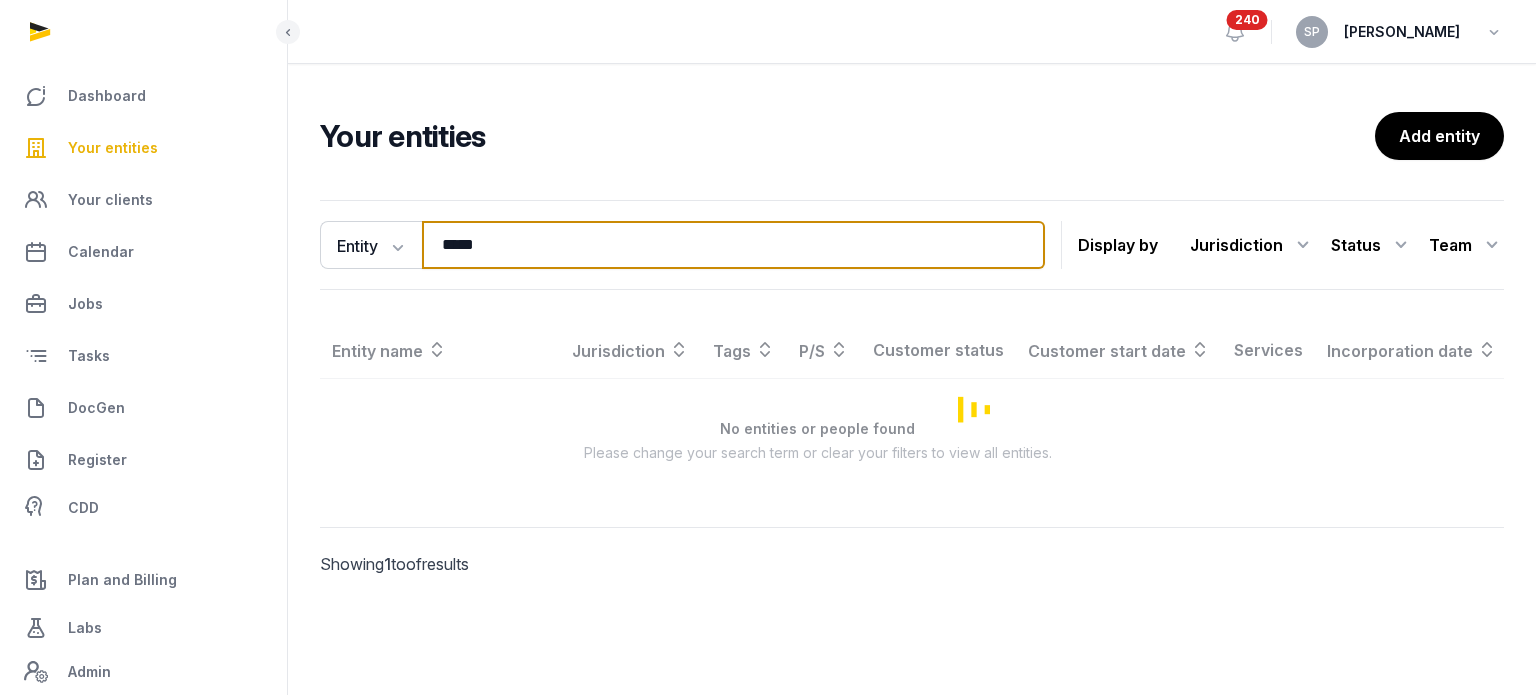 click on "*****" at bounding box center (733, 245) 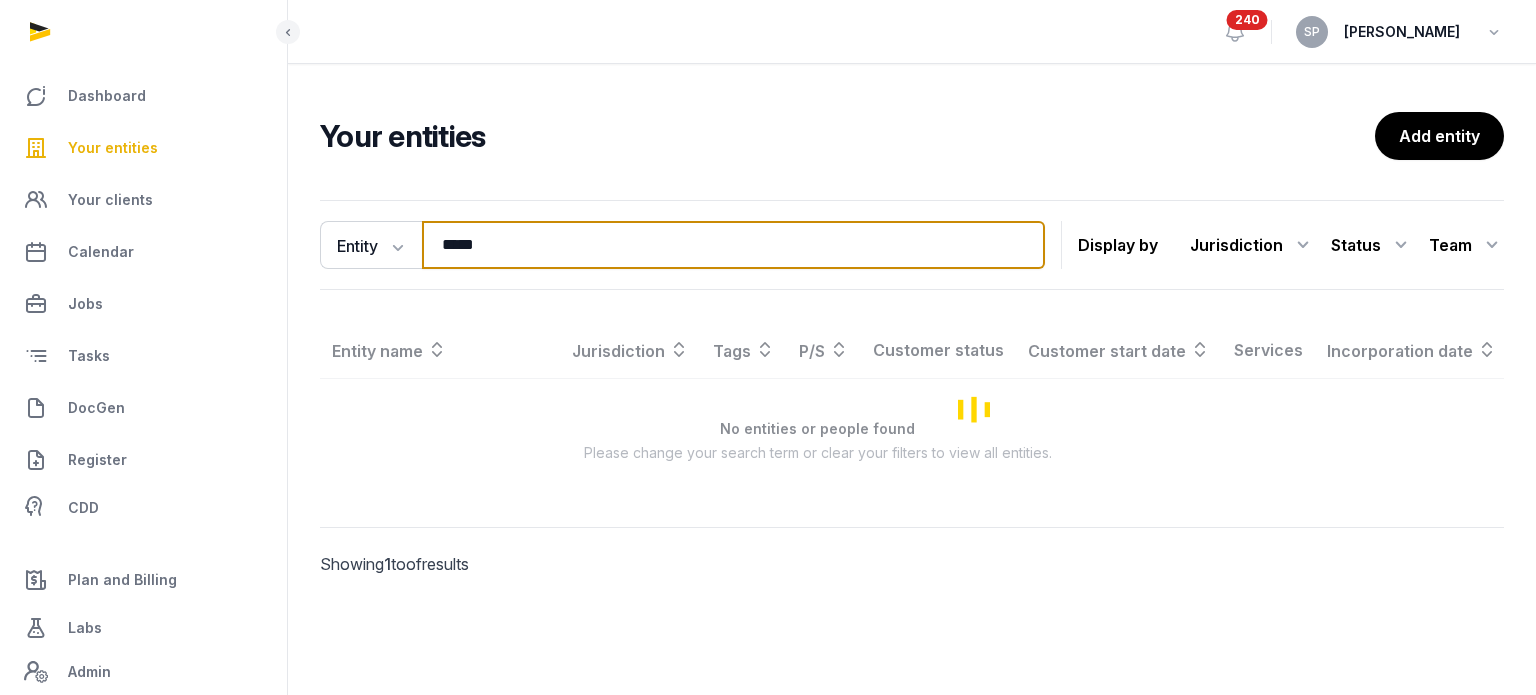 click on "*****" at bounding box center (733, 245) 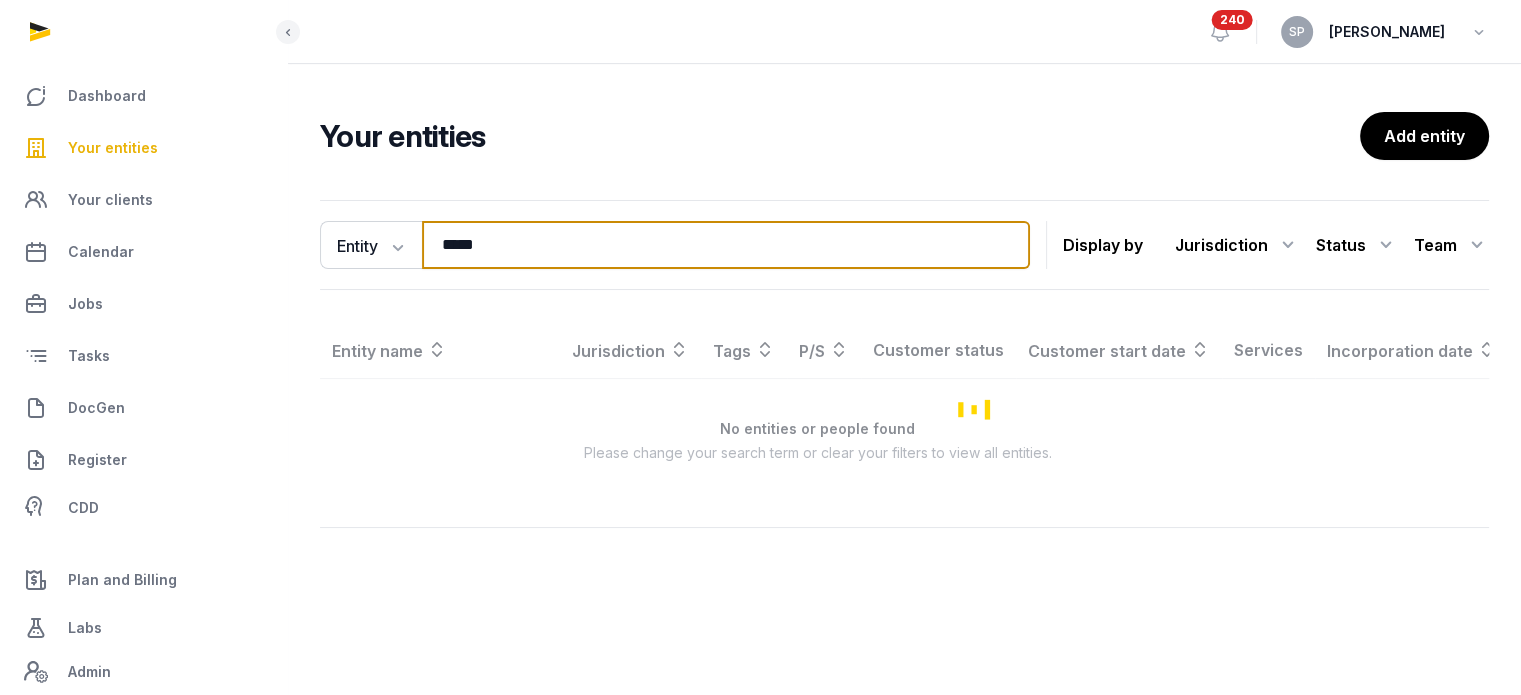 click on "*****" at bounding box center (726, 245) 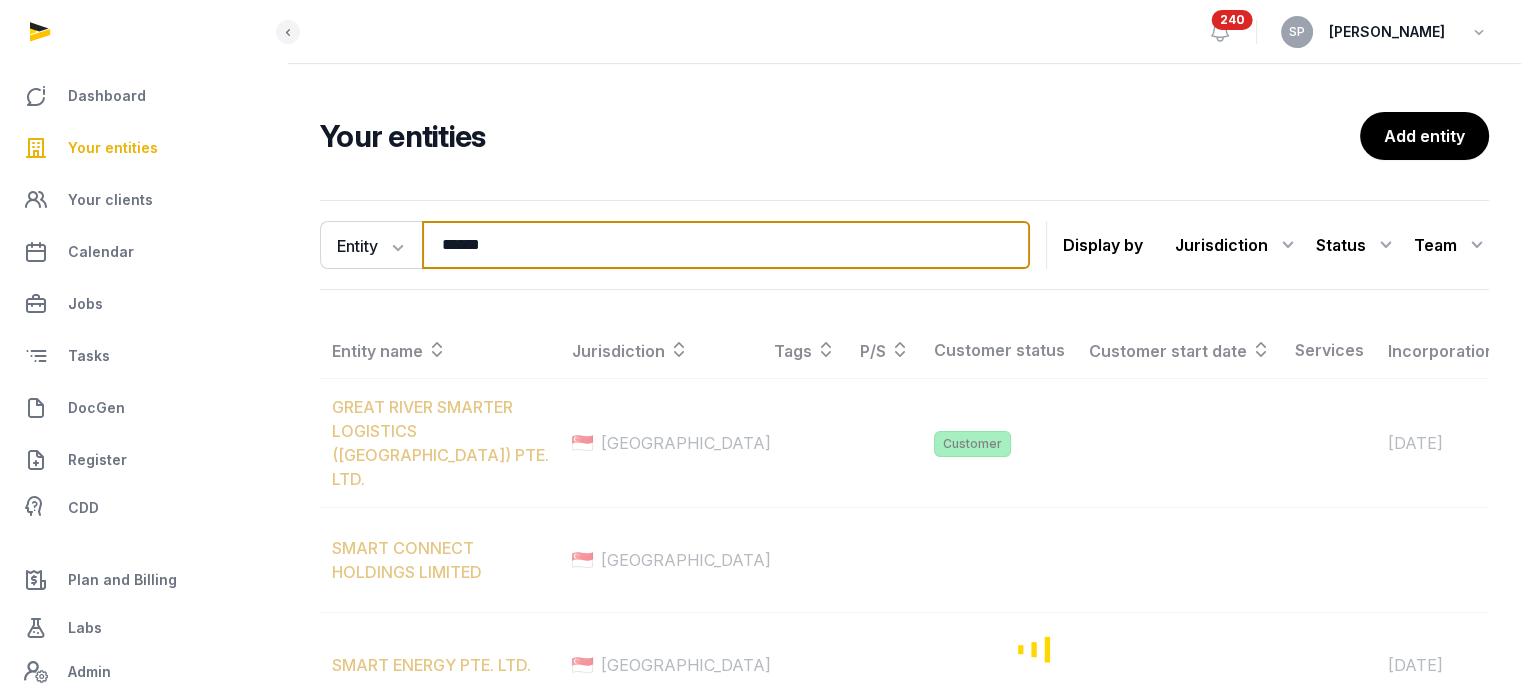 type on "******" 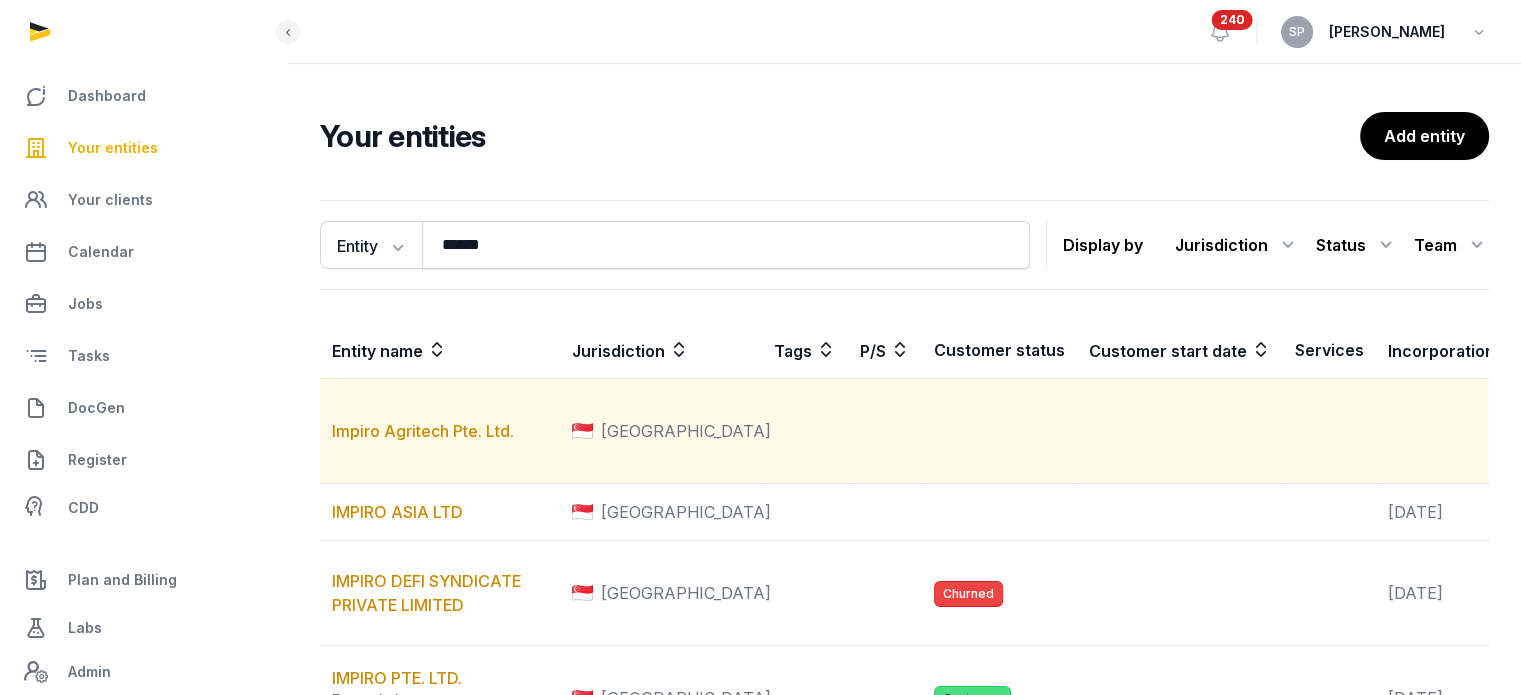 click on "Impiro Agritech Pte. Ltd." at bounding box center [440, 431] 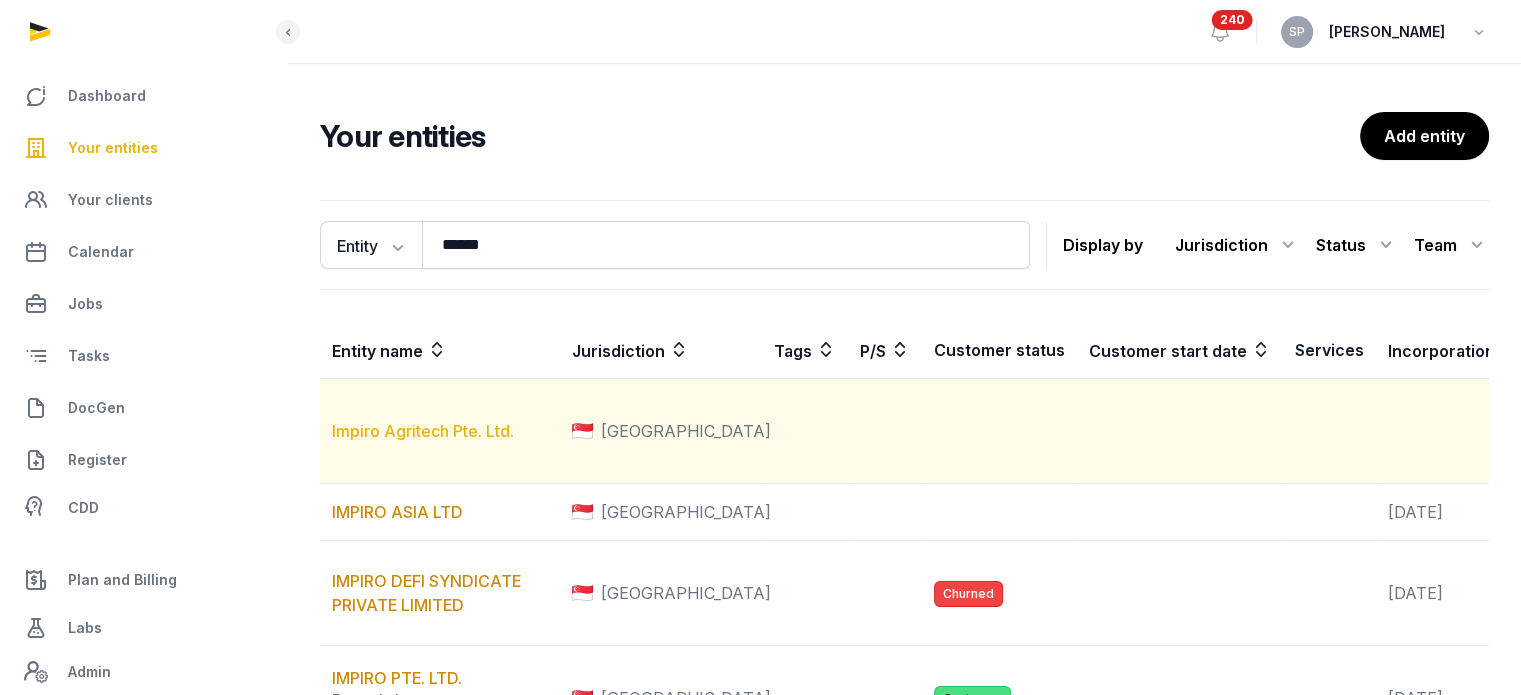 click on "Impiro Agritech Pte. Ltd." at bounding box center [423, 431] 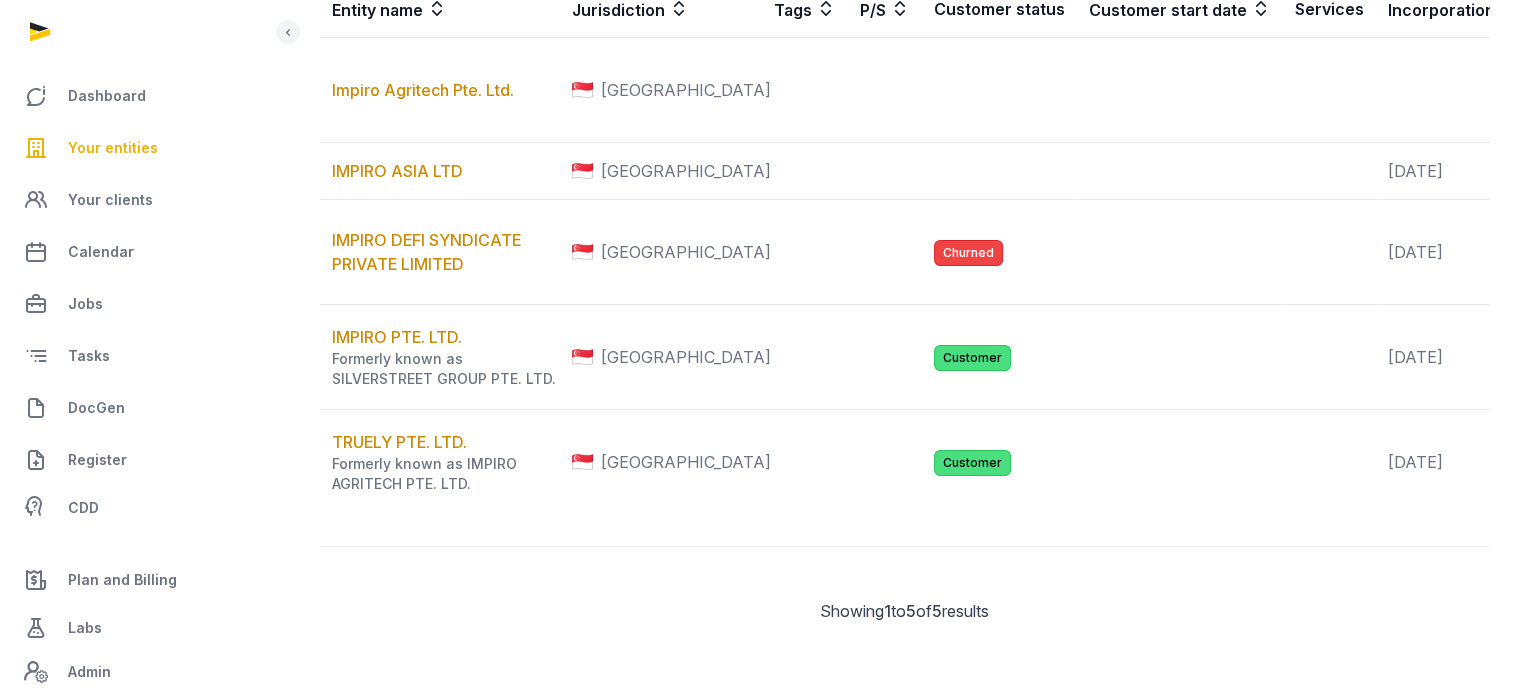 scroll, scrollTop: 542, scrollLeft: 0, axis: vertical 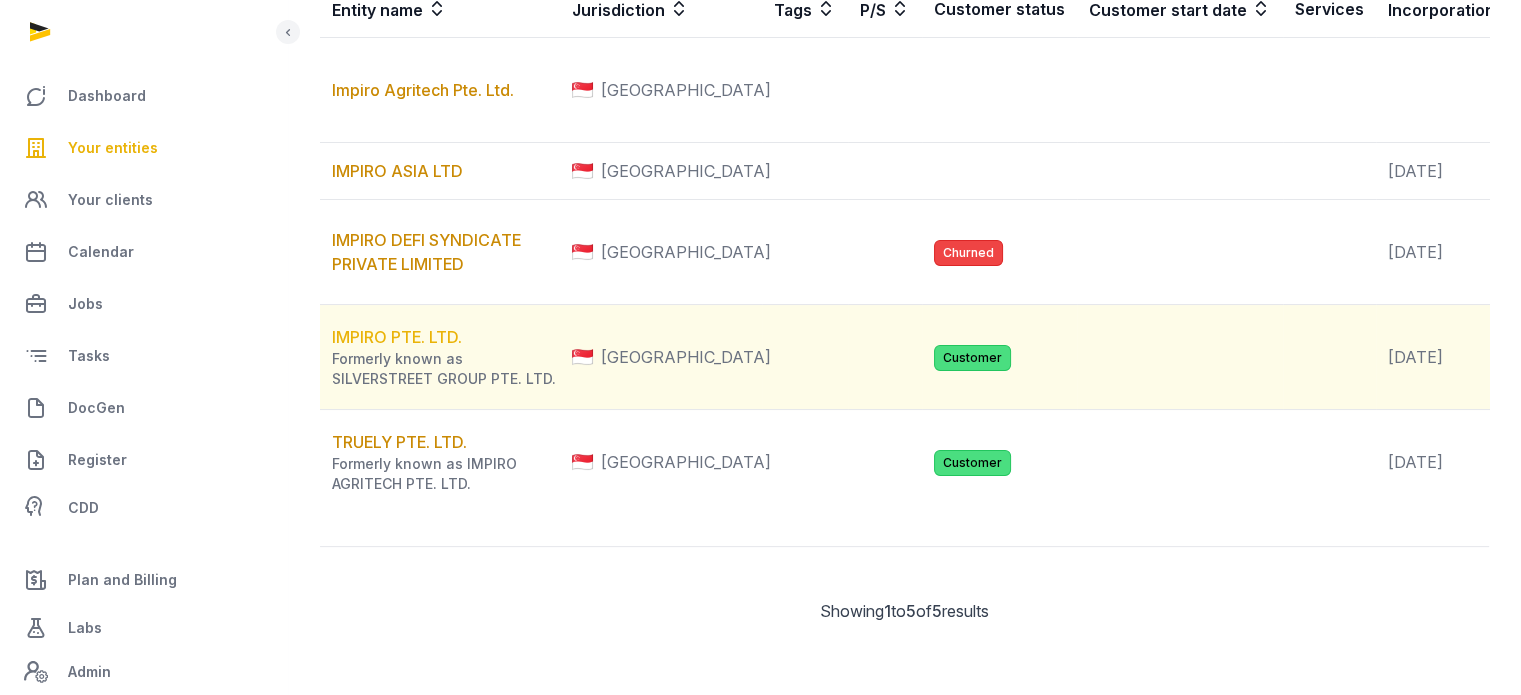 click on "IMPIRO PTE. LTD." at bounding box center [397, 337] 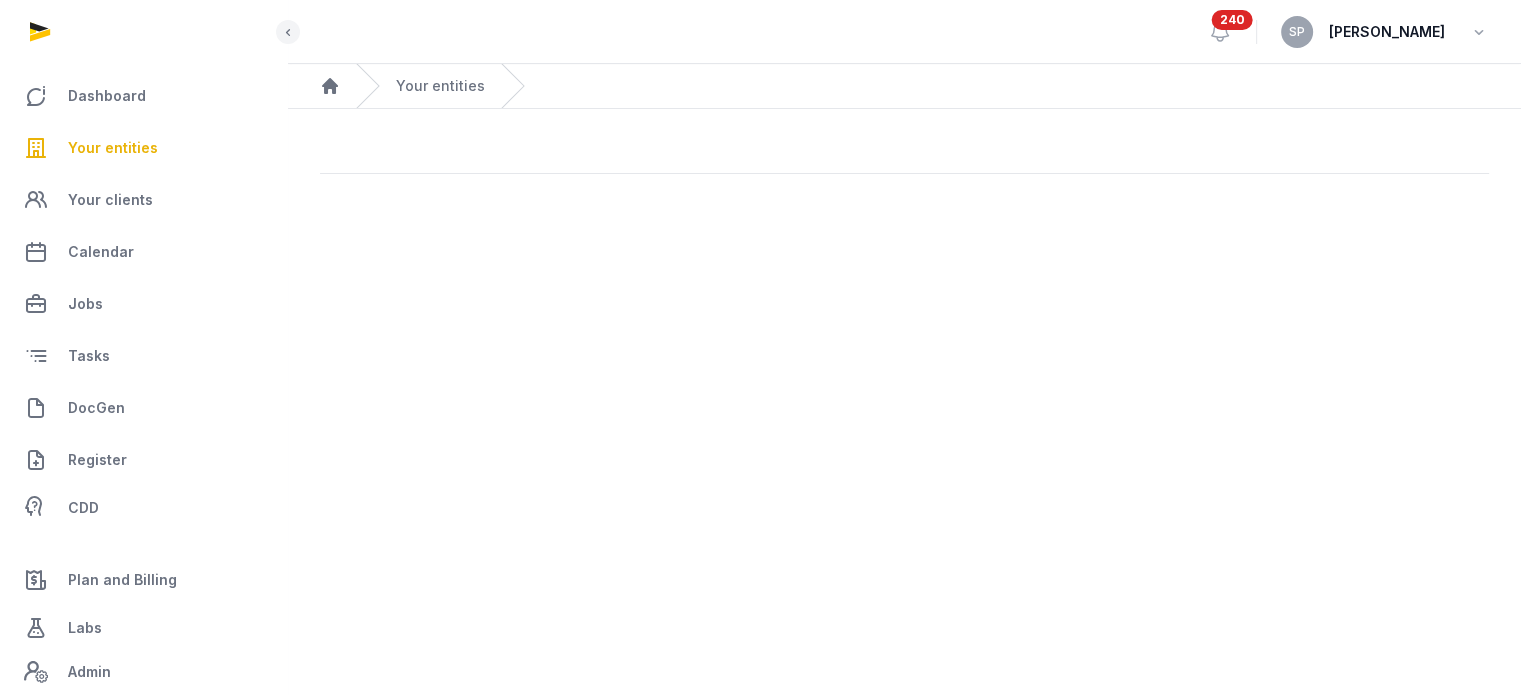 scroll, scrollTop: 0, scrollLeft: 0, axis: both 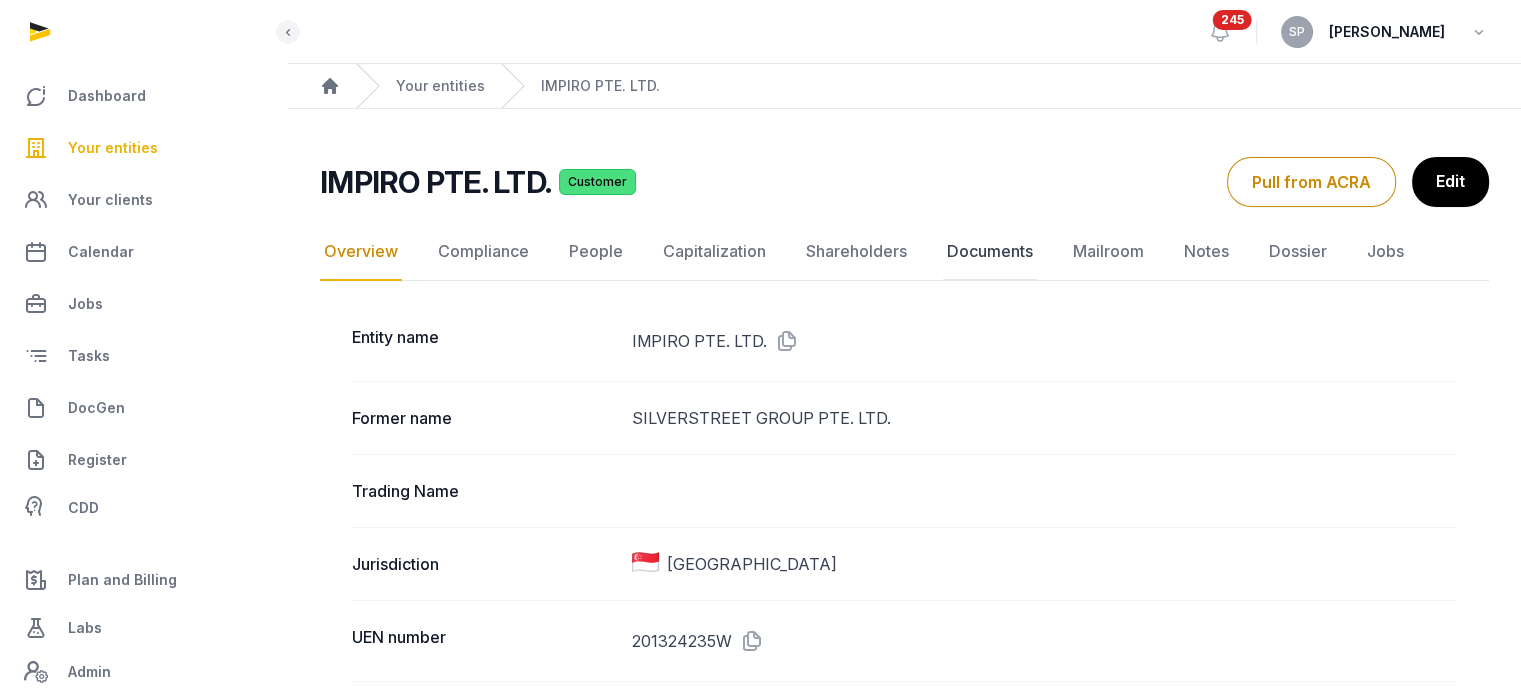 click on "Documents" 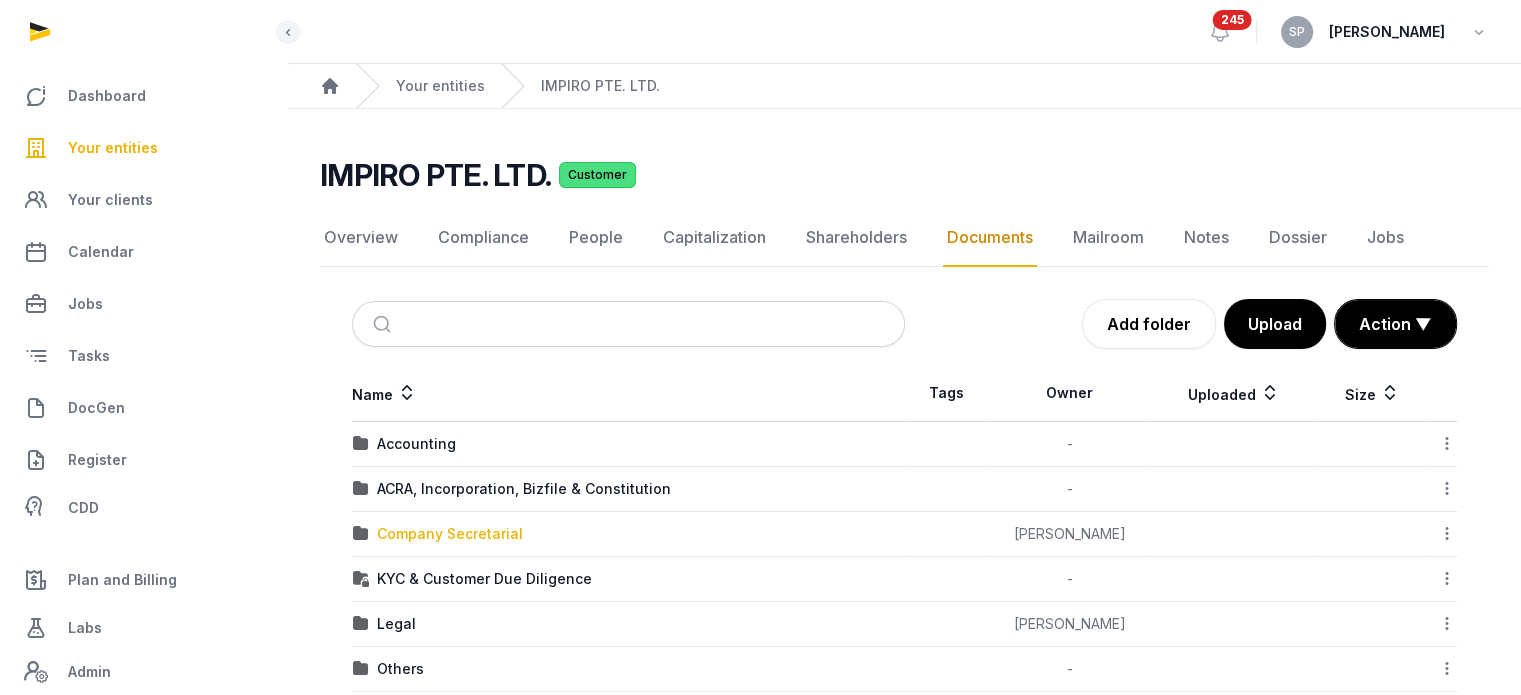 click on "Company Secretarial" at bounding box center (450, 534) 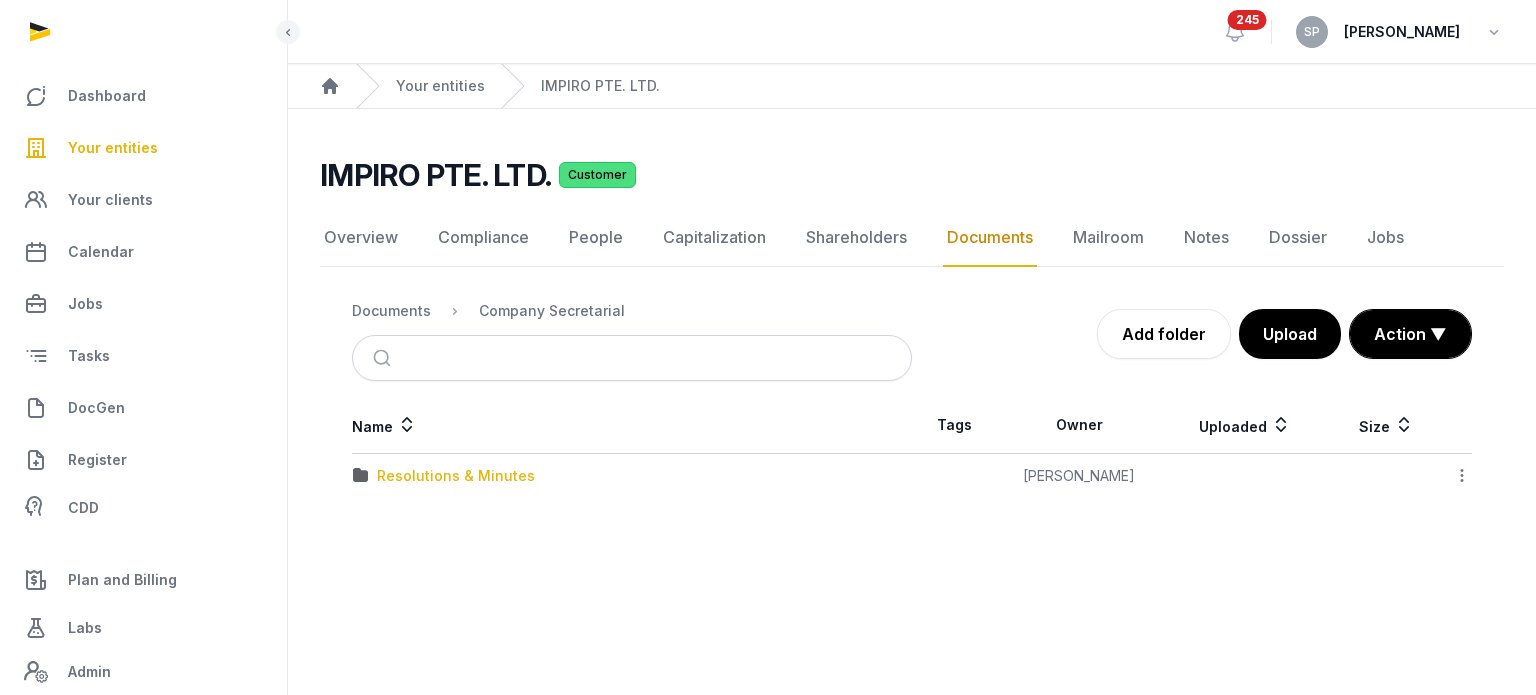 click on "Resolutions & Minutes" at bounding box center [456, 476] 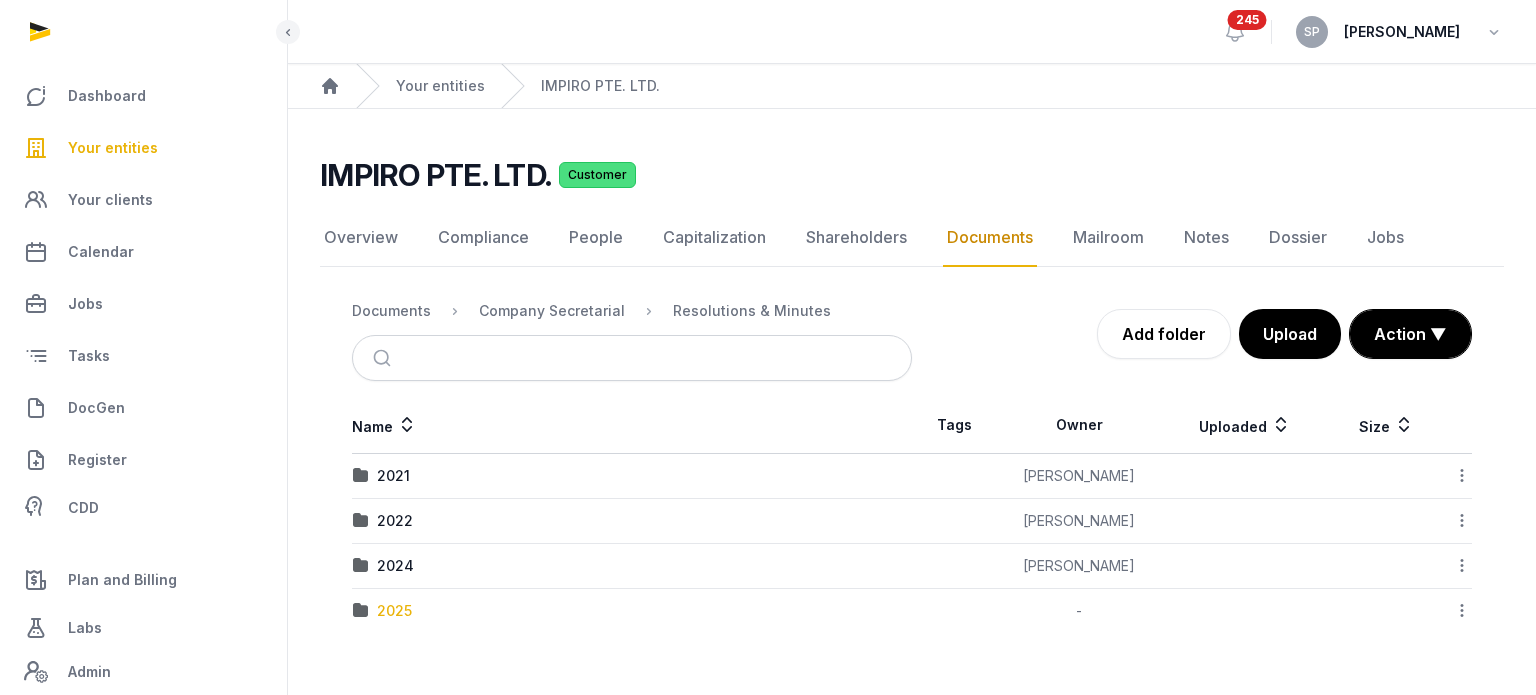 click on "2025" at bounding box center (394, 611) 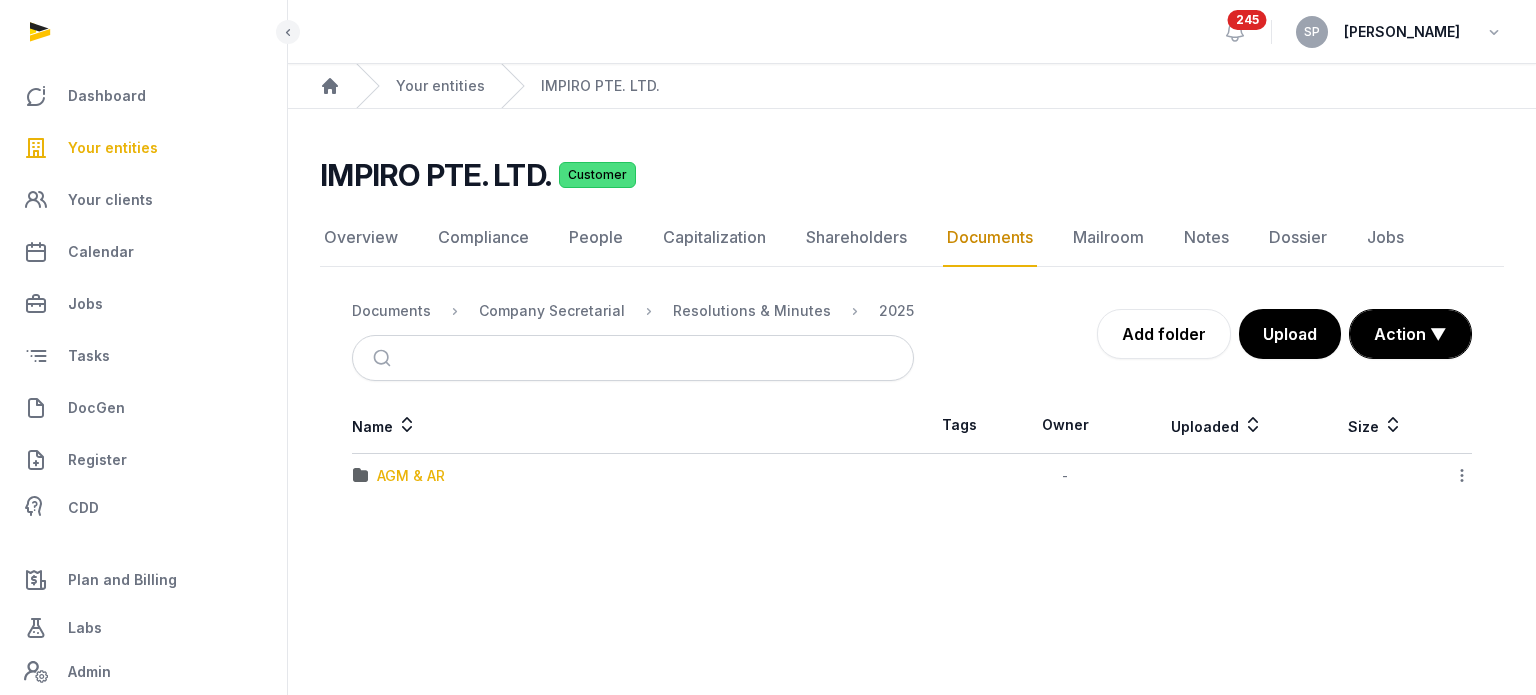 click on "AGM & AR" at bounding box center [411, 476] 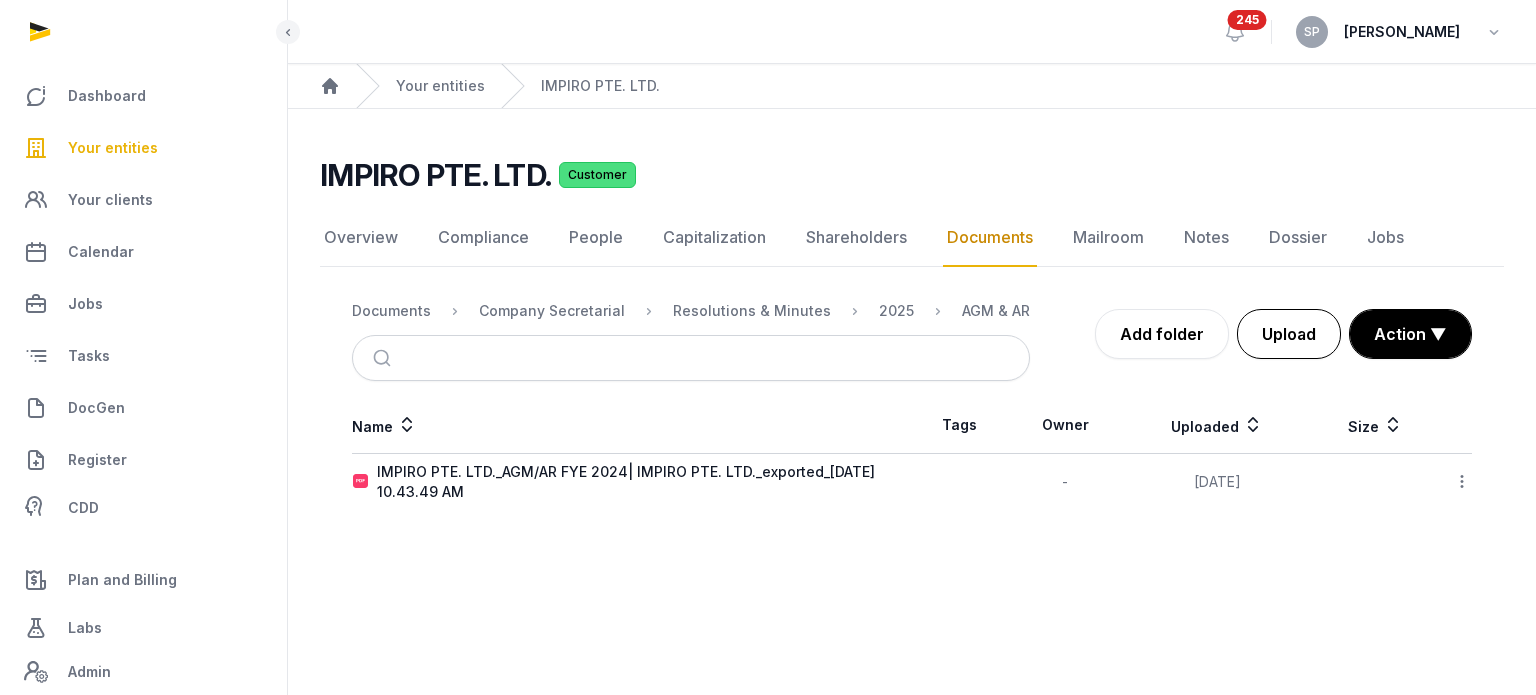 click on "Upload" at bounding box center [1289, 334] 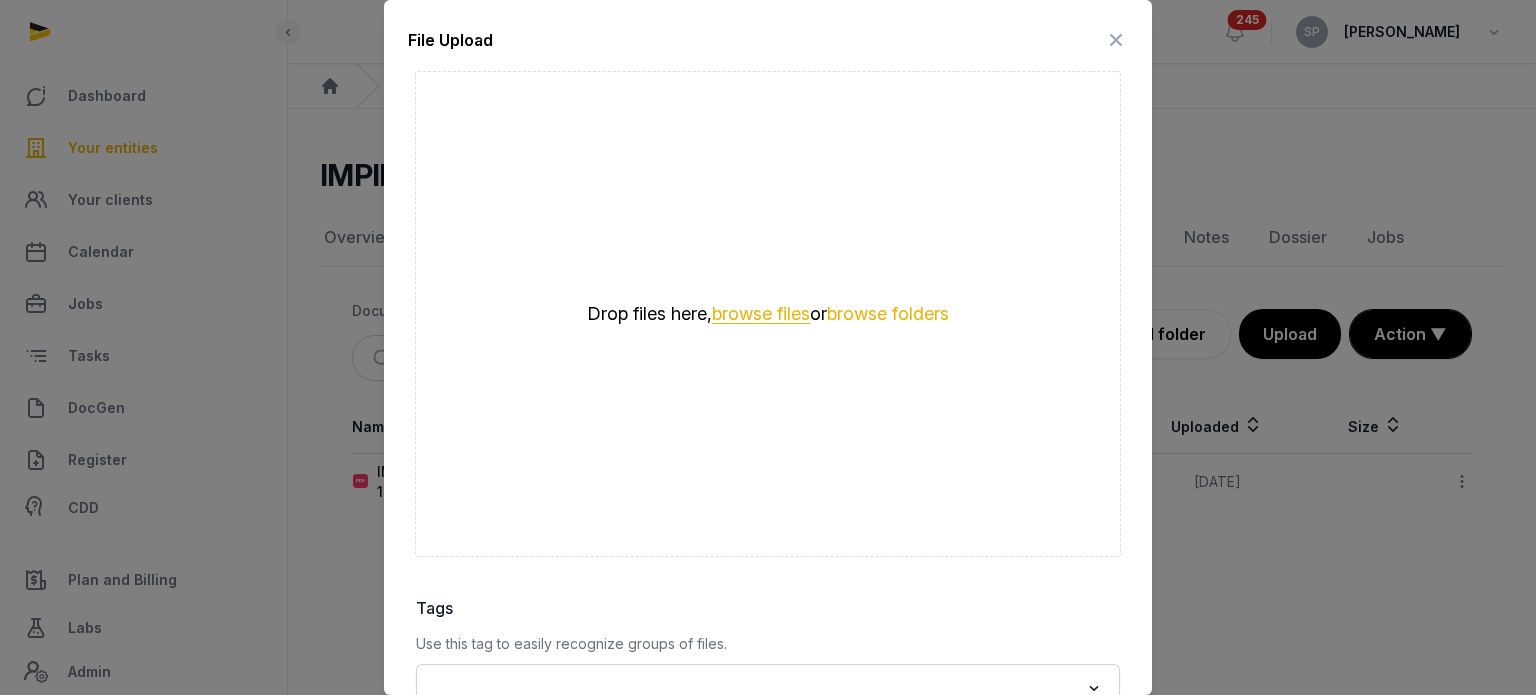 click on "browse files" at bounding box center (761, 314) 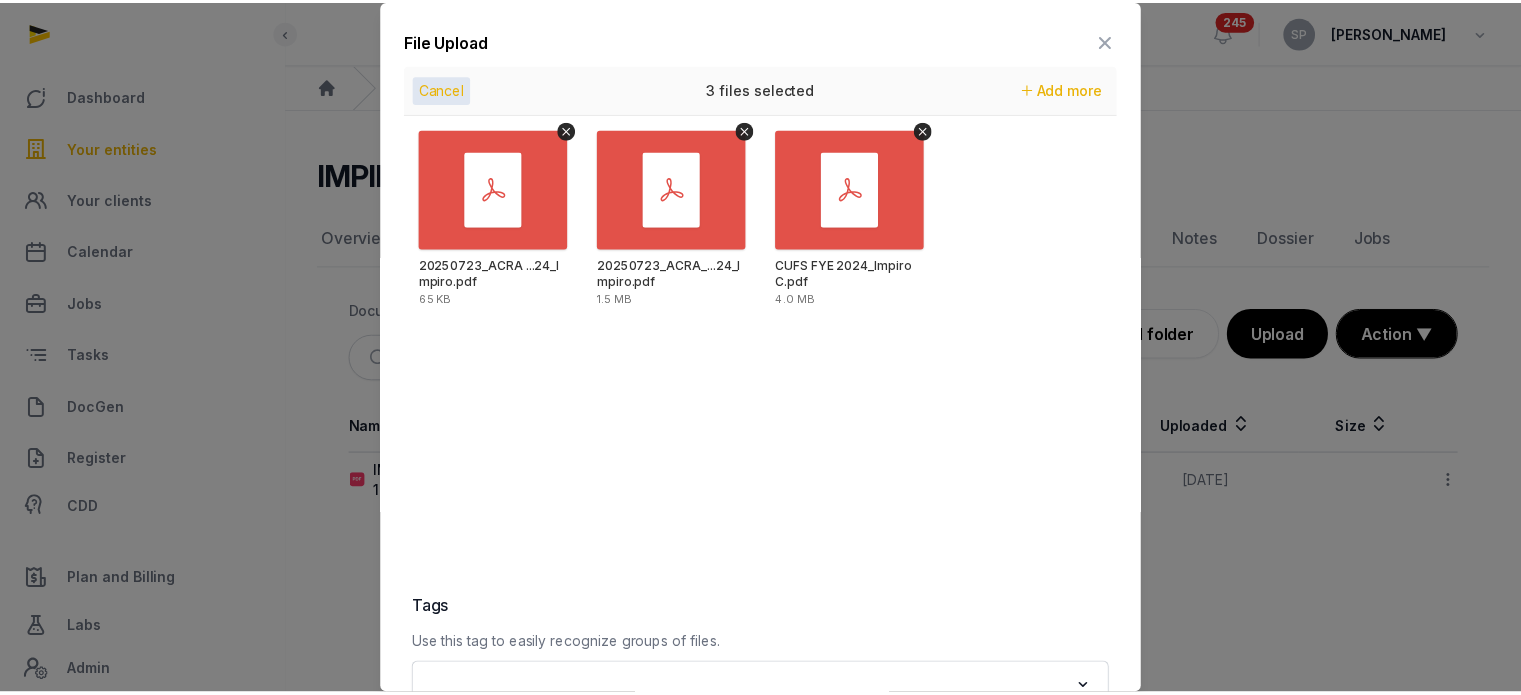 scroll, scrollTop: 282, scrollLeft: 0, axis: vertical 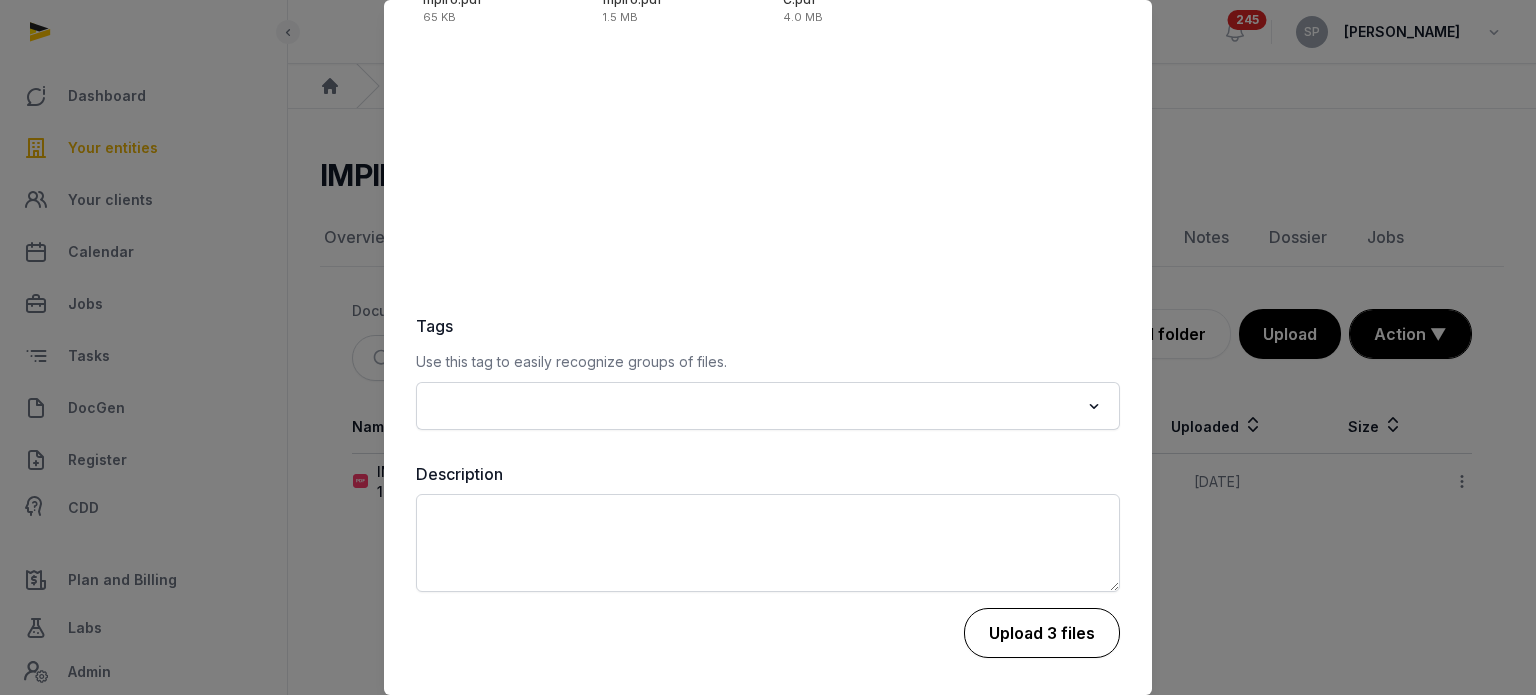 click on "Upload 3 files" at bounding box center [1042, 633] 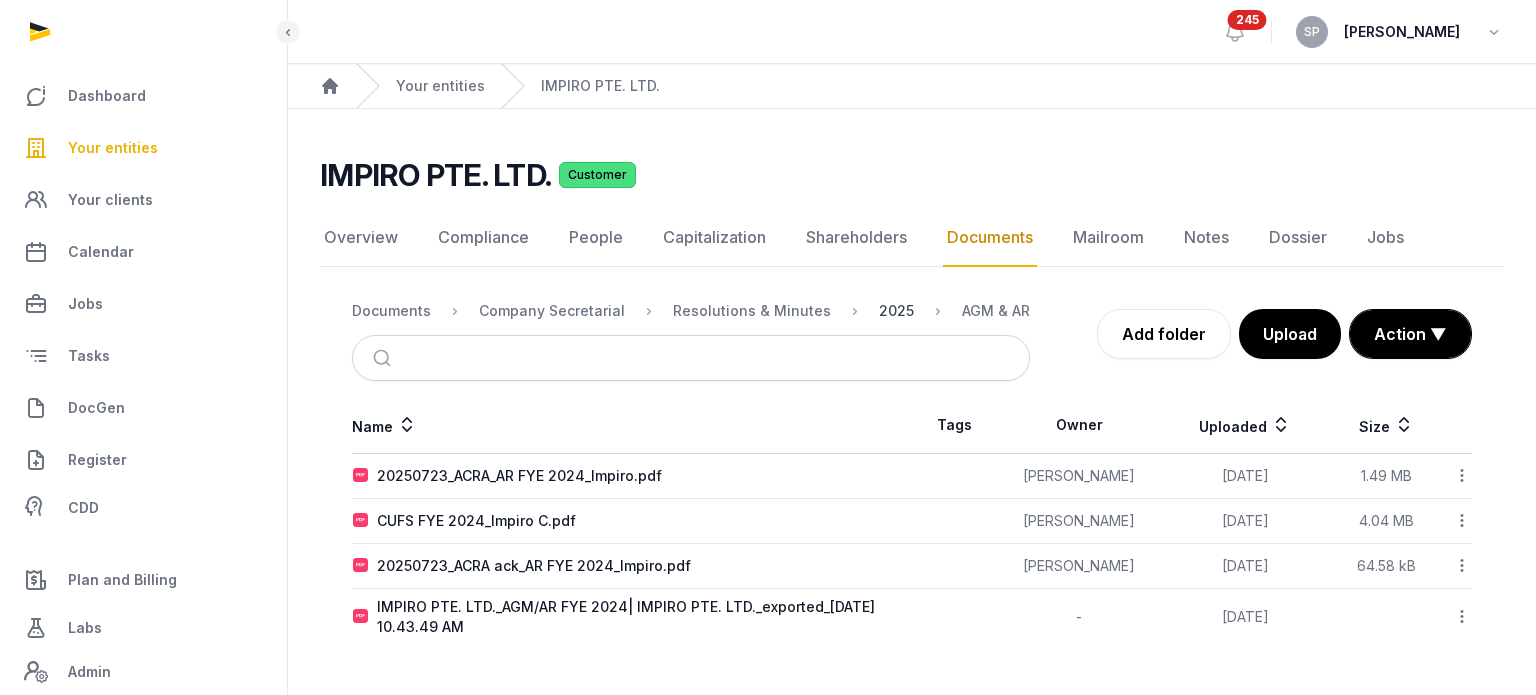 click on "2025" at bounding box center [896, 311] 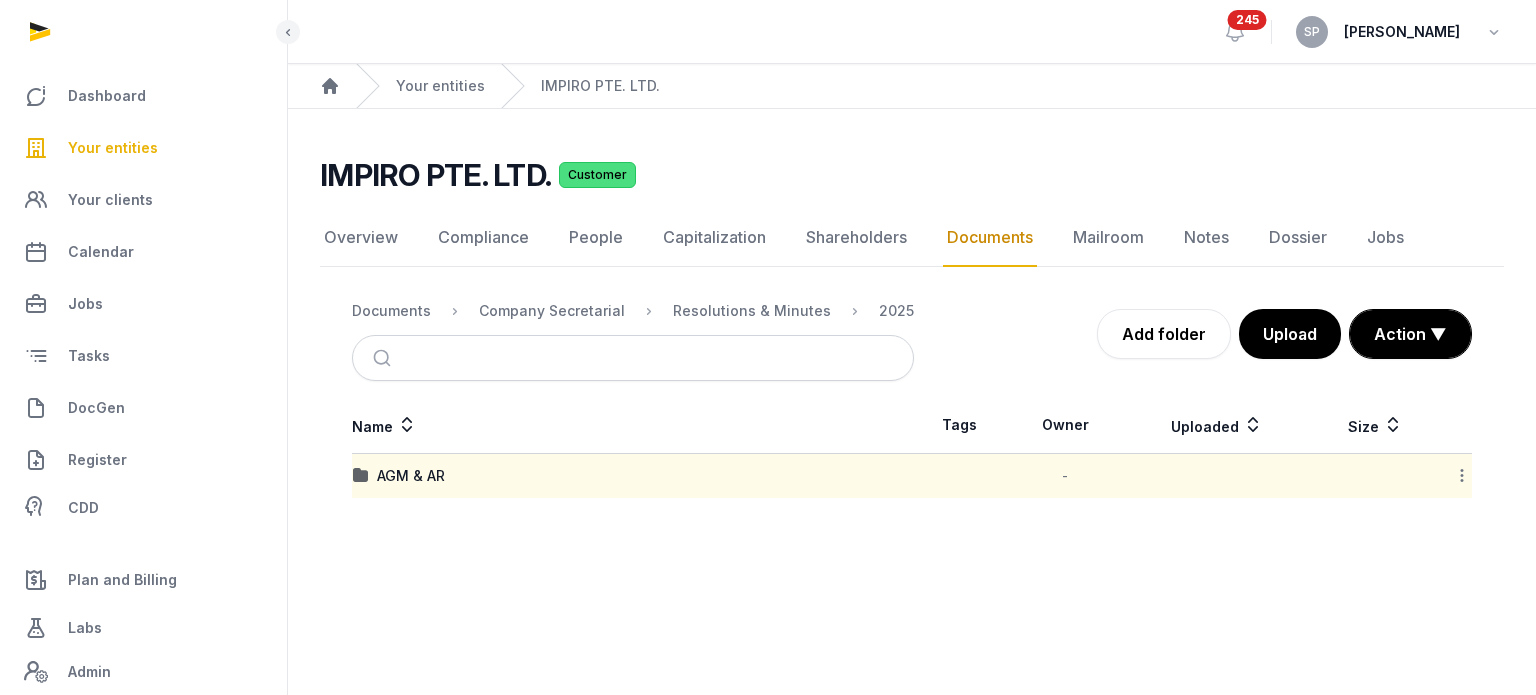 click 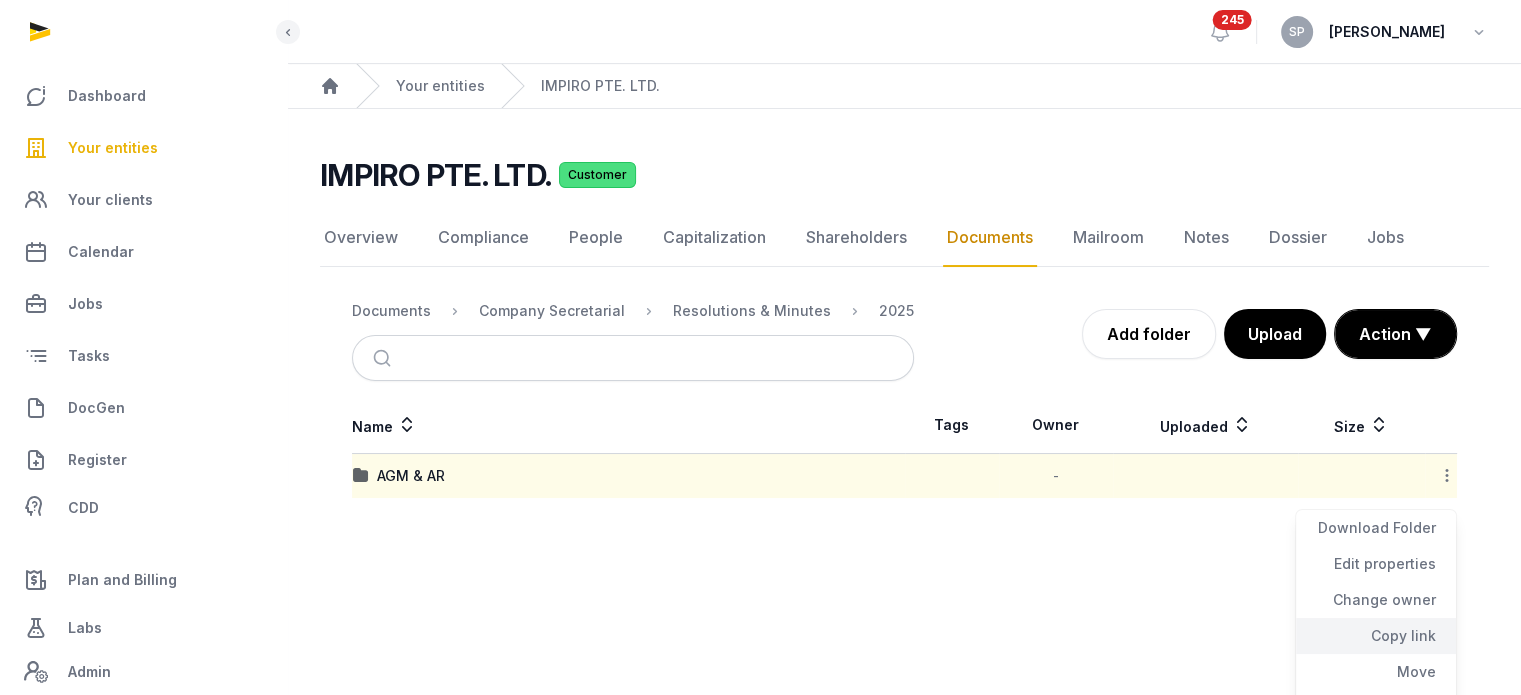 click on "Copy link" 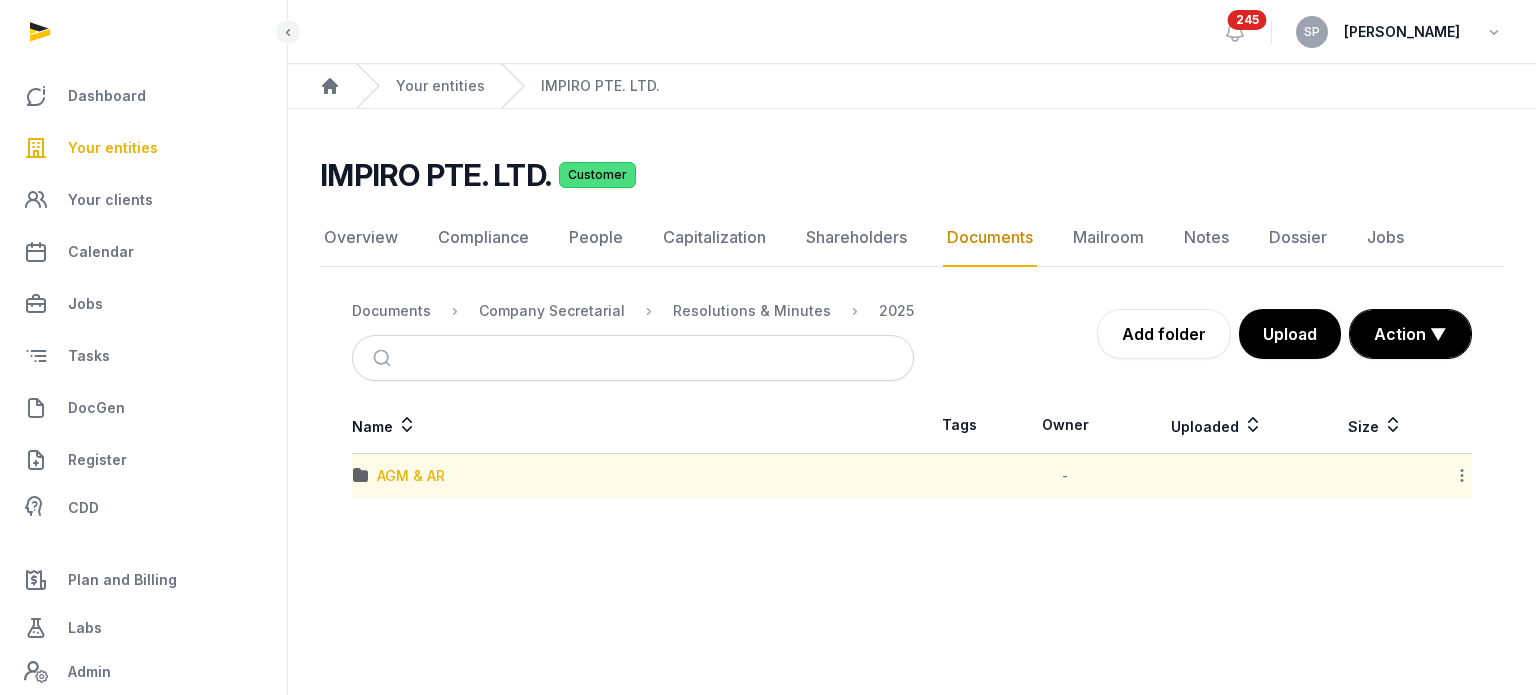 click on "AGM & AR" at bounding box center [411, 476] 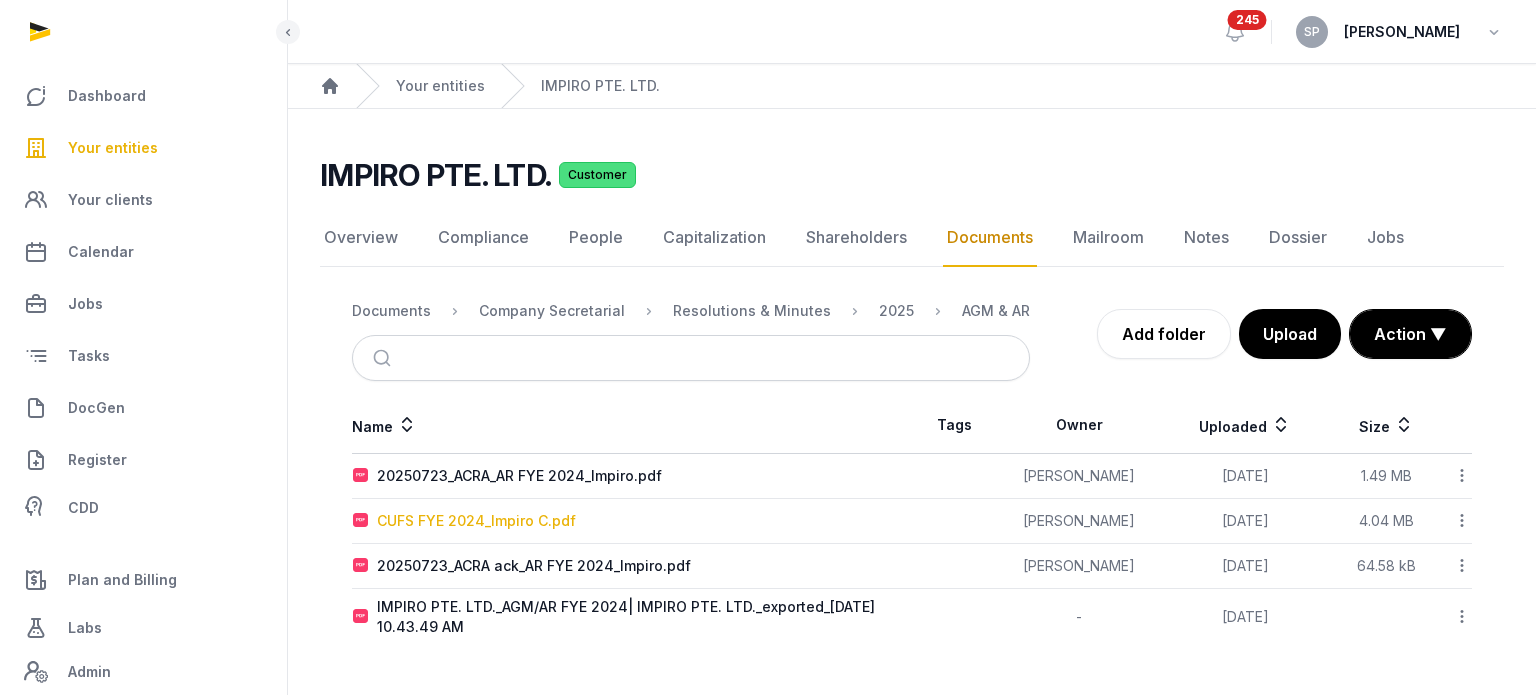 click on "CUFS FYE 2024_Impiro C.pdf" at bounding box center [476, 521] 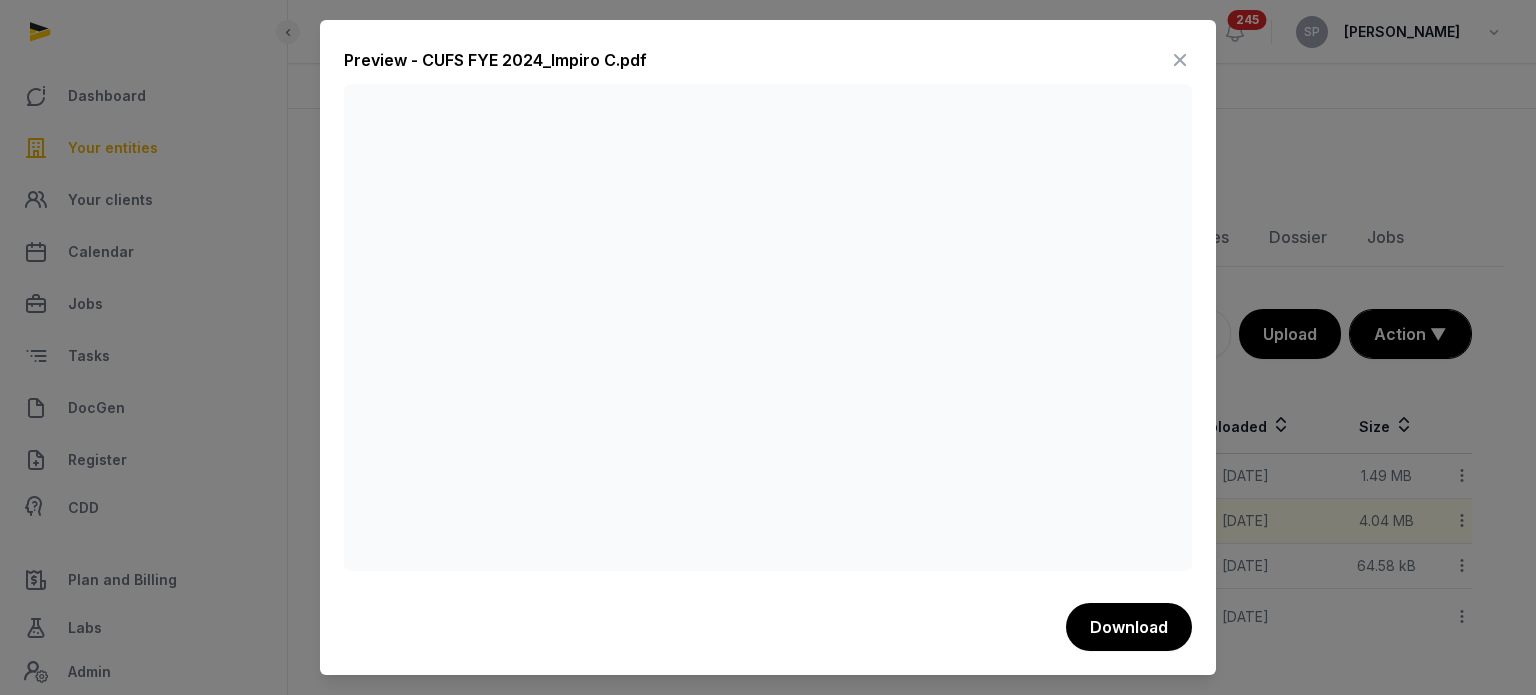 click at bounding box center [1180, 60] 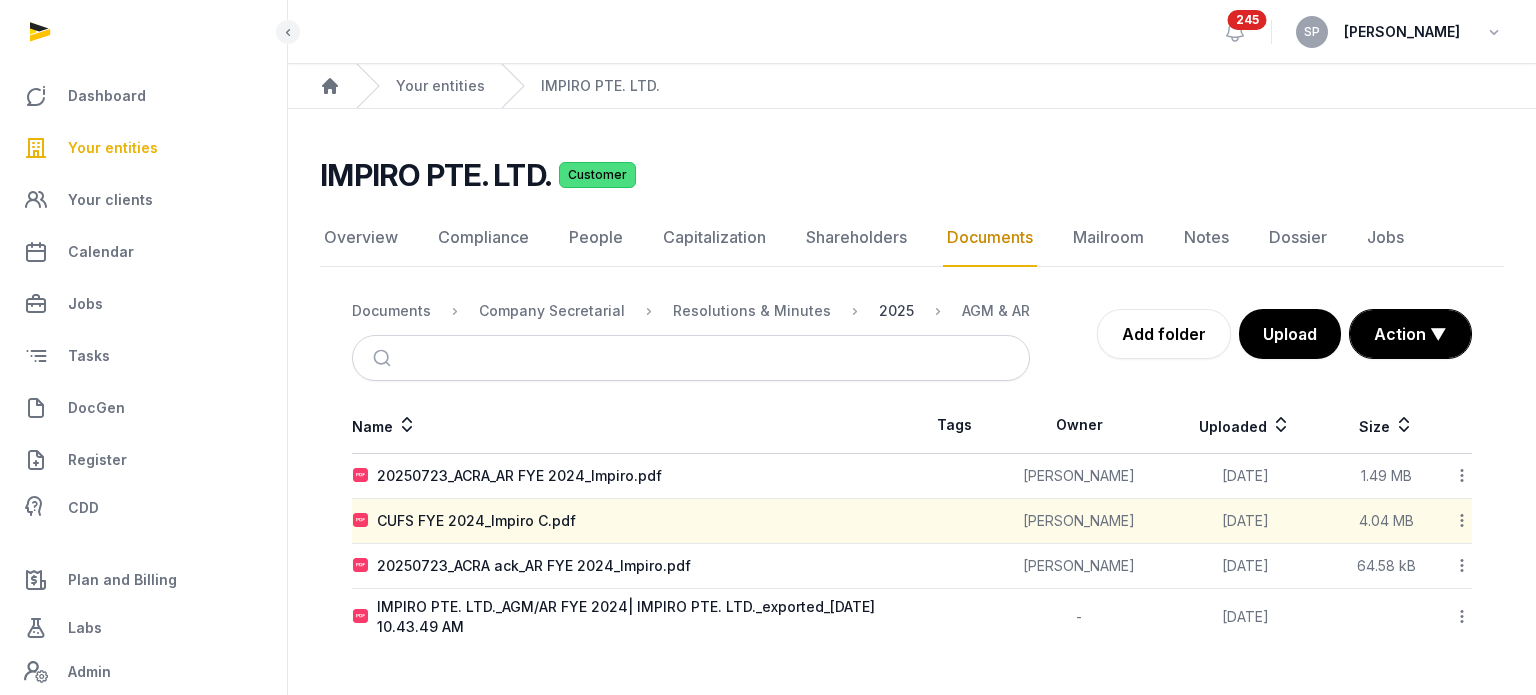click on "2025" at bounding box center [896, 311] 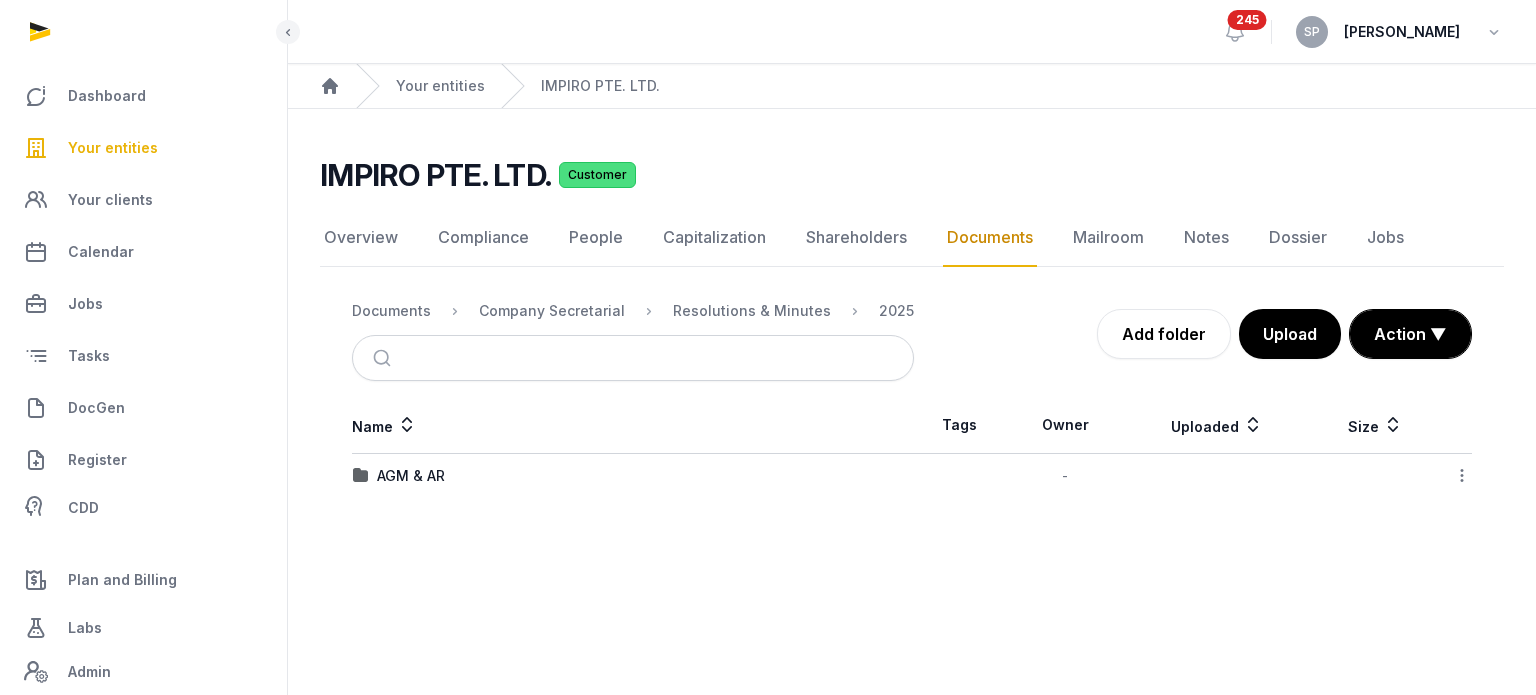 click 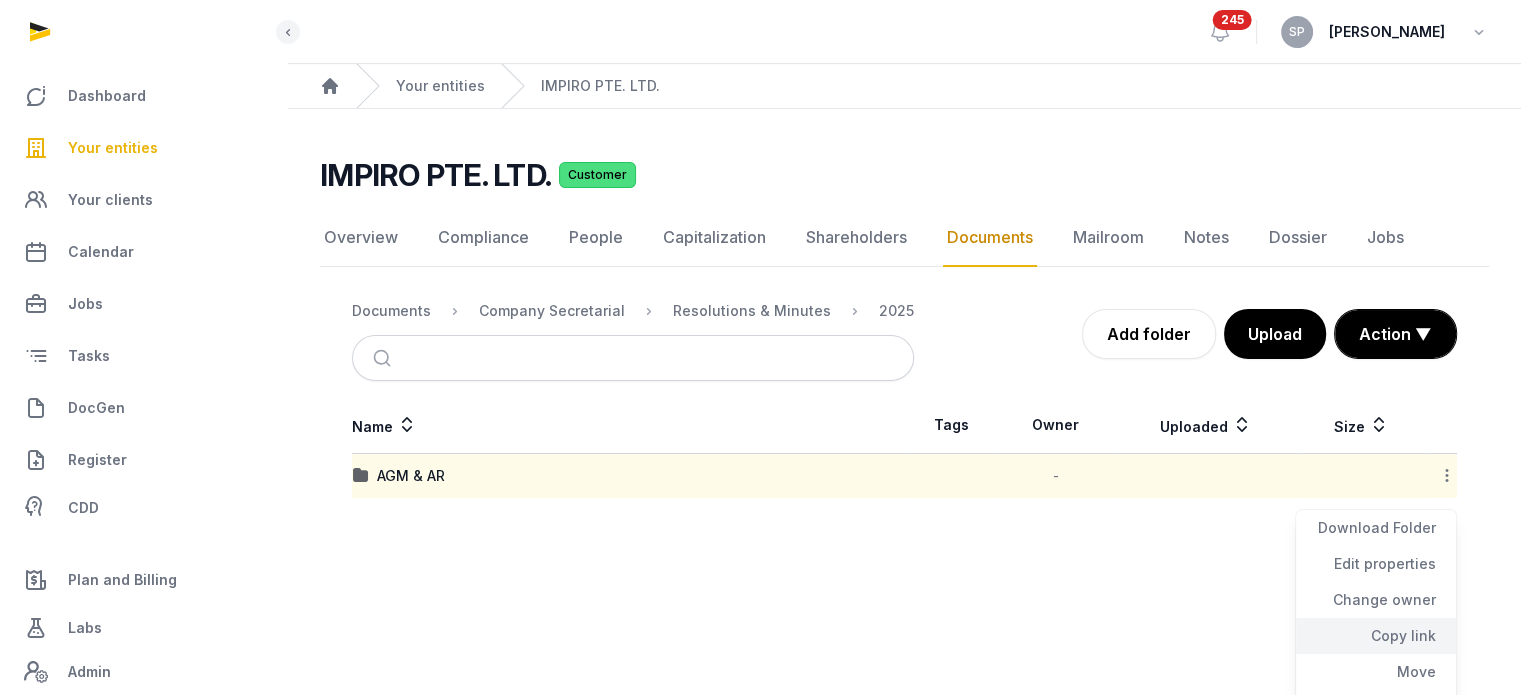 click on "Copy link" 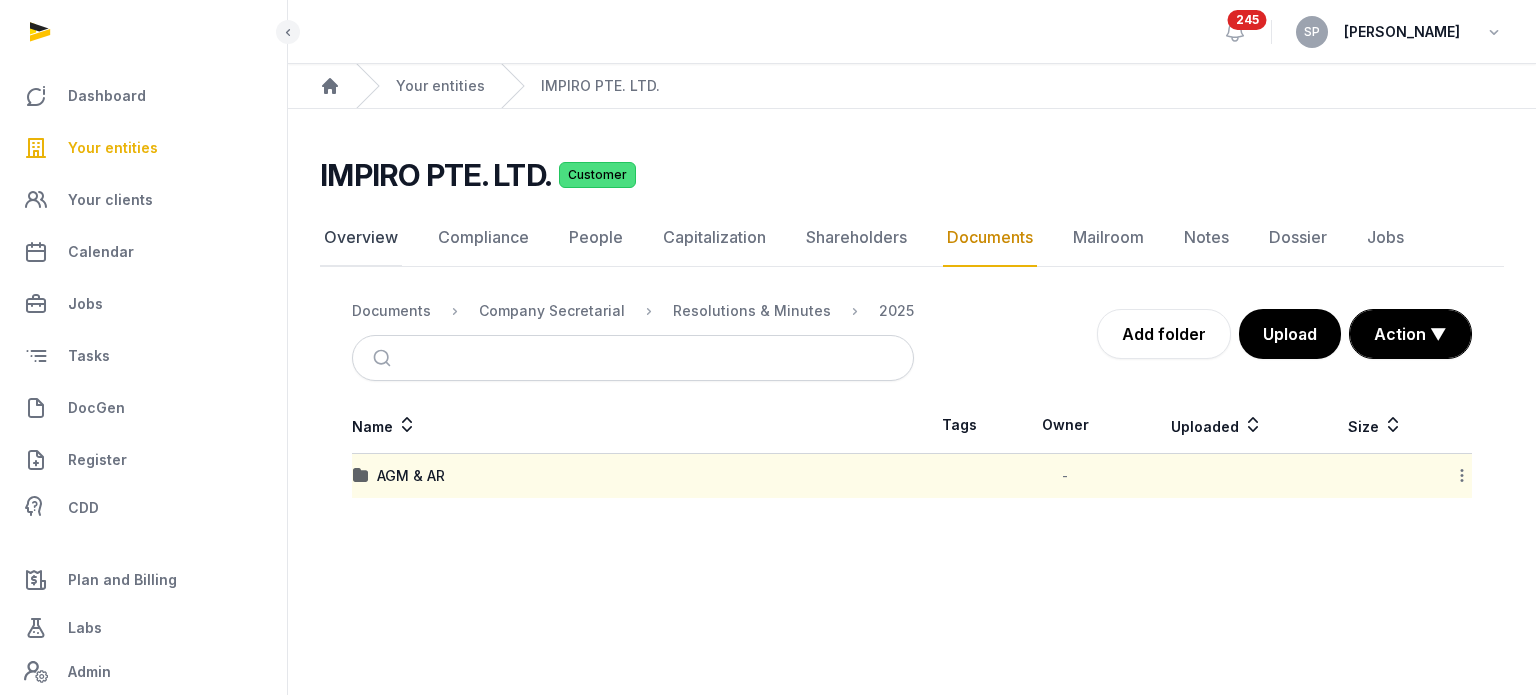 click on "Overview" 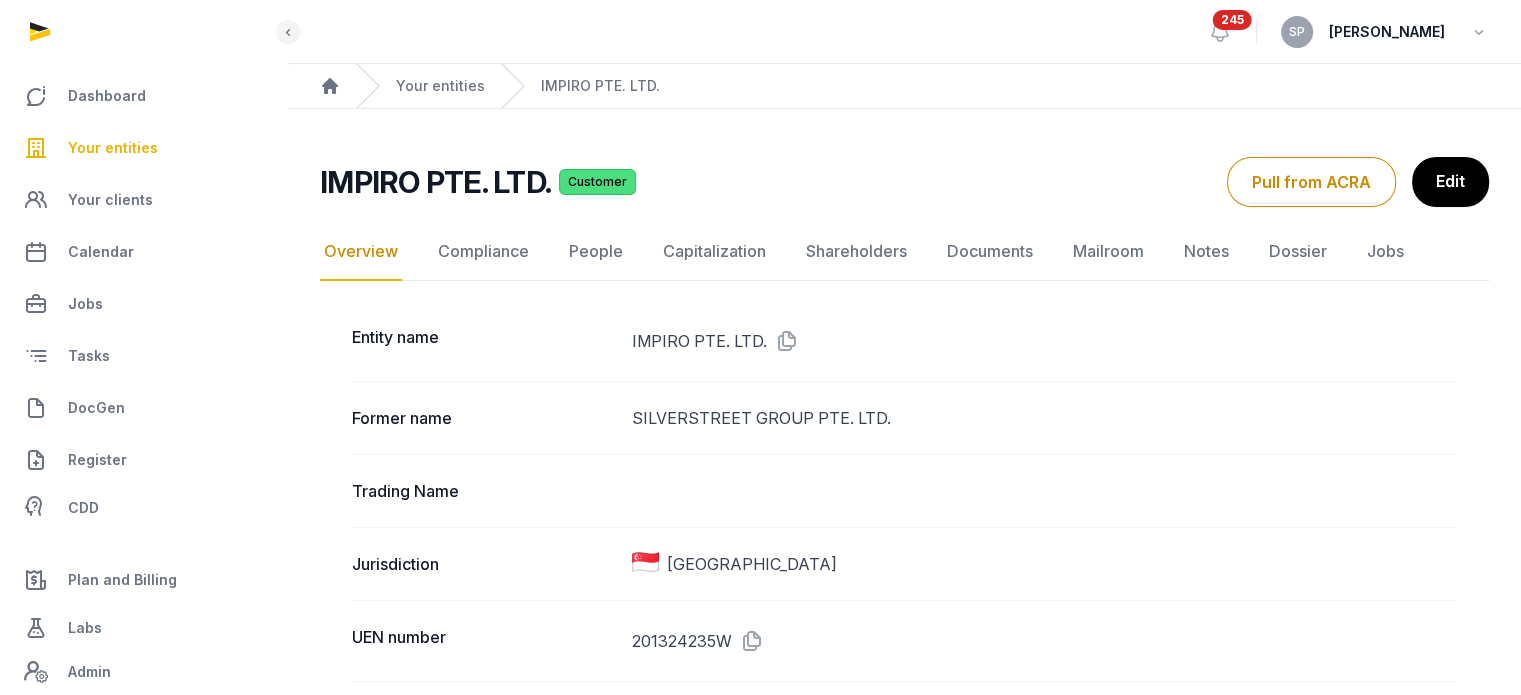 click at bounding box center (783, 341) 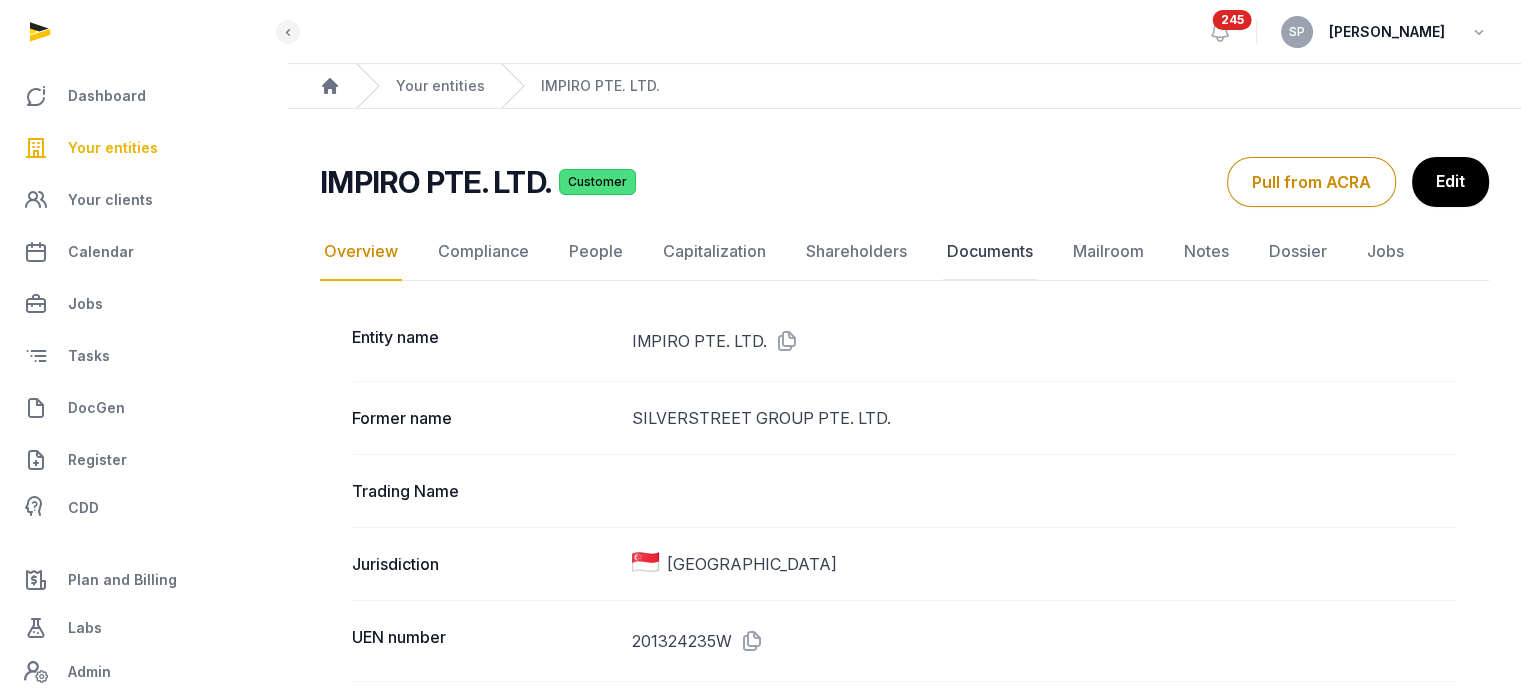 click on "Documents" 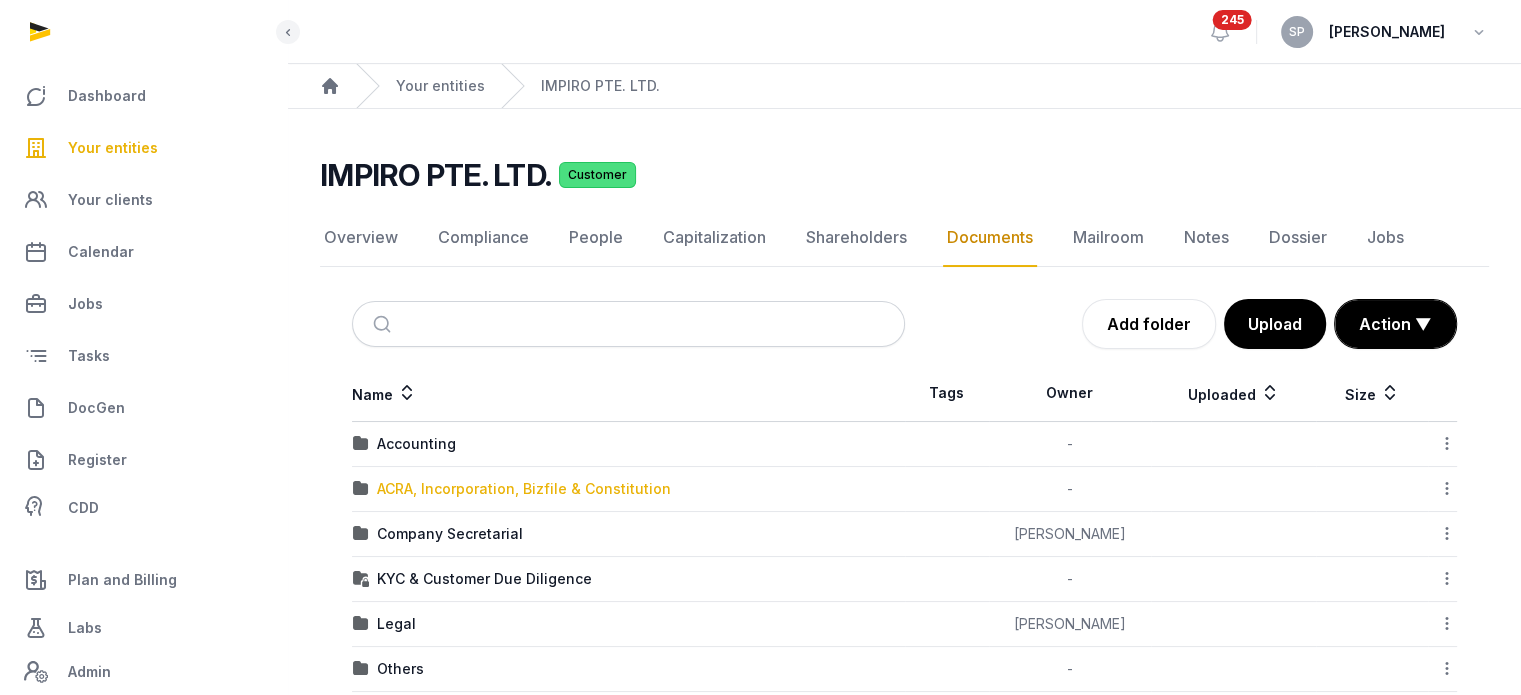 click on "ACRA, Incorporation, Bizfile & Constitution" at bounding box center [524, 489] 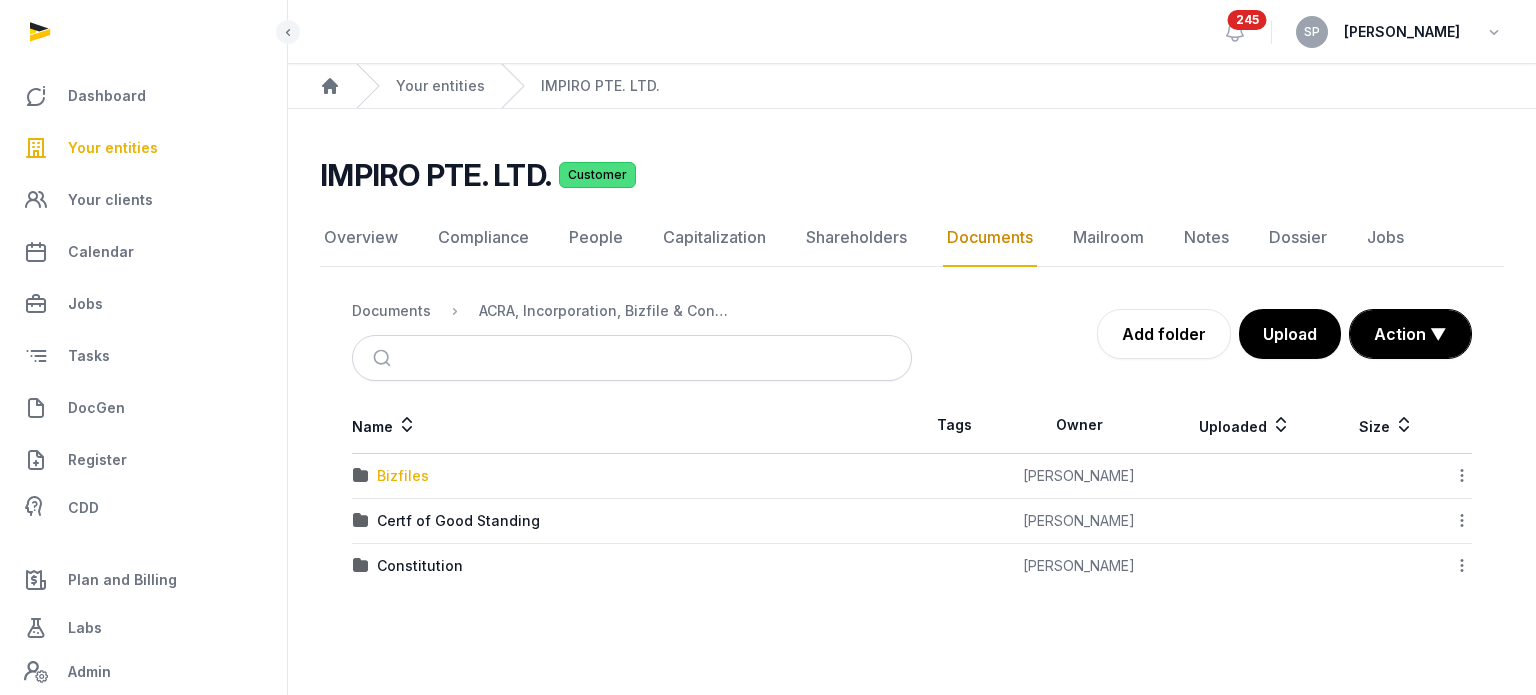 click on "Bizfiles" at bounding box center [403, 476] 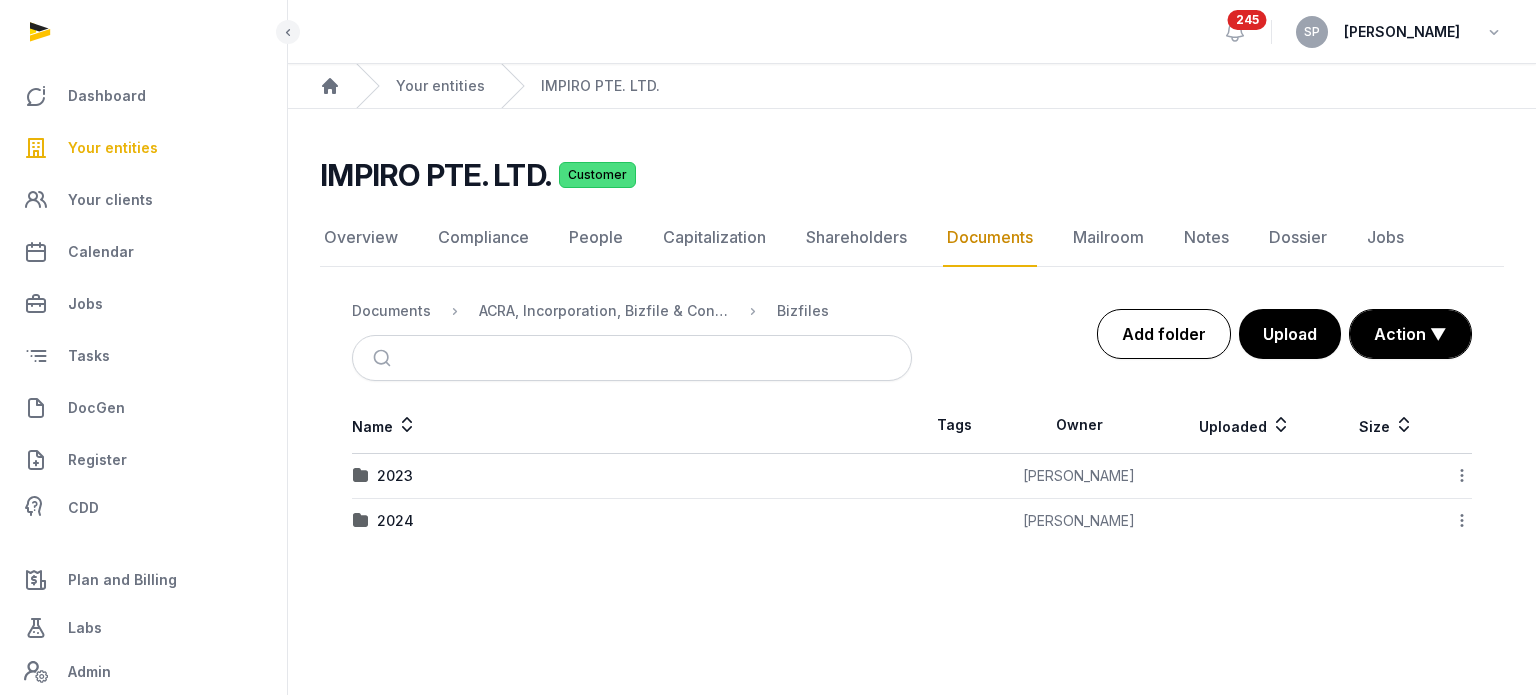 click on "Add folder" at bounding box center [1164, 334] 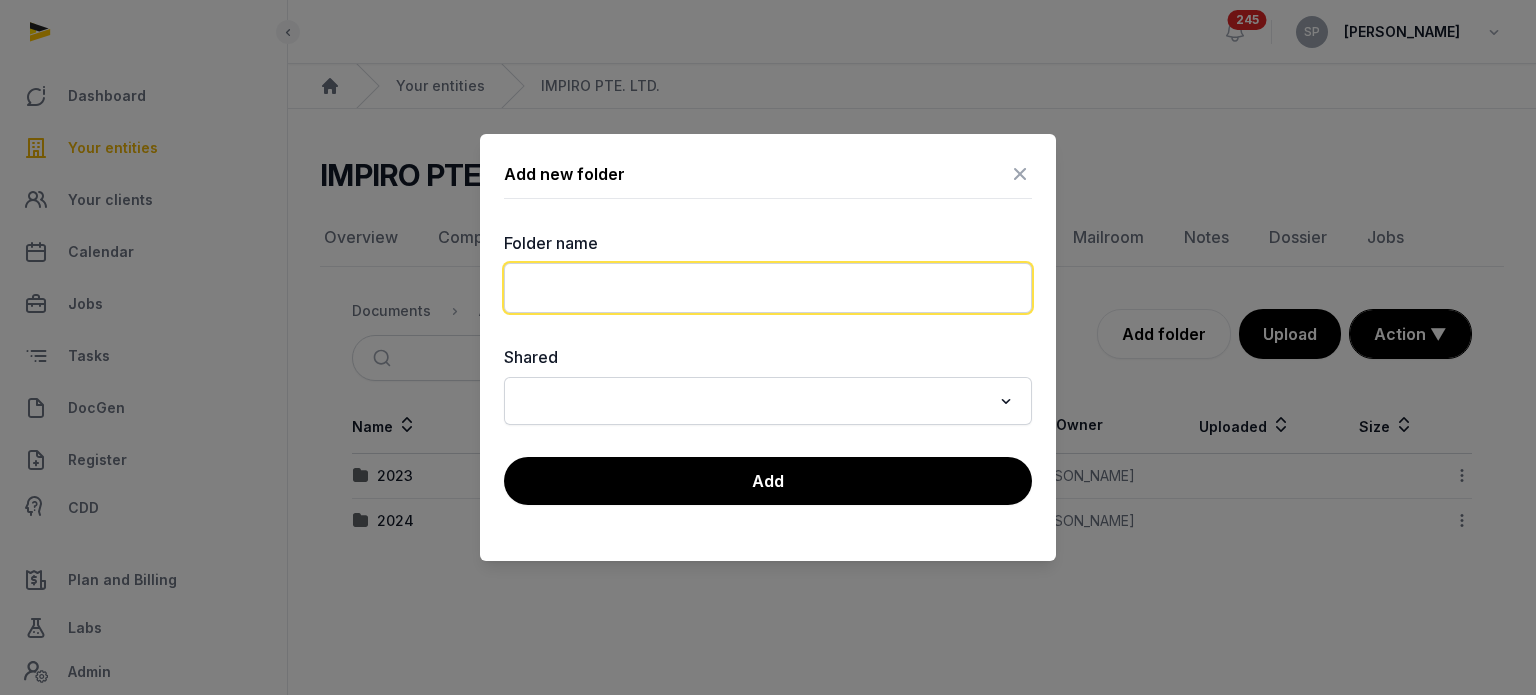 click 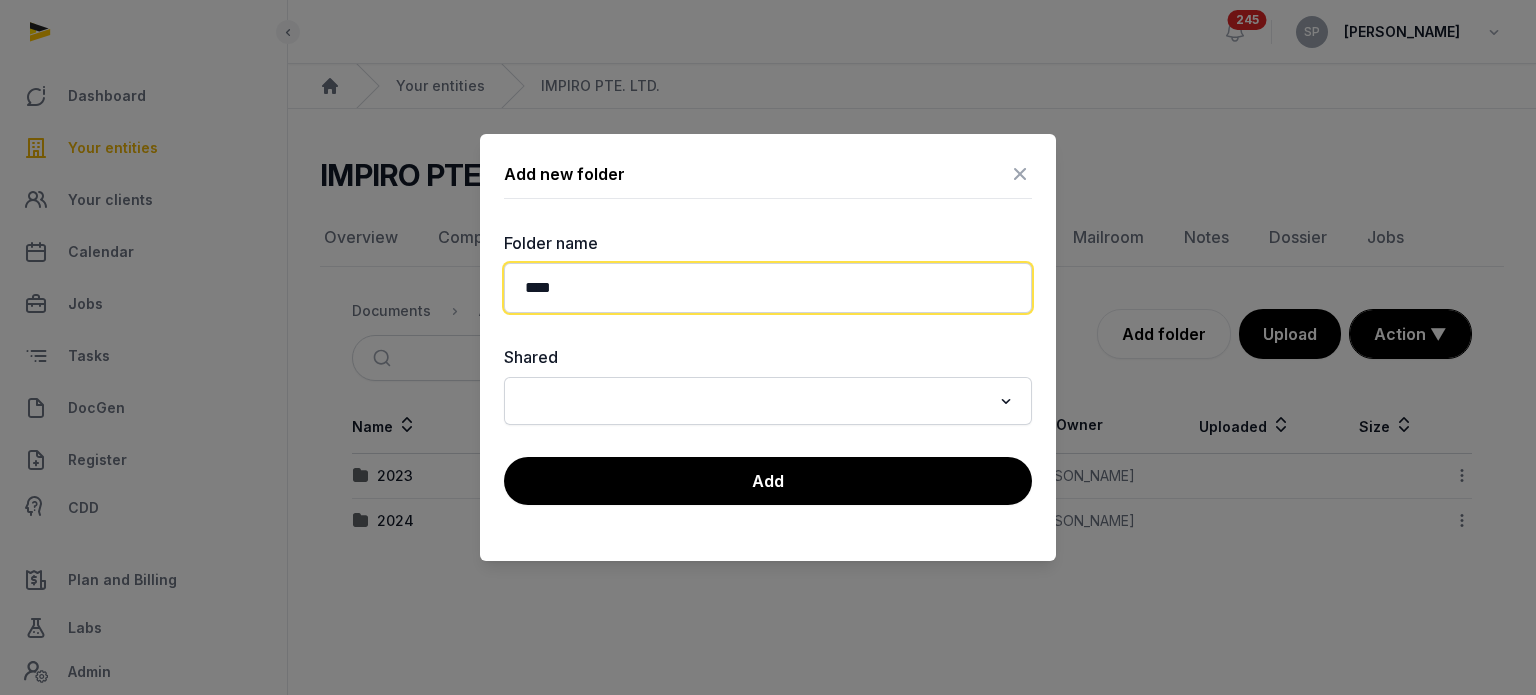 type on "****" 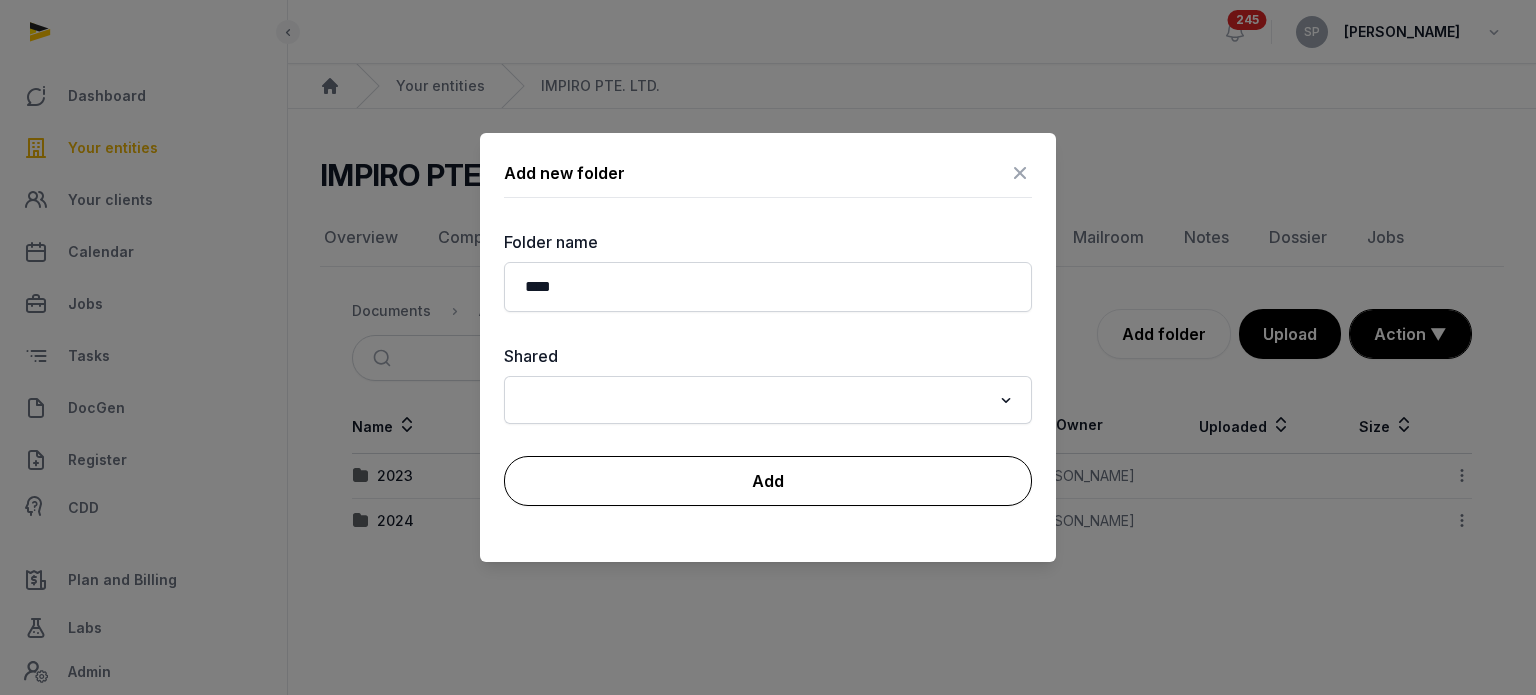 click on "Add" at bounding box center (768, 481) 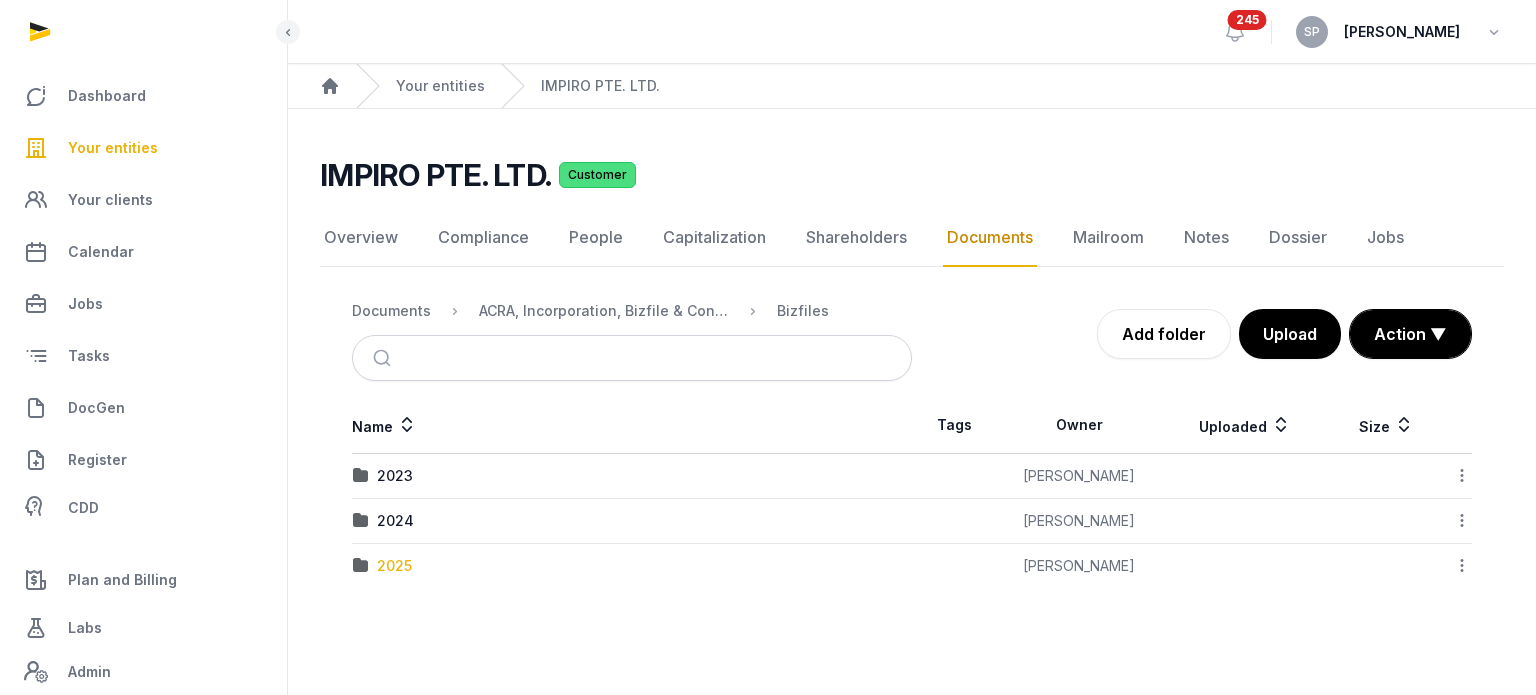 click on "2025" at bounding box center [394, 566] 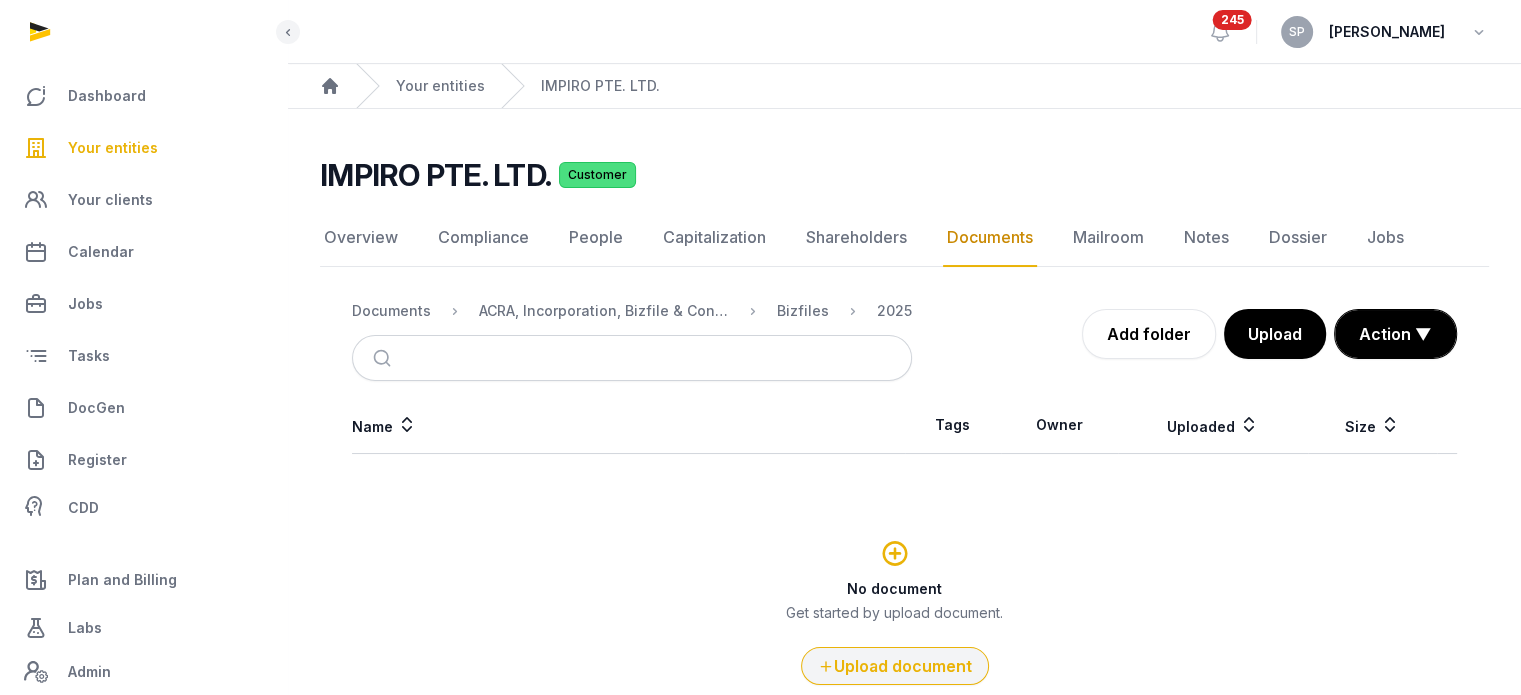 click on "Upload document" at bounding box center (895, 666) 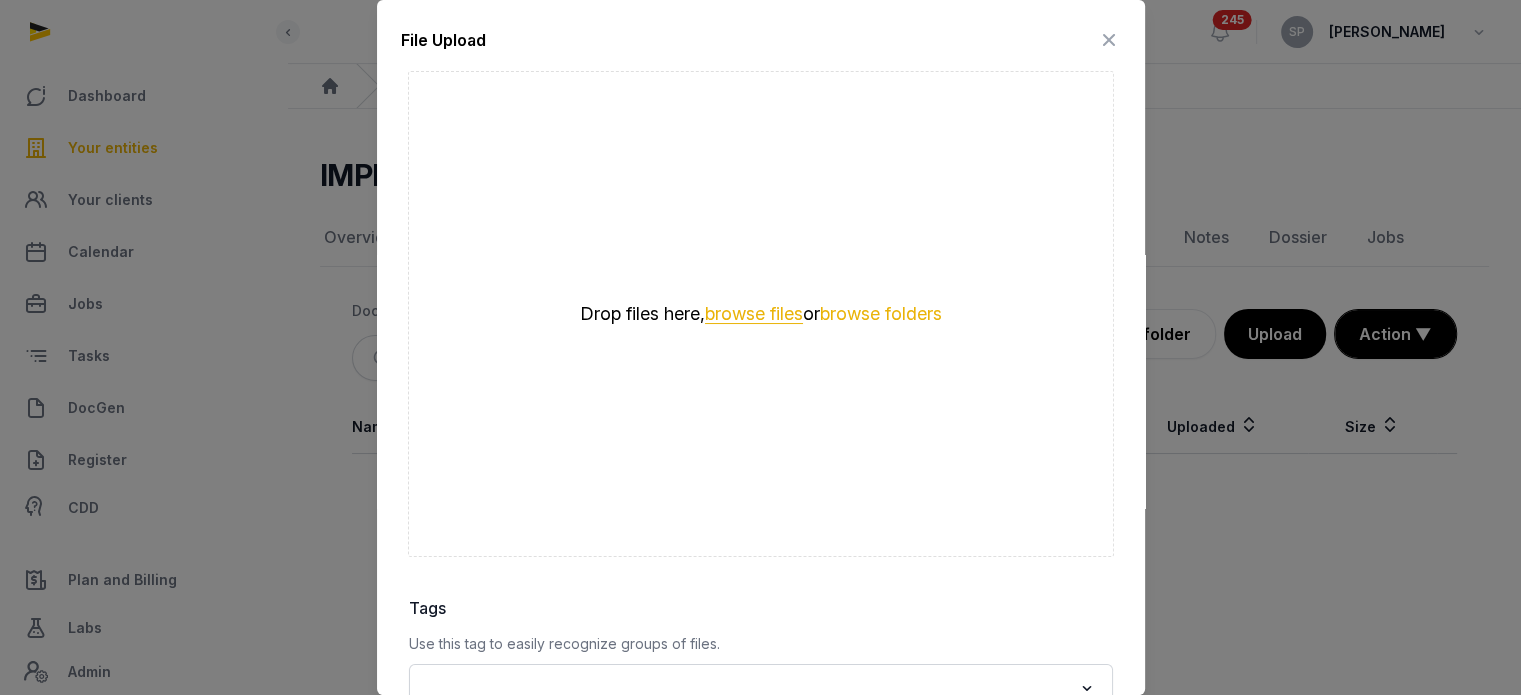 click on "browse files" at bounding box center [754, 314] 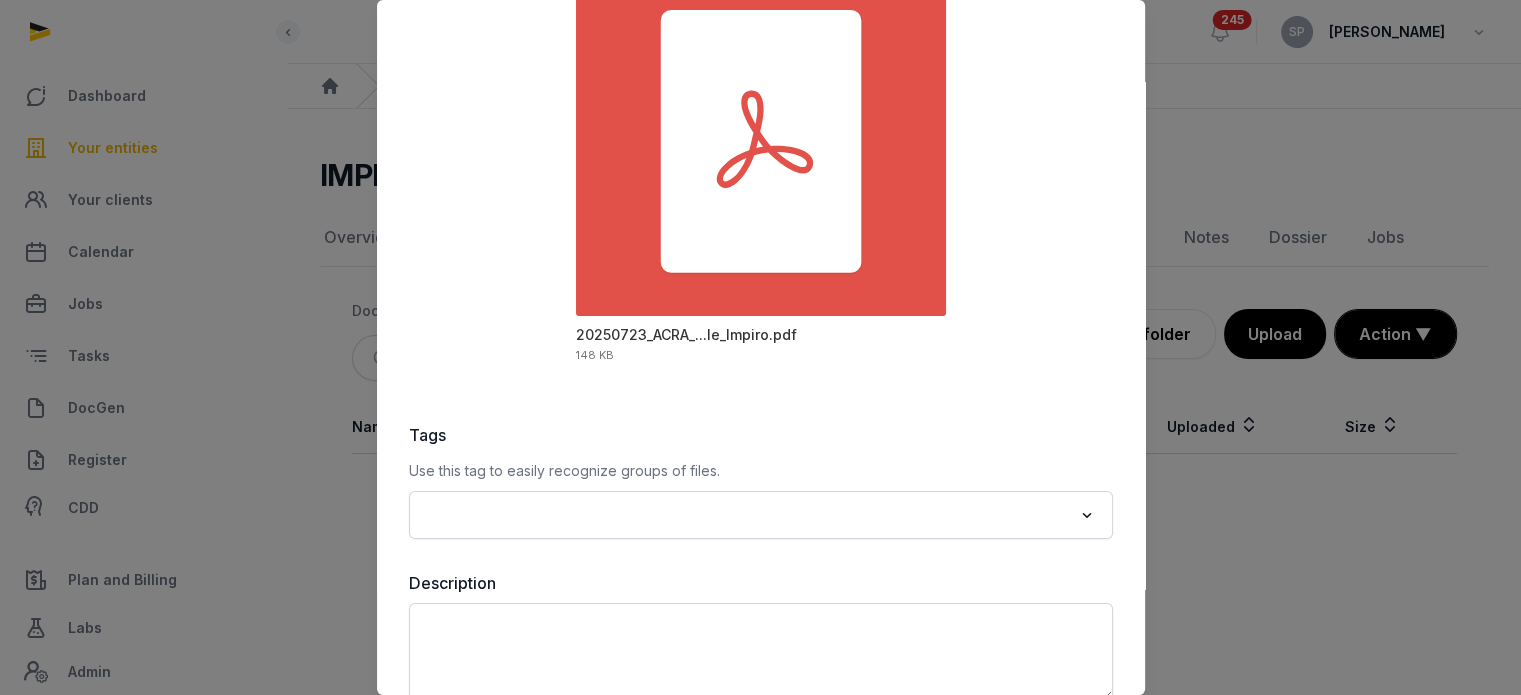 scroll, scrollTop: 181, scrollLeft: 0, axis: vertical 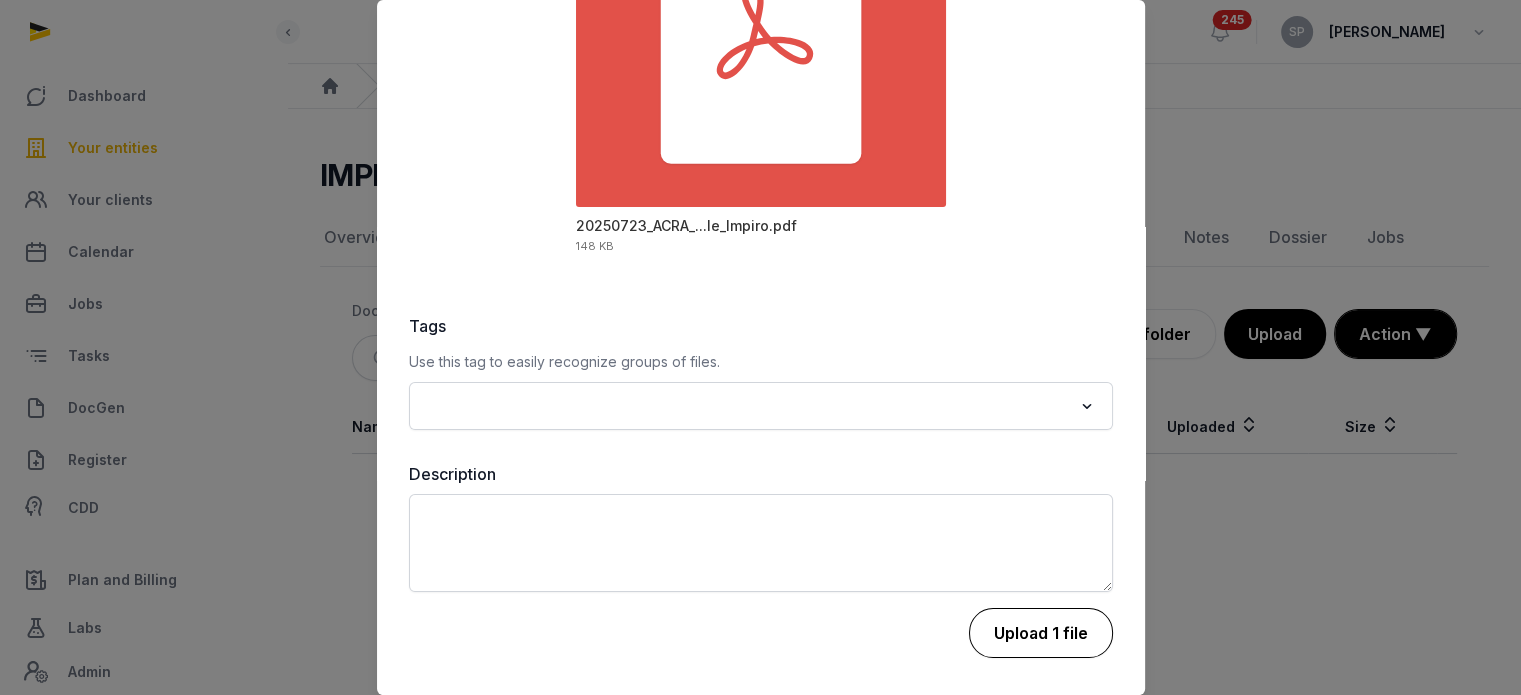 click on "Upload 1 file" at bounding box center [1041, 633] 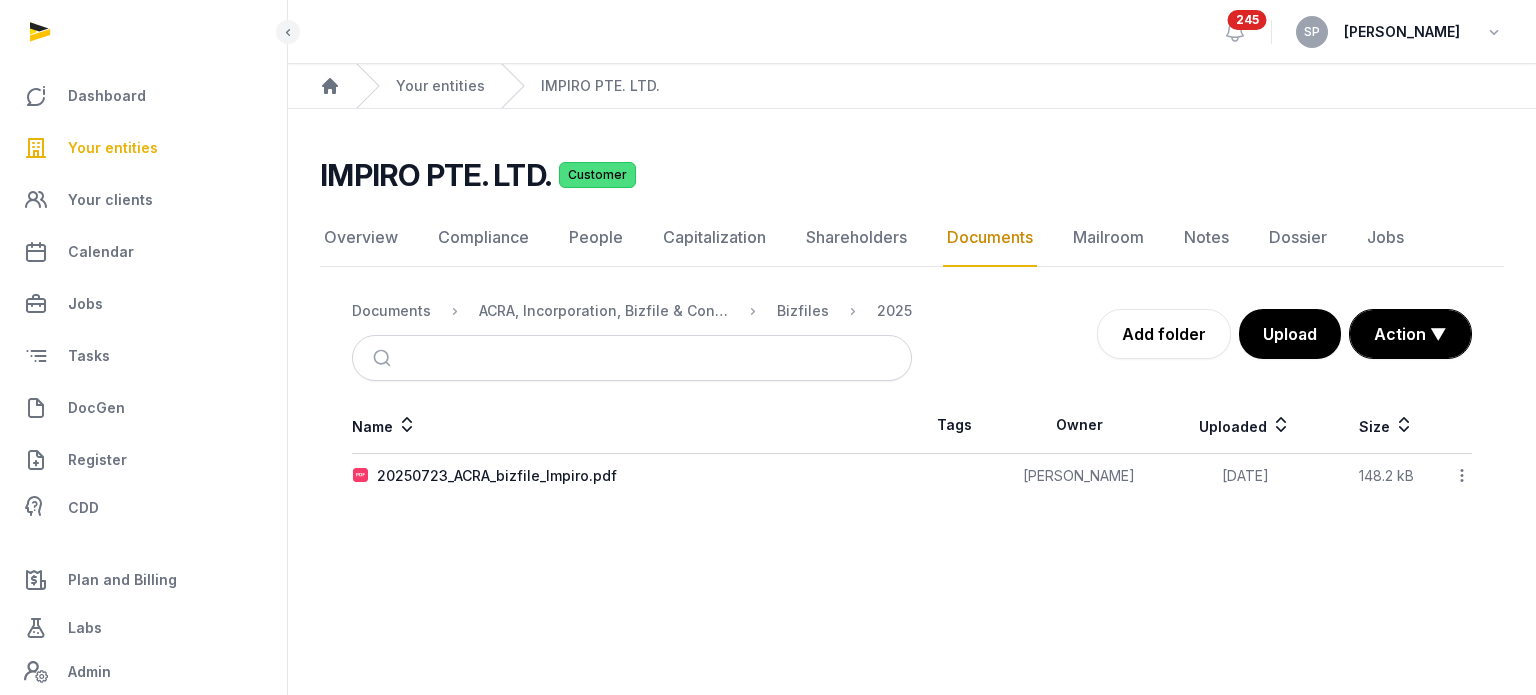 click 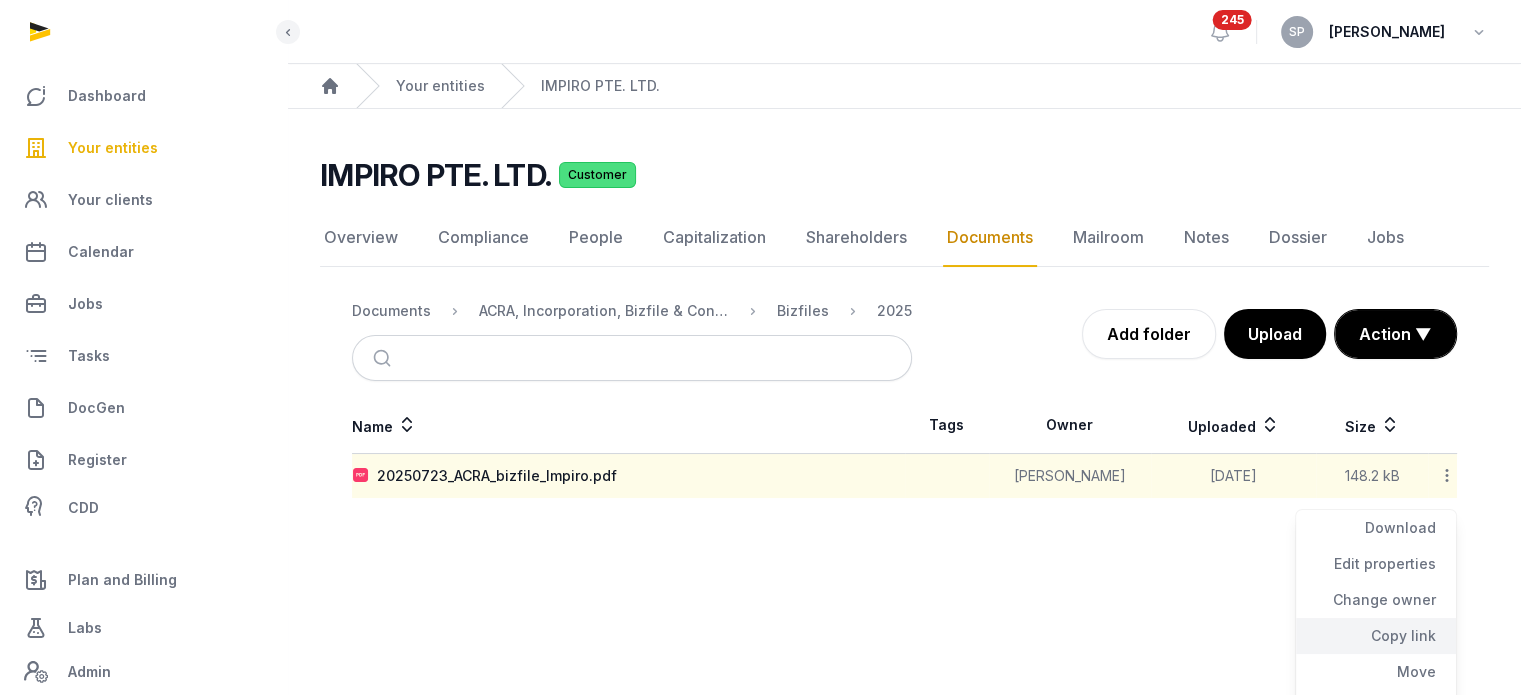 click on "Copy link" 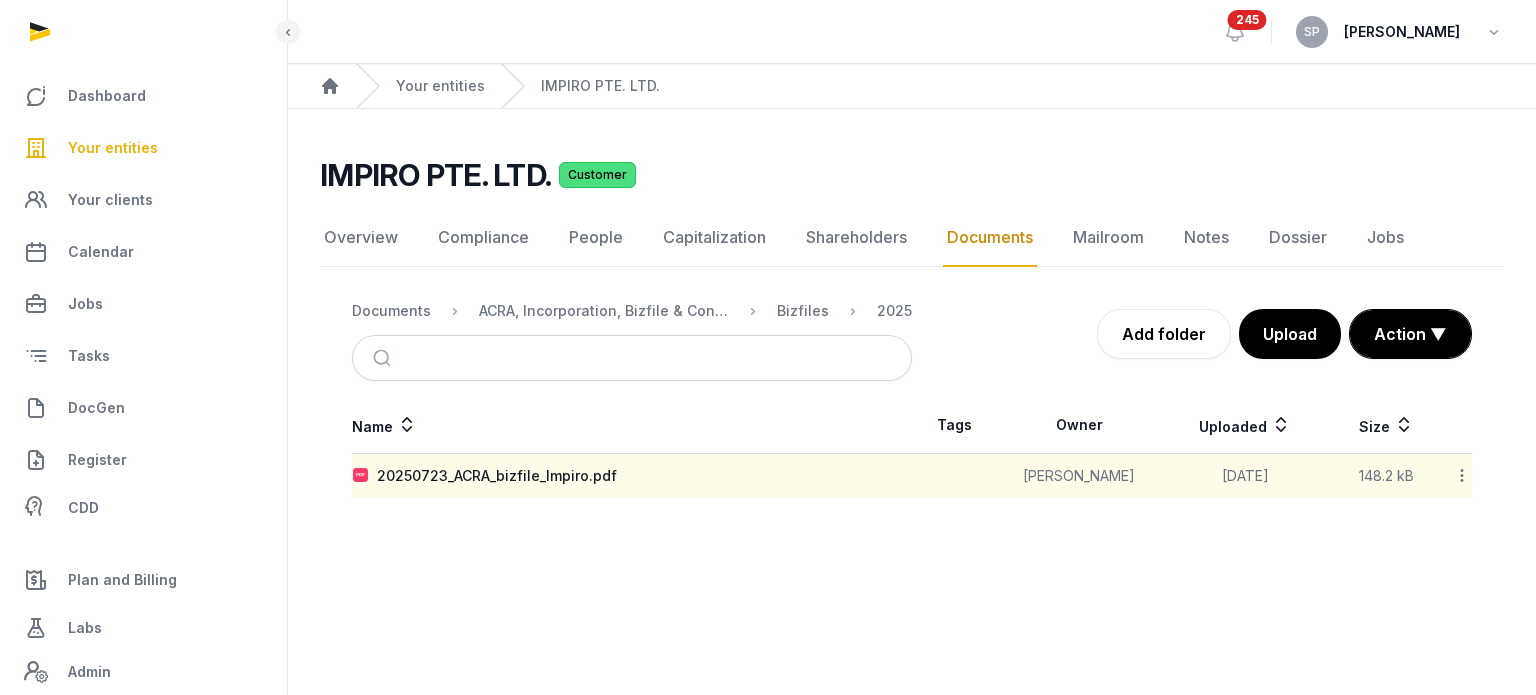 click on "Your entities" at bounding box center (113, 148) 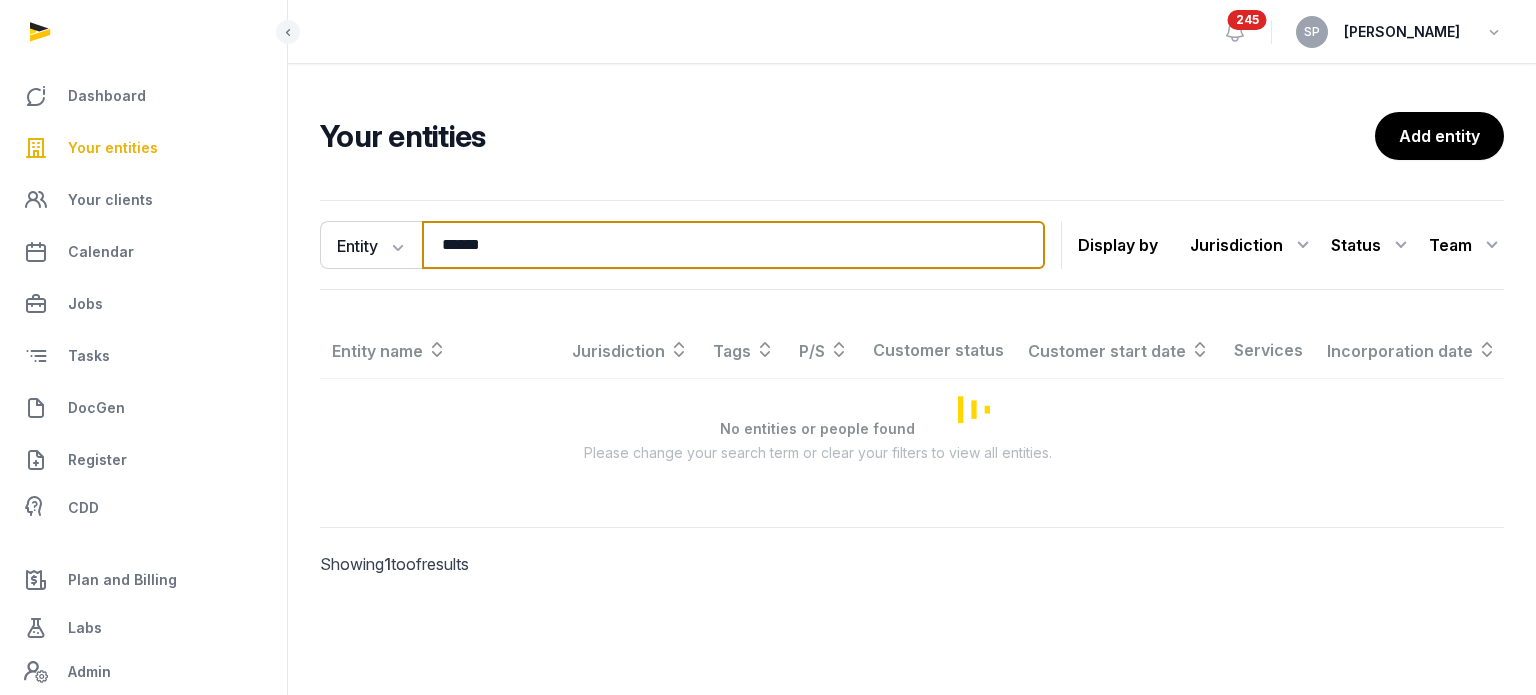 click on "******" at bounding box center [733, 245] 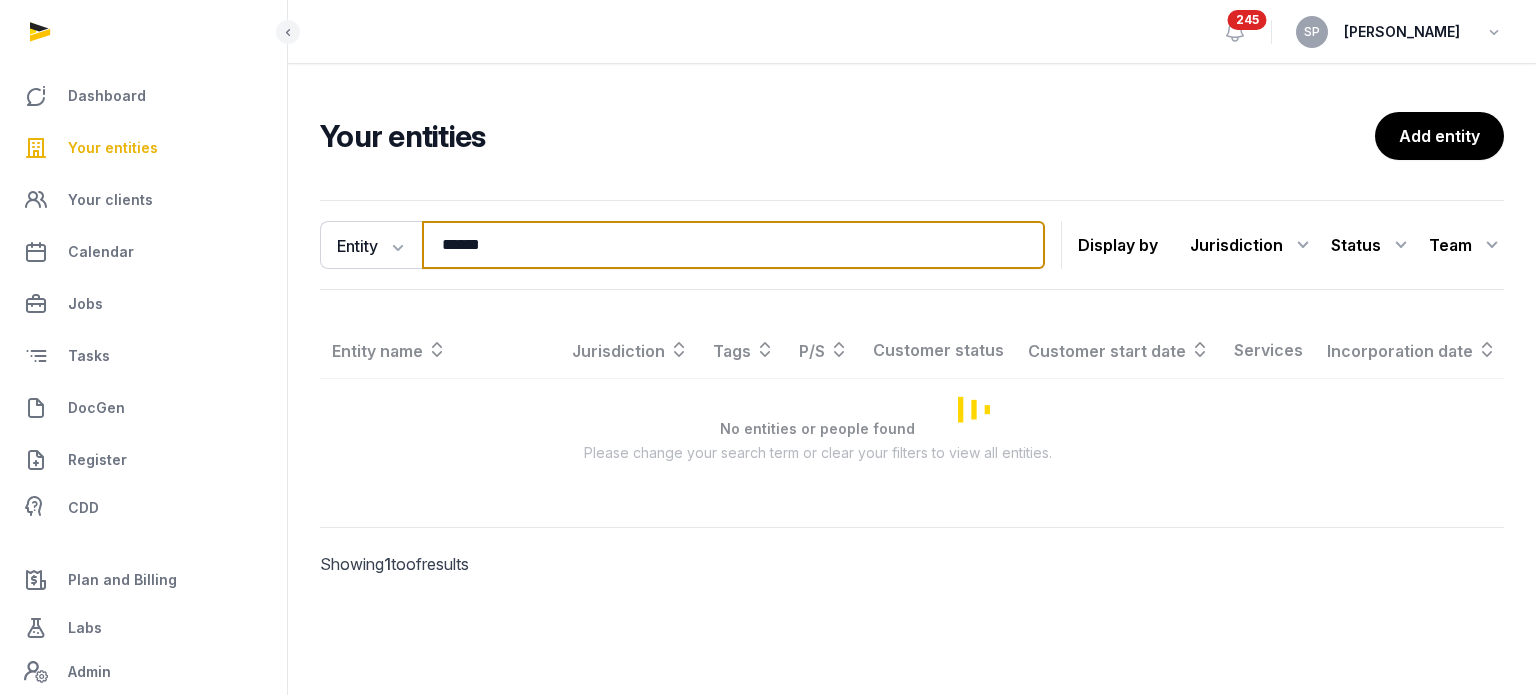click on "******" at bounding box center (733, 245) 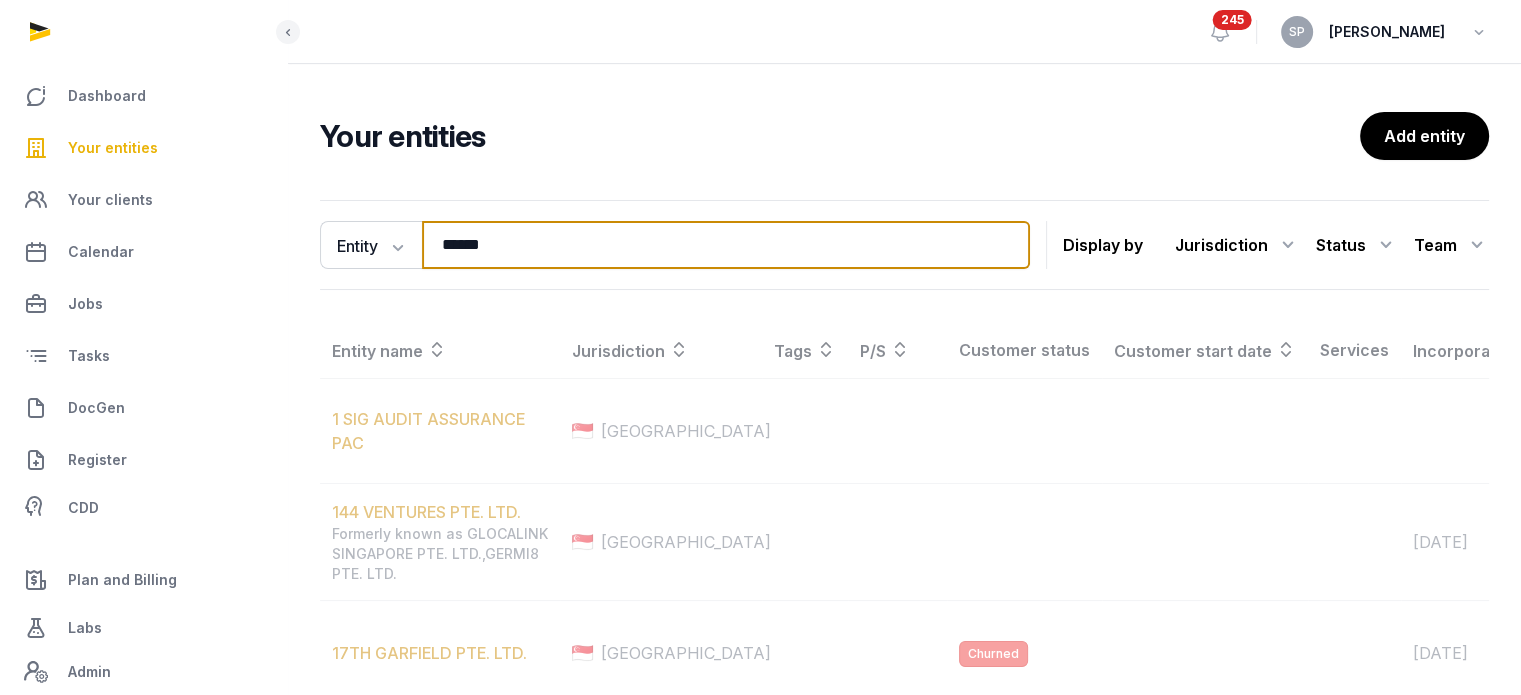 type on "******" 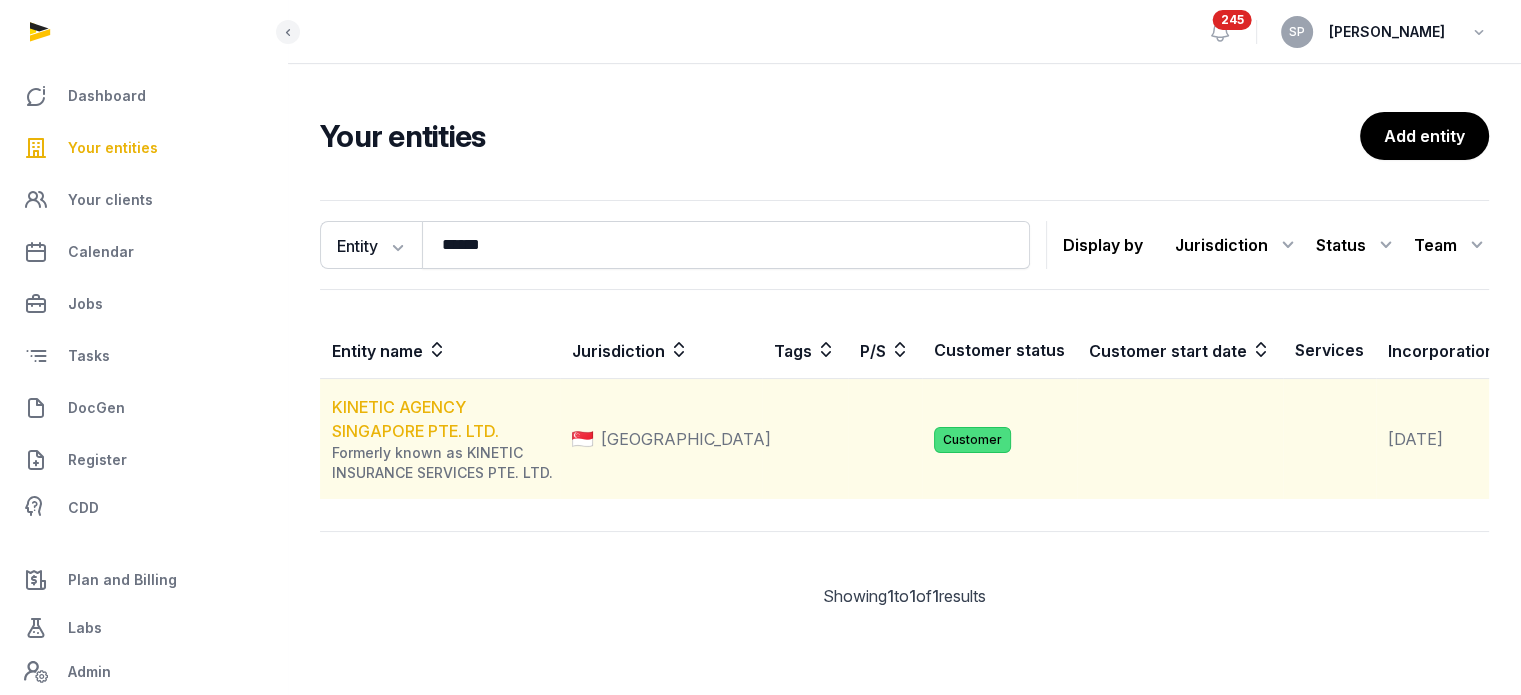 click on "KINETIC AGENCY SINGAPORE PTE. LTD." at bounding box center [415, 419] 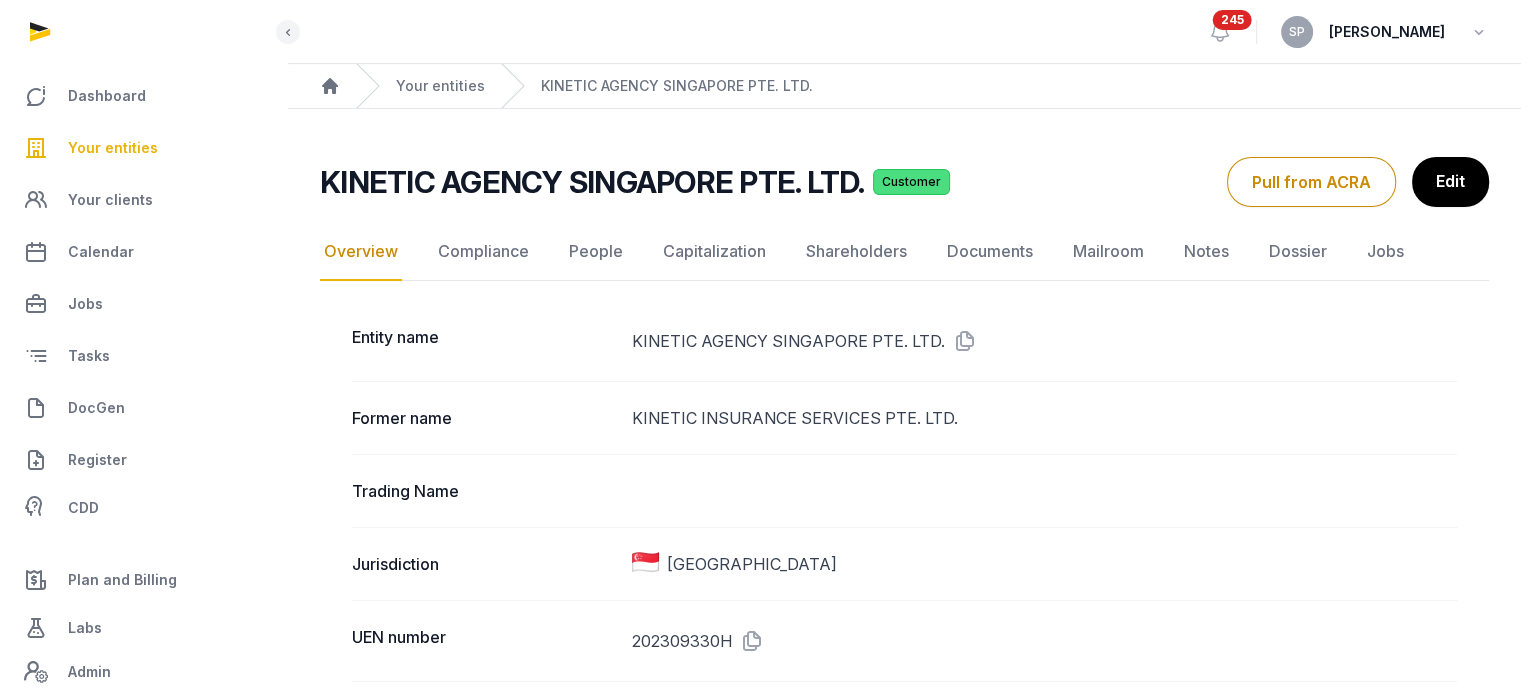 click on "Your entities" at bounding box center (143, 148) 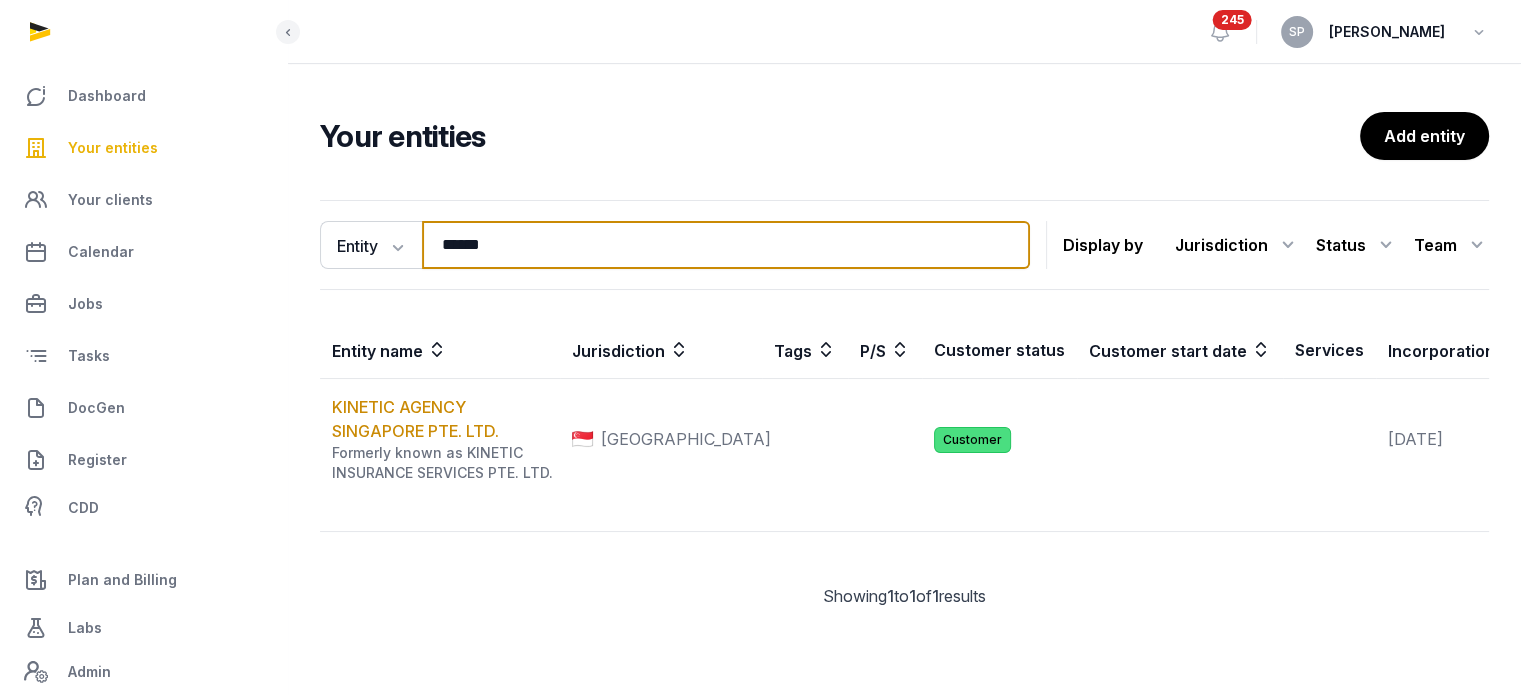 click on "******" at bounding box center [726, 245] 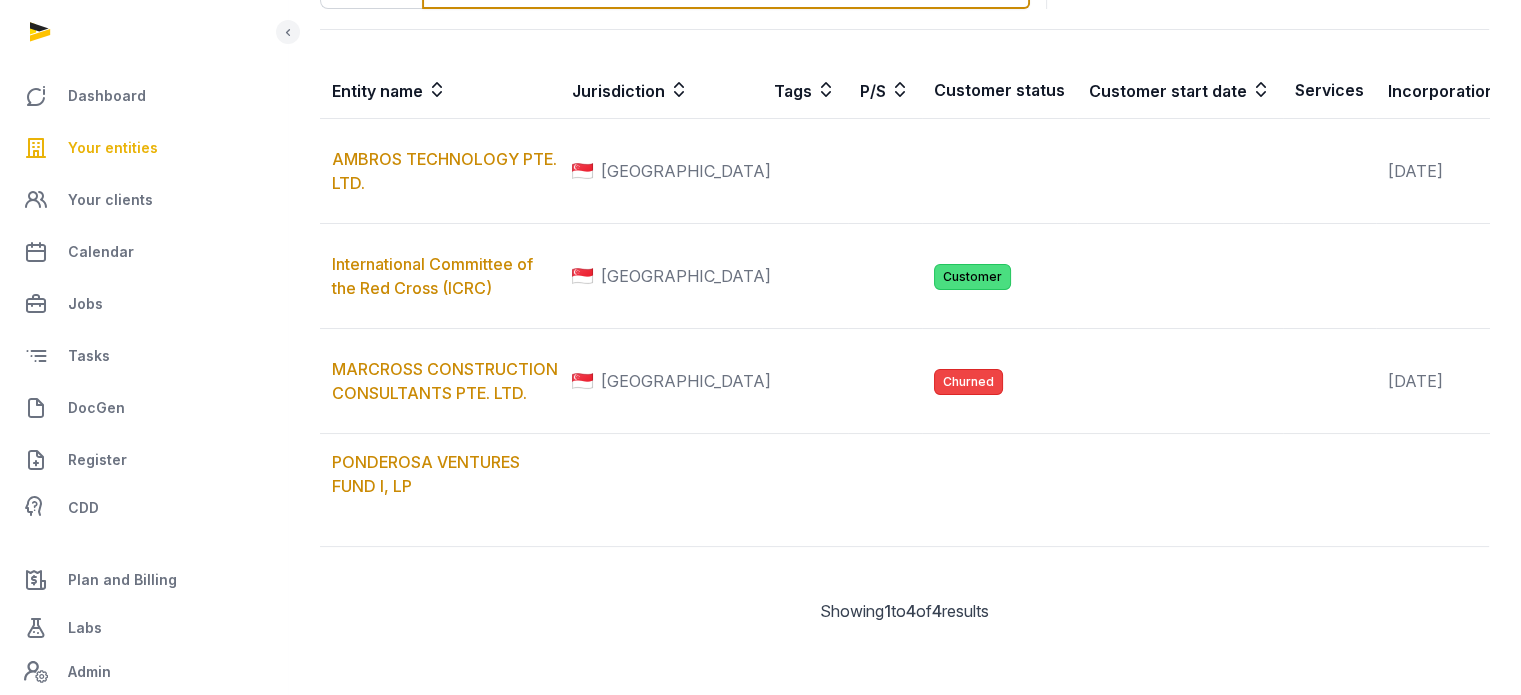 scroll, scrollTop: 346, scrollLeft: 0, axis: vertical 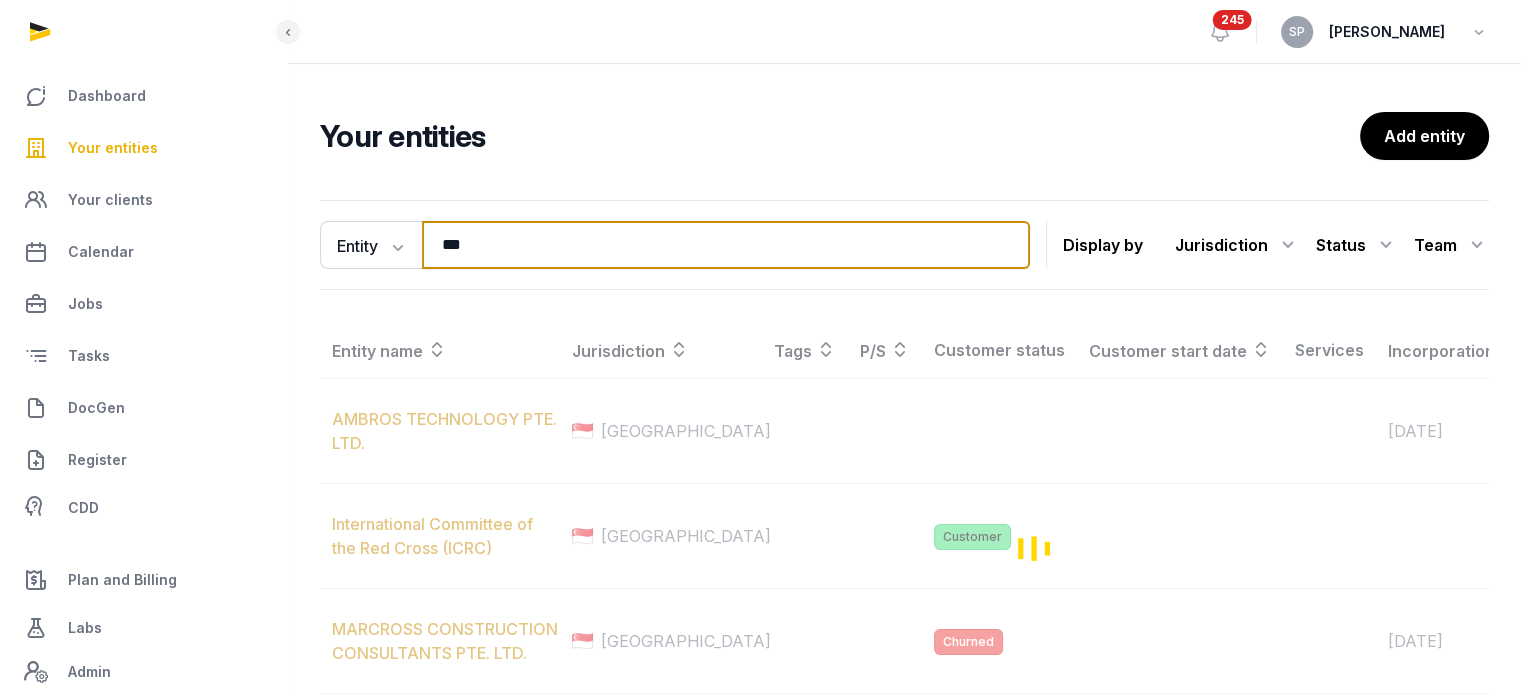 type on "***" 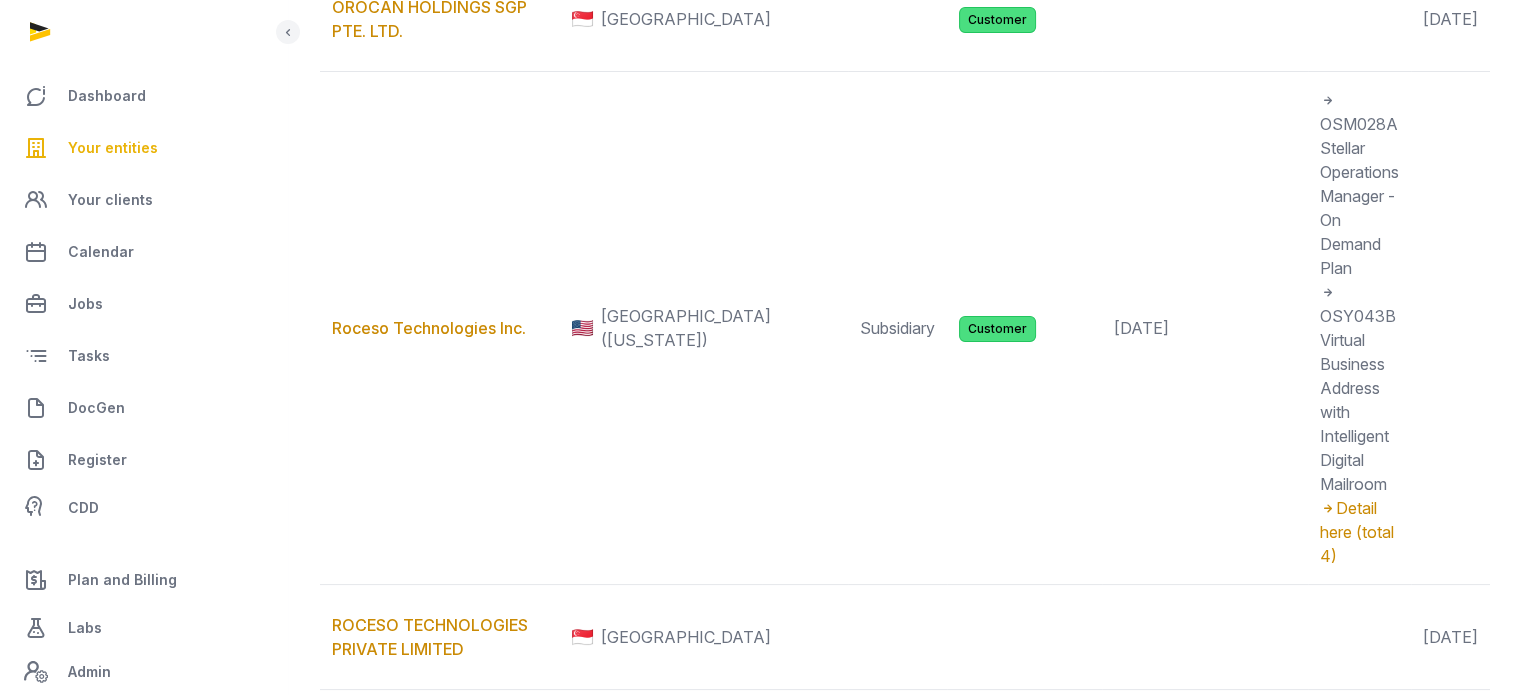 scroll, scrollTop: 415, scrollLeft: 0, axis: vertical 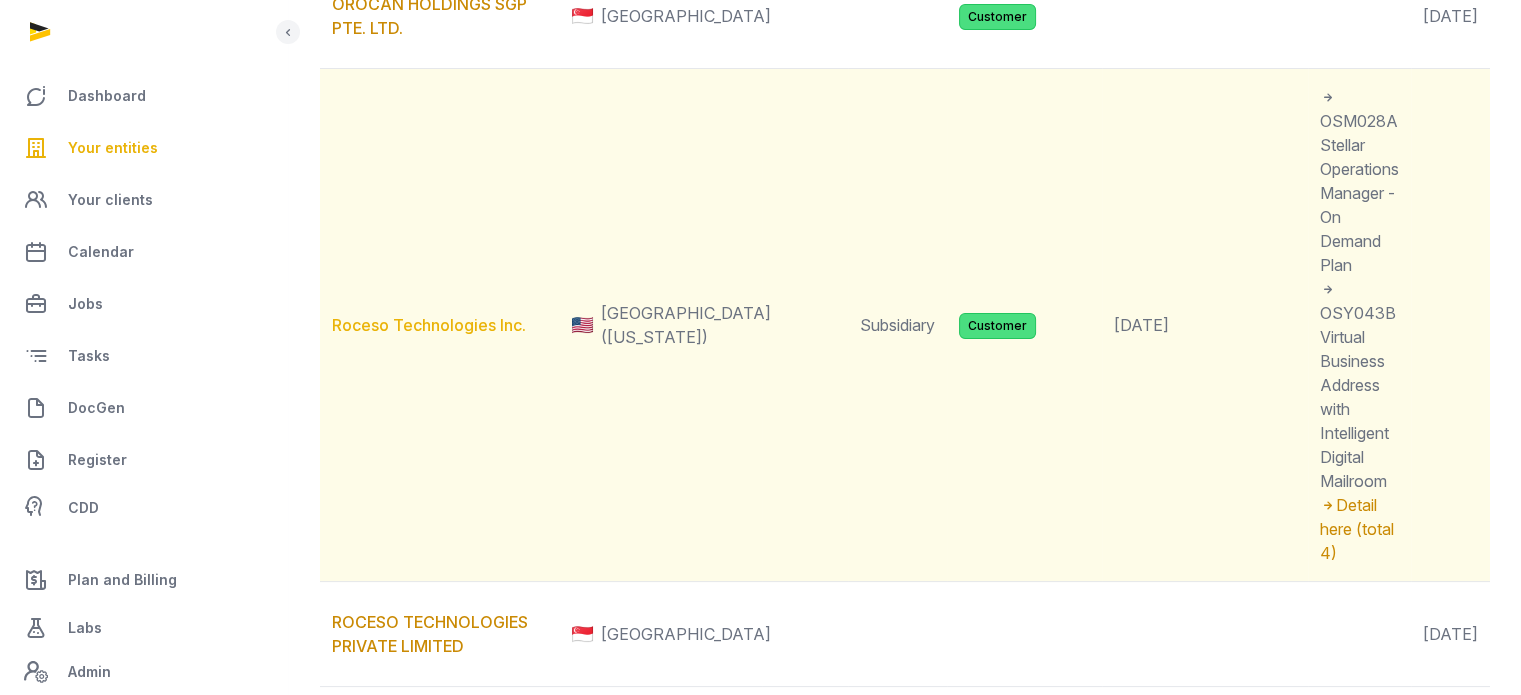 click on "Roceso Technologies Inc." at bounding box center [429, 325] 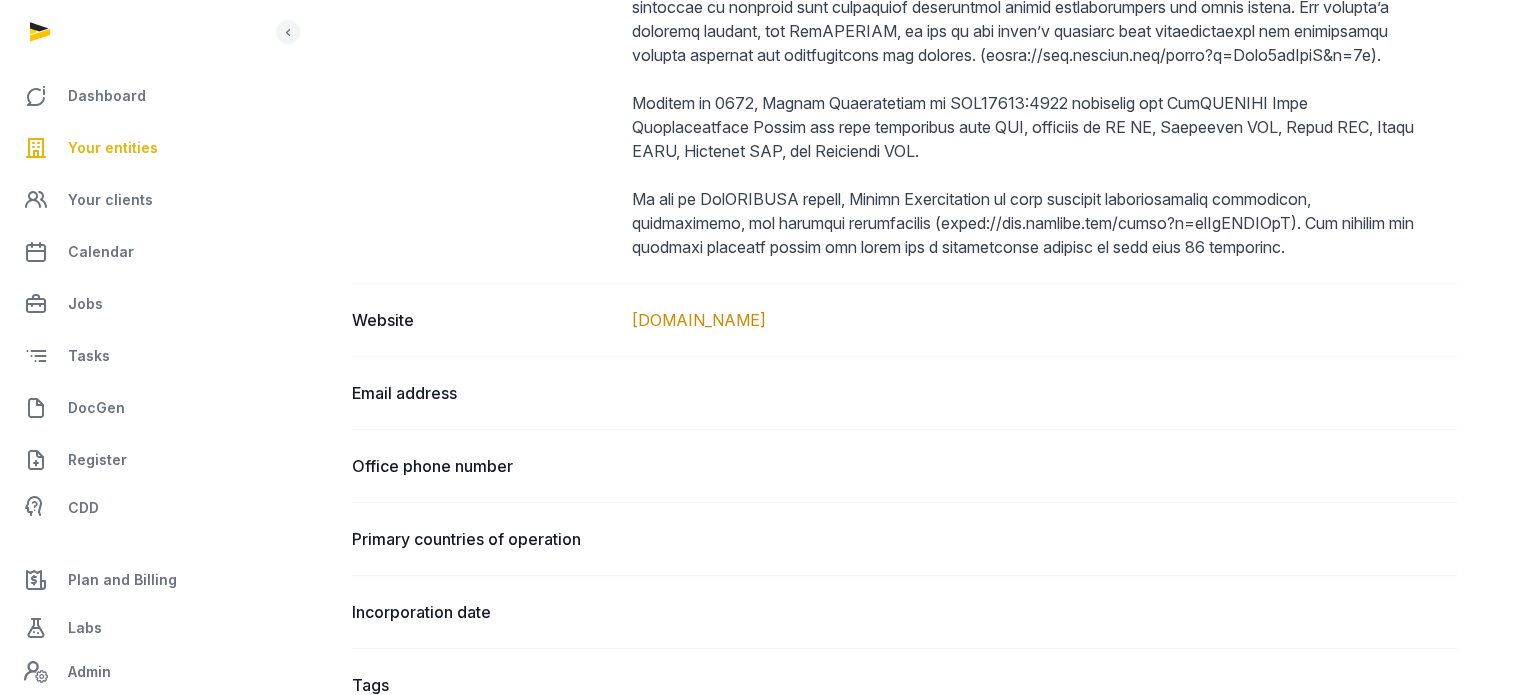 scroll, scrollTop: 1127, scrollLeft: 0, axis: vertical 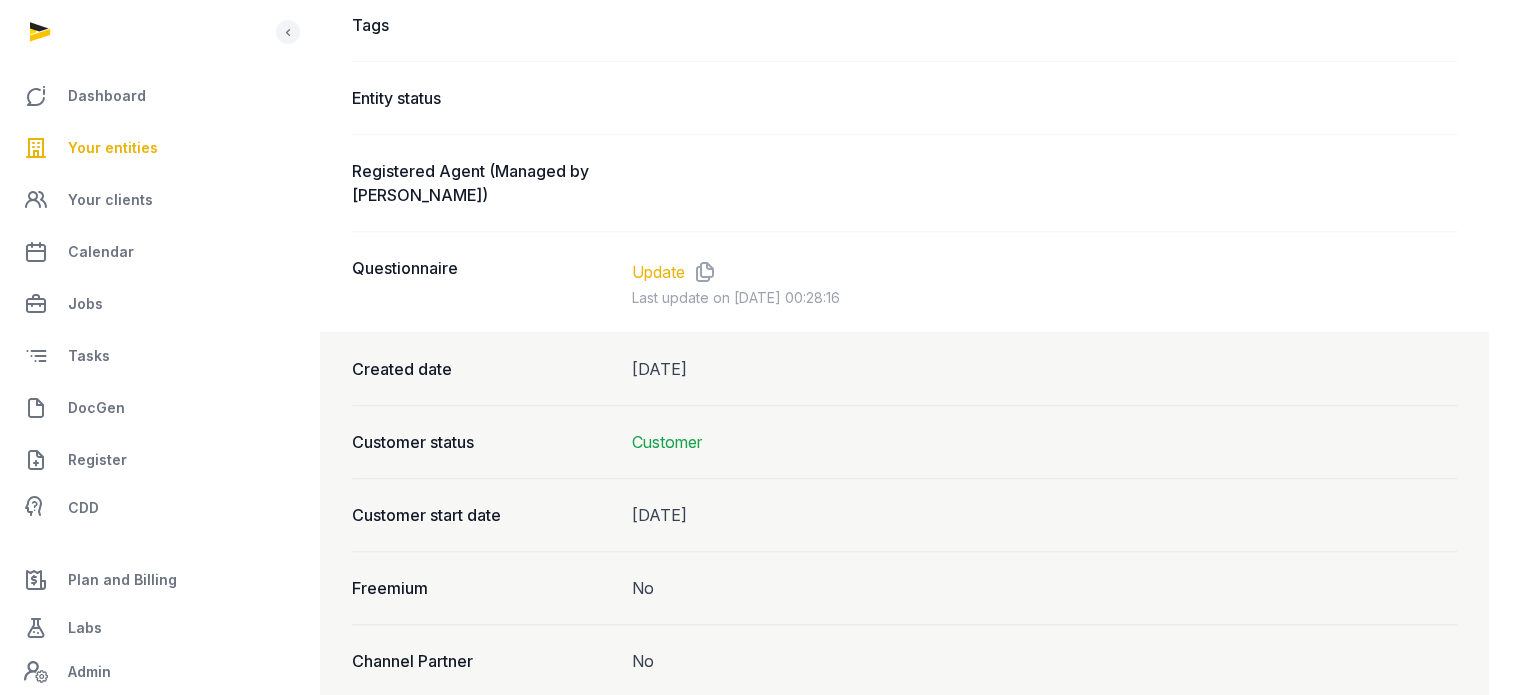 click on "Update" at bounding box center [658, 272] 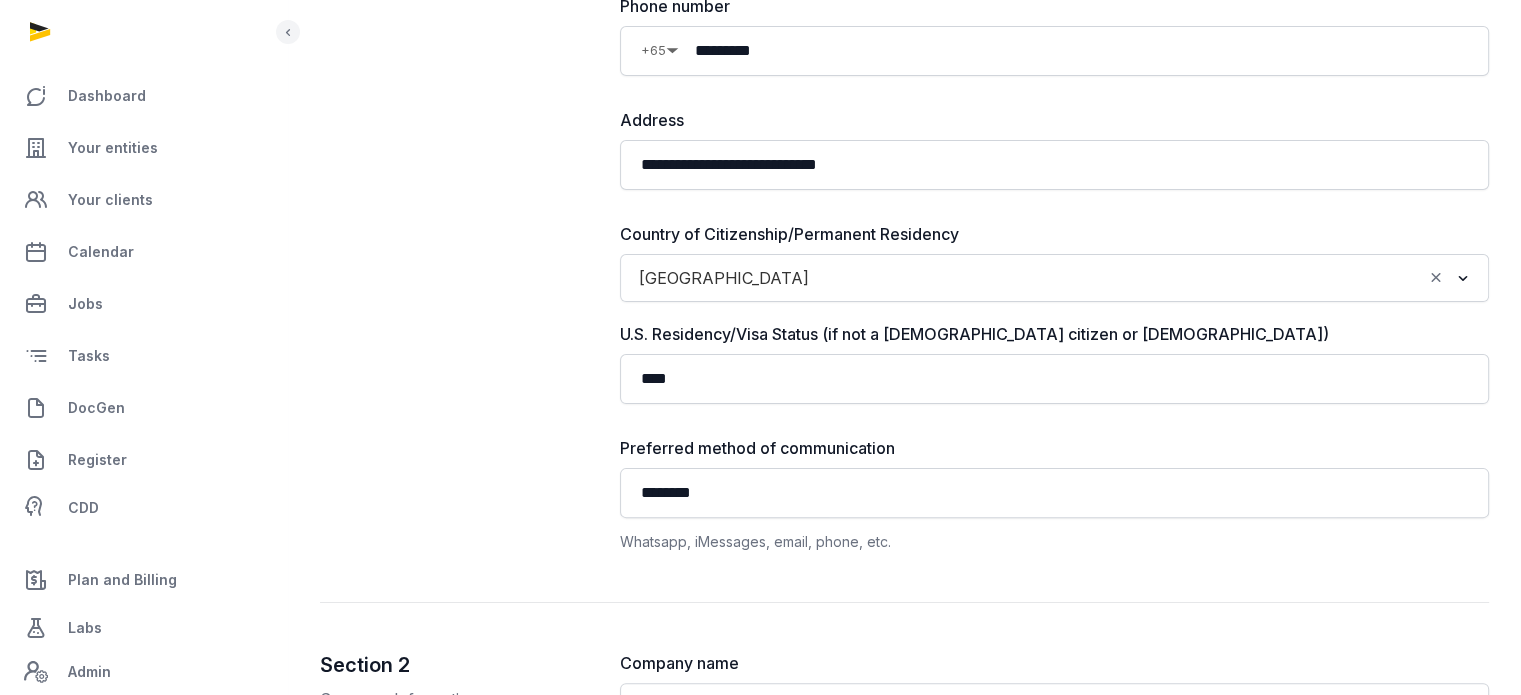 scroll, scrollTop: 485, scrollLeft: 0, axis: vertical 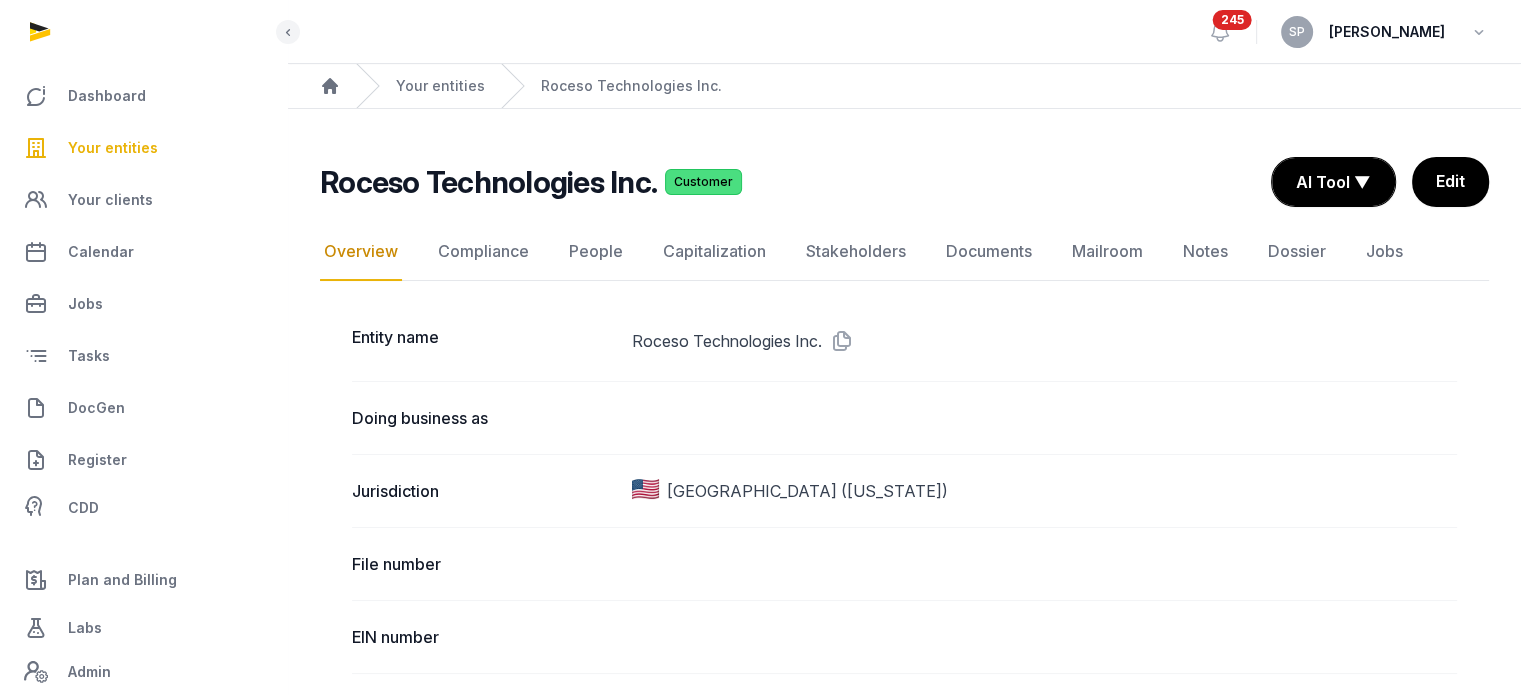 click on "Your entities" at bounding box center (113, 148) 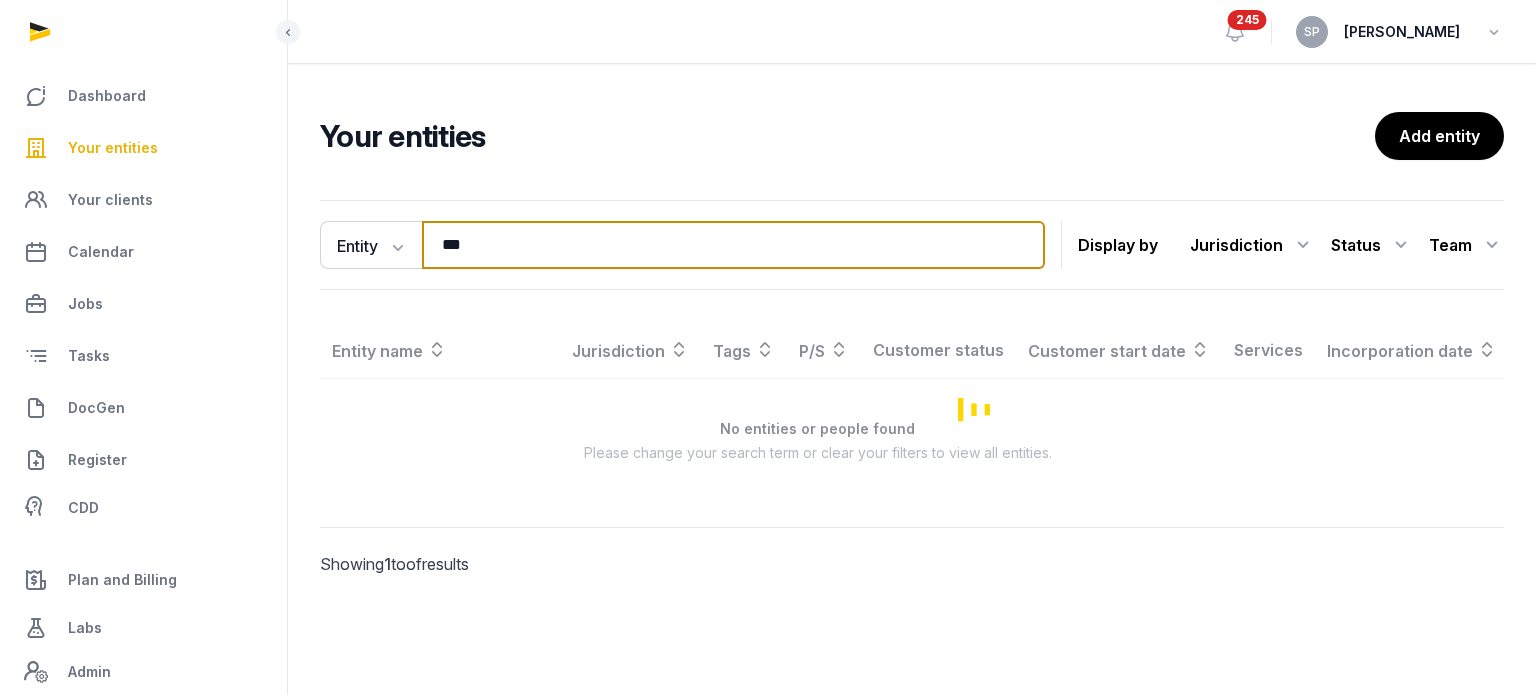 click on "***" at bounding box center [733, 245] 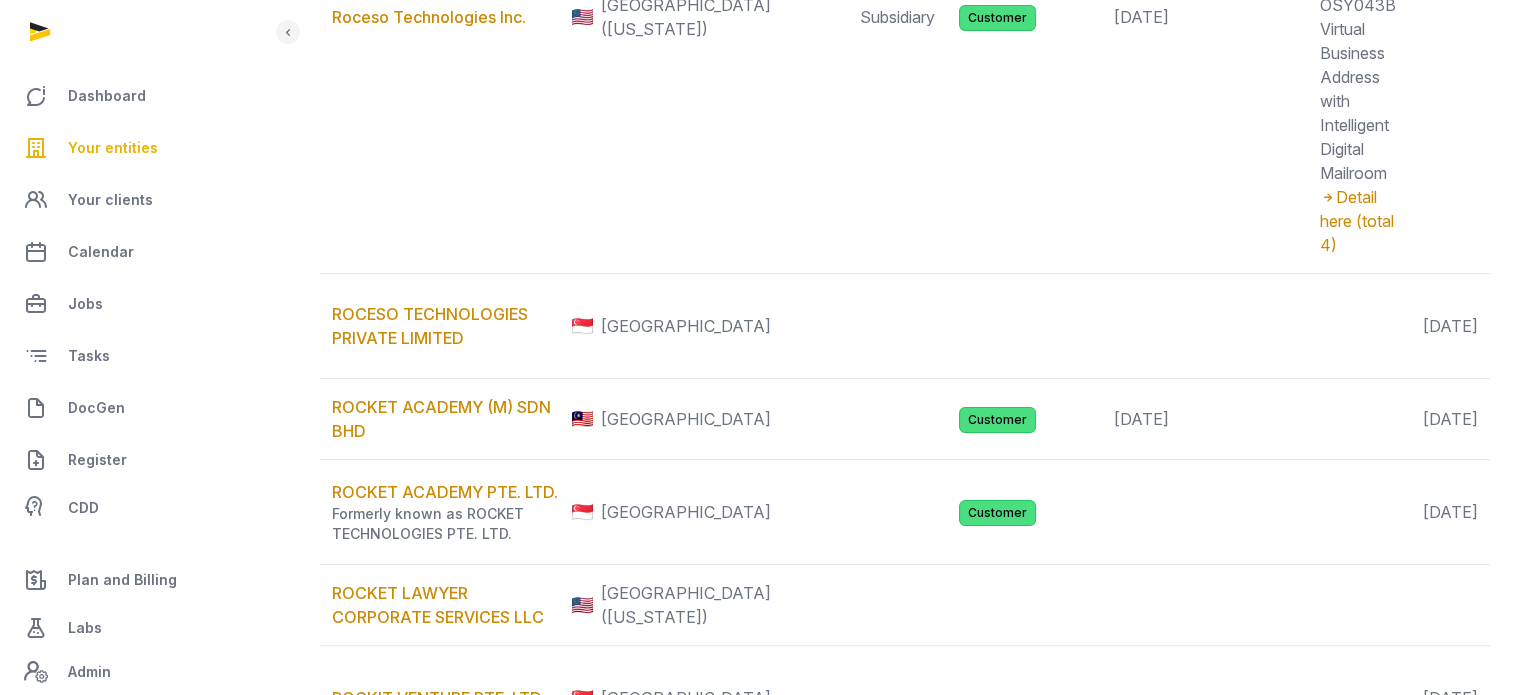 scroll, scrollTop: 792, scrollLeft: 0, axis: vertical 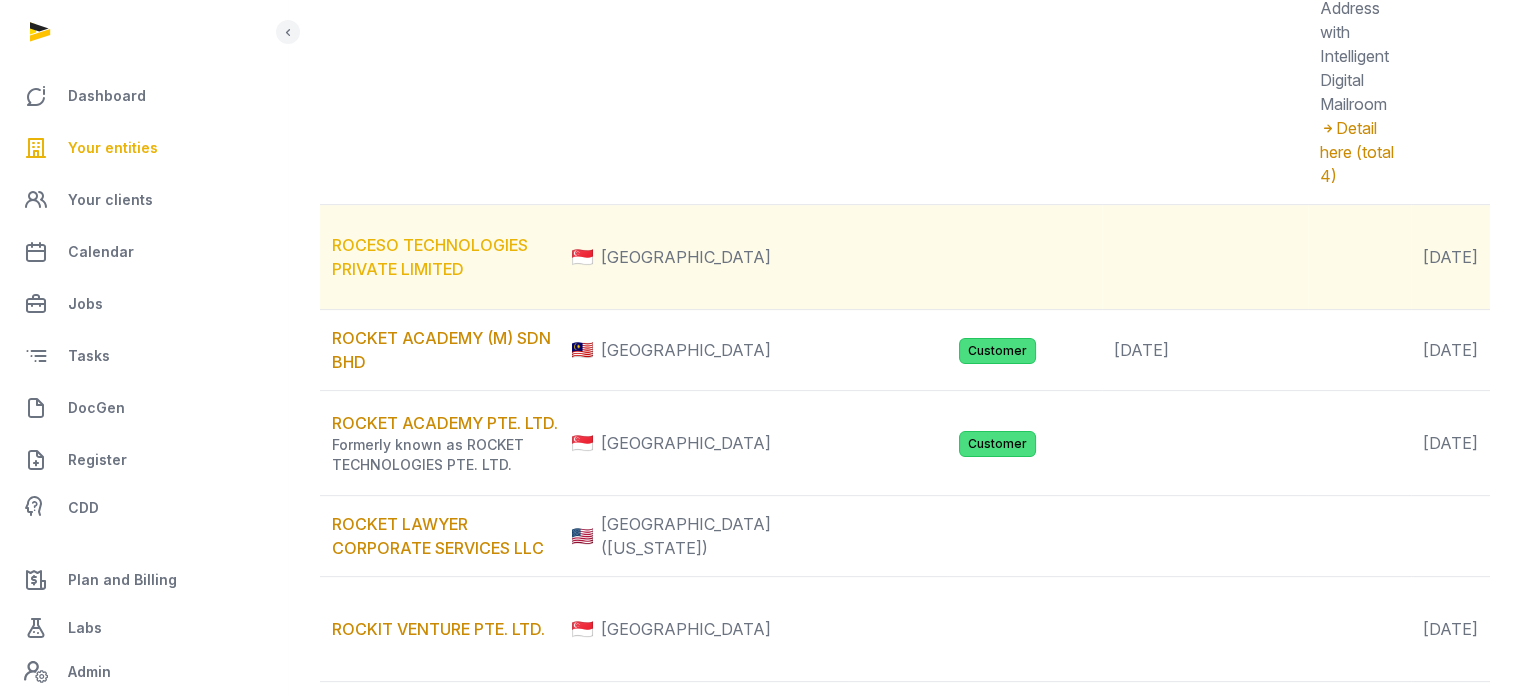 click on "ROCESO TECHNOLOGIES PRIVATE LIMITED" at bounding box center (430, 257) 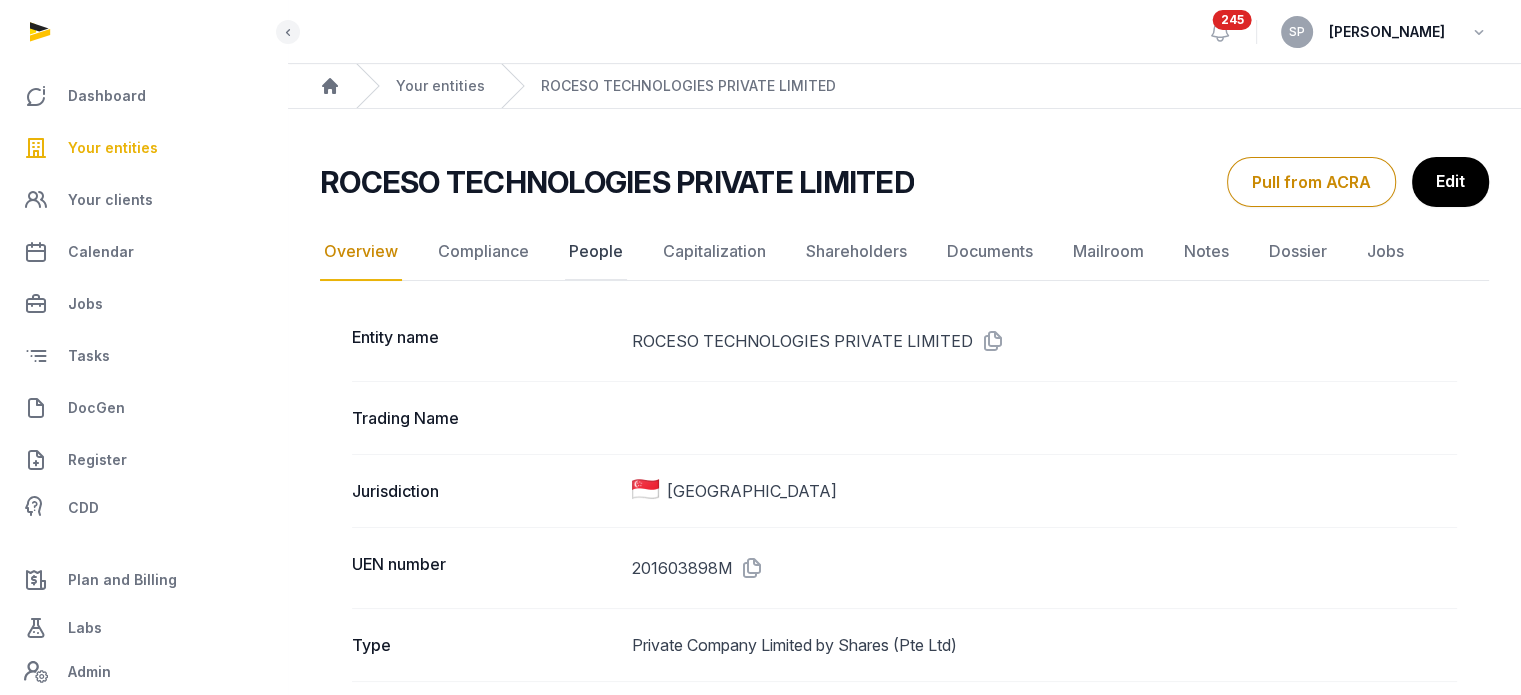 click on "People" 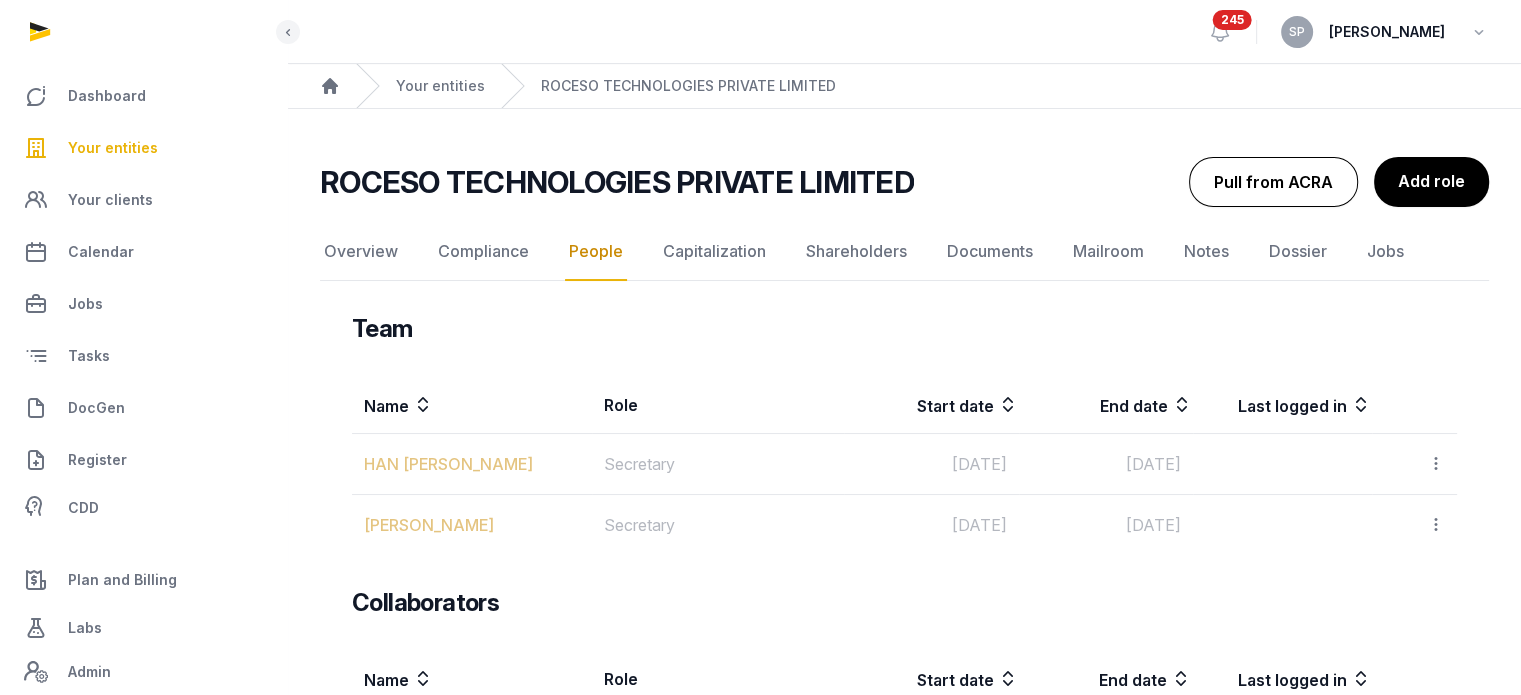click on "Pull from ACRA" at bounding box center (1273, 182) 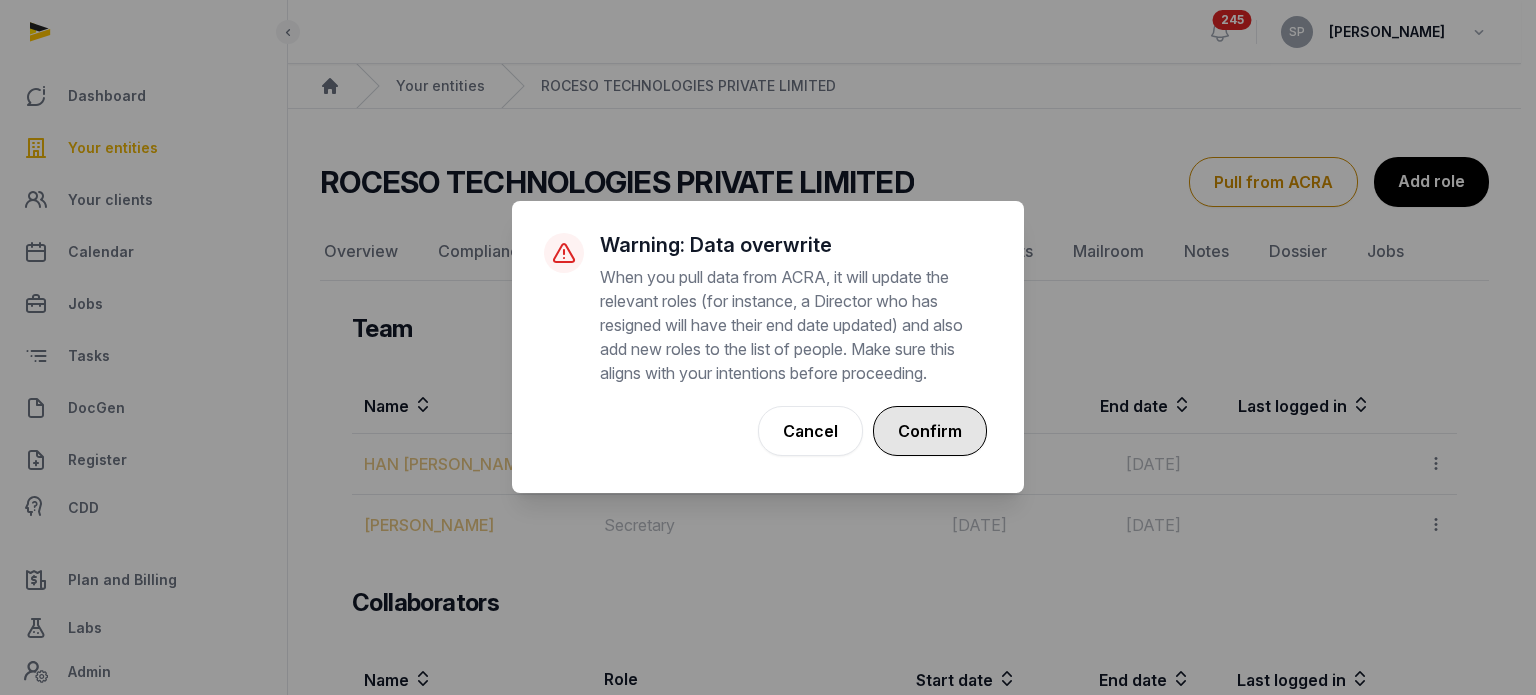 click on "Confirm" at bounding box center [930, 431] 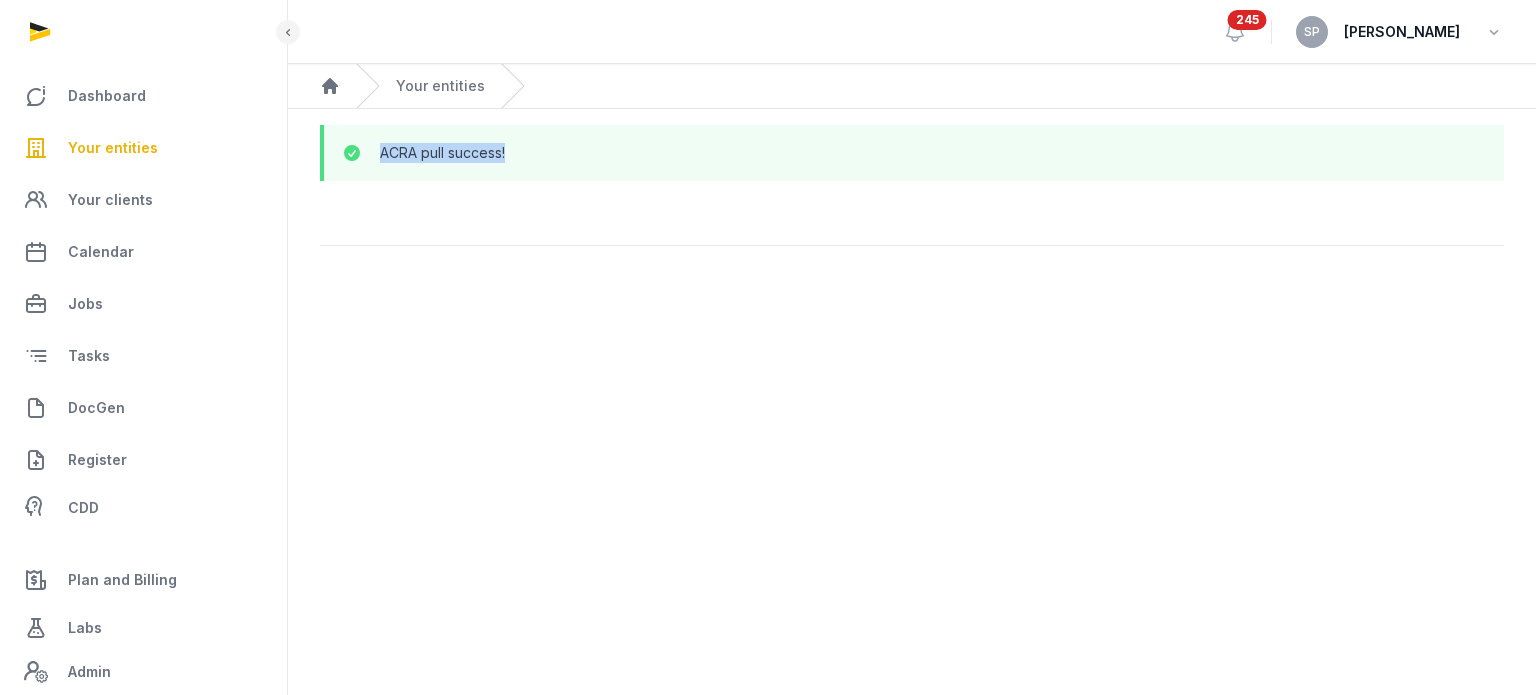 drag, startPoint x: 1532, startPoint y: 89, endPoint x: 1535, endPoint y: 179, distance: 90.04999 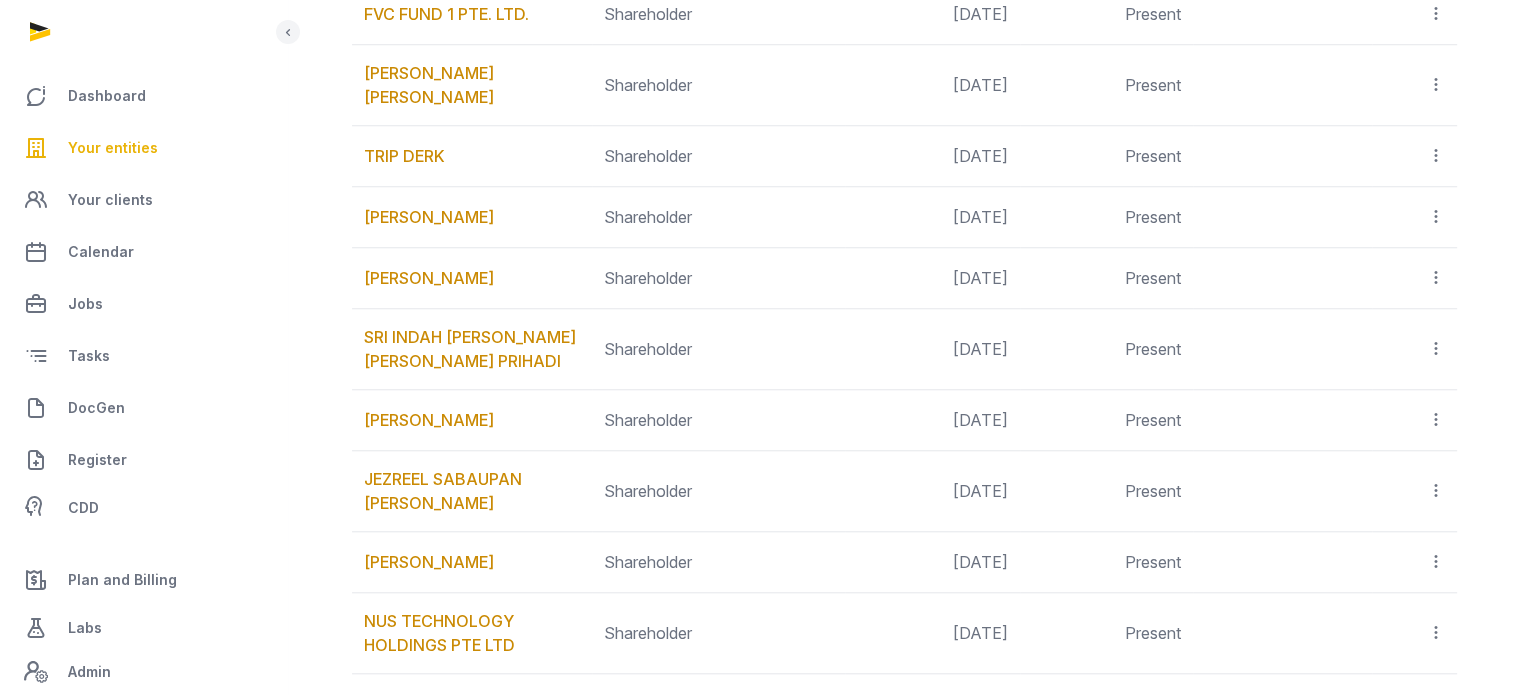 scroll, scrollTop: 1827, scrollLeft: 0, axis: vertical 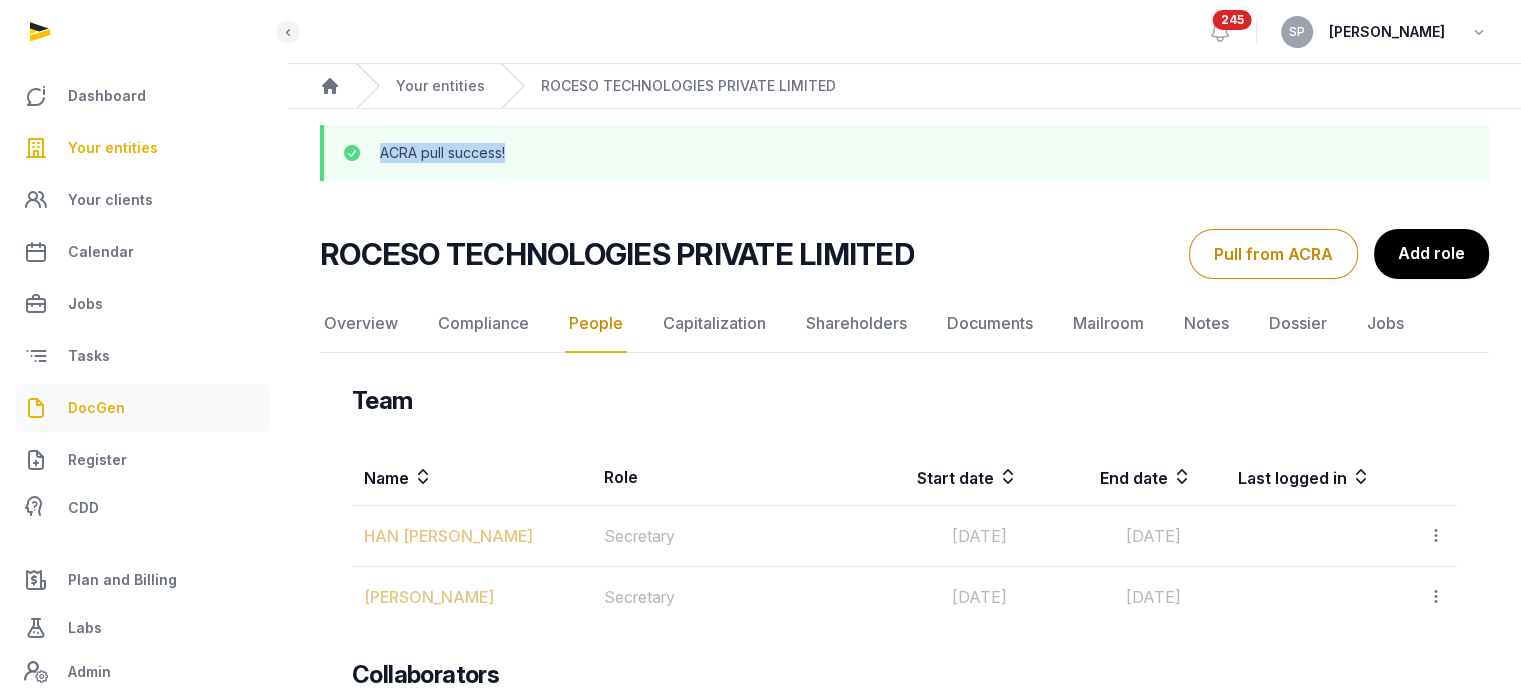click on "DocGen" at bounding box center [143, 408] 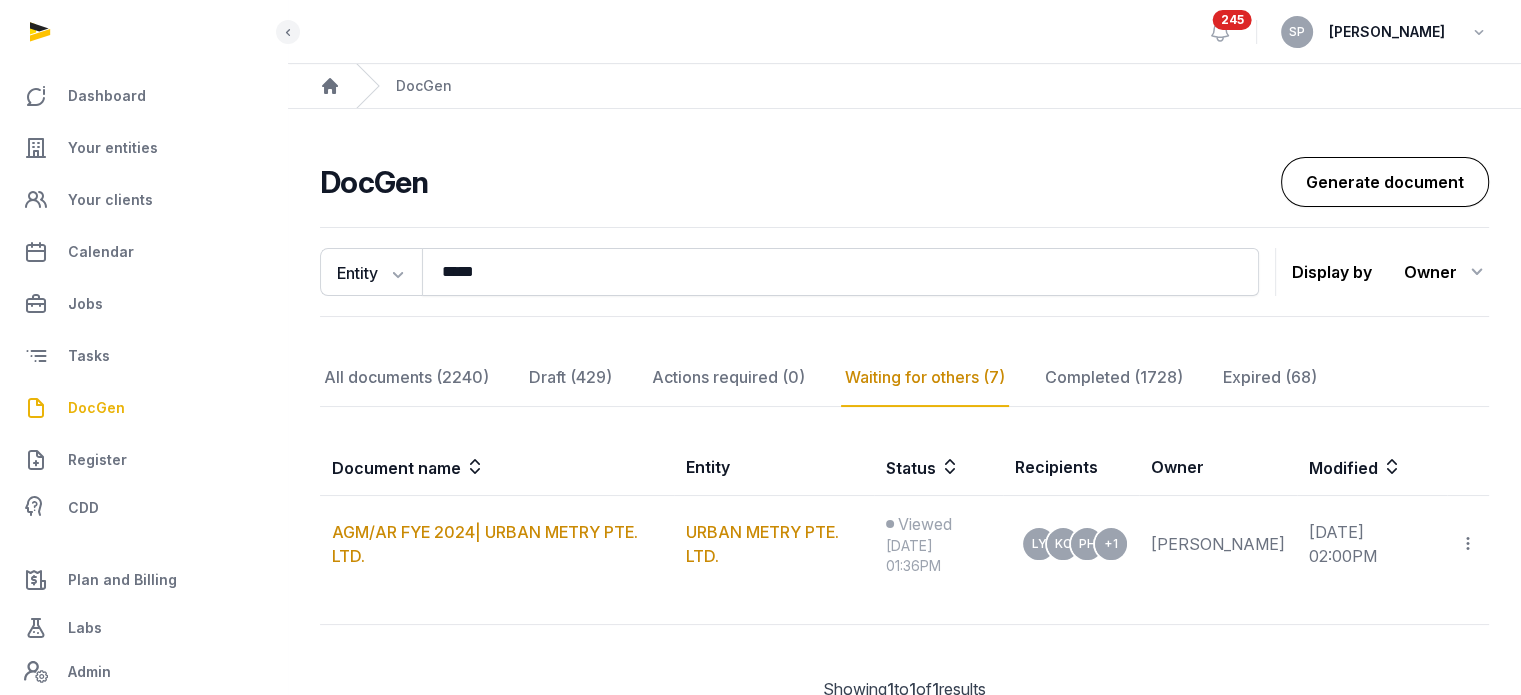 click on "Generate document" at bounding box center [1385, 182] 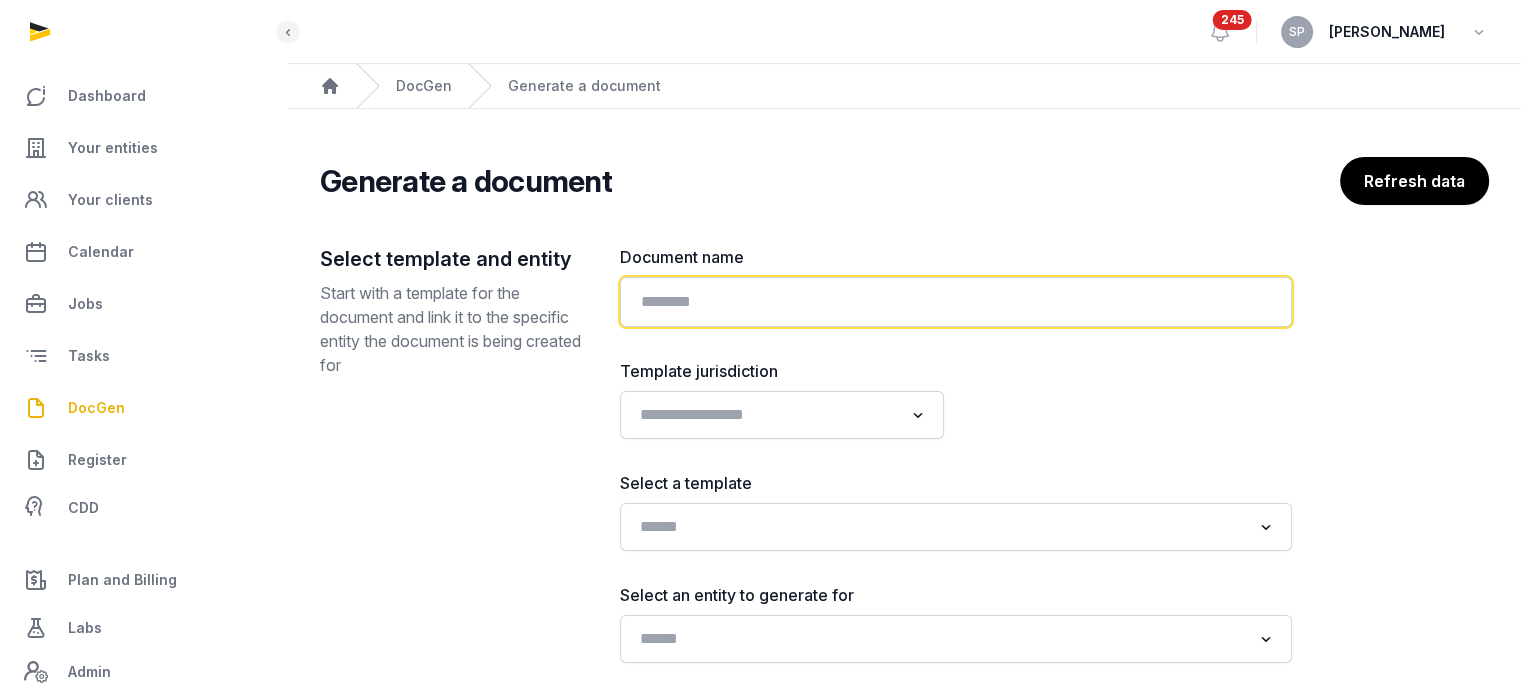 click 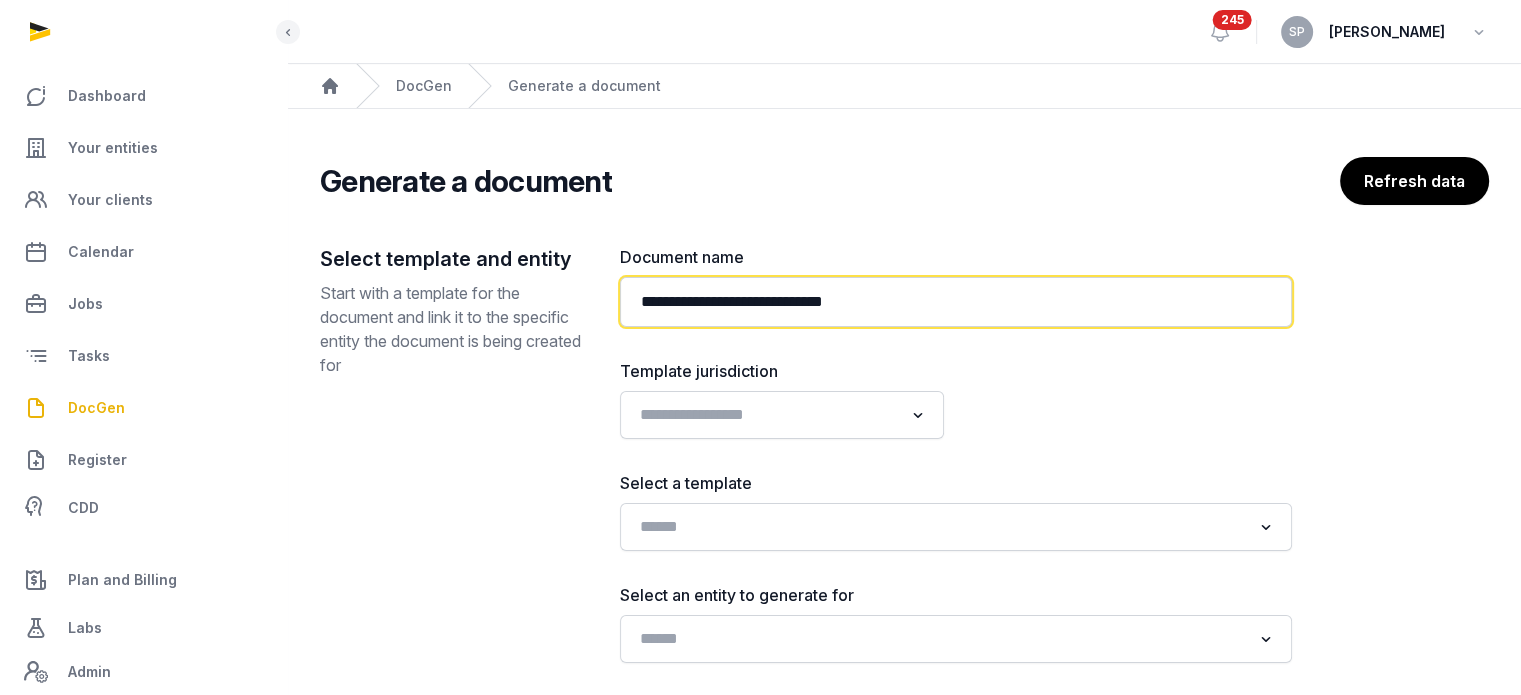 paste on "**********" 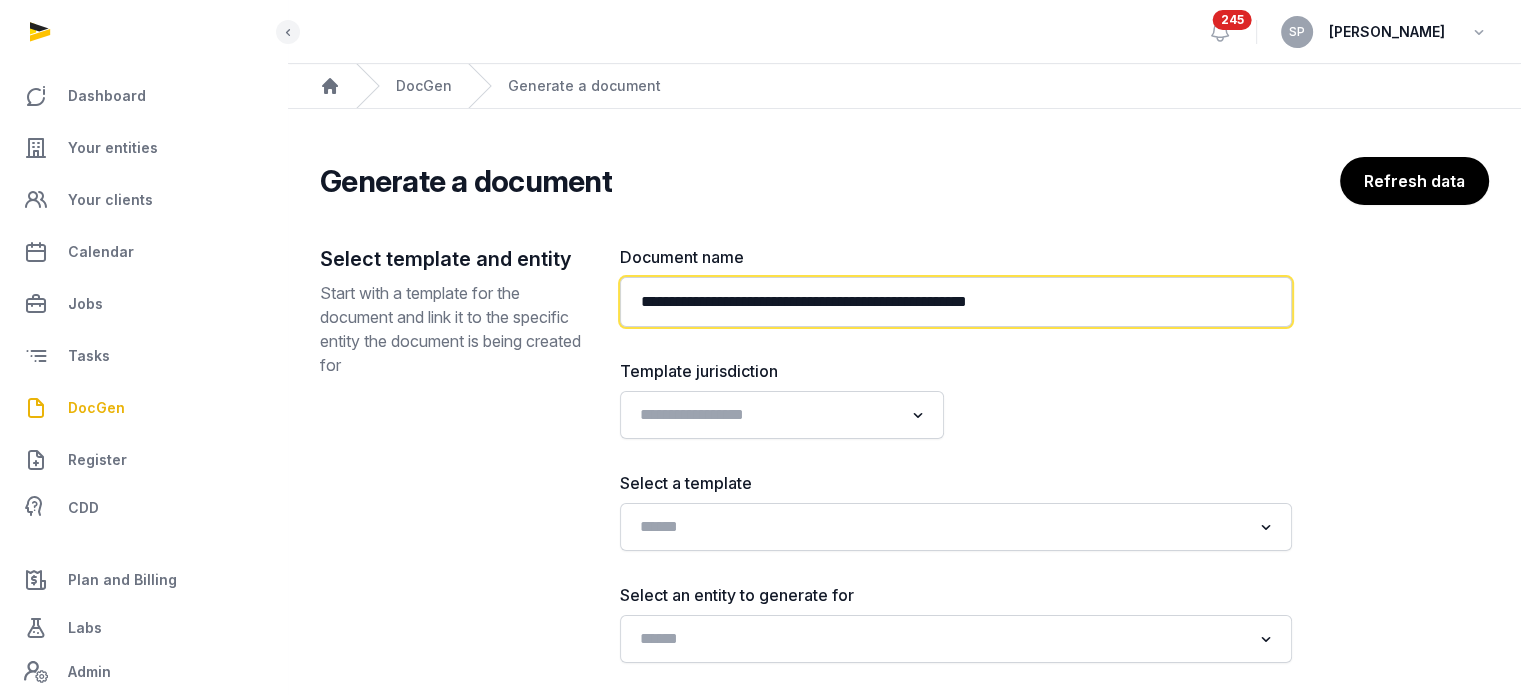 type on "**********" 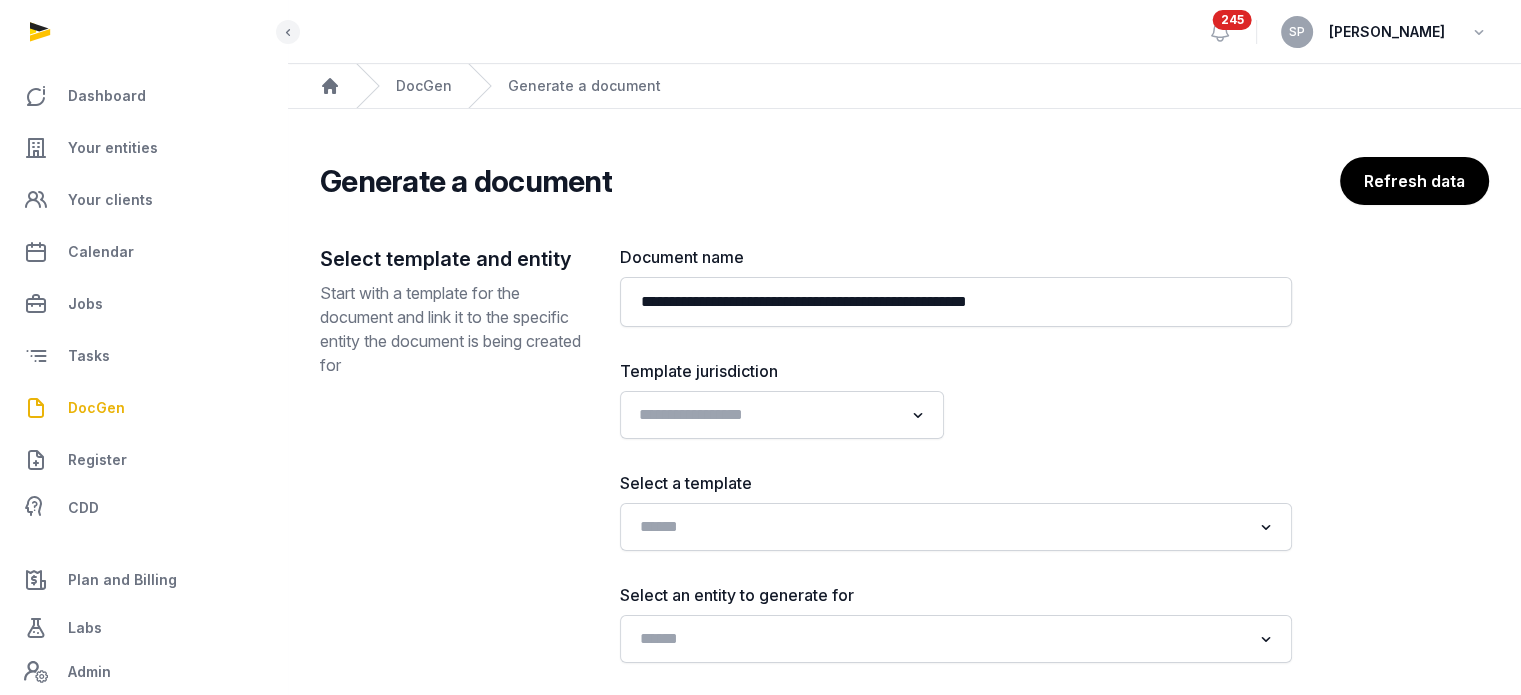 click 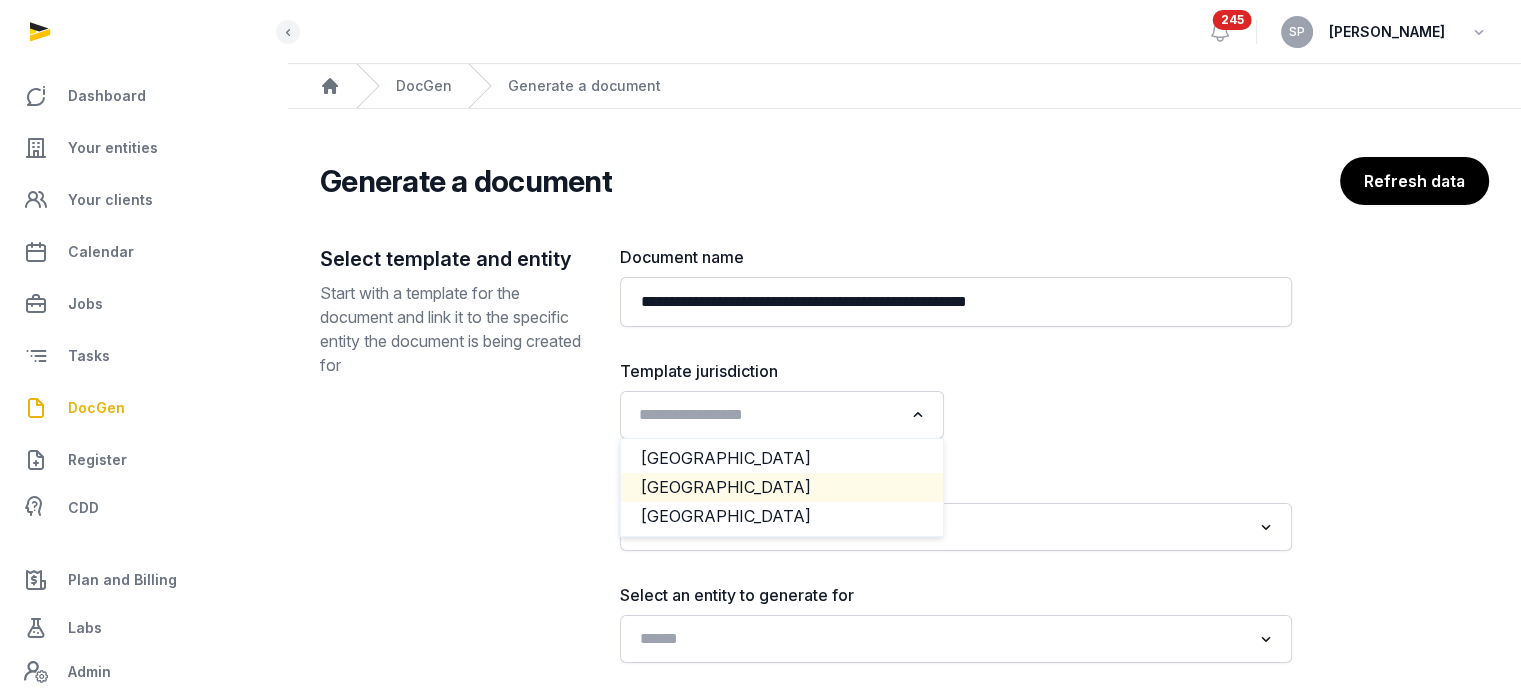 click on "[GEOGRAPHIC_DATA]" 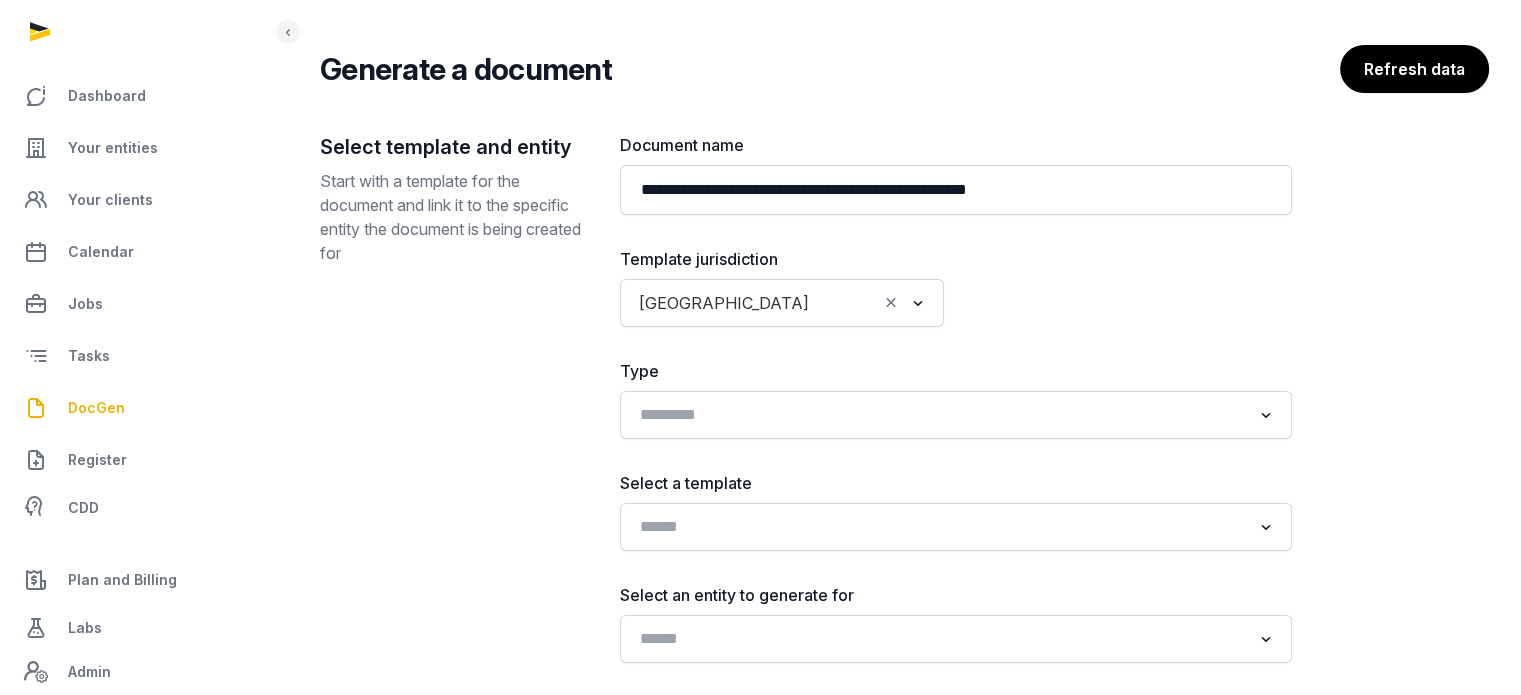 scroll, scrollTop: 241, scrollLeft: 0, axis: vertical 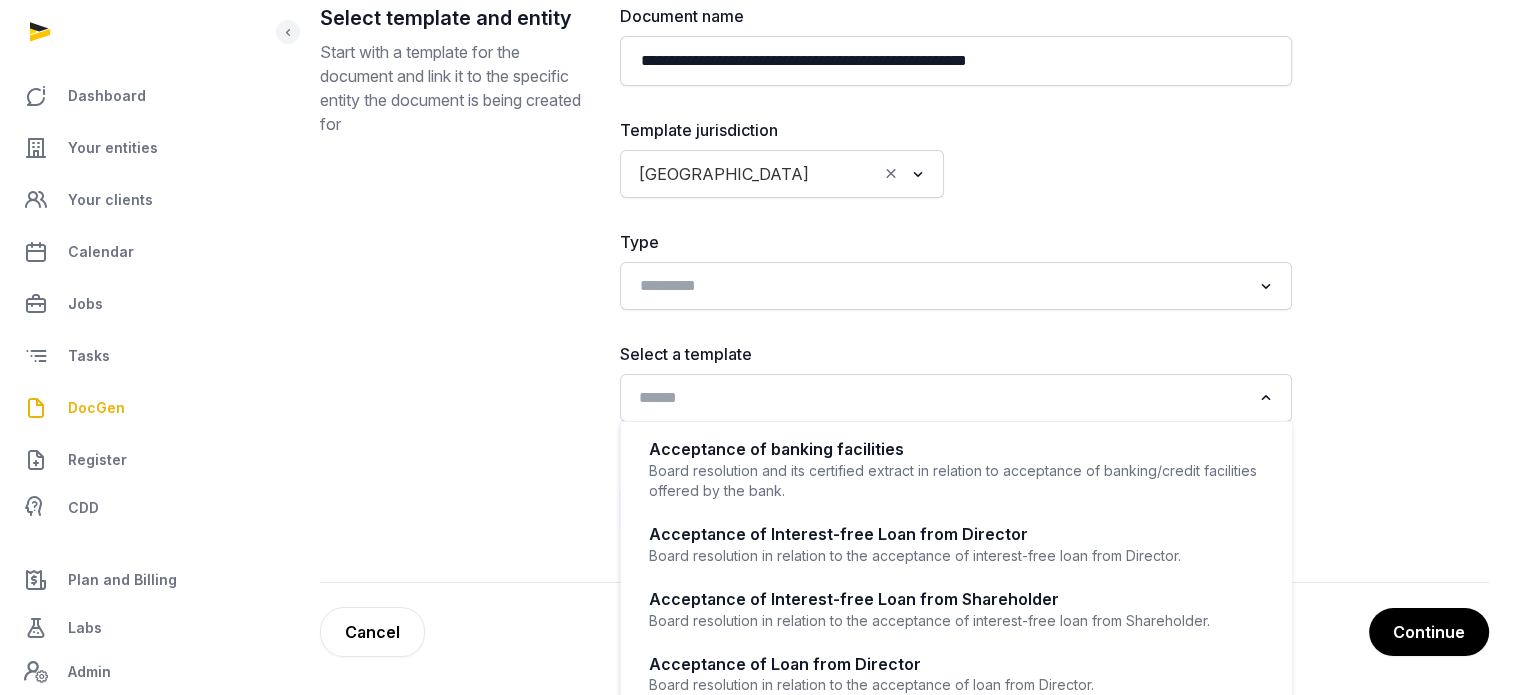 click 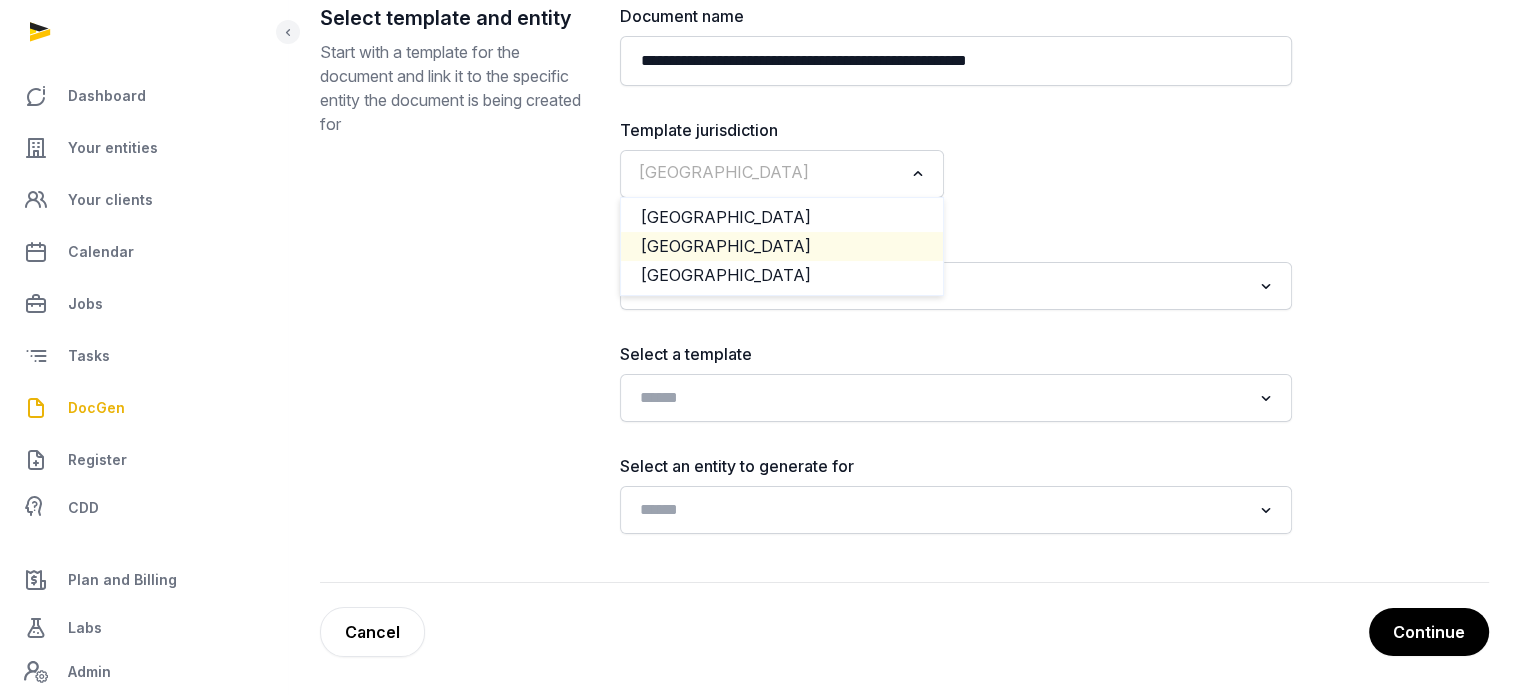 click 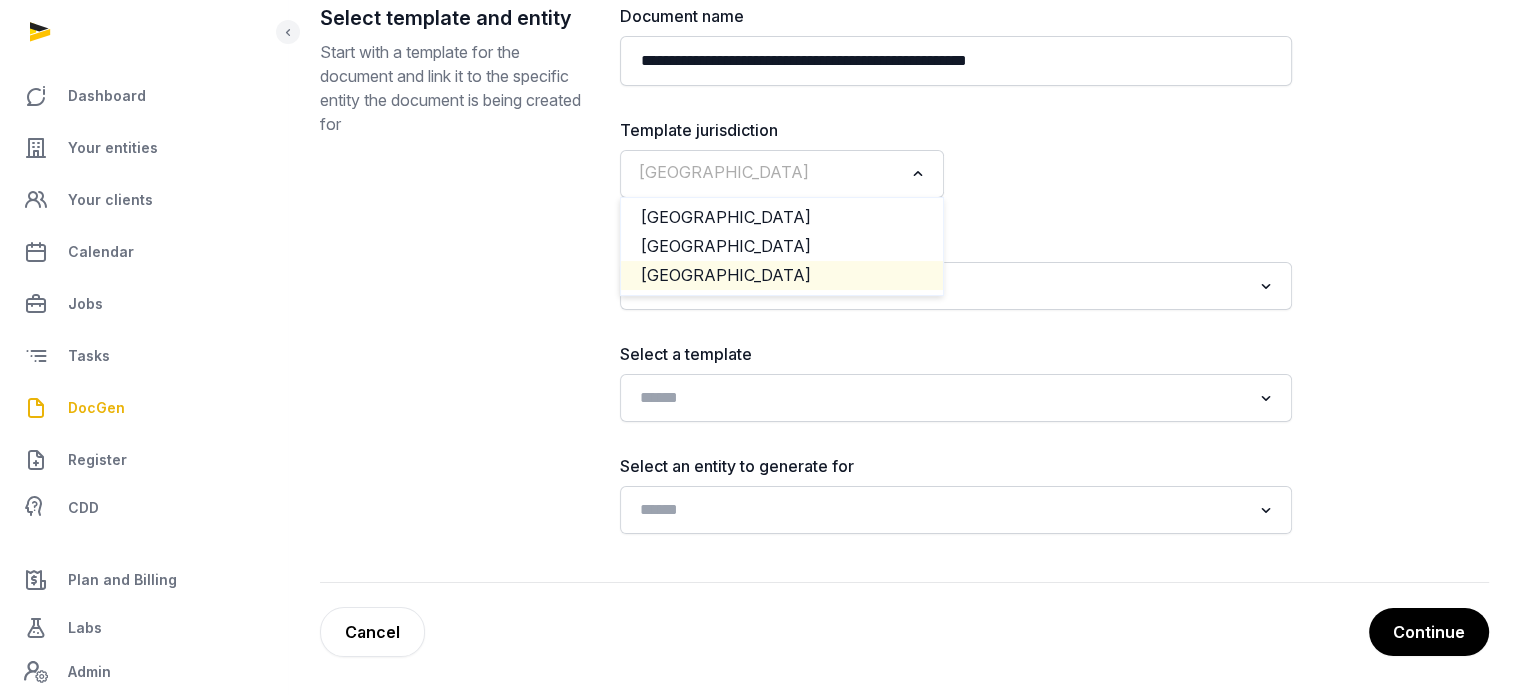 click on "[GEOGRAPHIC_DATA]" 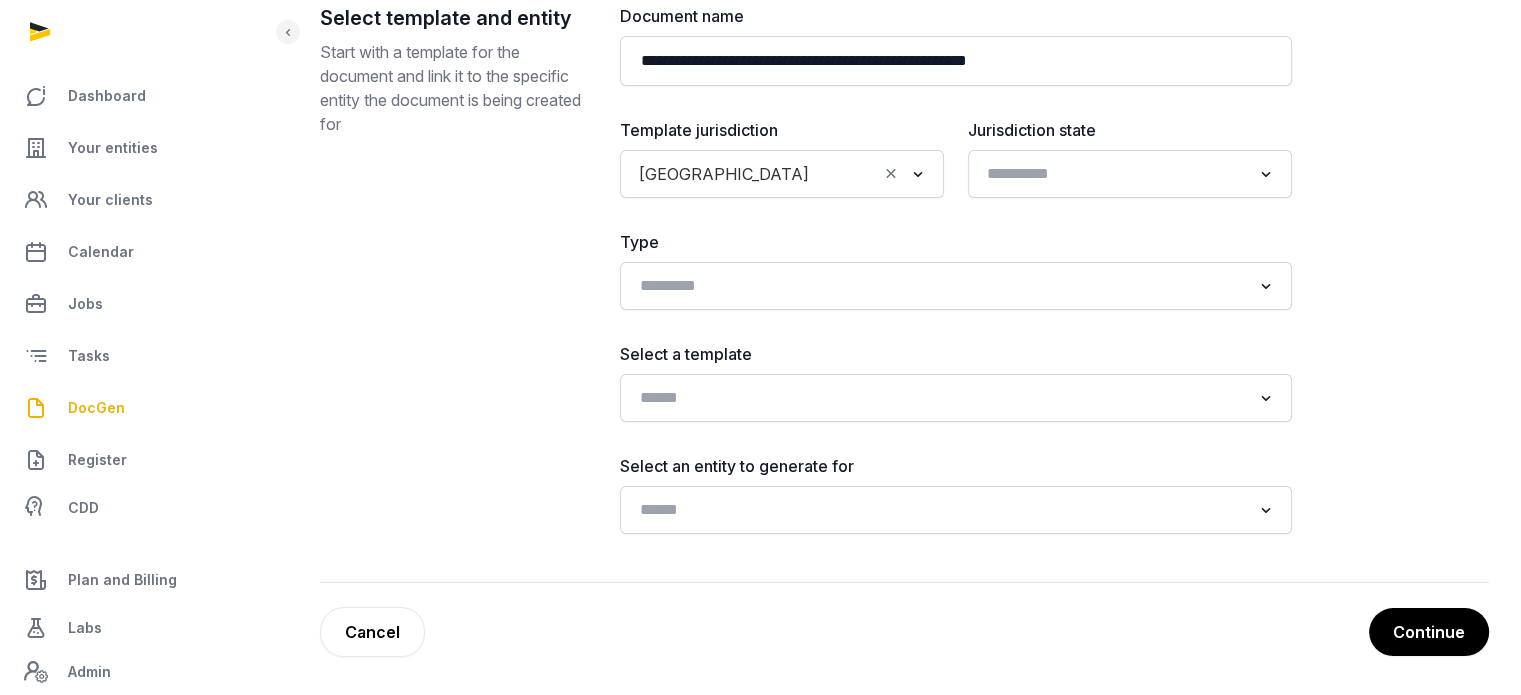 click 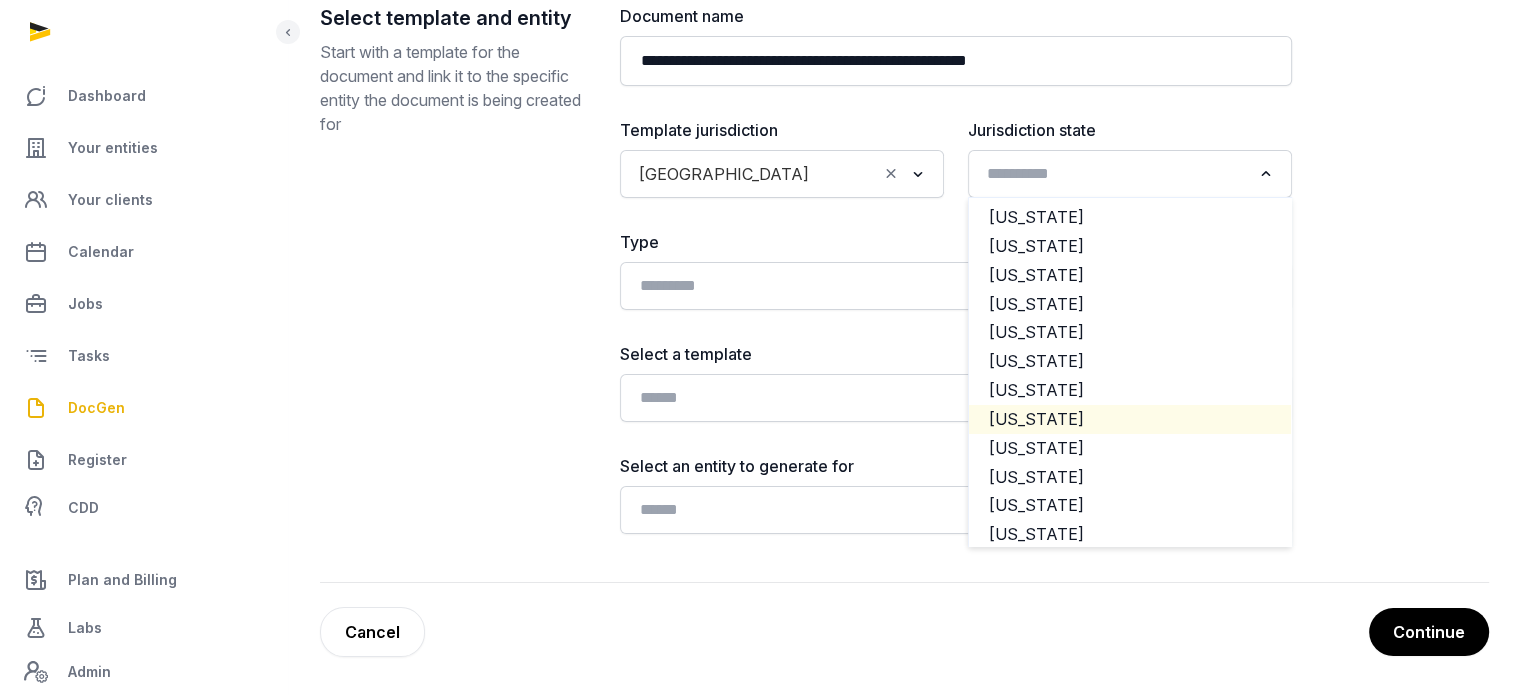 click on "Delaware" 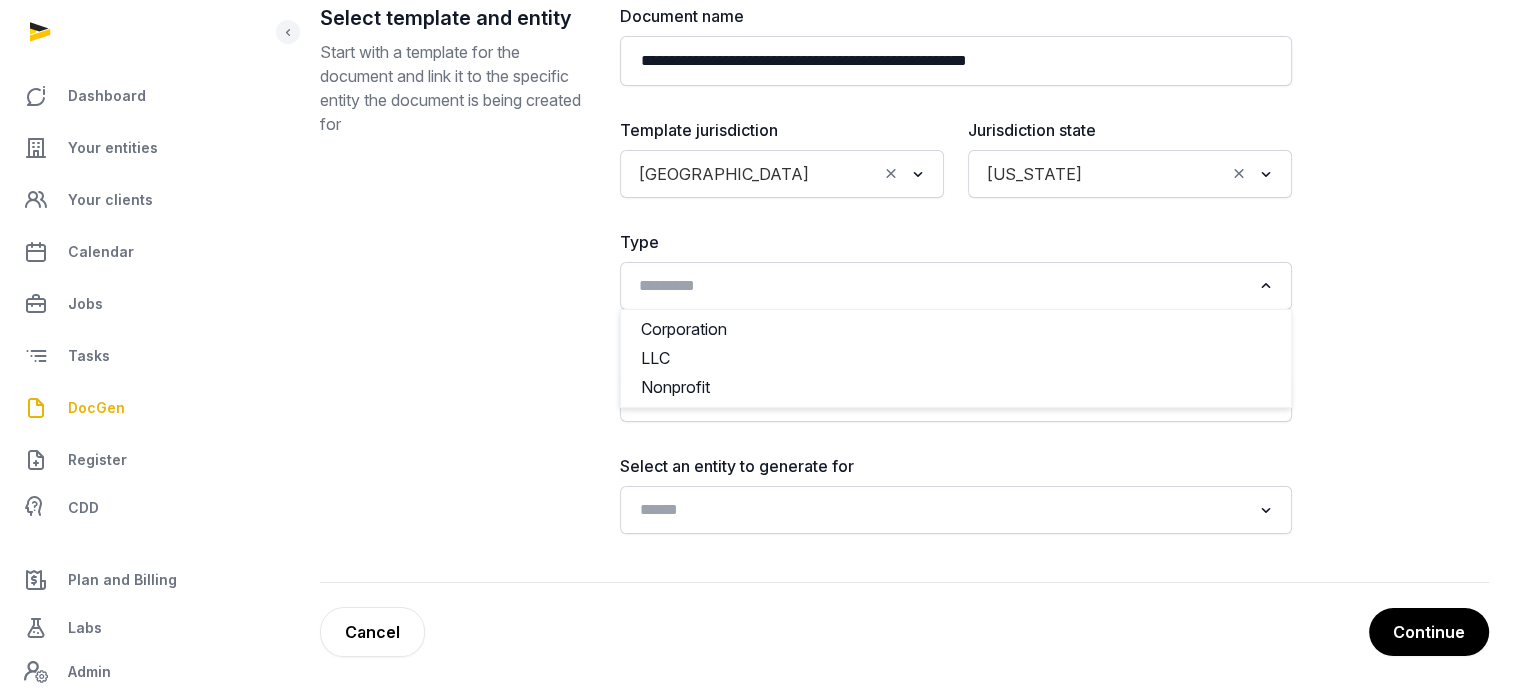 click 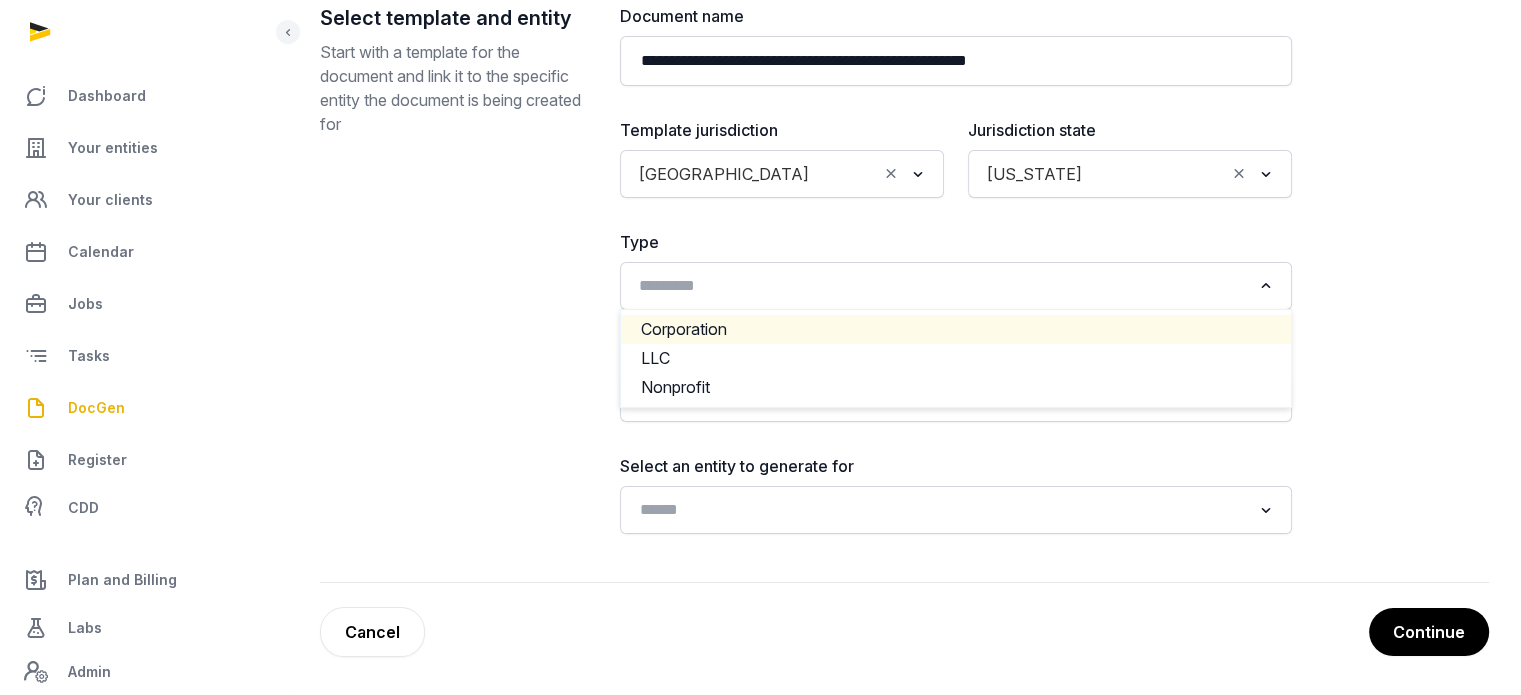 click on "Corporation" 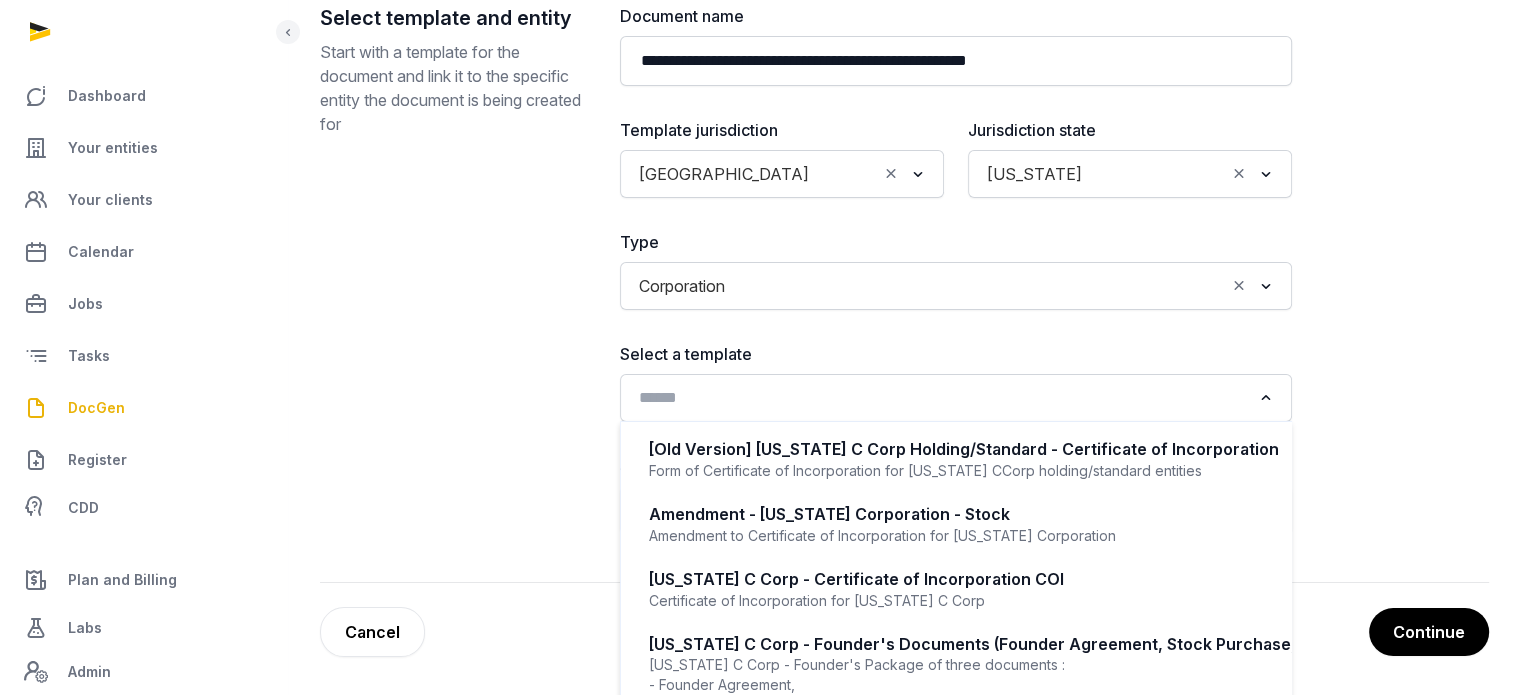 click on "Loading..." 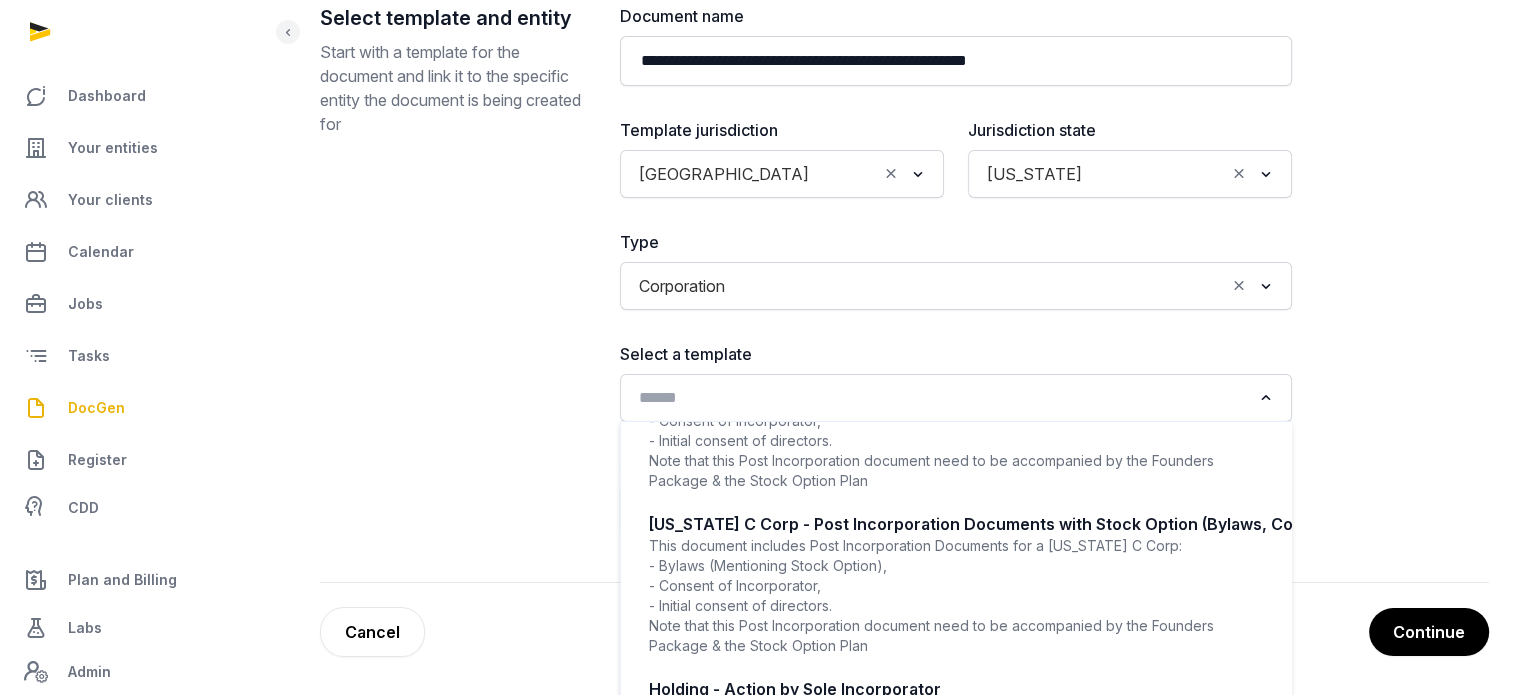 scroll, scrollTop: 898, scrollLeft: 0, axis: vertical 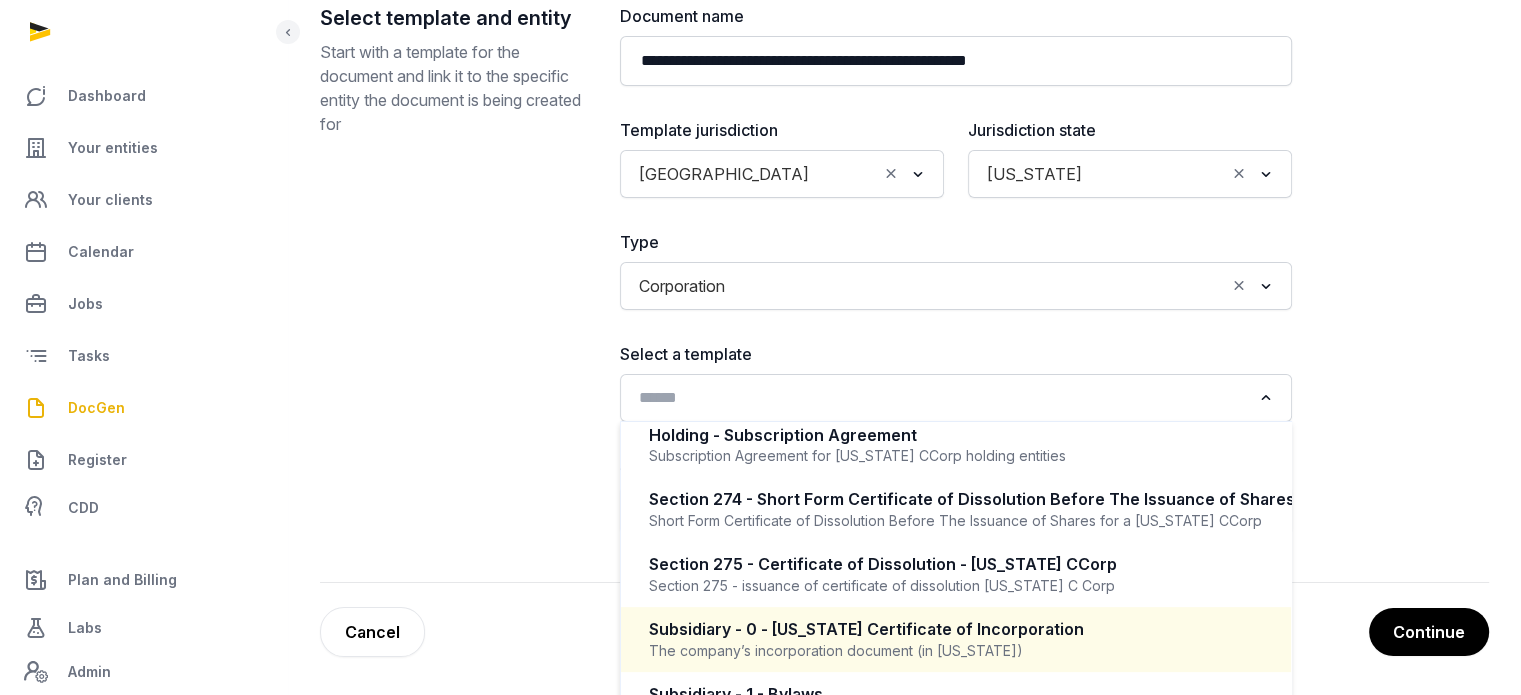click on "Subsidiary - 0 - Delaware Certificate of Incorporation" at bounding box center [956, 629] 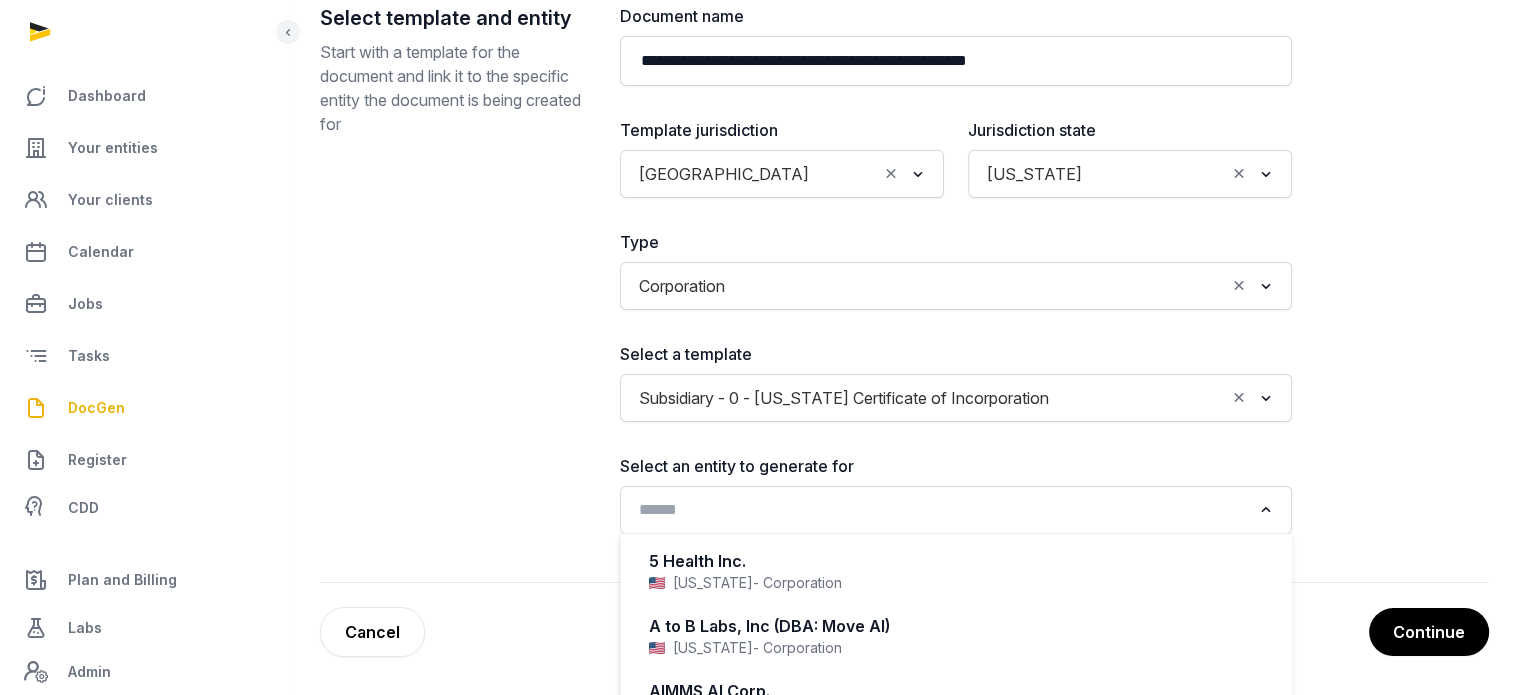 click 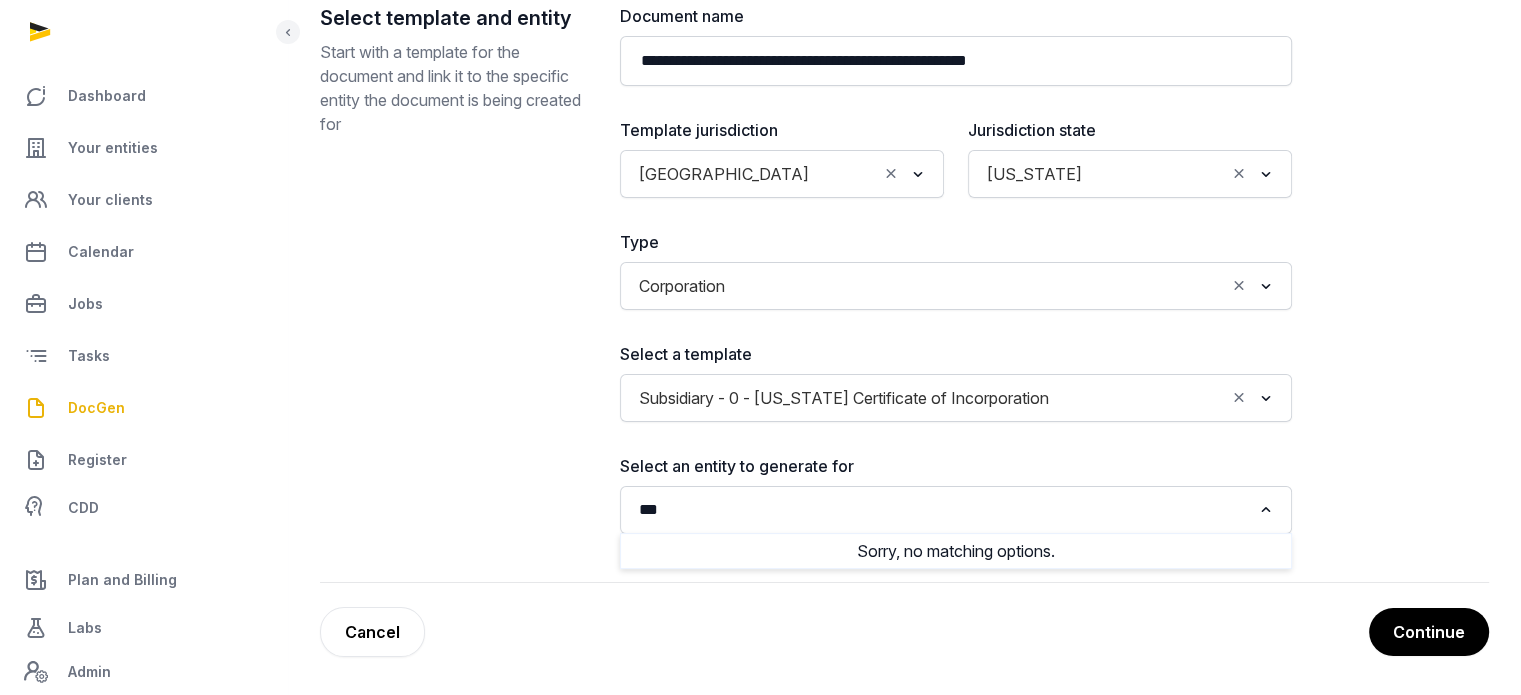 click on "***" 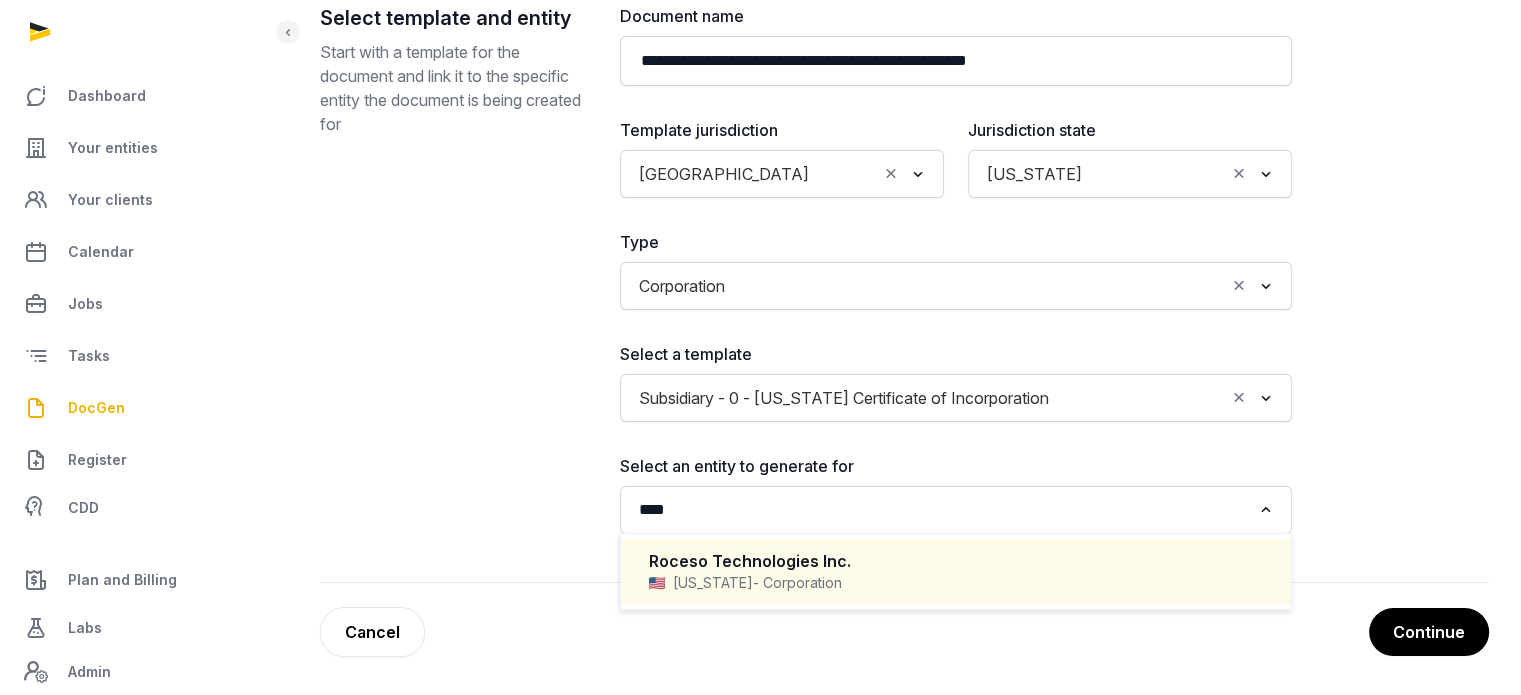 click on "Roceso Technologies Inc." at bounding box center (956, 561) 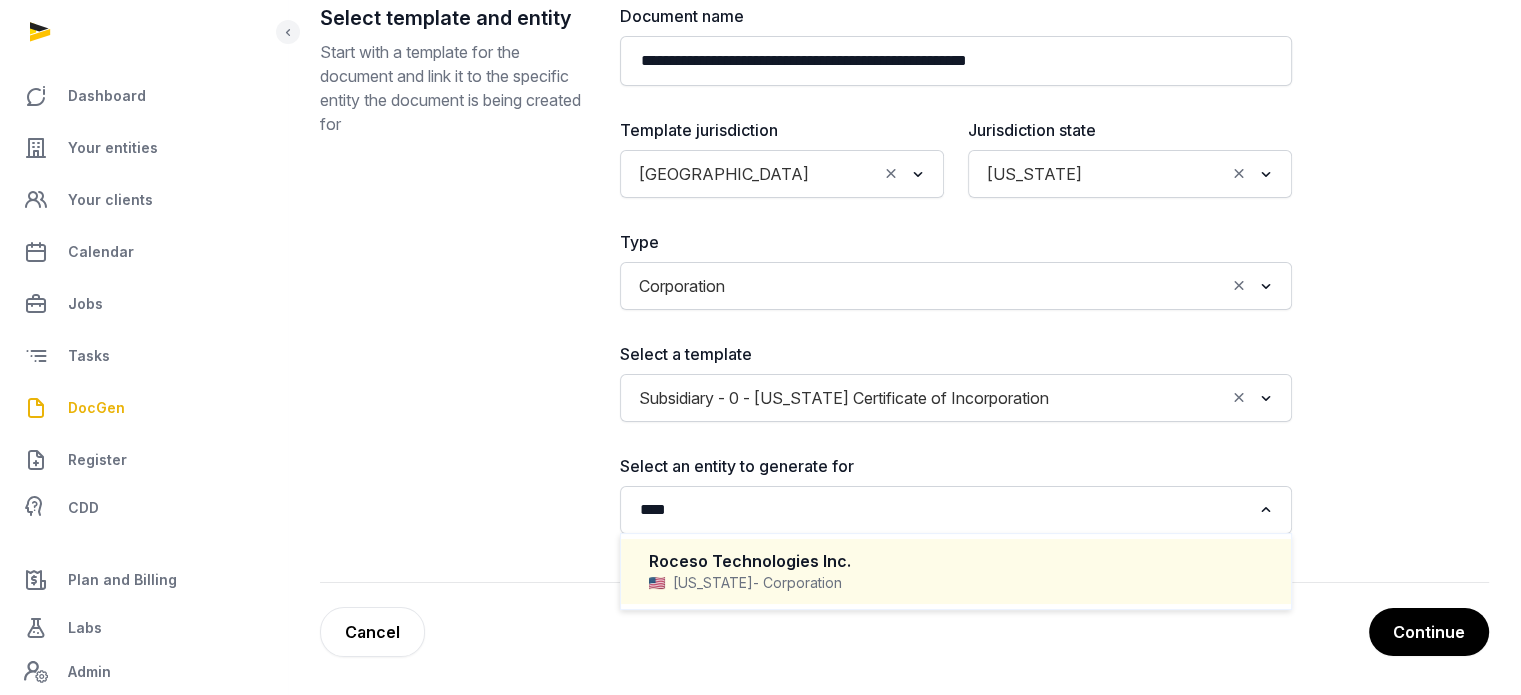 type 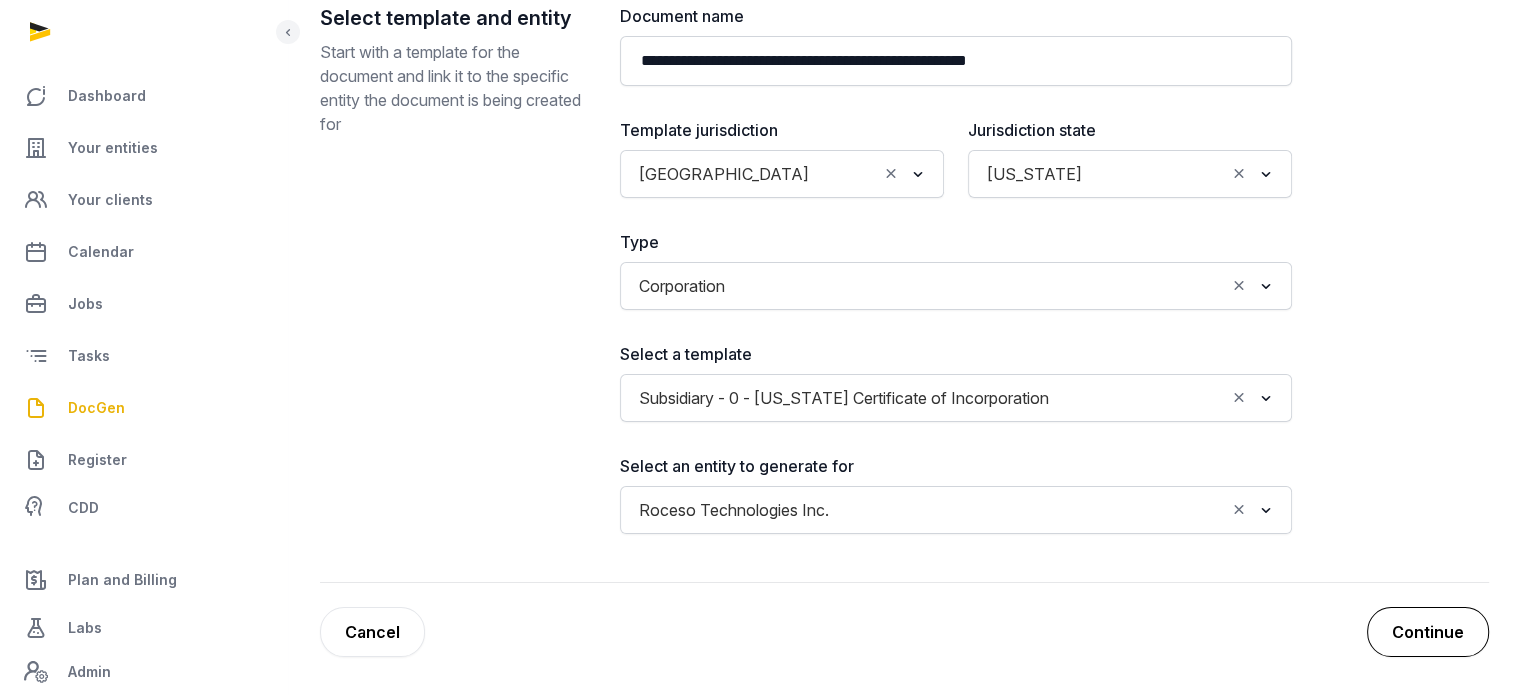 click on "Continue" at bounding box center [1428, 632] 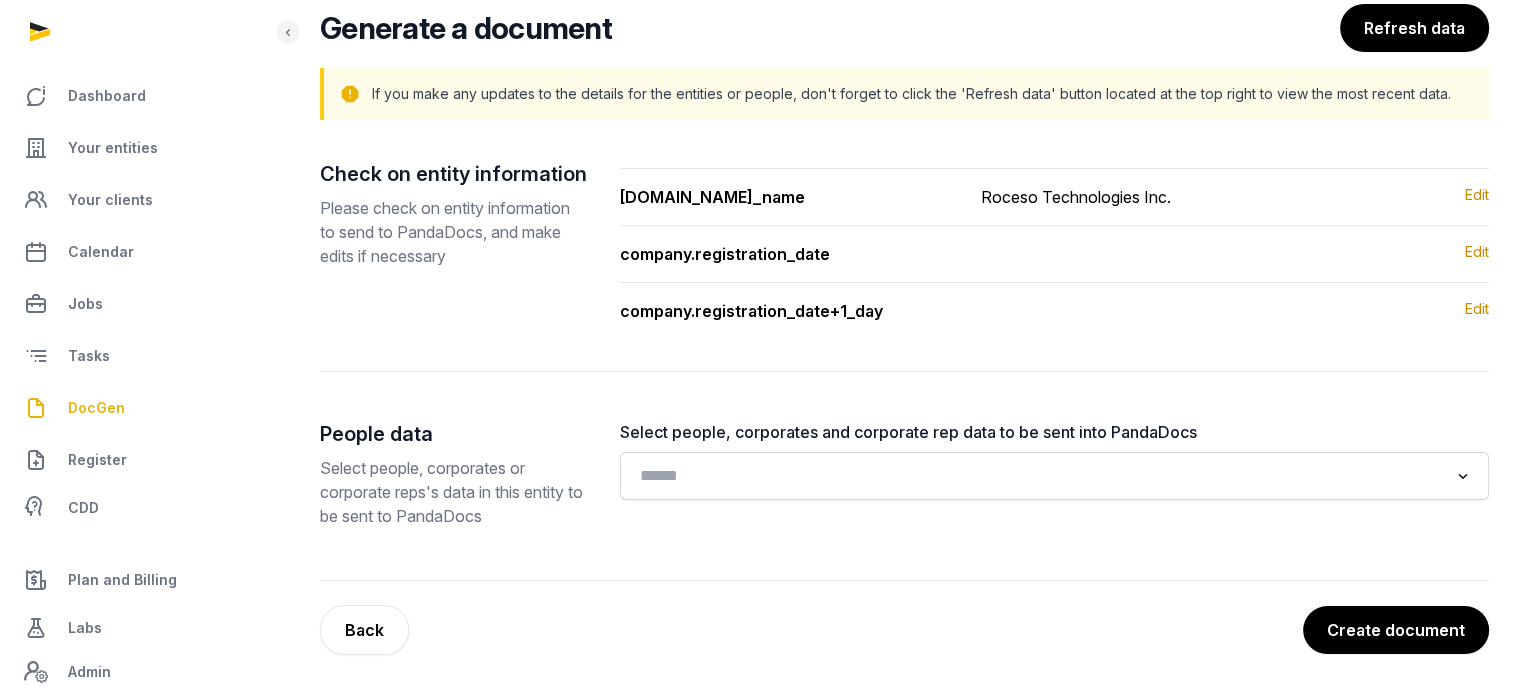 scroll, scrollTop: 151, scrollLeft: 0, axis: vertical 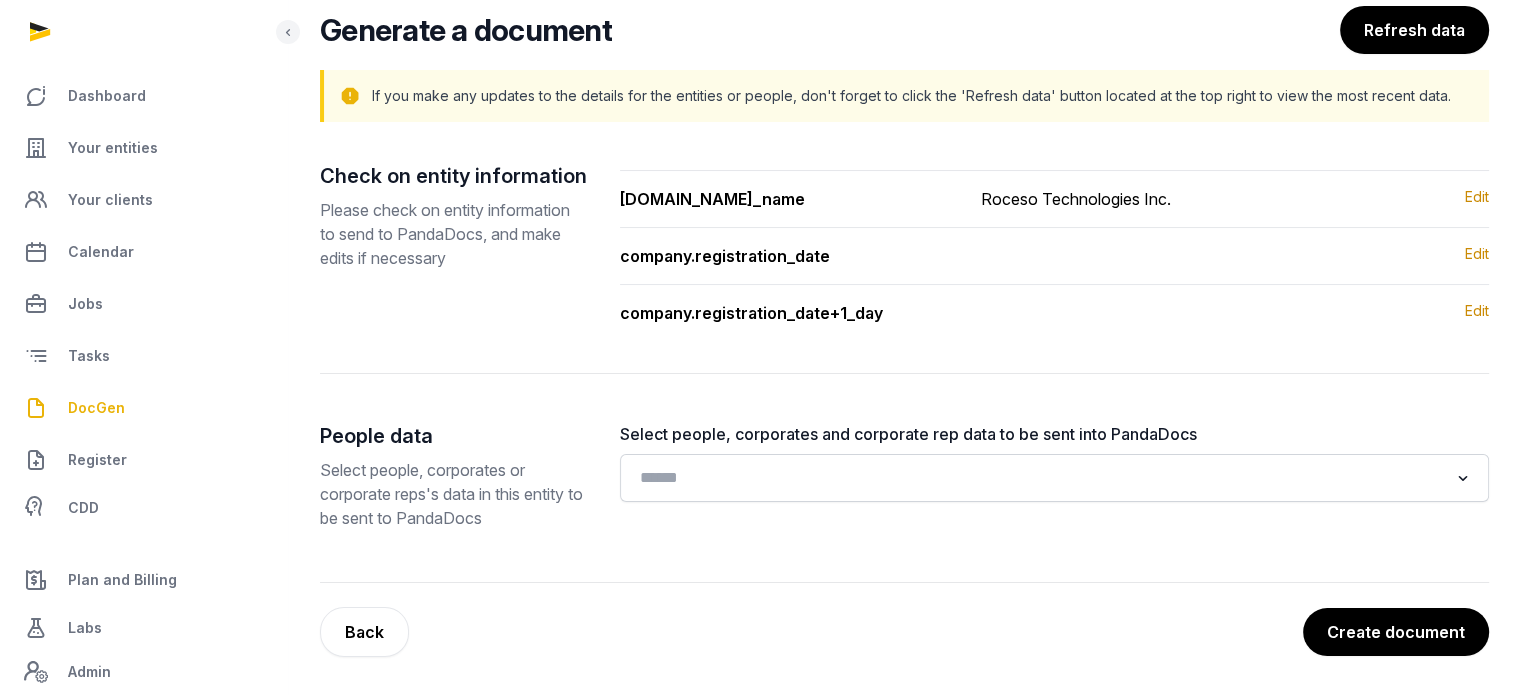 click on "Create document" at bounding box center [1396, 632] 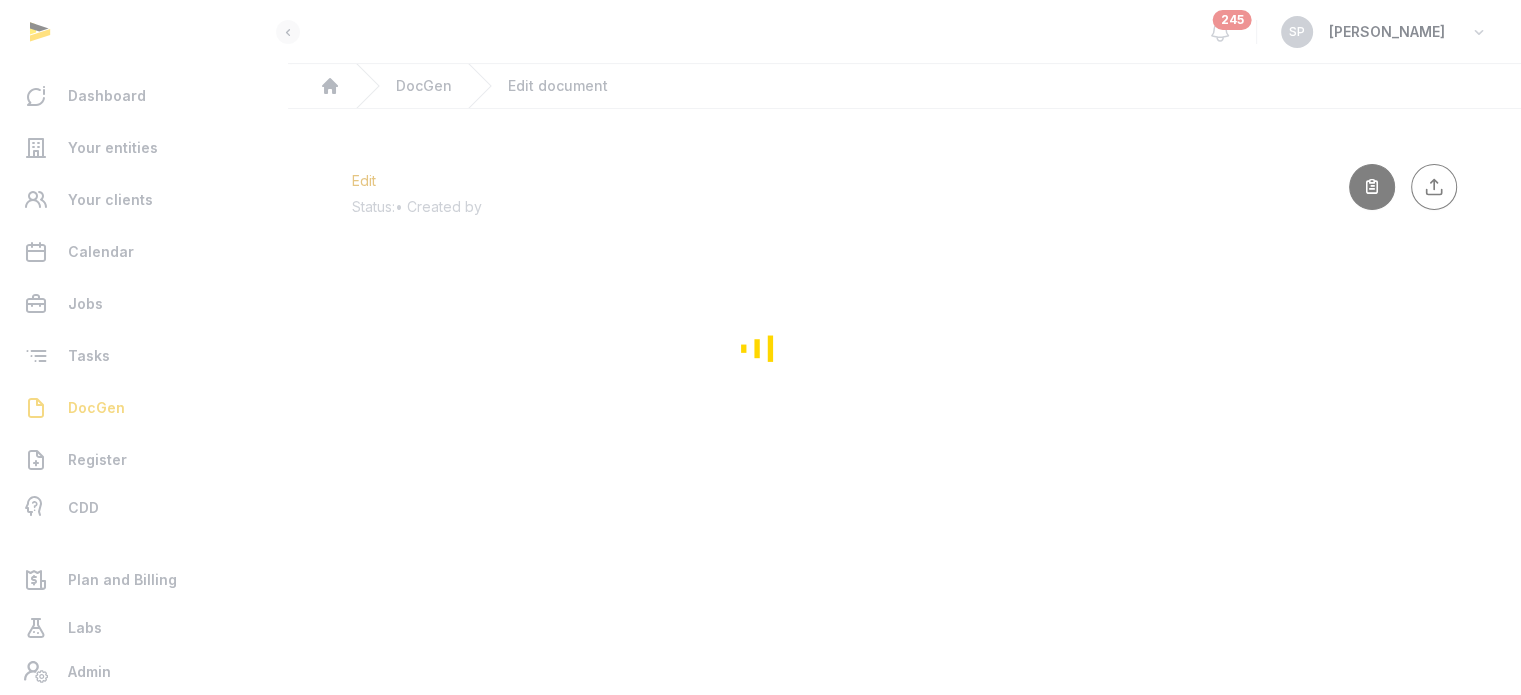 scroll, scrollTop: 0, scrollLeft: 0, axis: both 